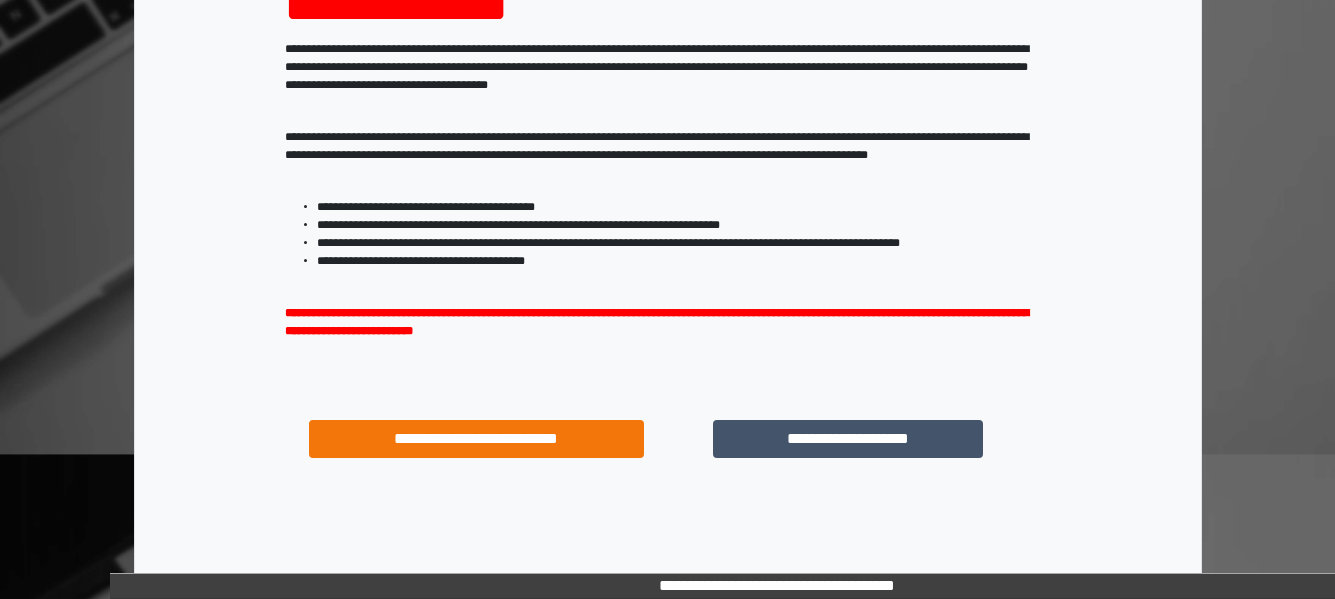 scroll, scrollTop: 329, scrollLeft: 0, axis: vertical 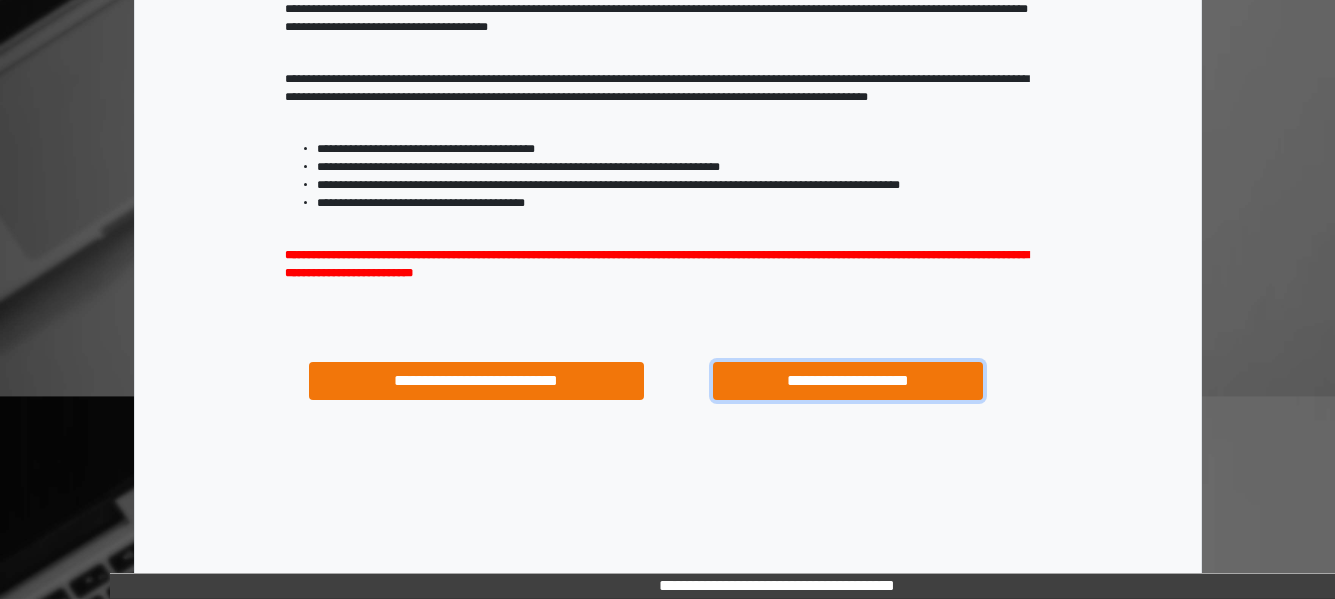 click on "**********" at bounding box center (847, 381) 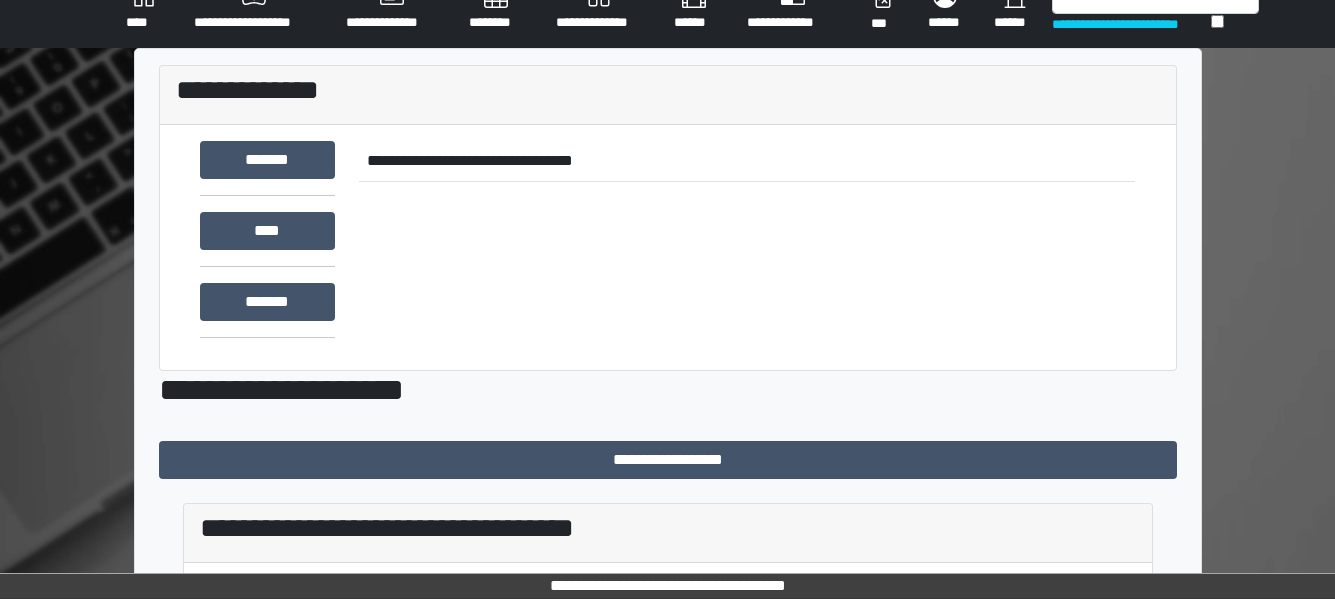 scroll, scrollTop: 0, scrollLeft: 0, axis: both 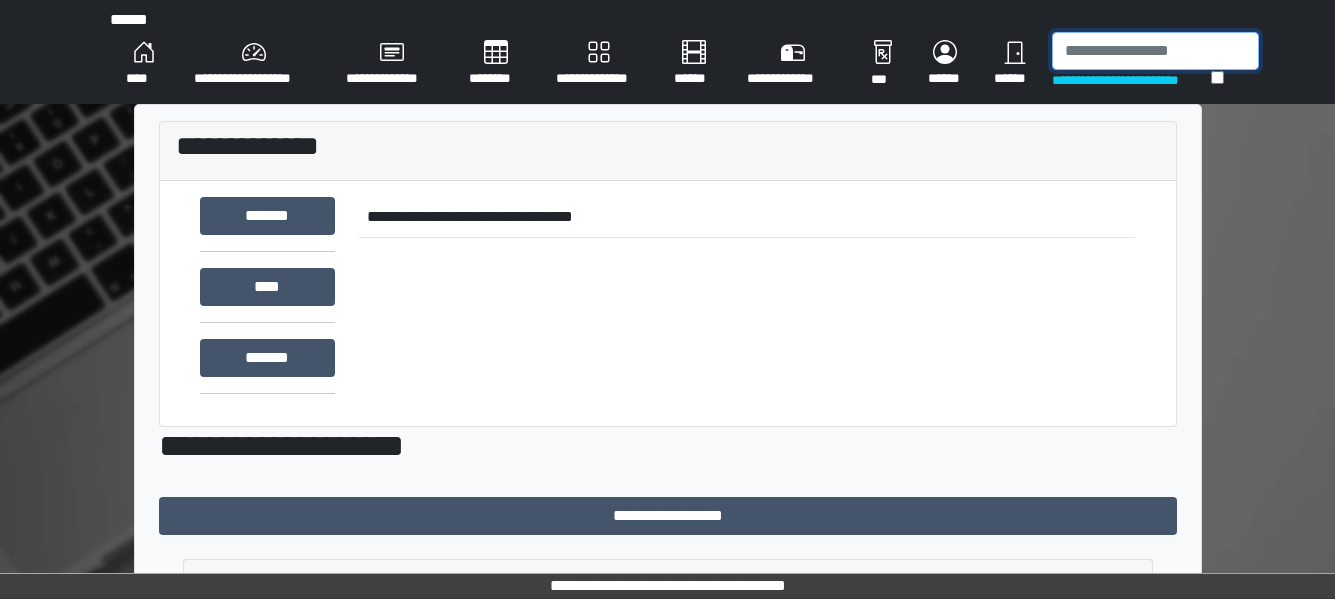 click at bounding box center [1155, 51] 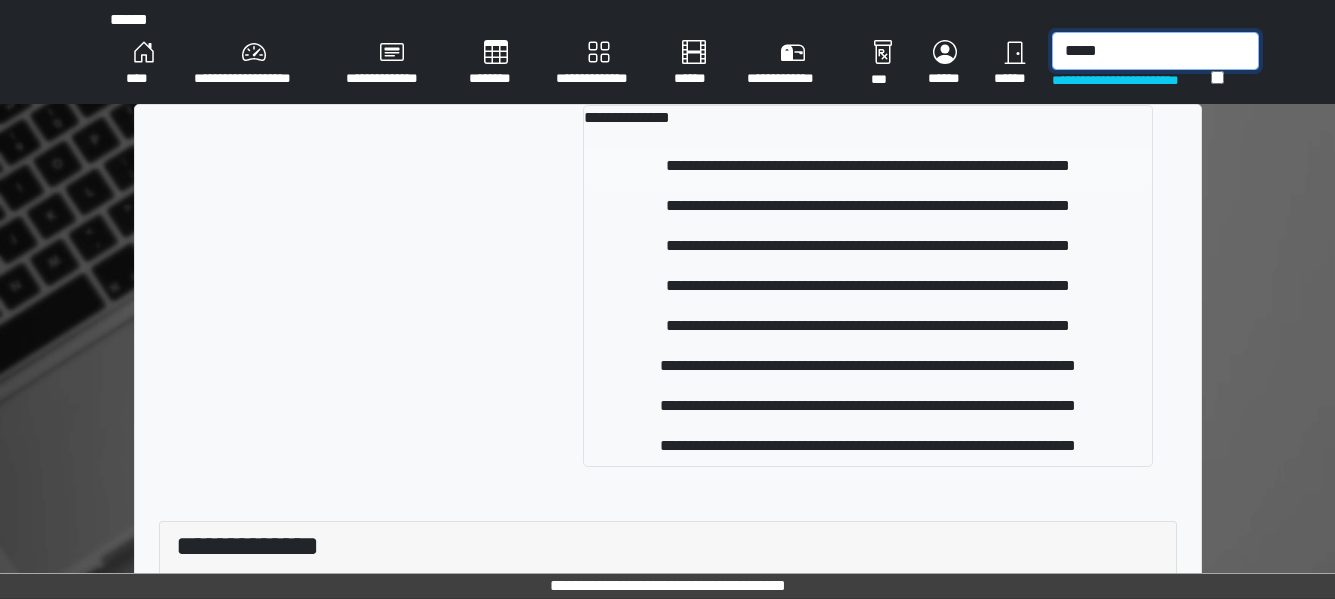 type on "*****" 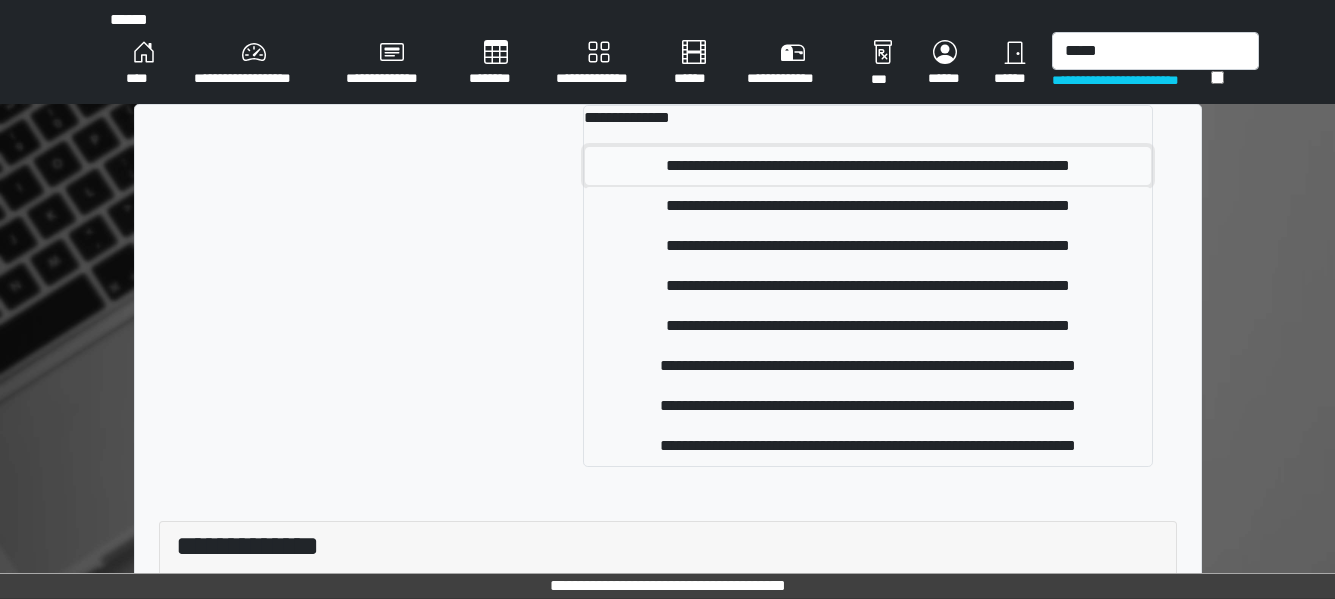 click on "**********" at bounding box center [867, 166] 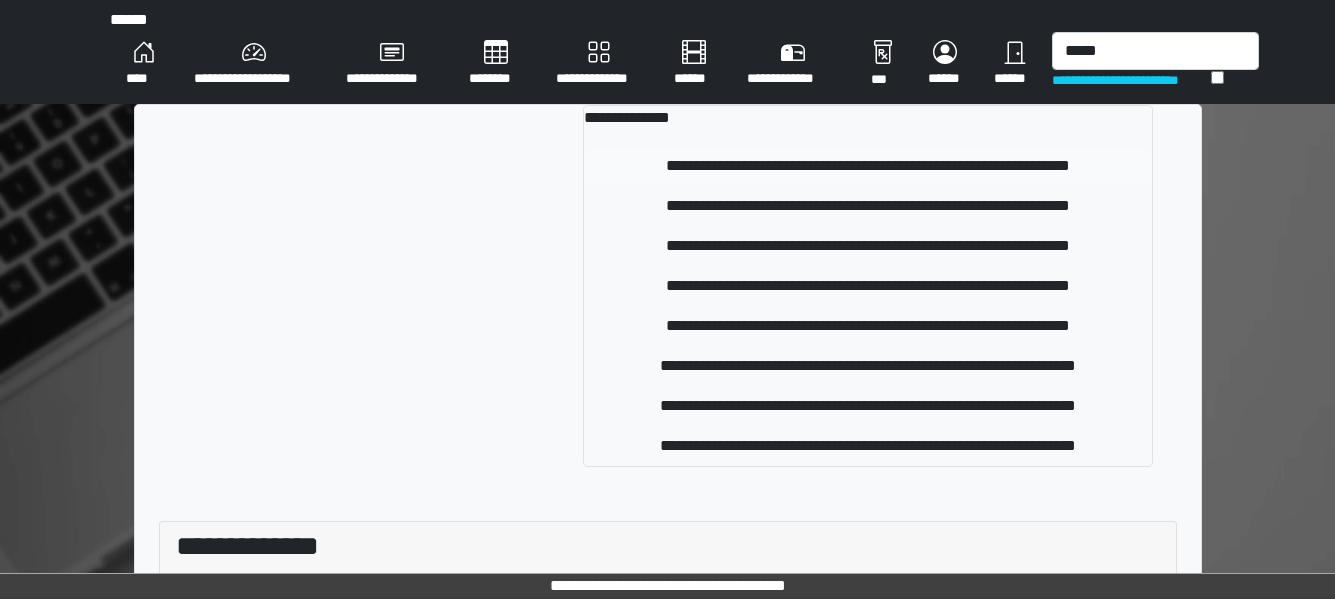 type 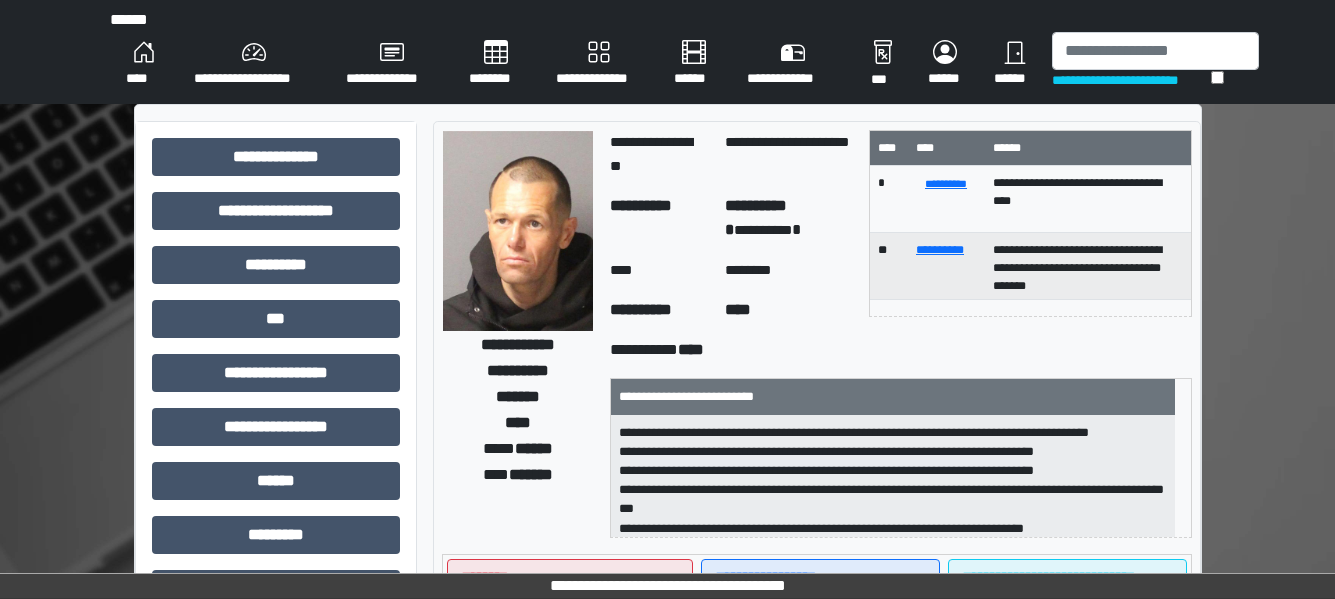 scroll, scrollTop: 2, scrollLeft: 0, axis: vertical 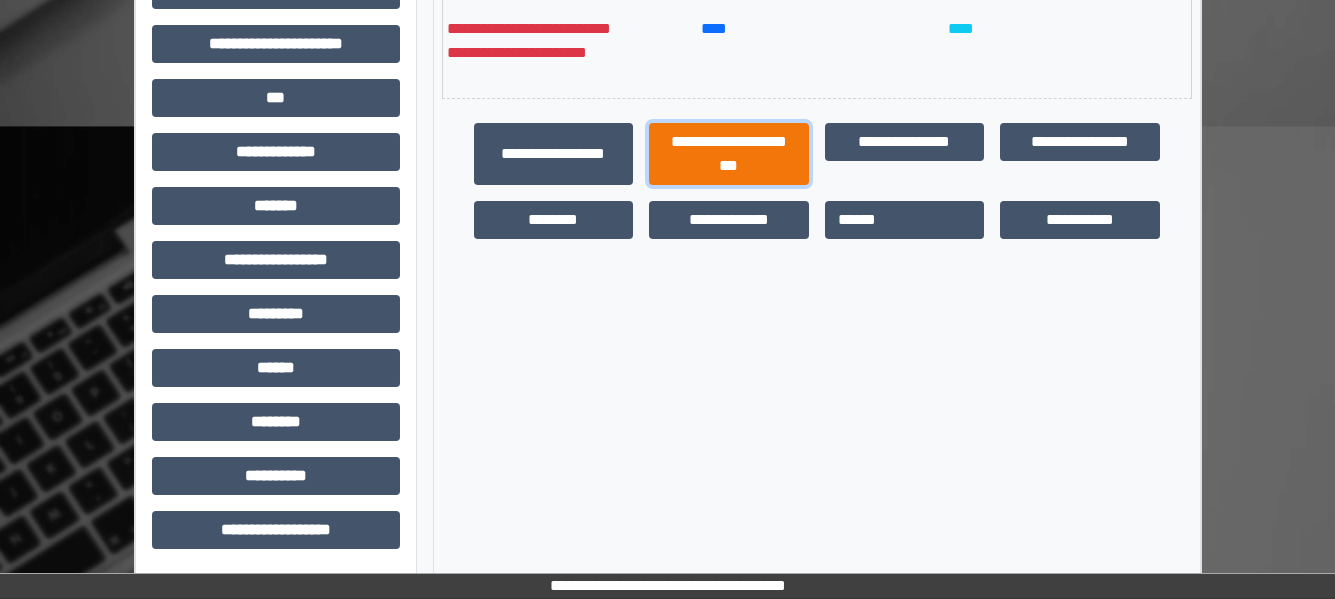click on "**********" at bounding box center [729, 154] 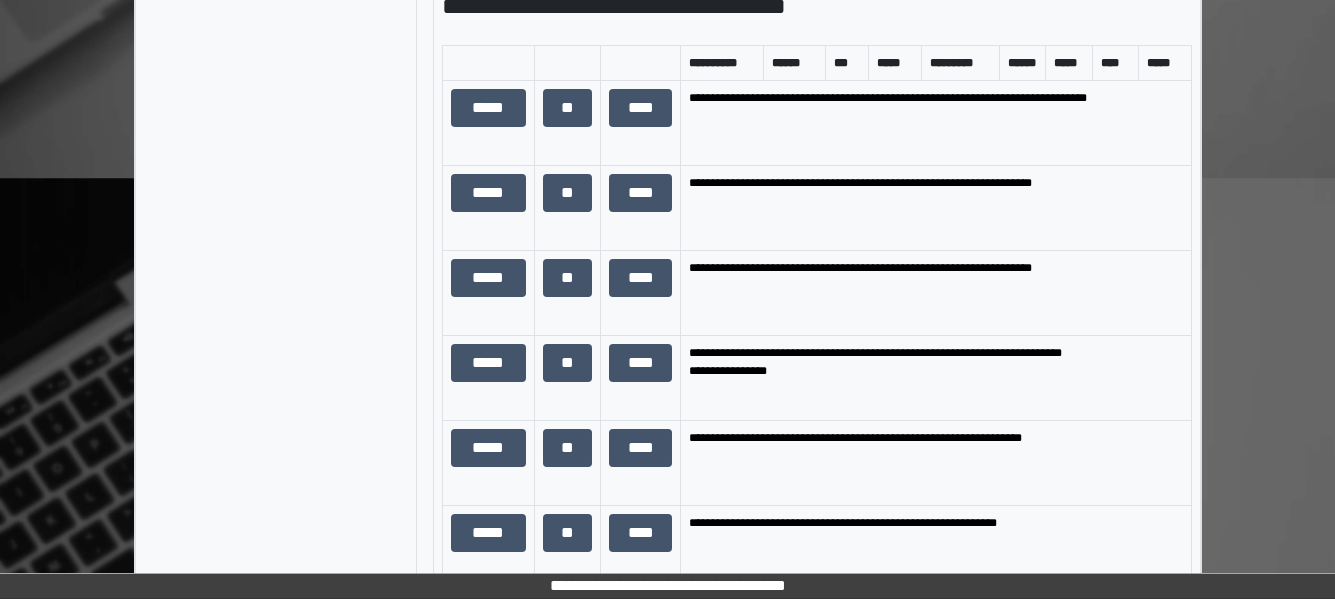 scroll, scrollTop: 1499, scrollLeft: 0, axis: vertical 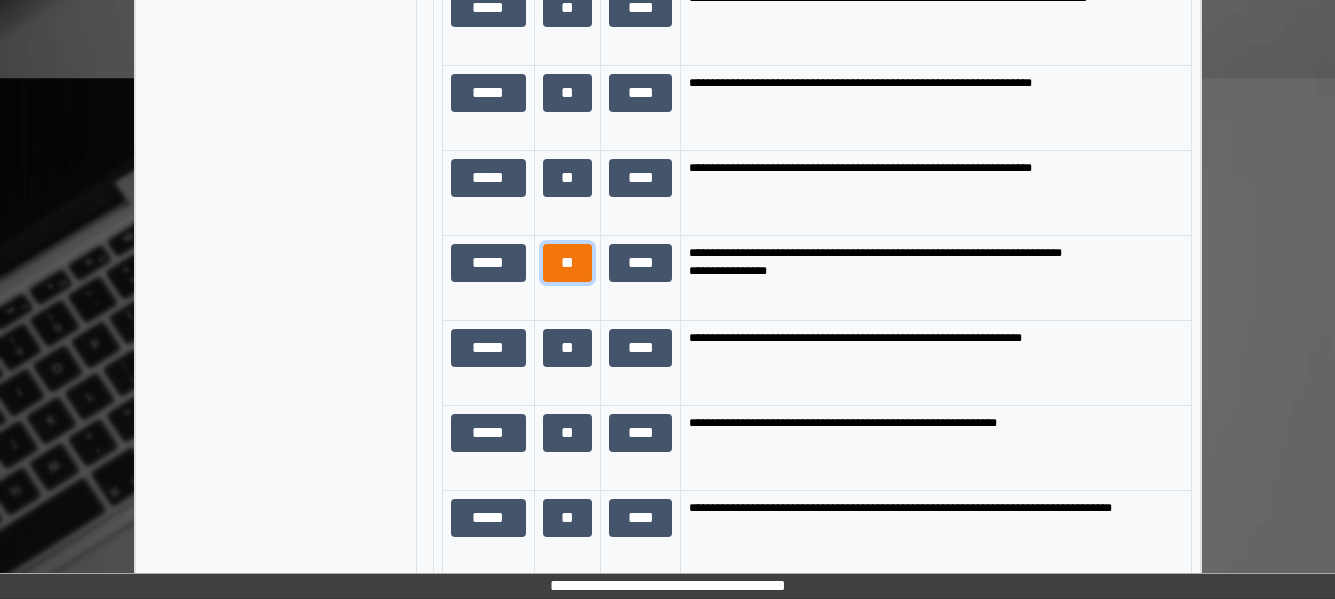 click on "**" at bounding box center (568, 263) 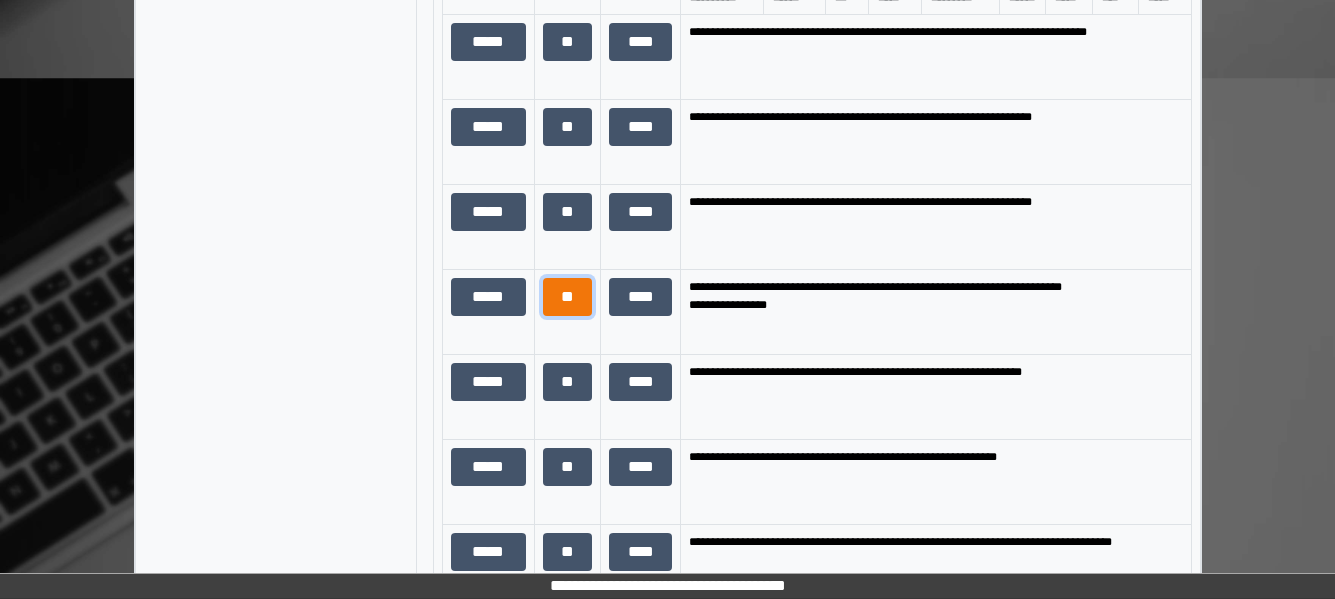 scroll, scrollTop: 121, scrollLeft: 0, axis: vertical 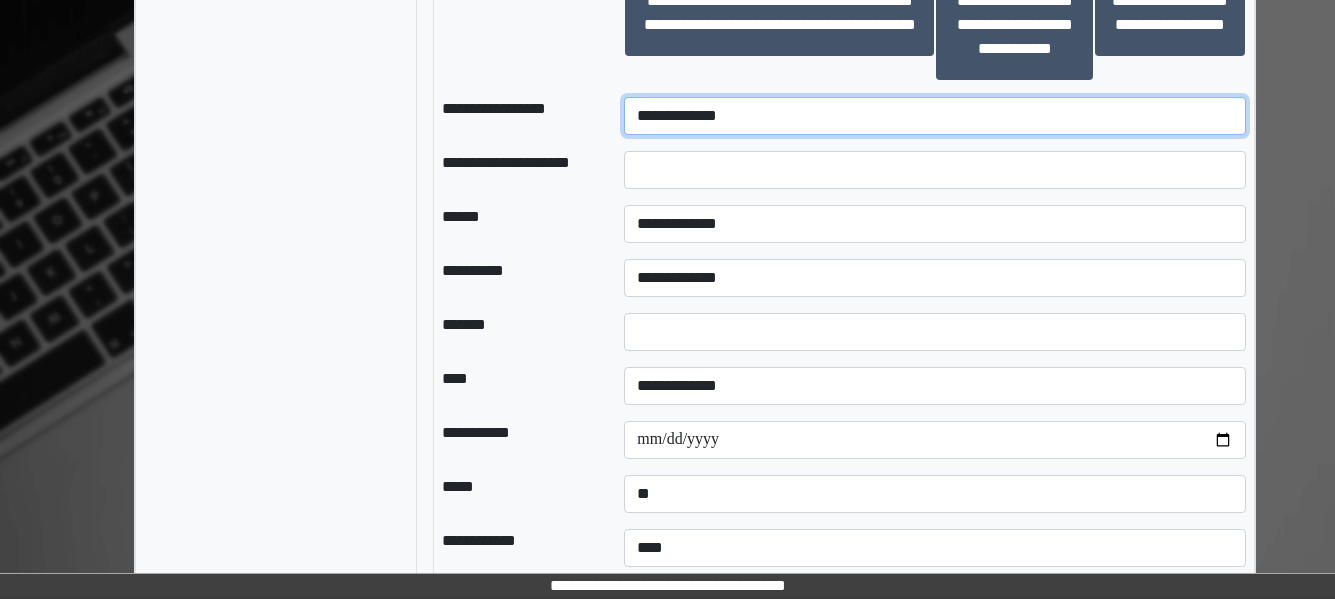 click on "**********" at bounding box center [935, 116] 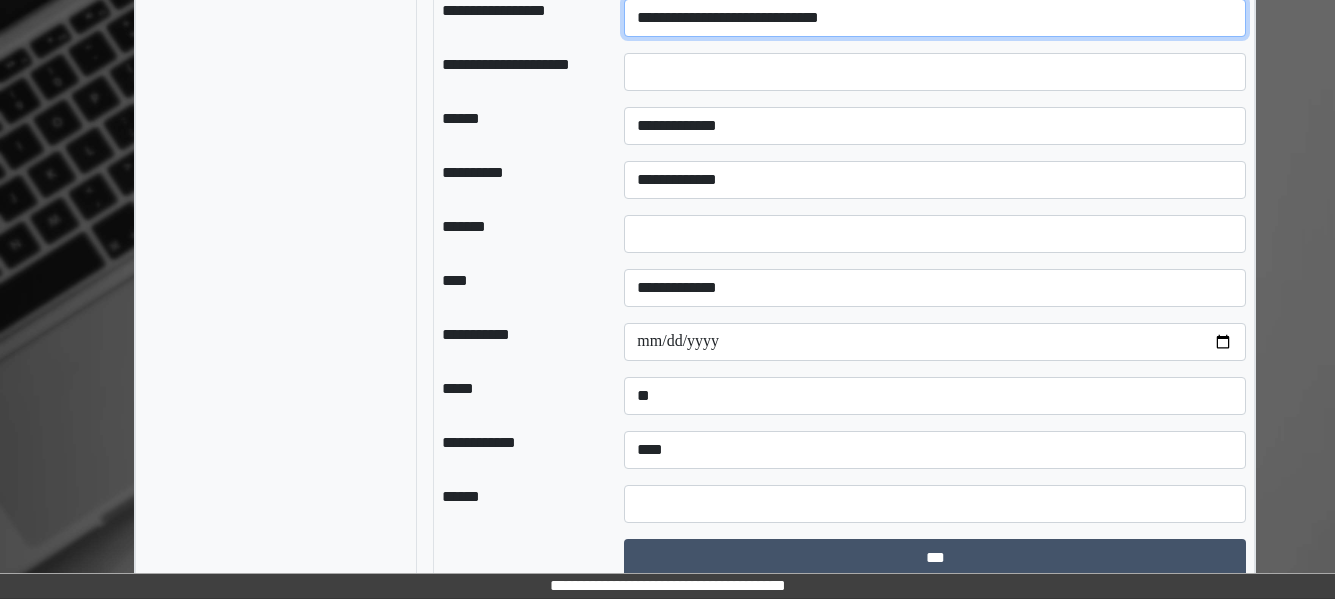 scroll, scrollTop: 2599, scrollLeft: 0, axis: vertical 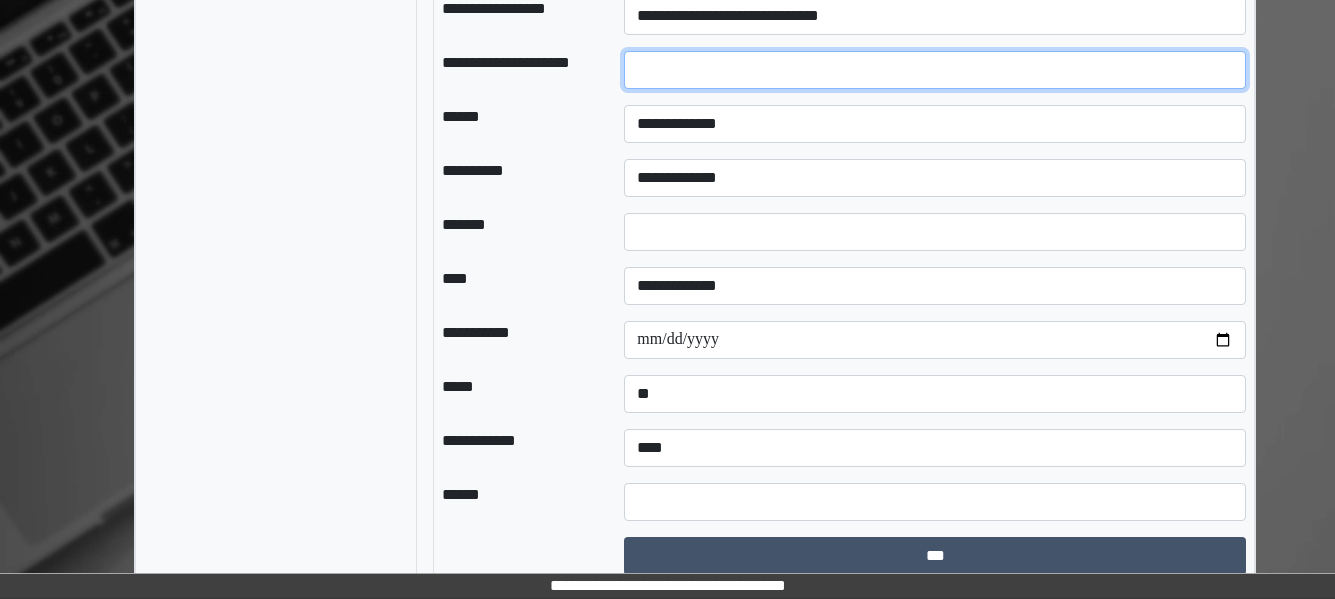 click at bounding box center [935, 70] 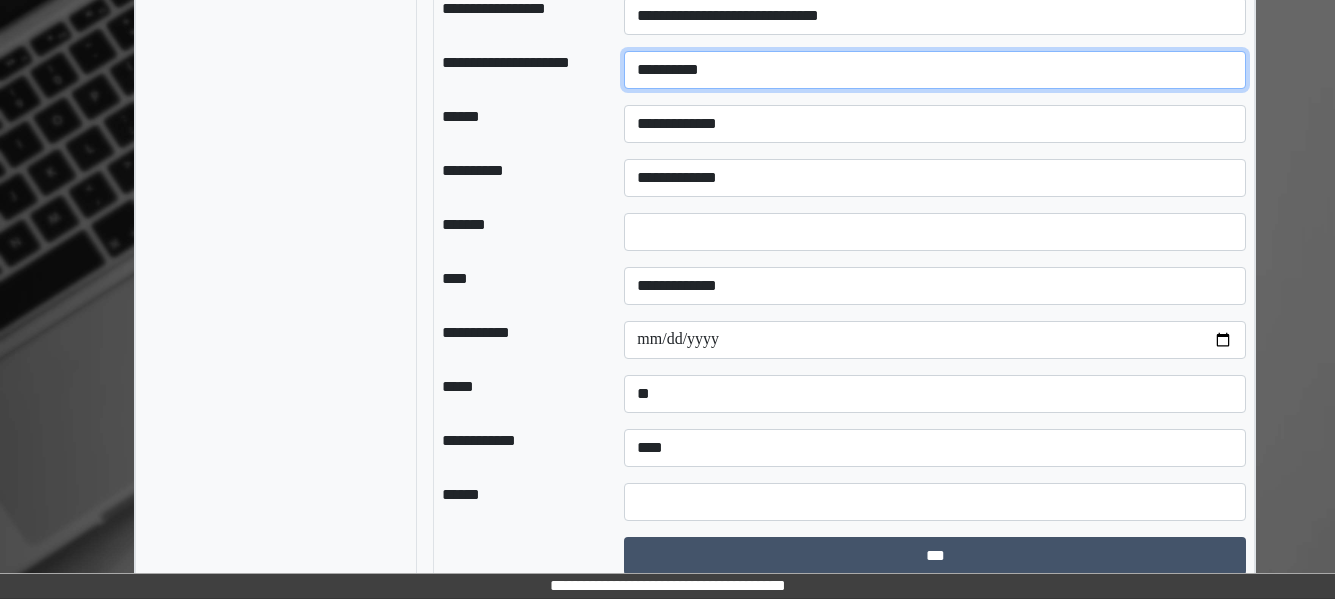 type on "**********" 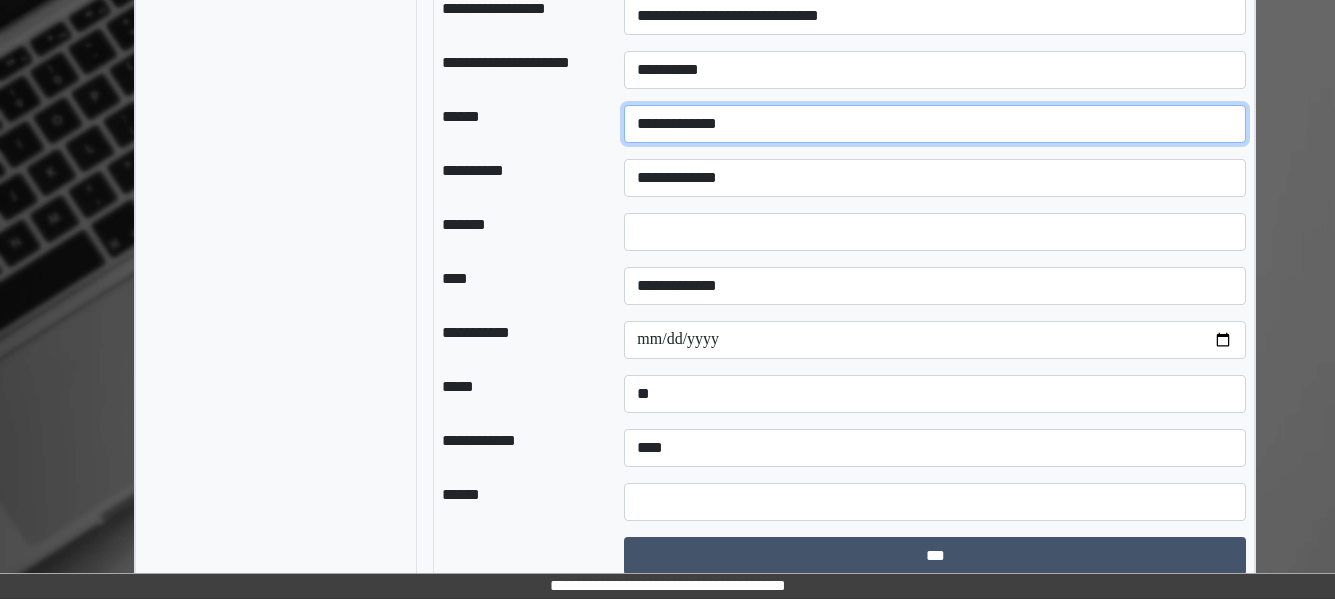 click on "**********" at bounding box center (935, 124) 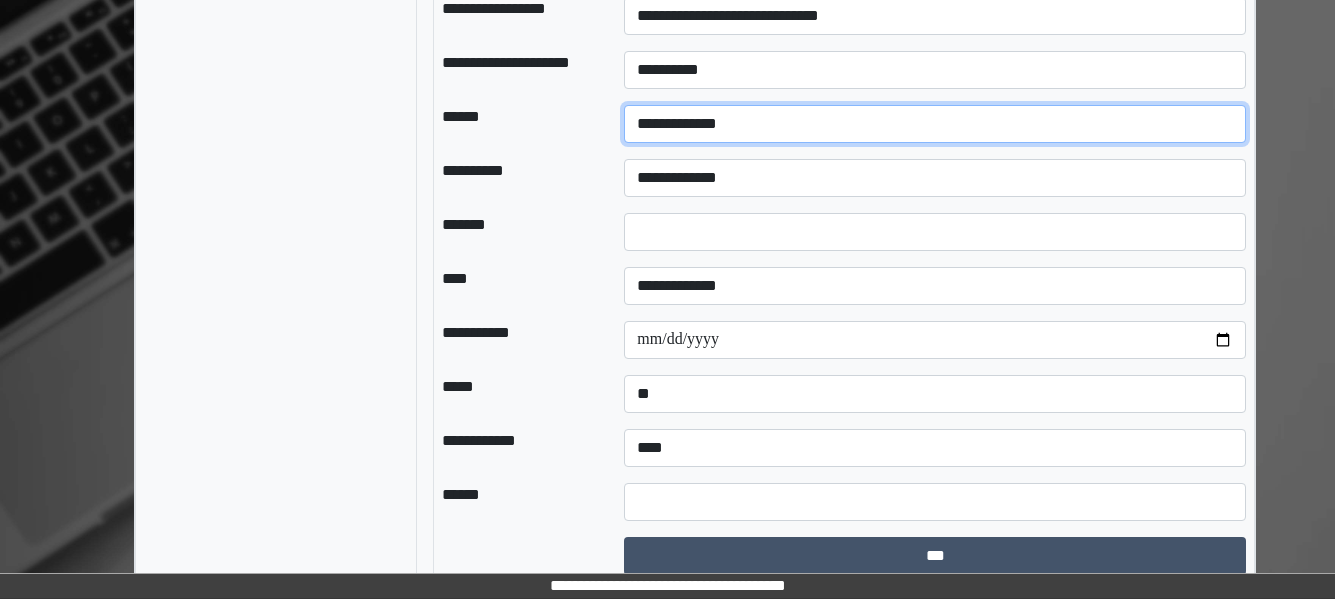 select on "*" 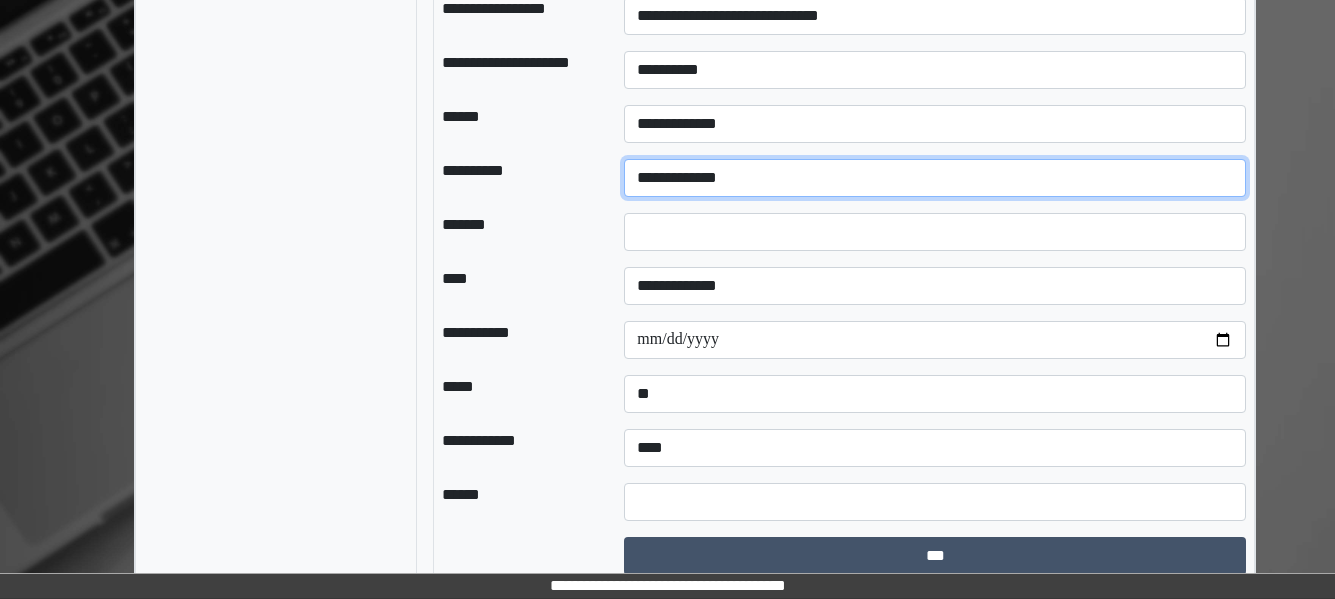 click on "**********" at bounding box center [935, 178] 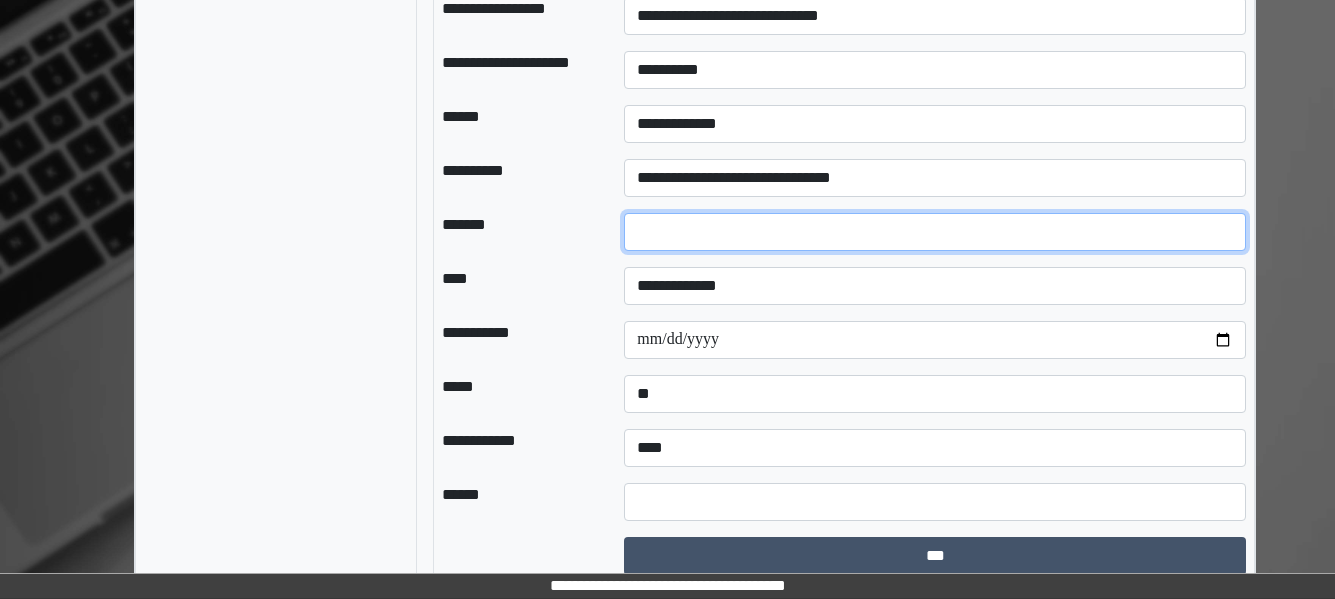 click at bounding box center (935, 232) 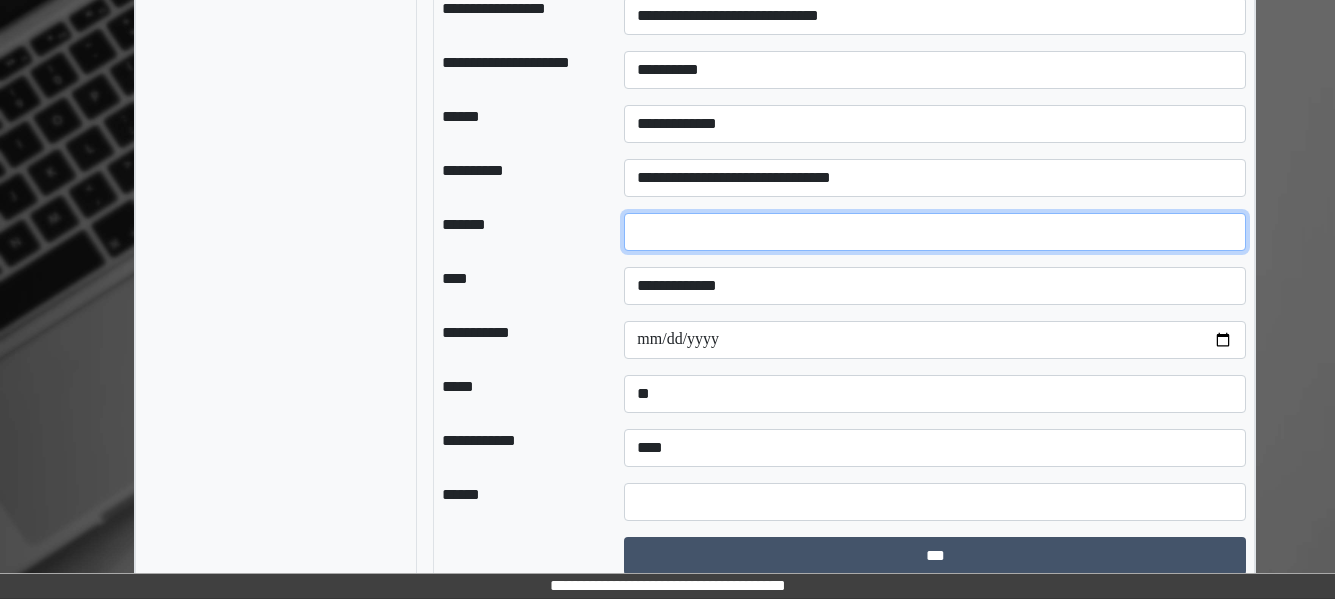 type on "**" 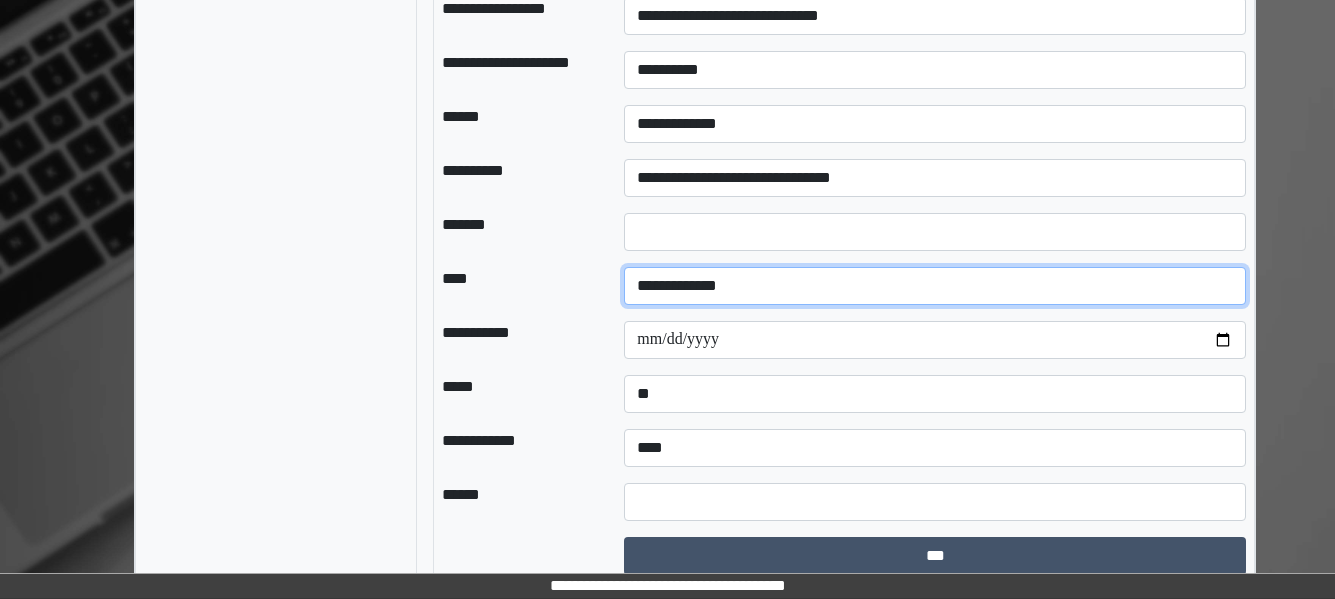 click on "**********" at bounding box center (935, 286) 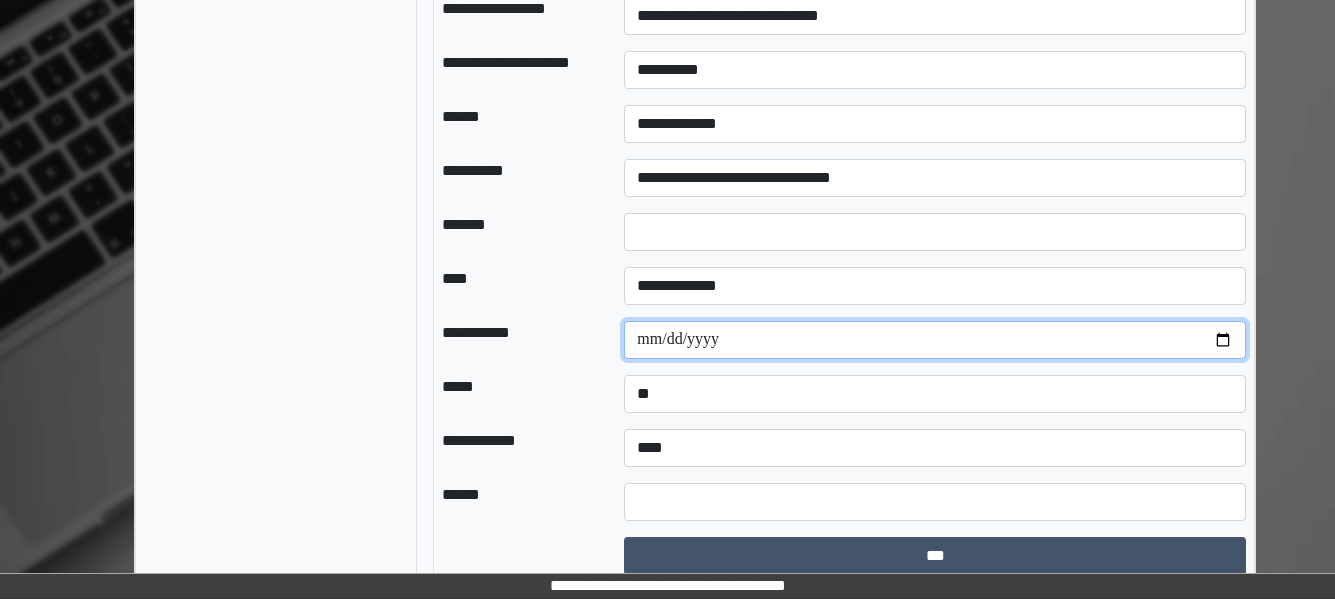 click at bounding box center [935, 340] 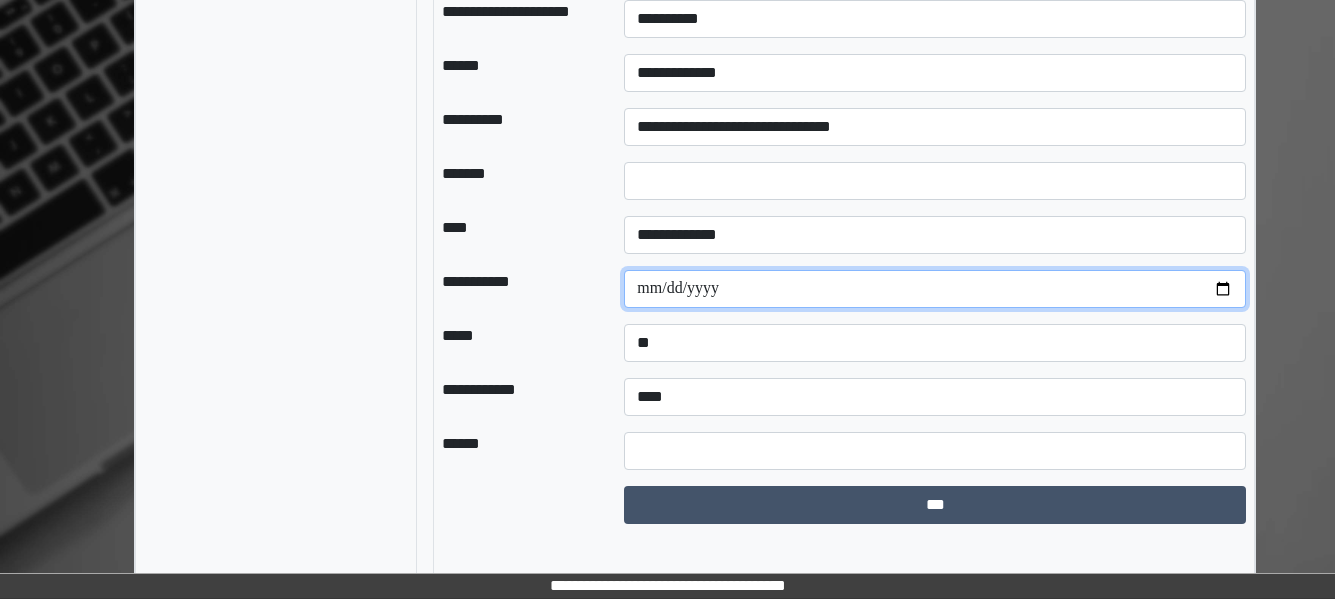 scroll, scrollTop: 2696, scrollLeft: 0, axis: vertical 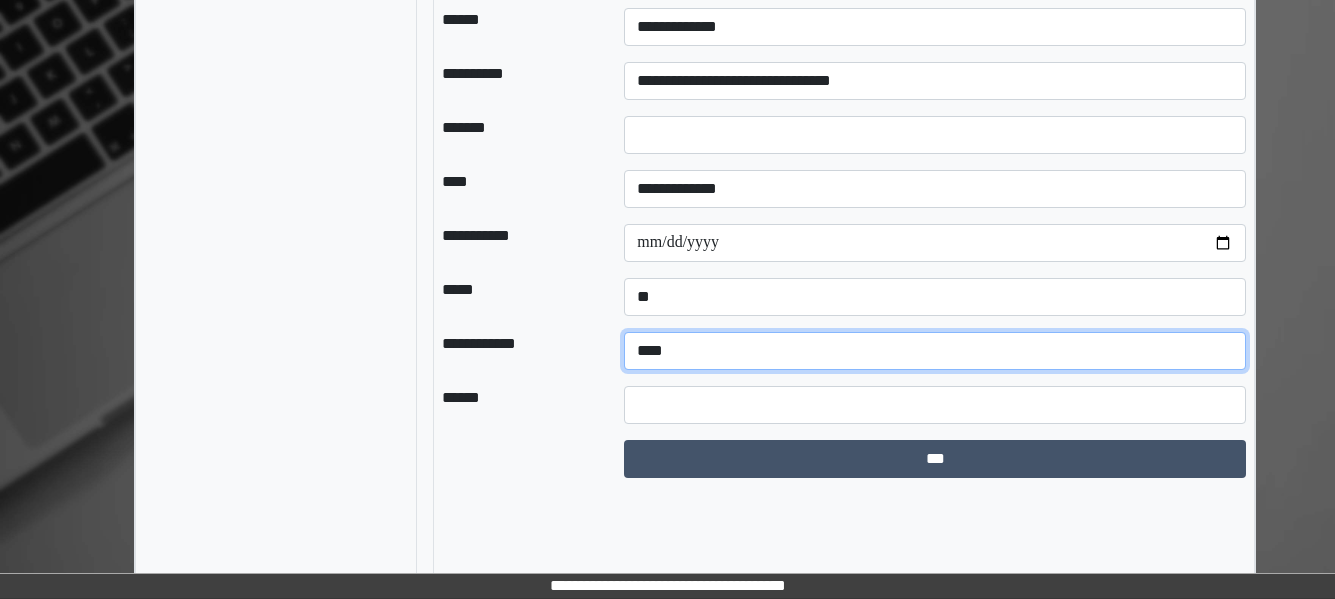 click on "**********" at bounding box center [935, 351] 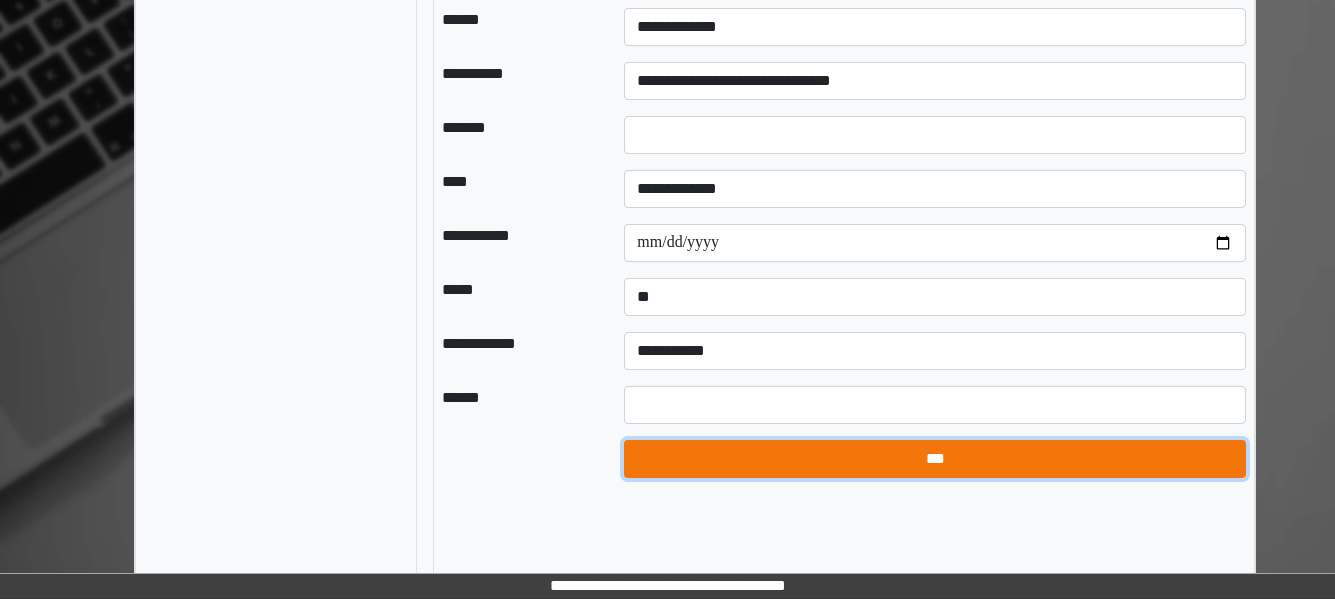 click on "***" at bounding box center [935, 459] 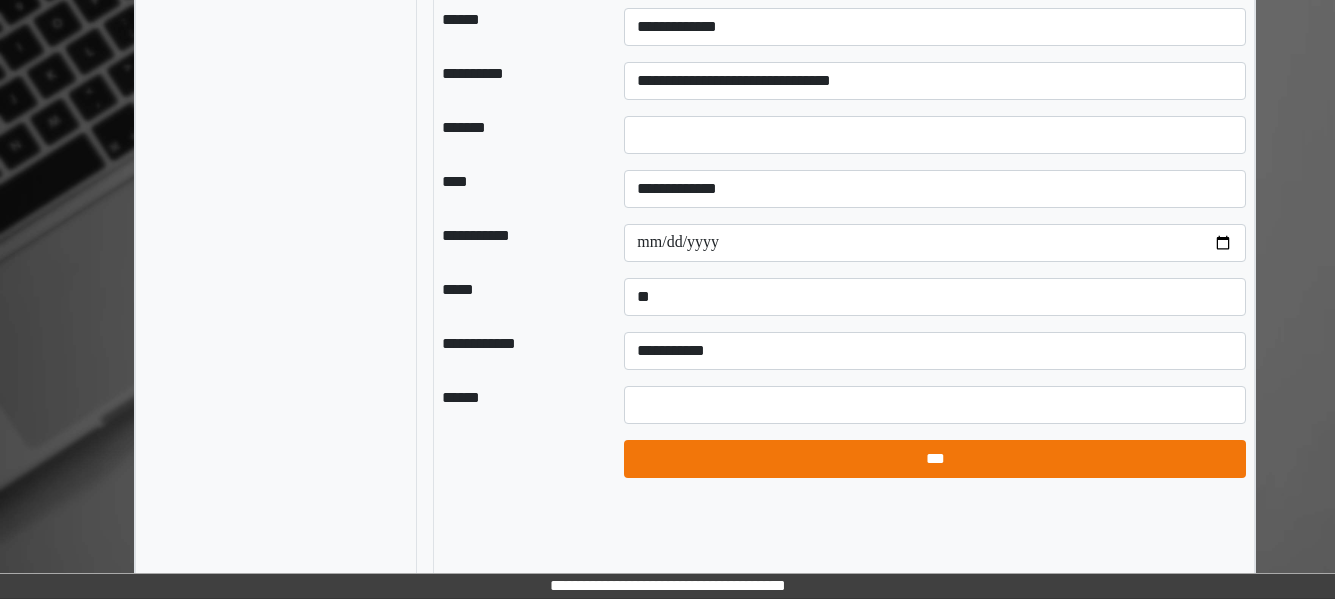 select on "*" 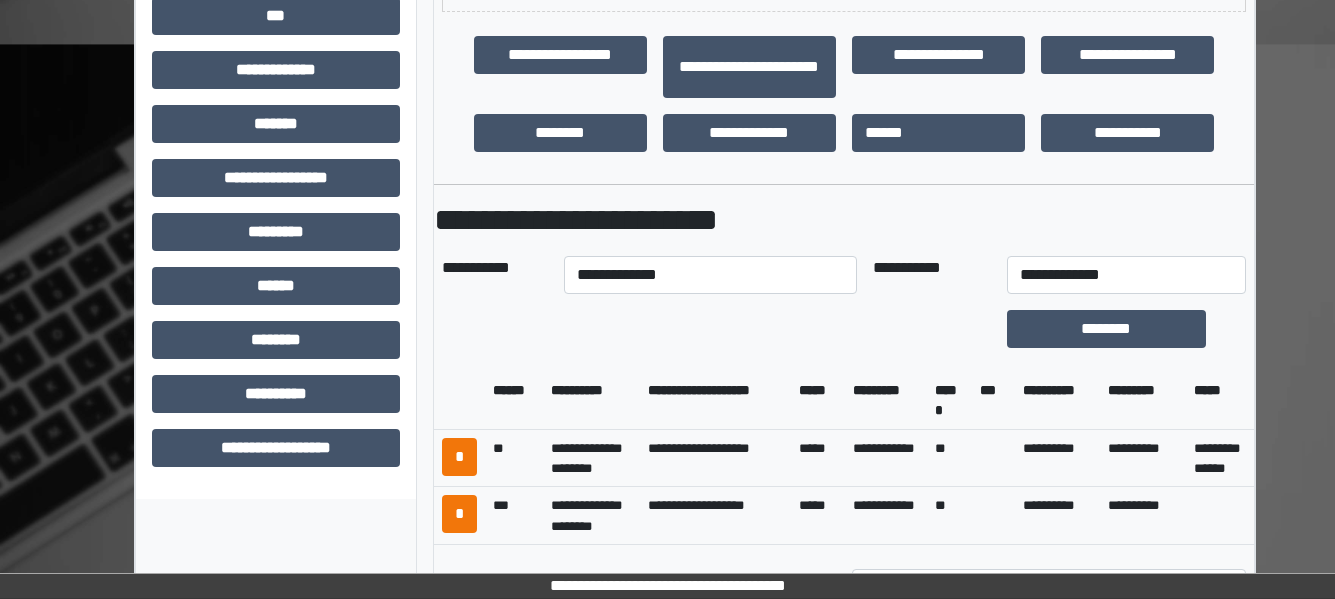 scroll, scrollTop: 696, scrollLeft: 0, axis: vertical 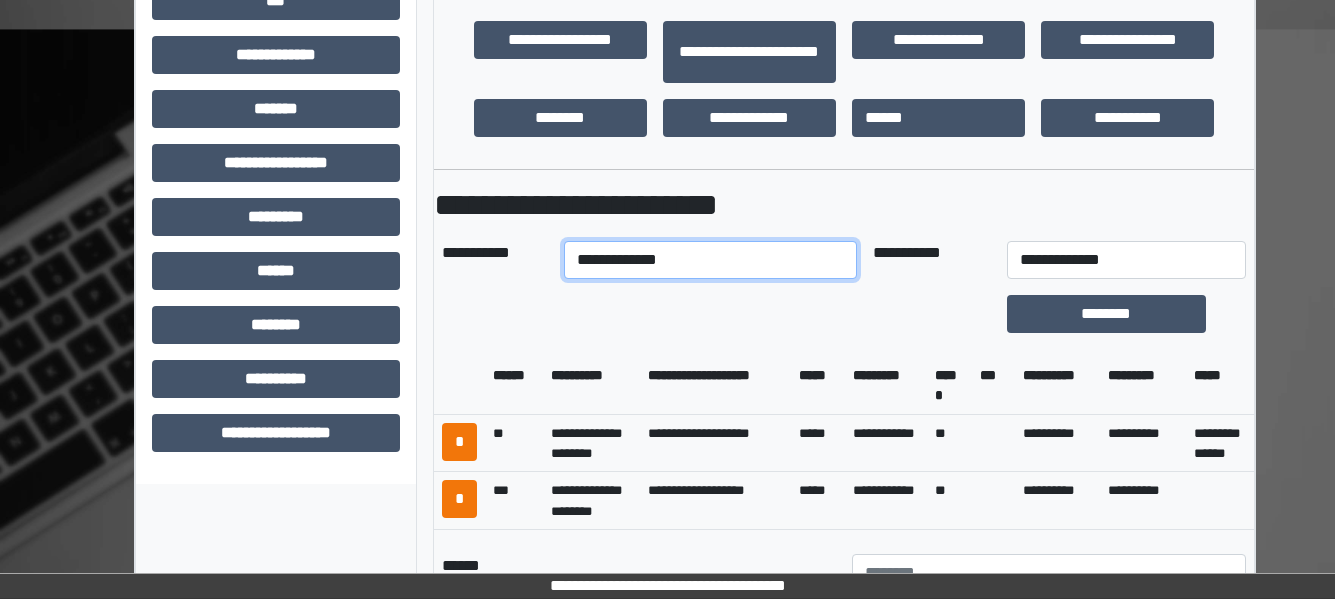 click on "**********" at bounding box center [710, 260] 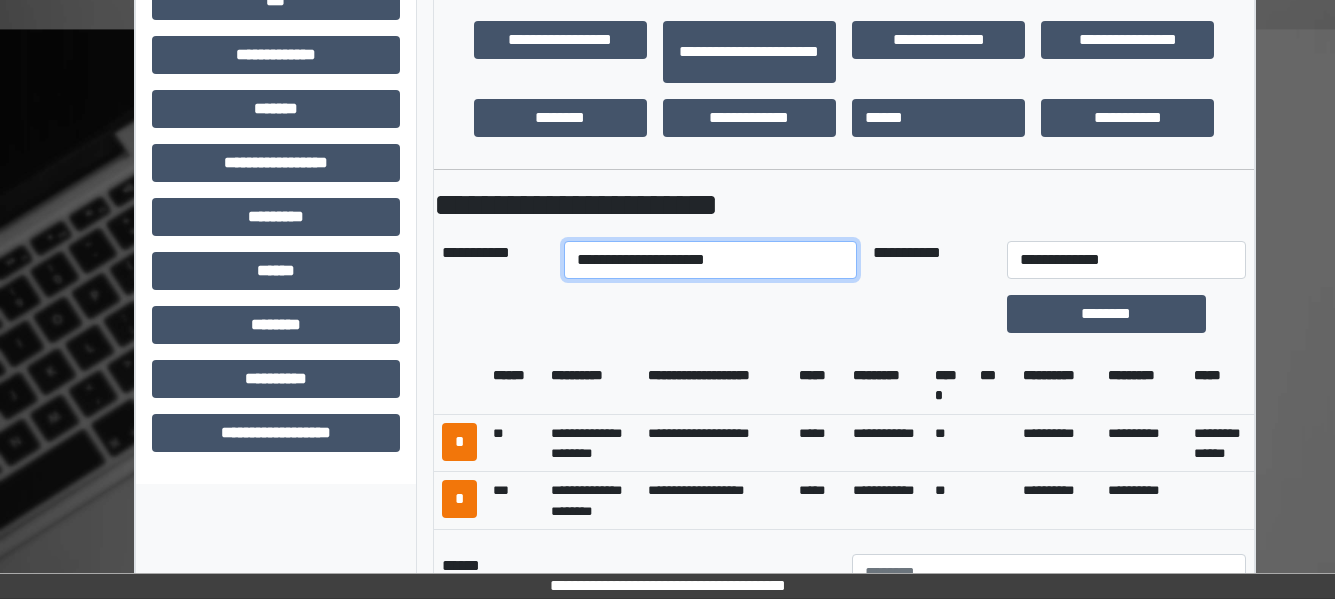 click on "**********" at bounding box center (710, 260) 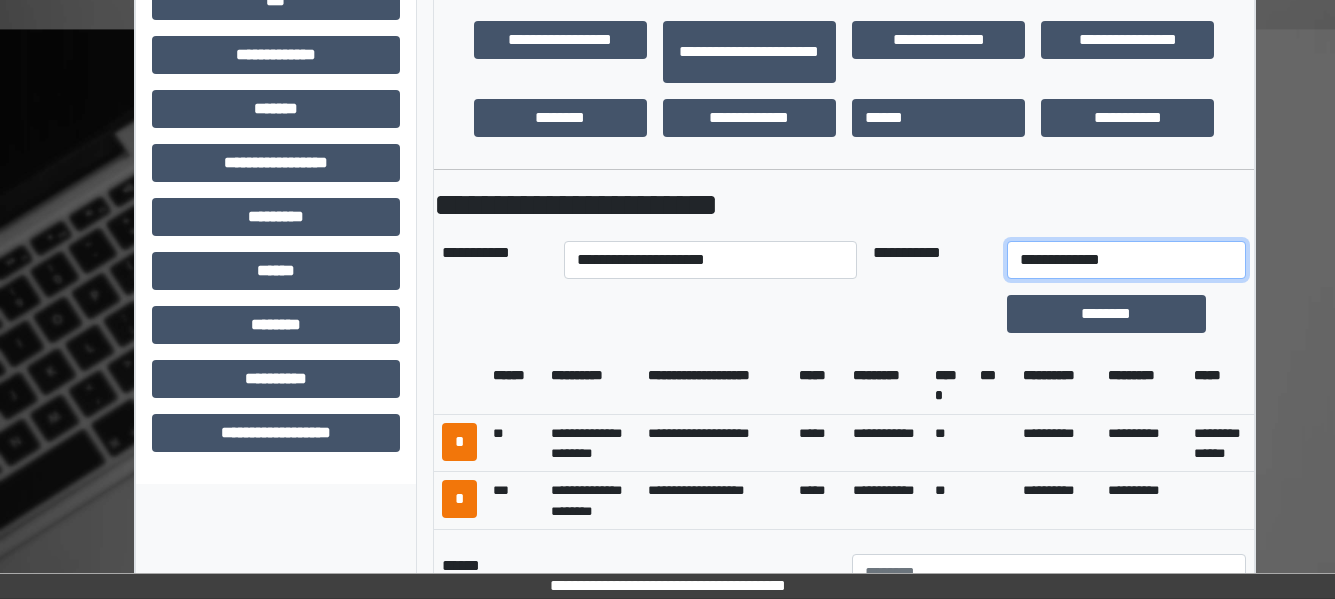 click on "**********" at bounding box center (1126, 260) 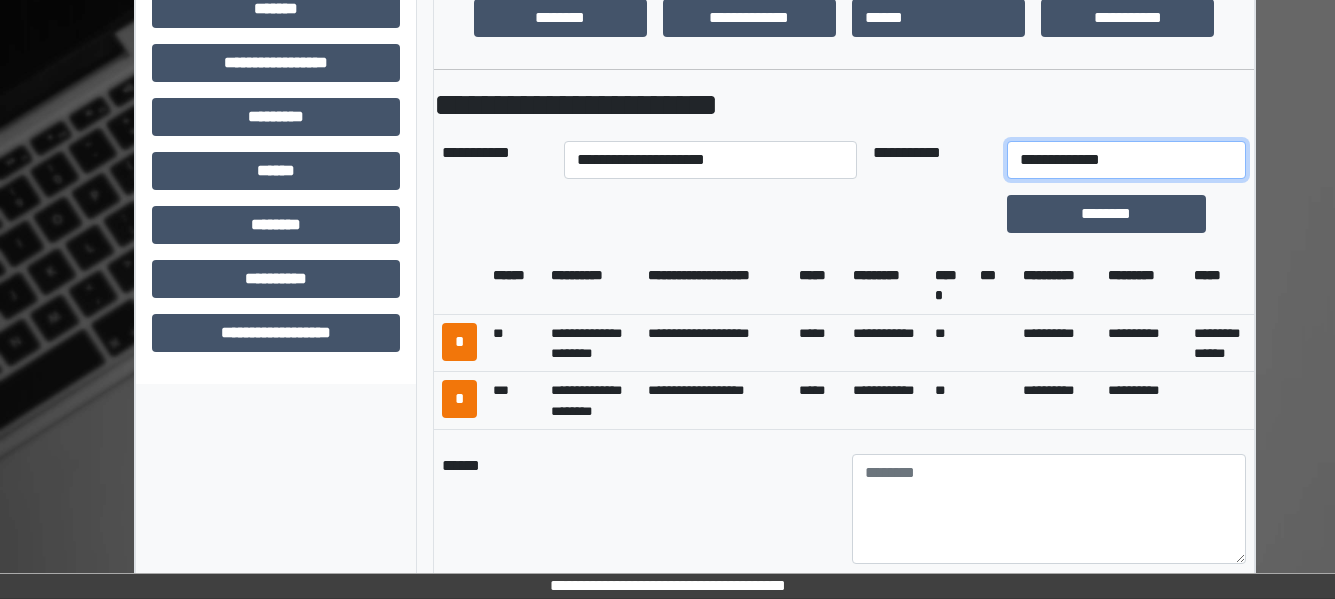scroll, scrollTop: 896, scrollLeft: 0, axis: vertical 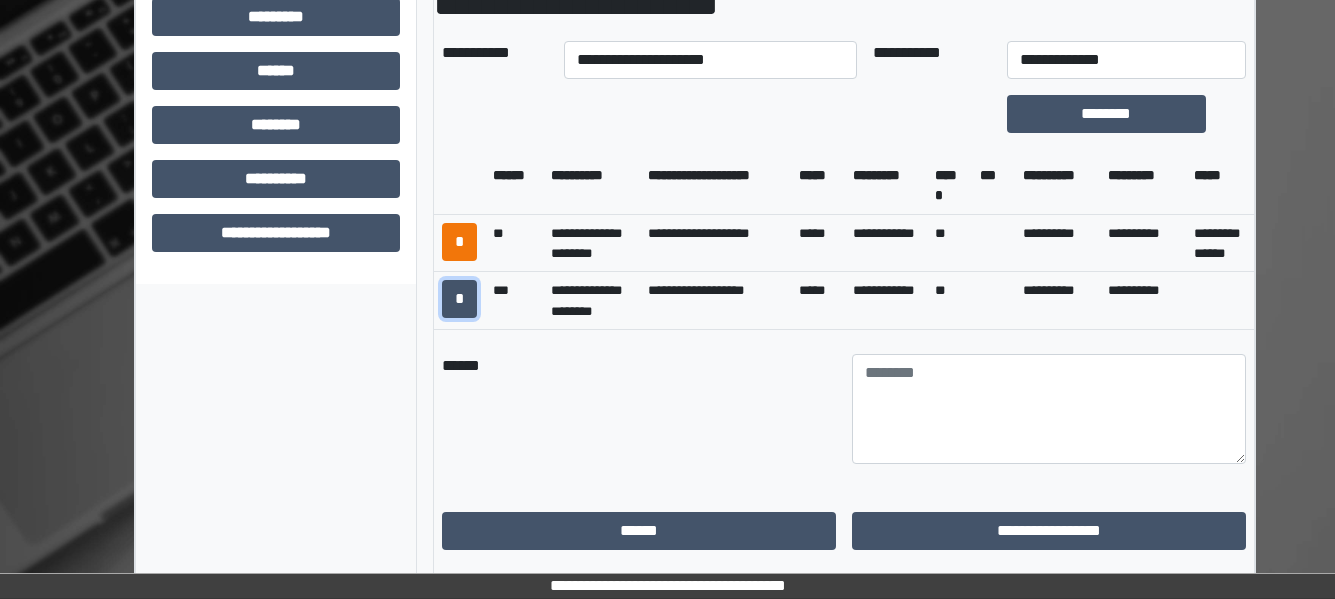 click on "*" at bounding box center (459, 299) 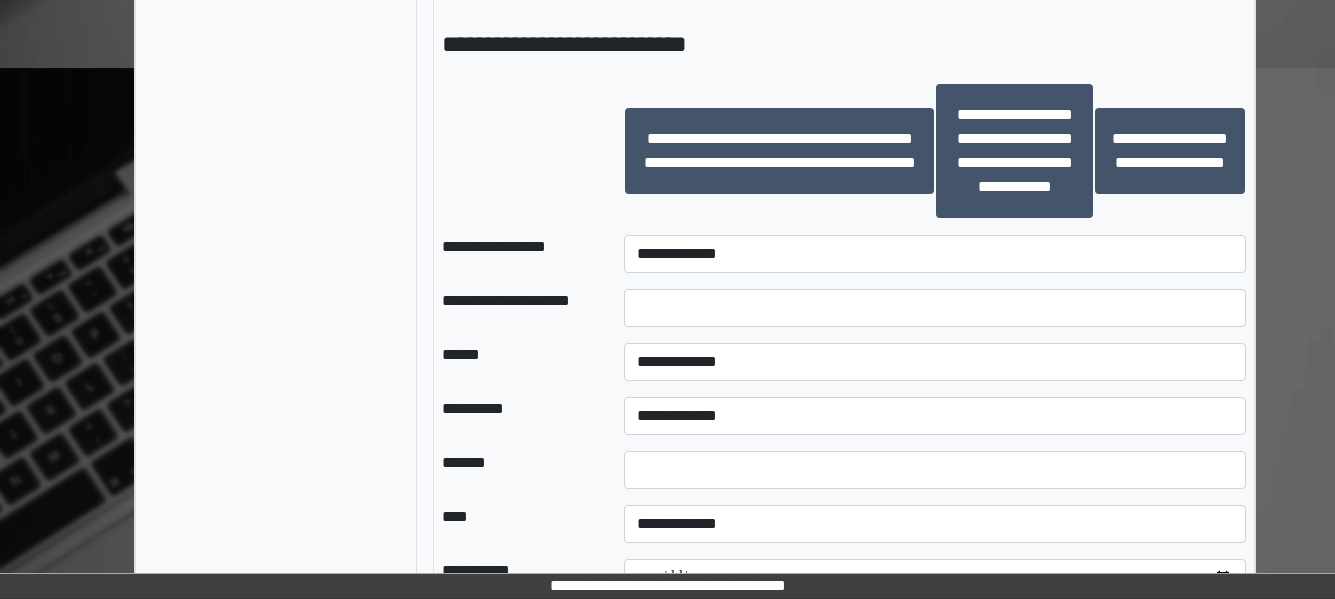 scroll, scrollTop: 2396, scrollLeft: 0, axis: vertical 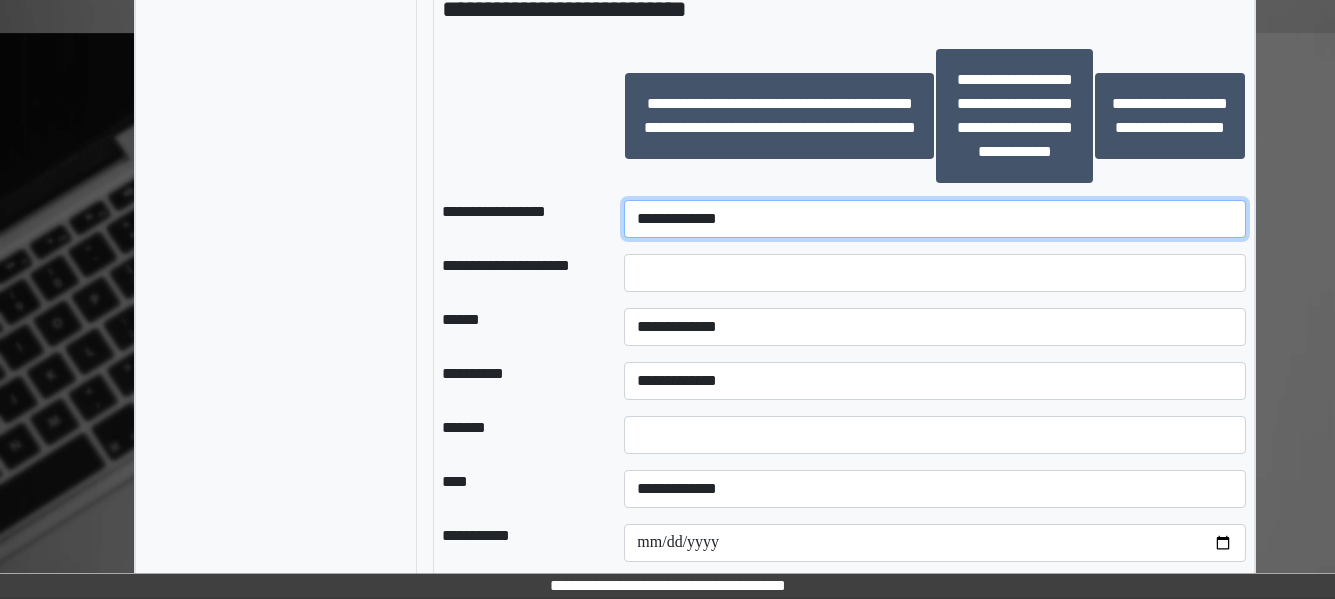 click on "**********" at bounding box center (935, 219) 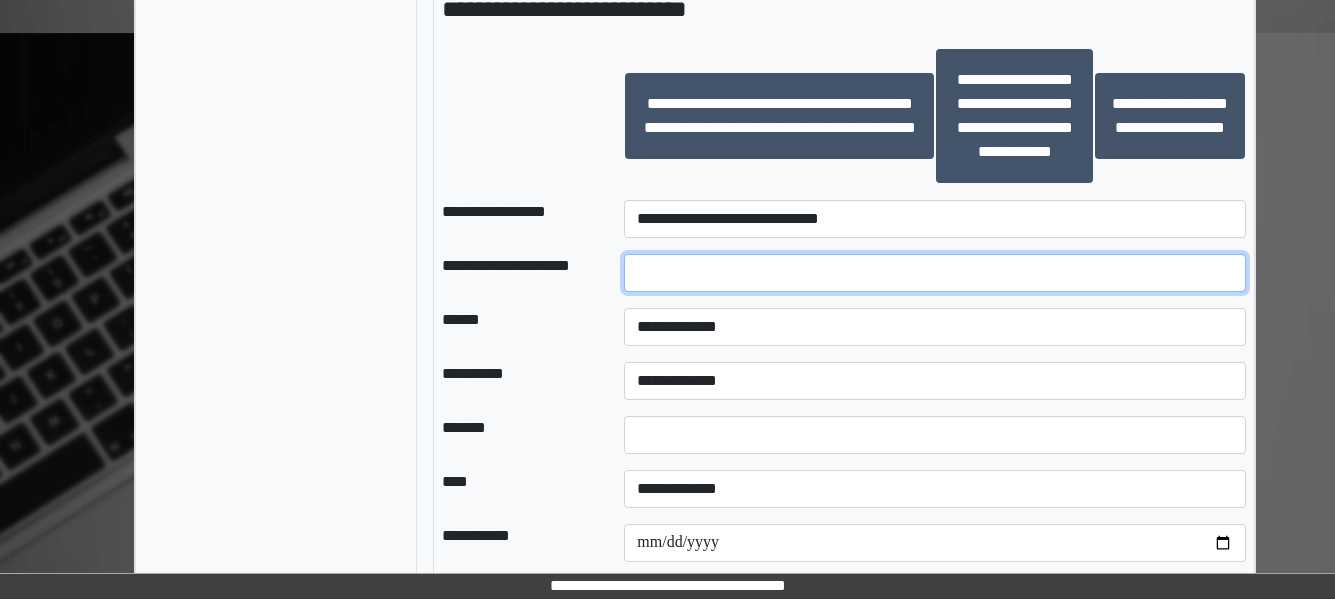 click at bounding box center (935, 273) 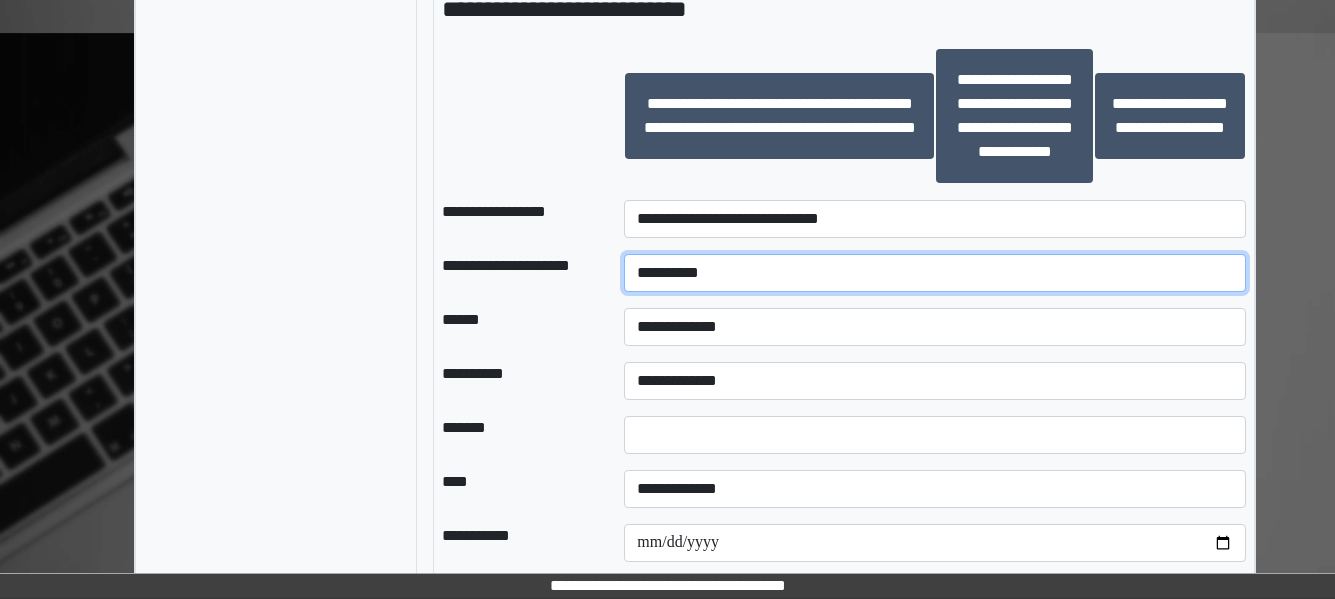 type on "**********" 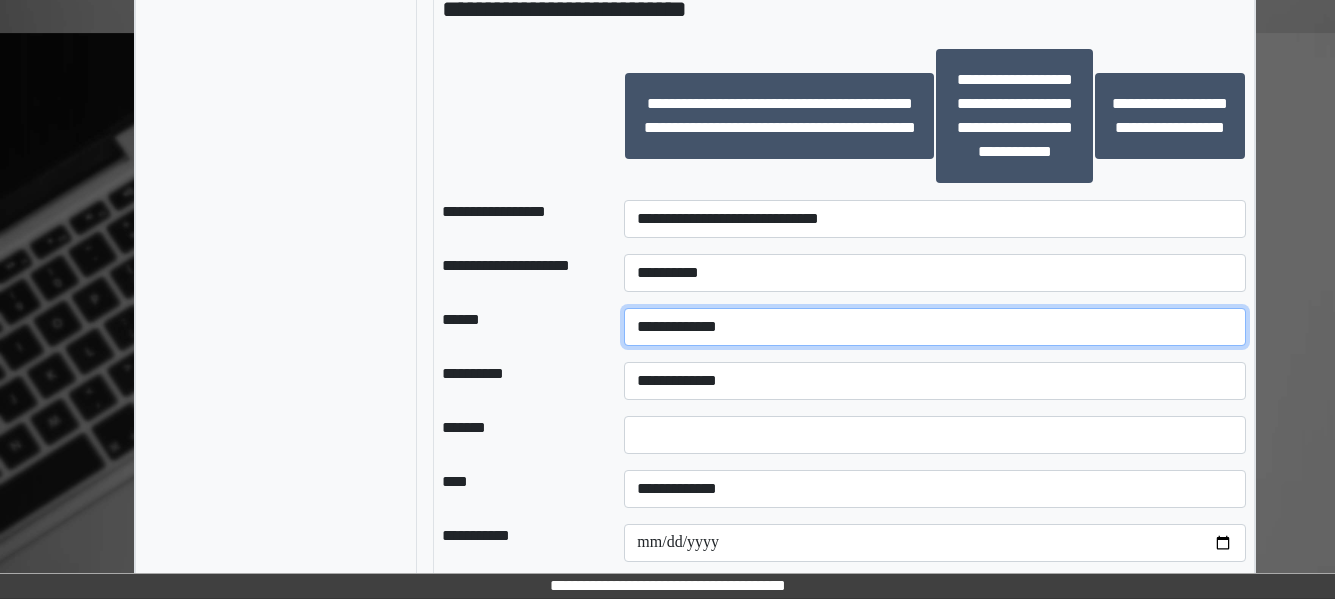 click on "**********" at bounding box center [935, 327] 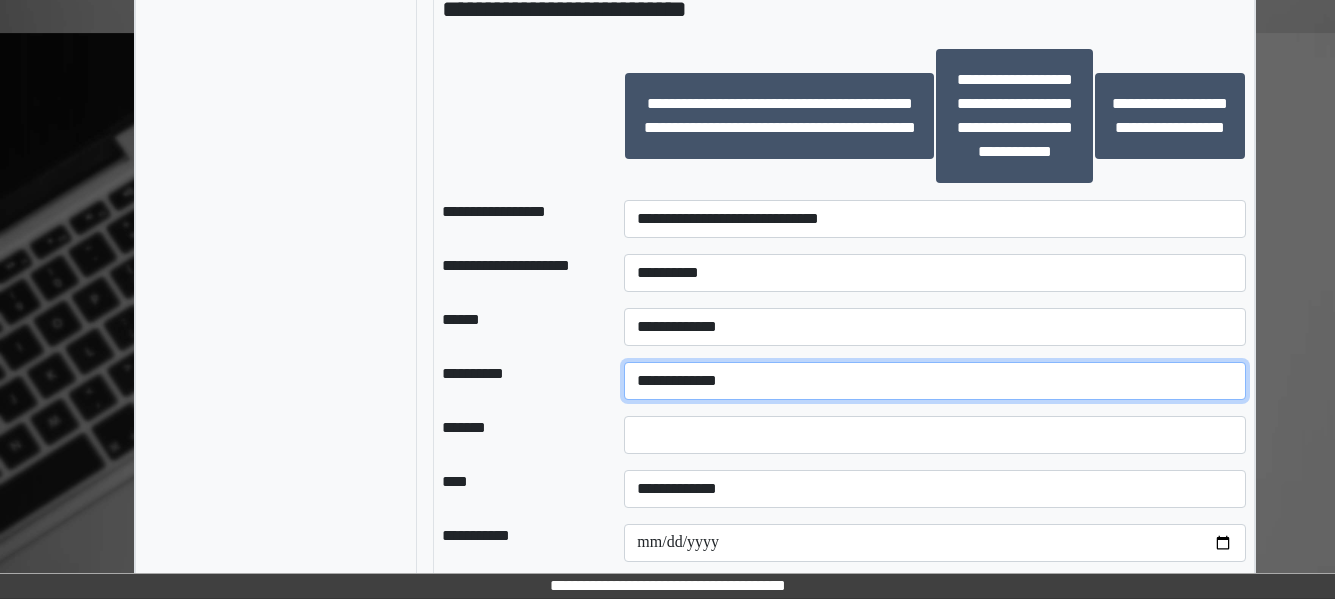 click on "**********" at bounding box center [935, 381] 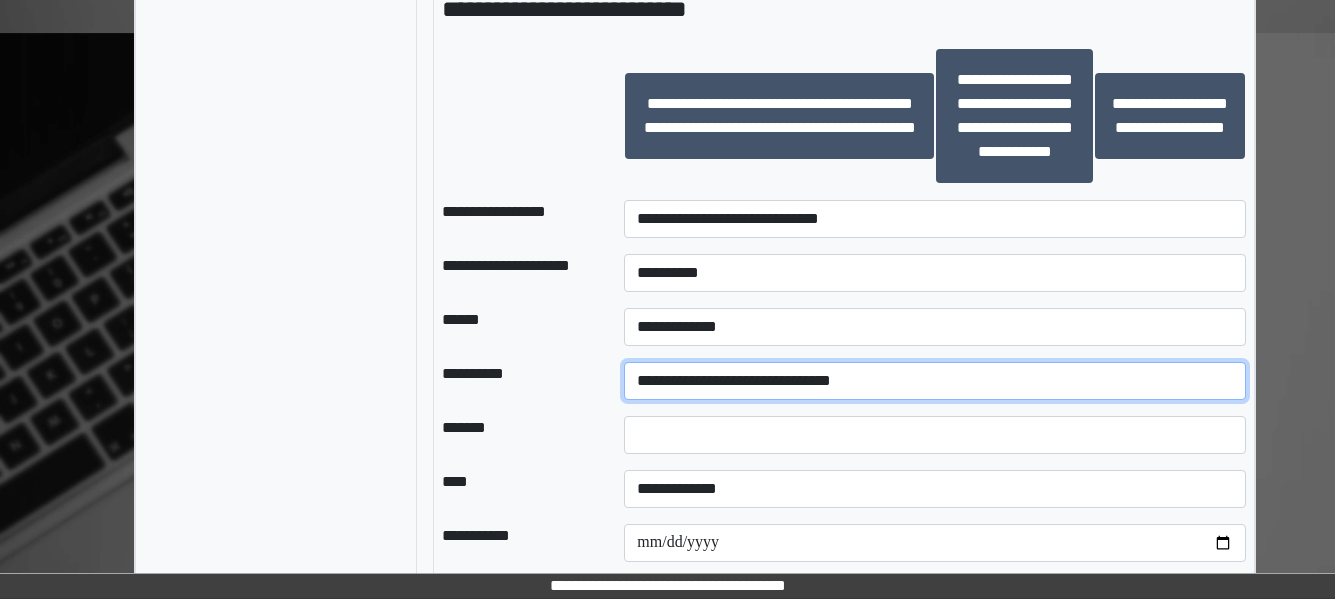 click on "**********" at bounding box center [935, 381] 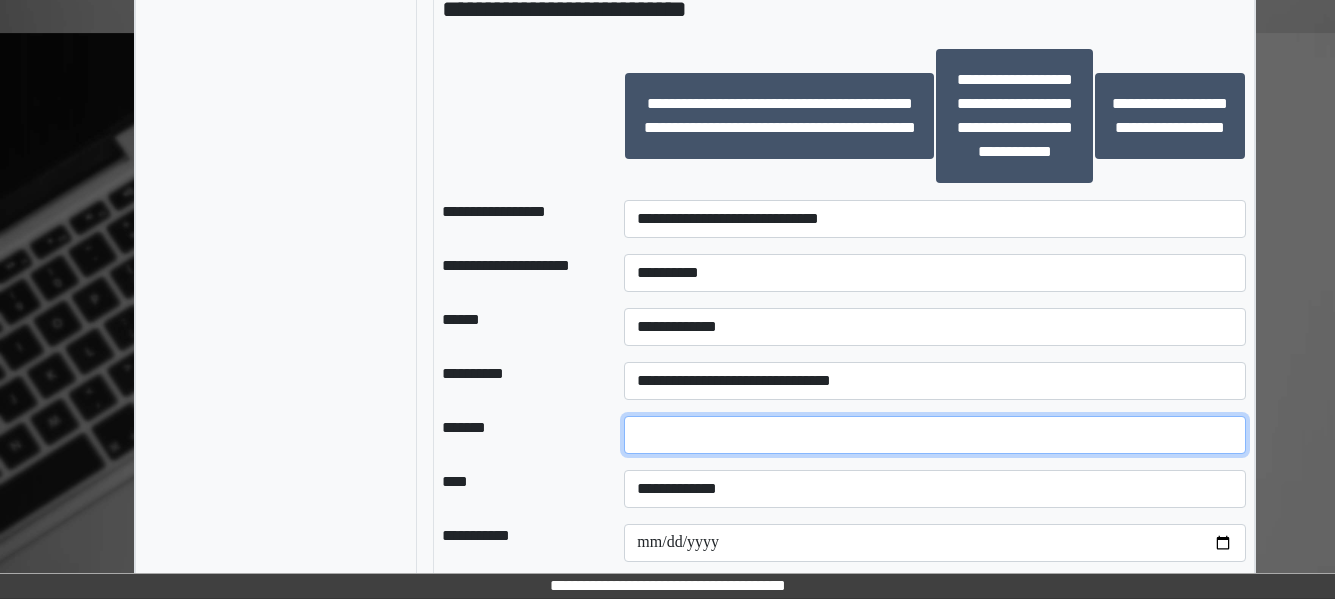 click on "*" at bounding box center (935, 435) 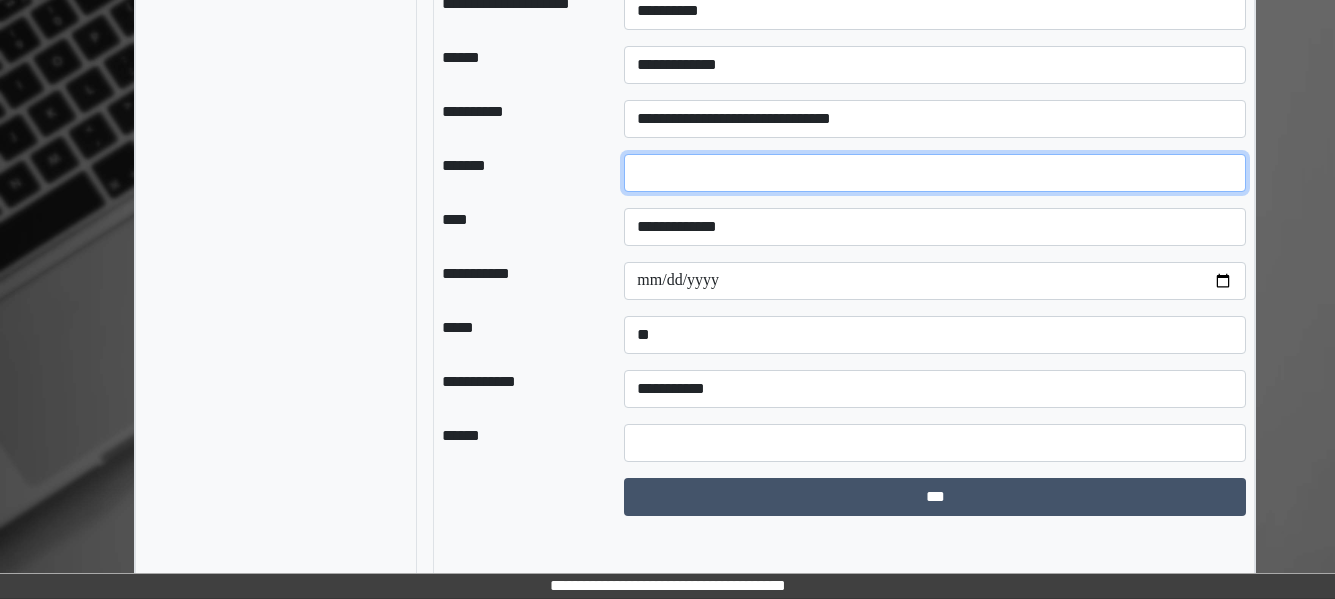 scroll, scrollTop: 2696, scrollLeft: 0, axis: vertical 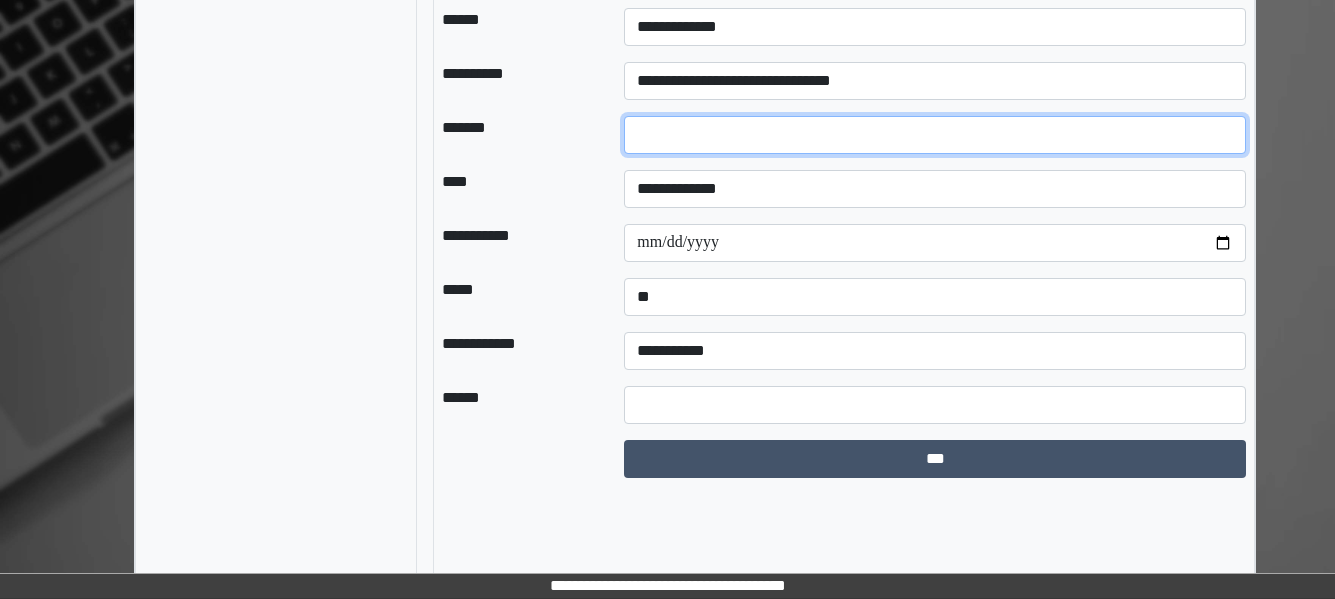 type on "**" 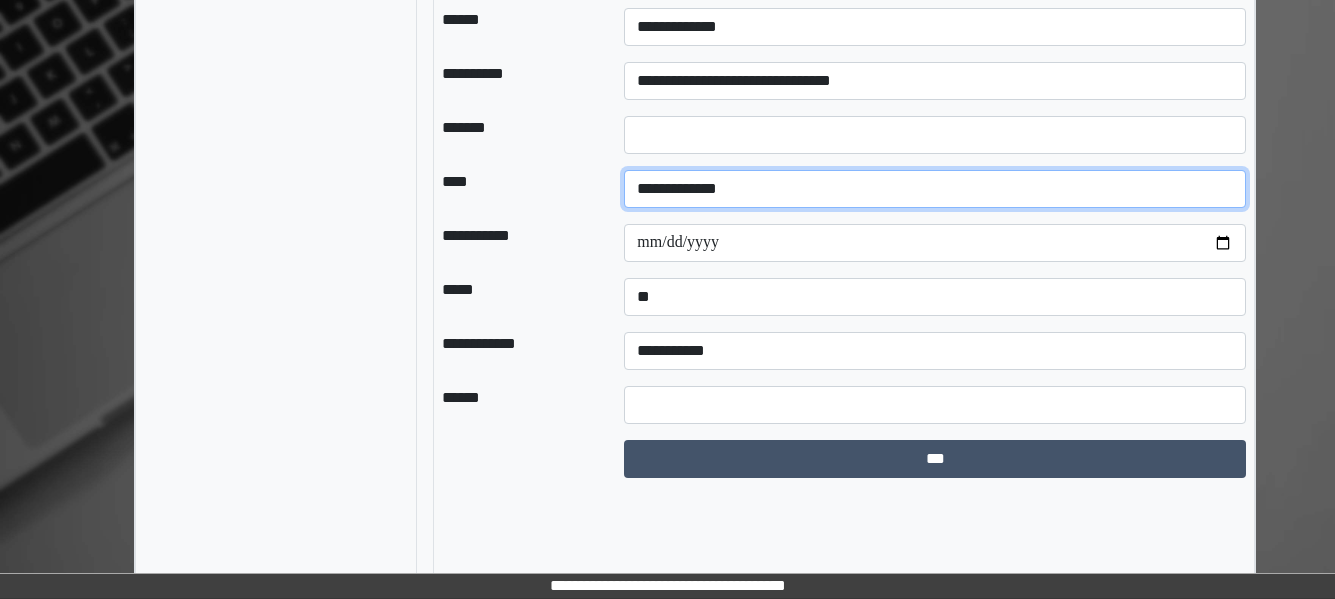 click on "**********" at bounding box center (935, 189) 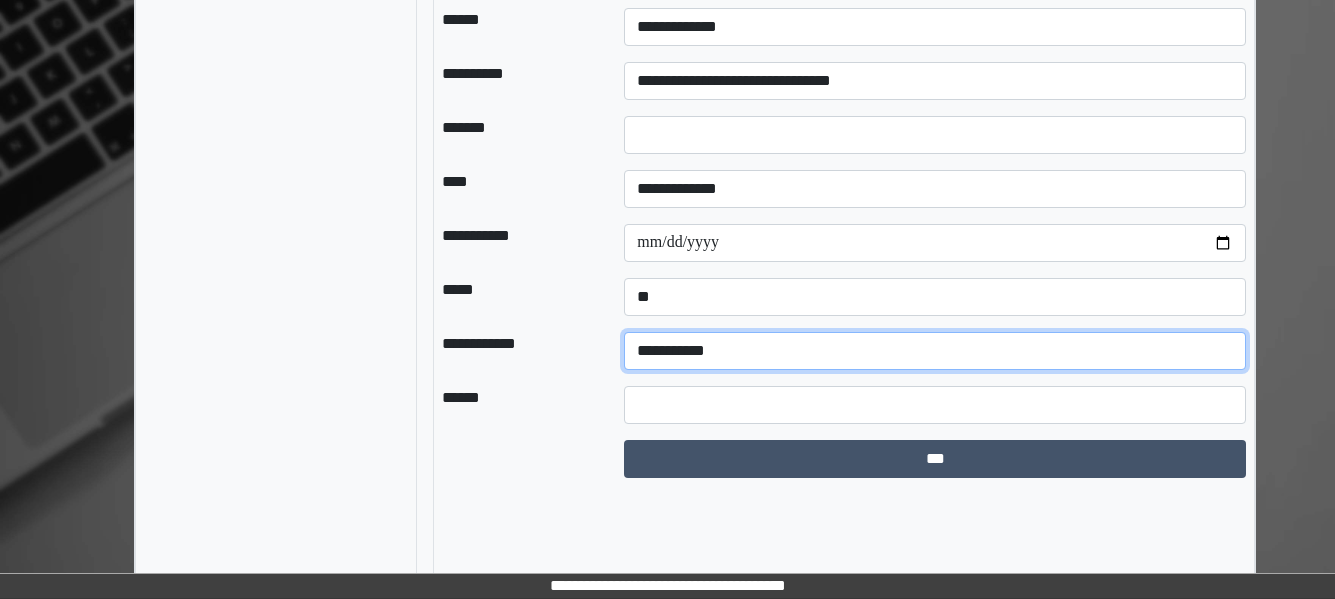 click on "**********" at bounding box center [935, 351] 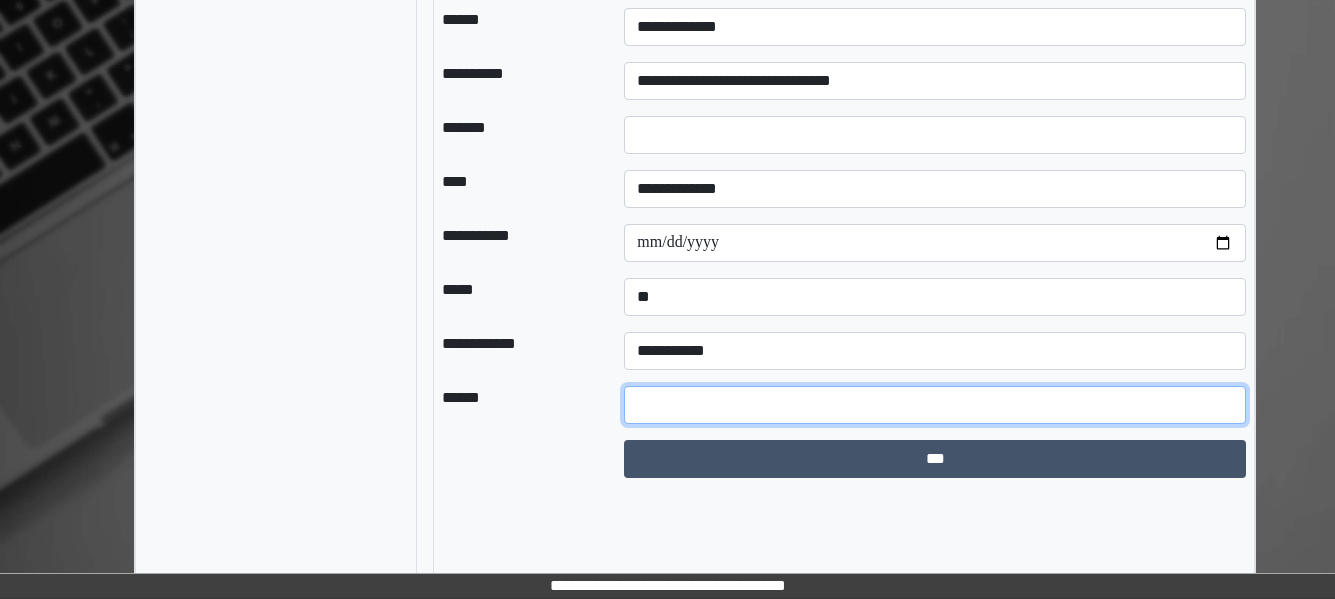 click at bounding box center [935, 405] 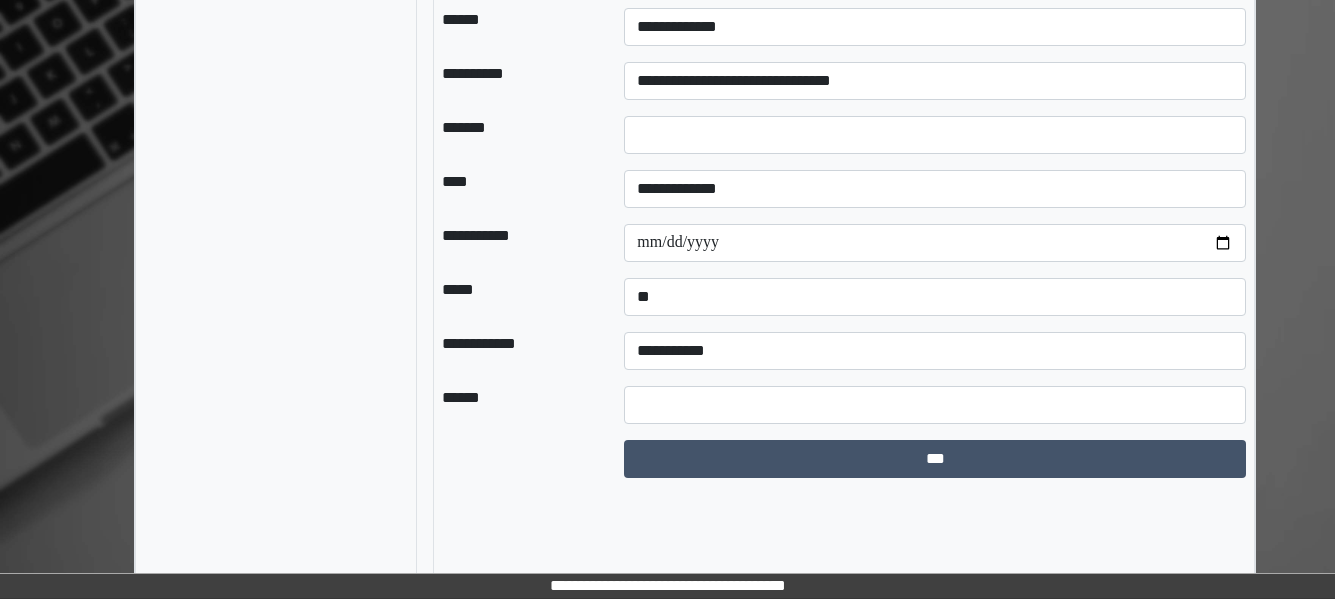 click on "******" at bounding box center [517, 405] 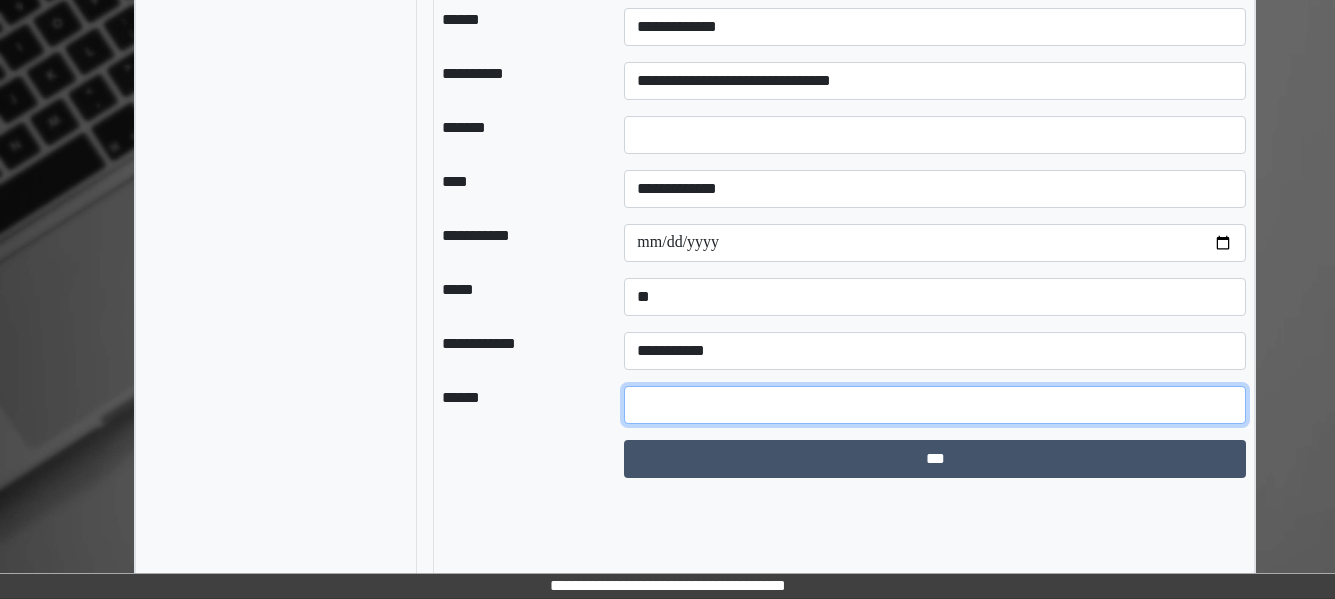 click at bounding box center [935, 405] 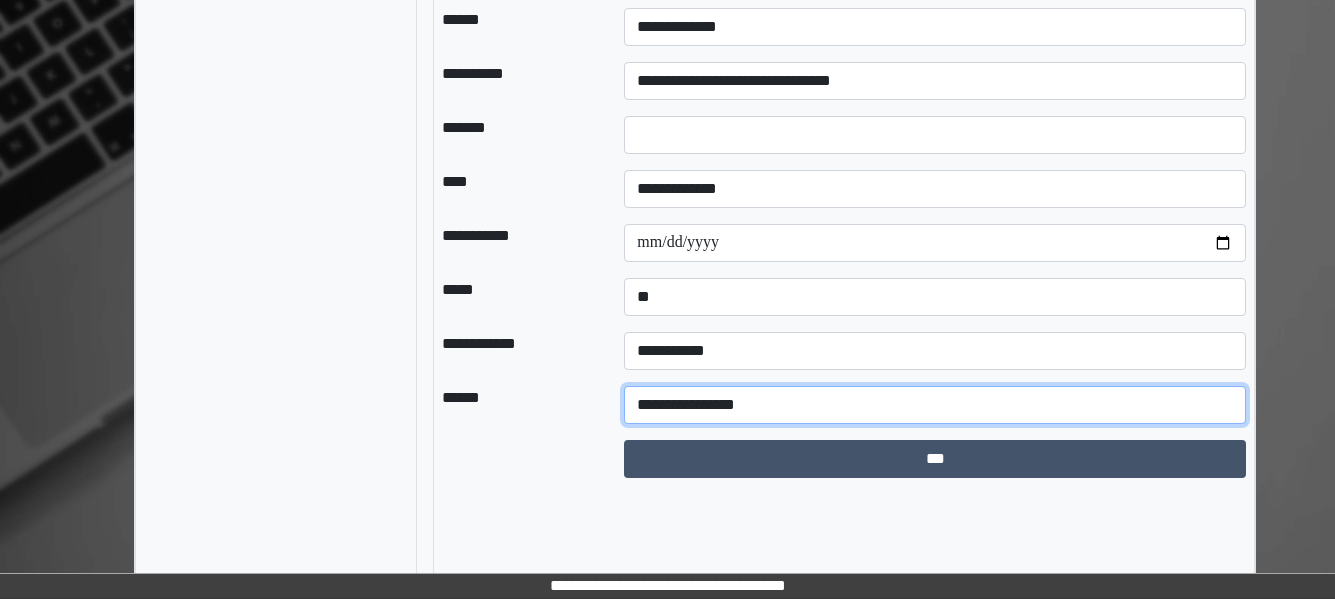 drag, startPoint x: 770, startPoint y: 481, endPoint x: 616, endPoint y: 503, distance: 155.56349 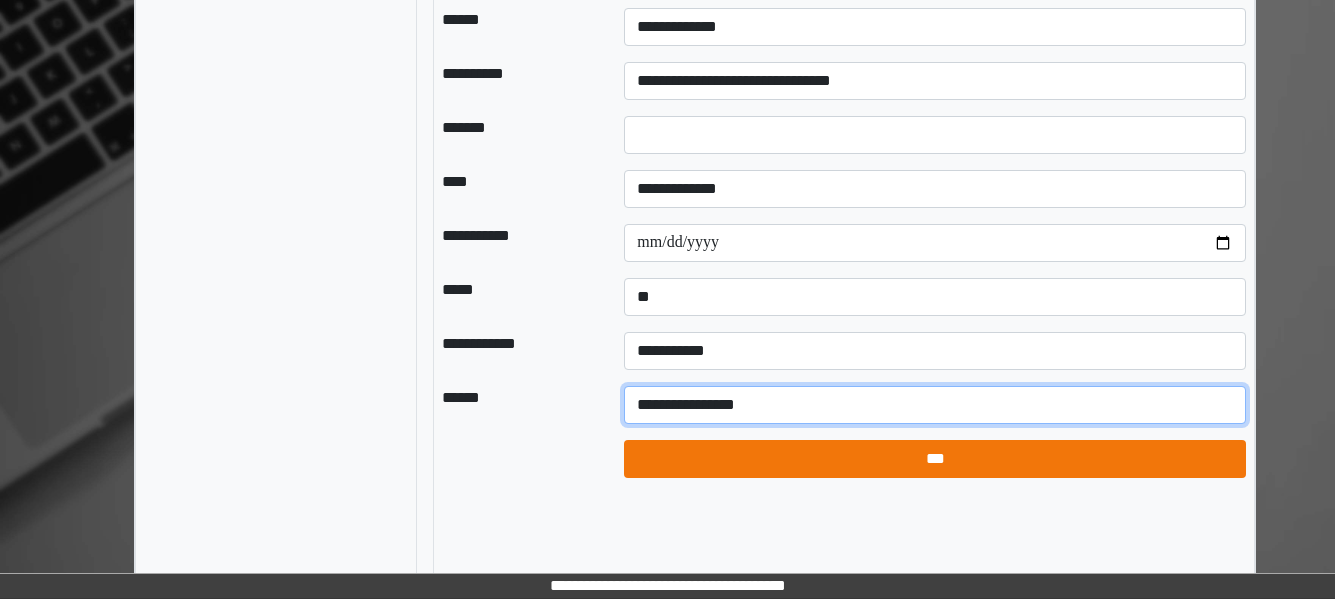 type on "**********" 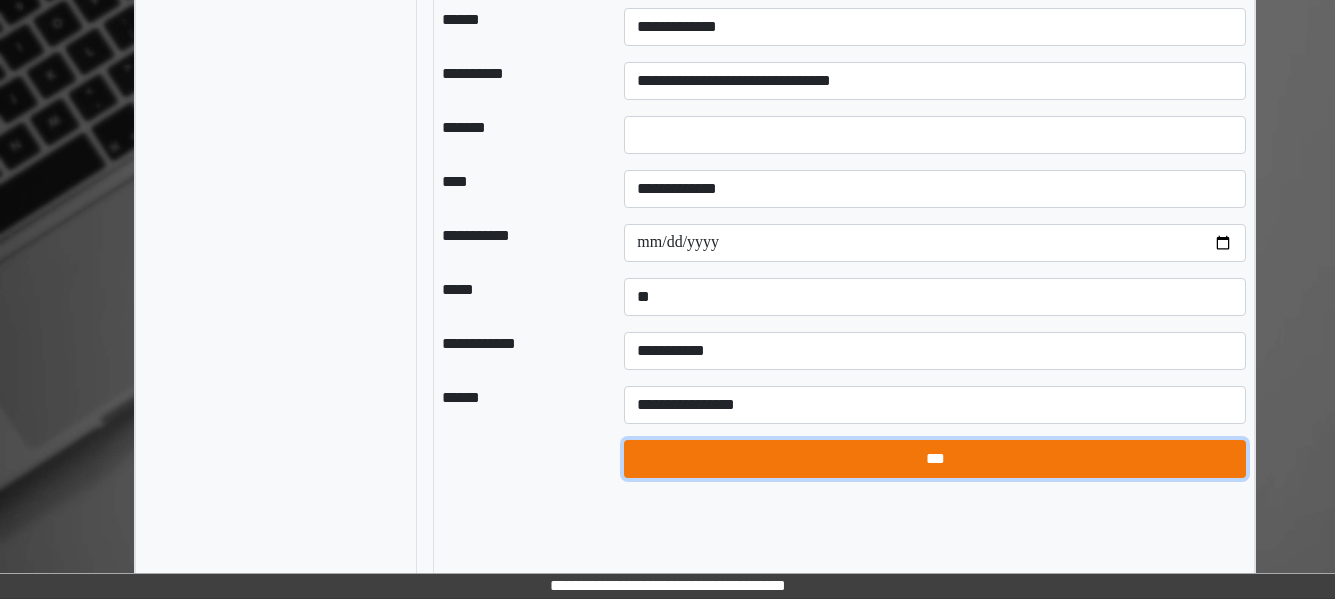 click on "***" at bounding box center [935, 459] 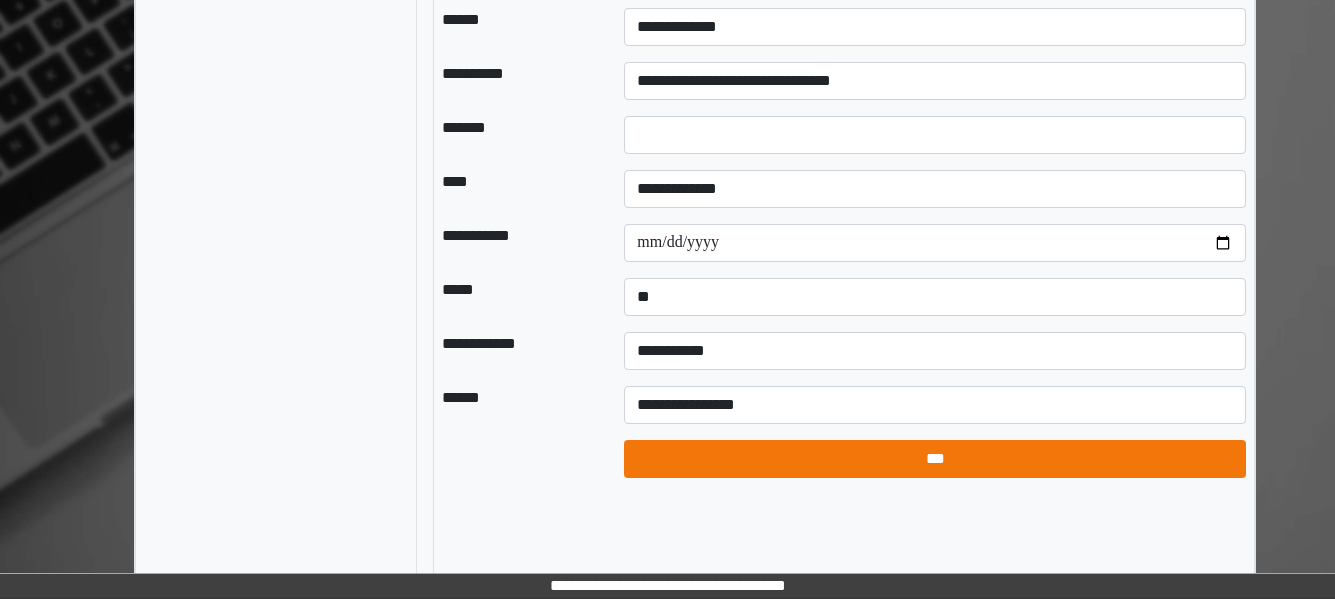 select on "*" 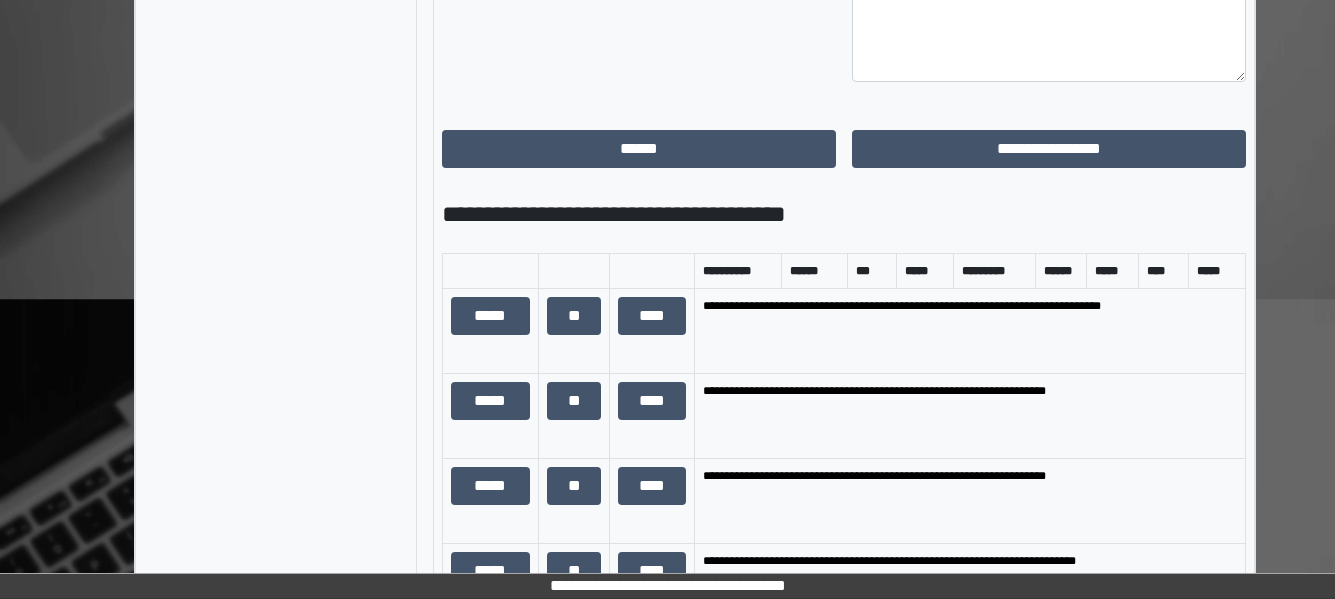 scroll, scrollTop: 1296, scrollLeft: 0, axis: vertical 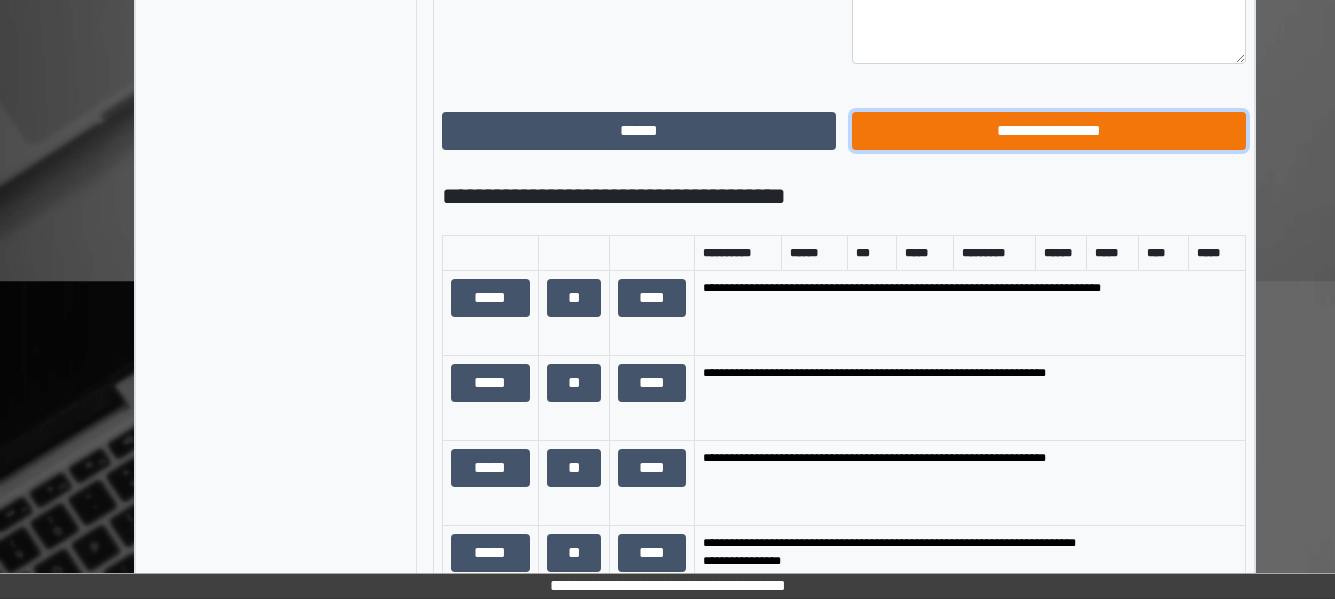 click on "**********" at bounding box center (1049, 131) 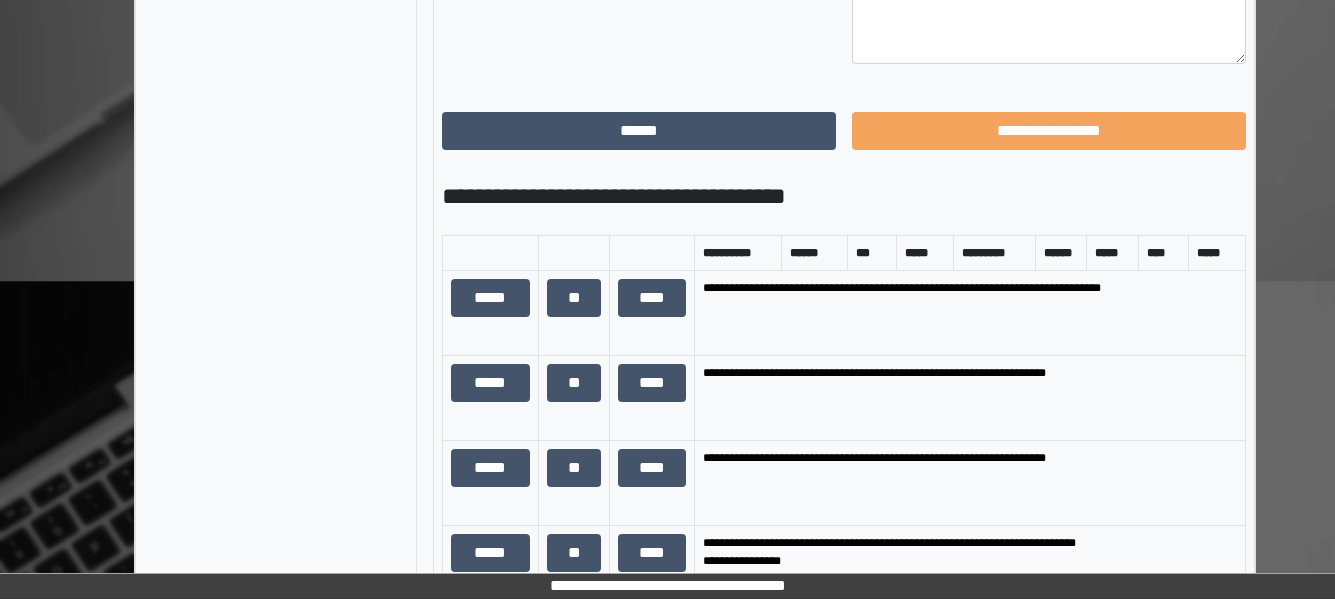 scroll, scrollTop: 599, scrollLeft: 0, axis: vertical 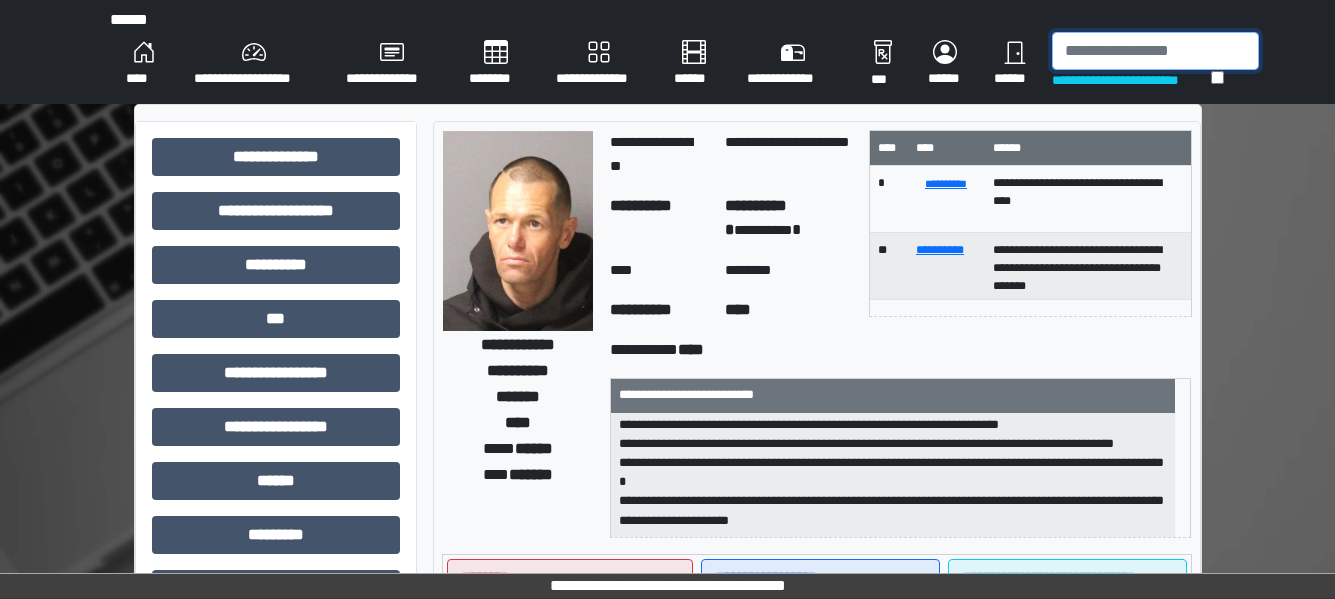 click at bounding box center [1155, 51] 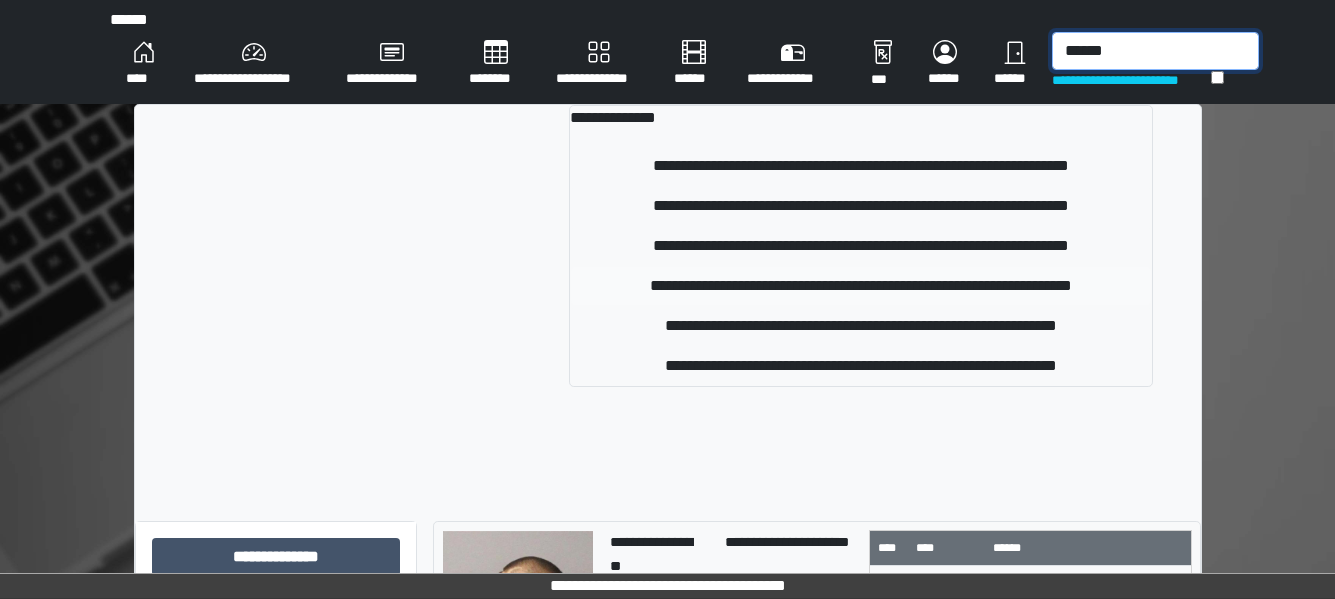 type on "******" 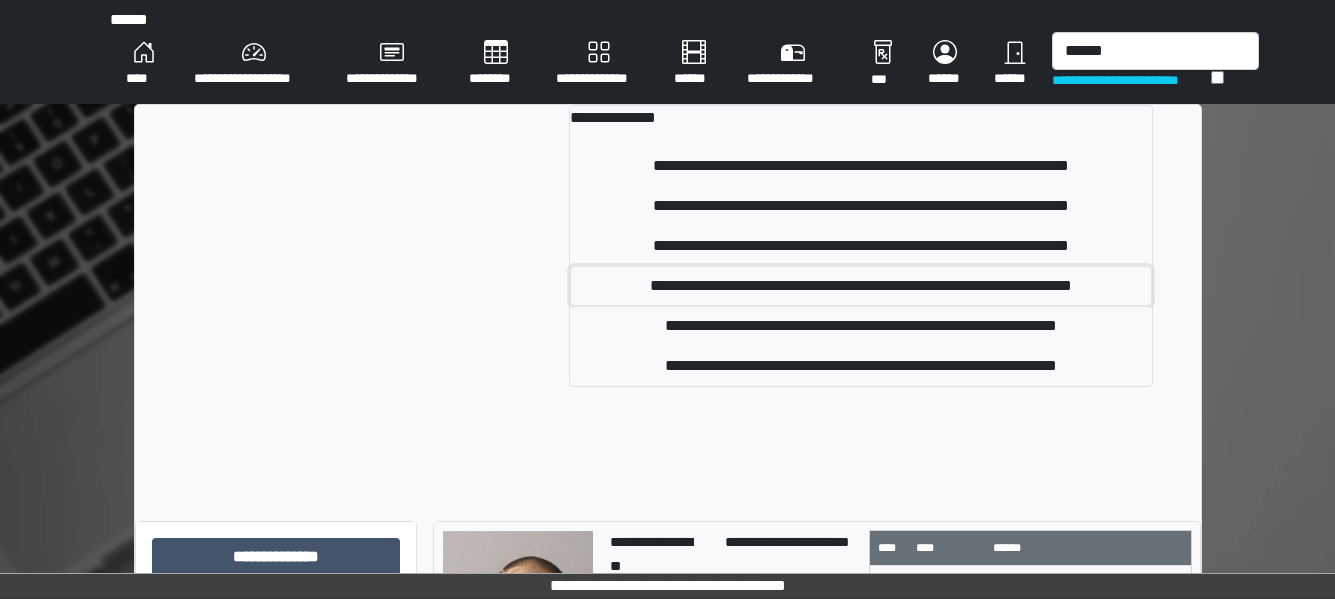 click on "**********" at bounding box center (861, 286) 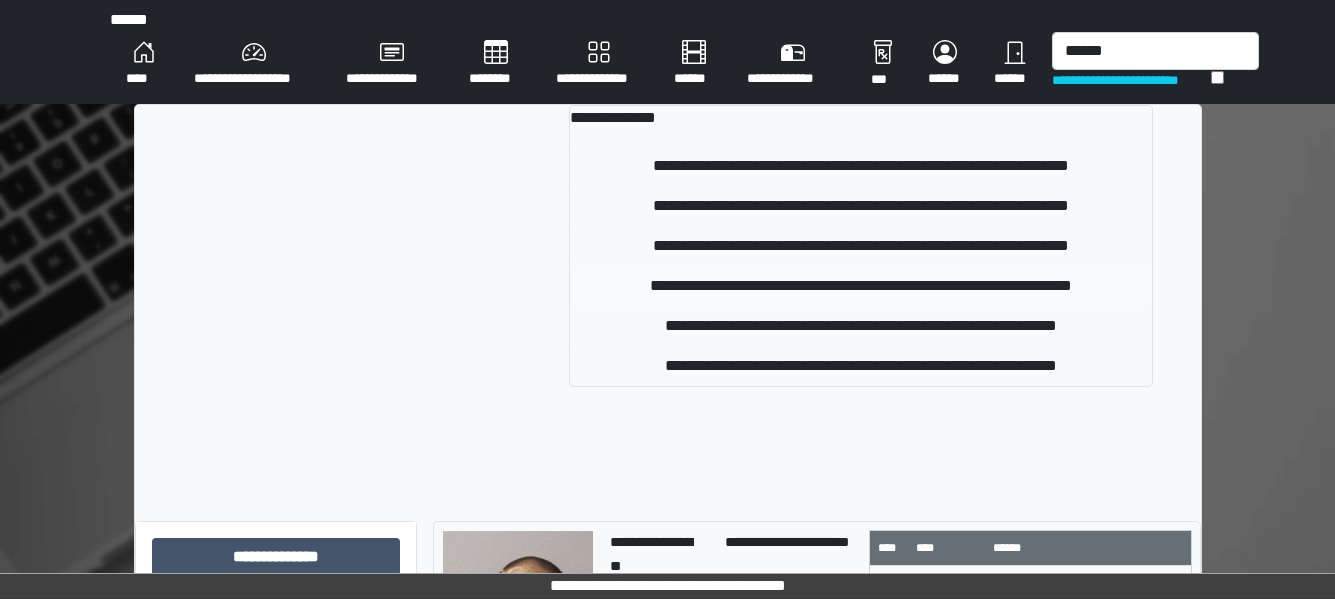 type 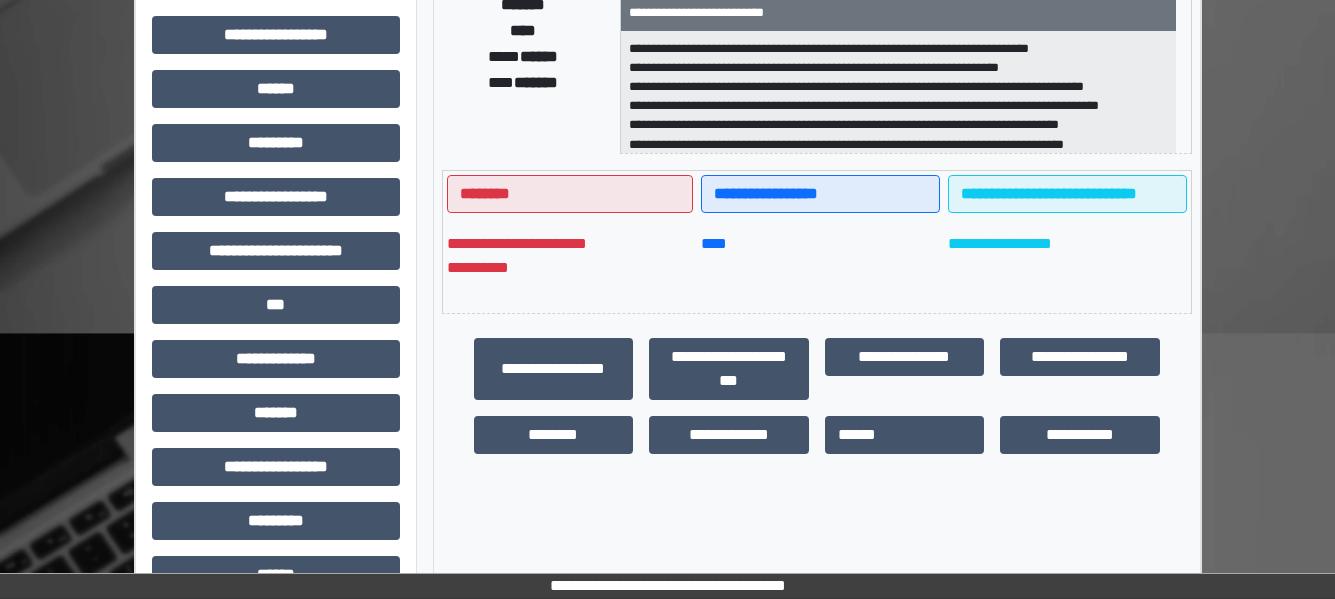 scroll, scrollTop: 400, scrollLeft: 0, axis: vertical 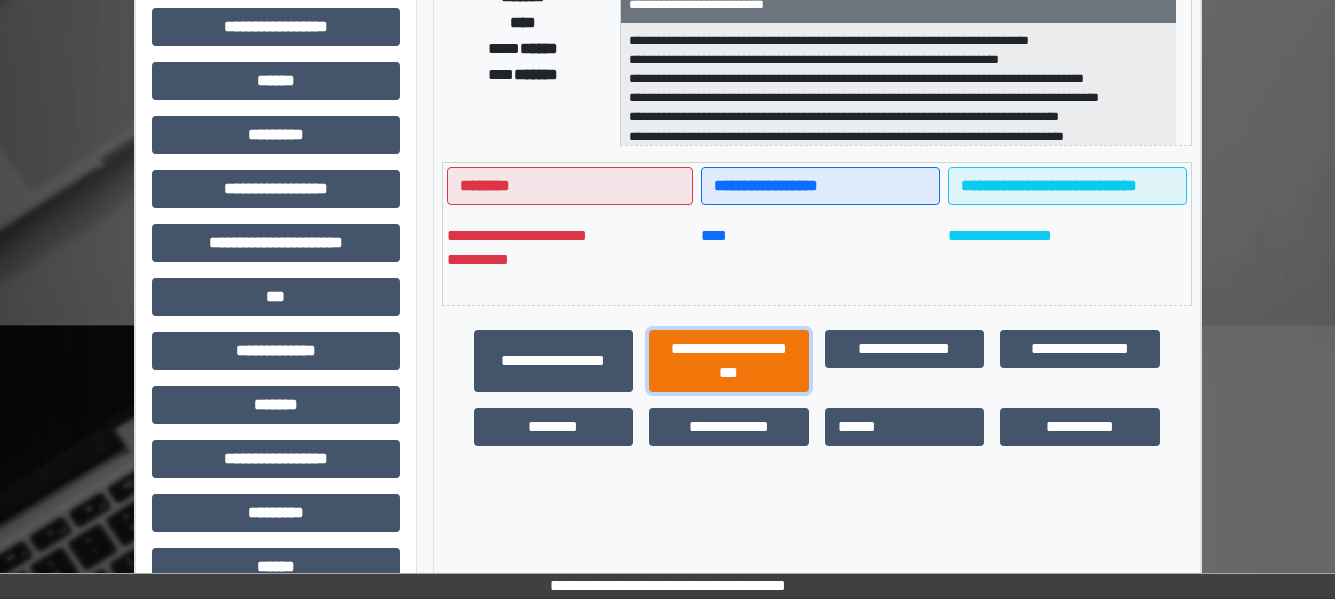click on "**********" at bounding box center [729, 361] 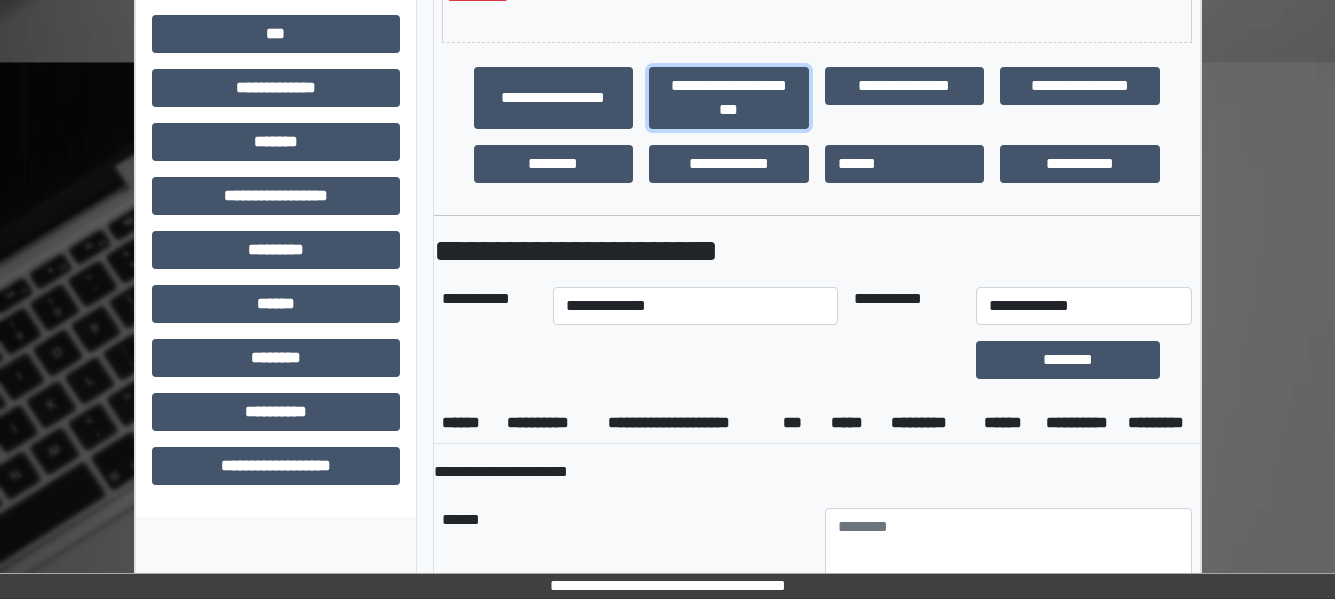 scroll, scrollTop: 700, scrollLeft: 0, axis: vertical 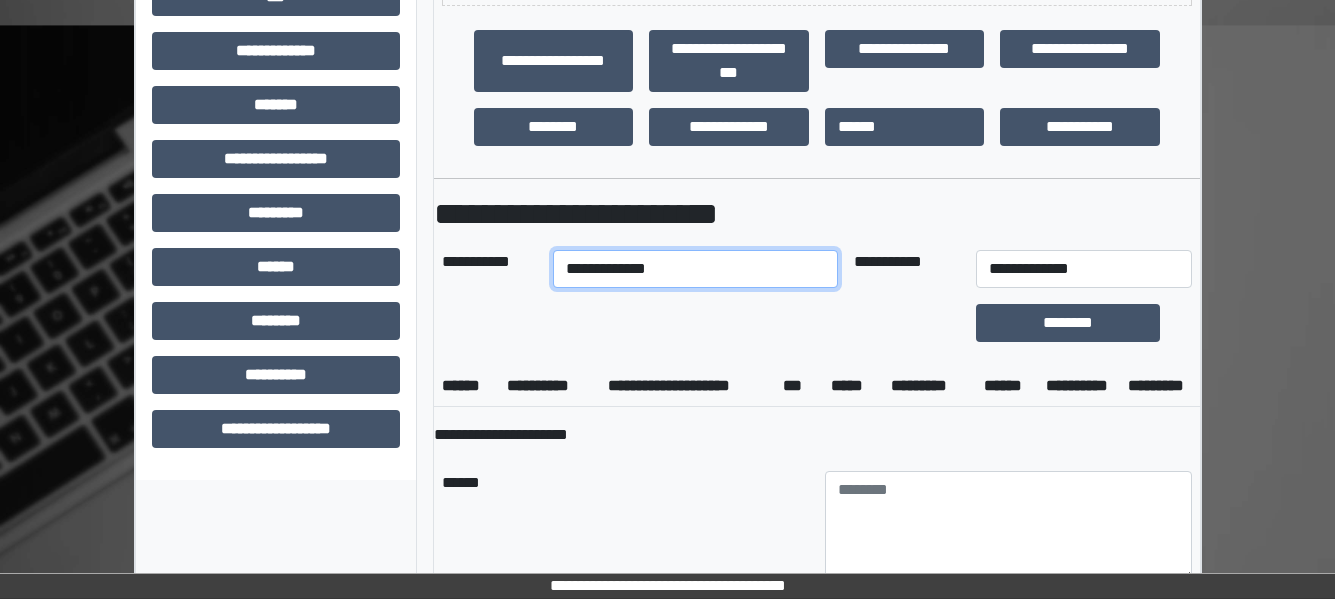 click on "**********" at bounding box center (695, 269) 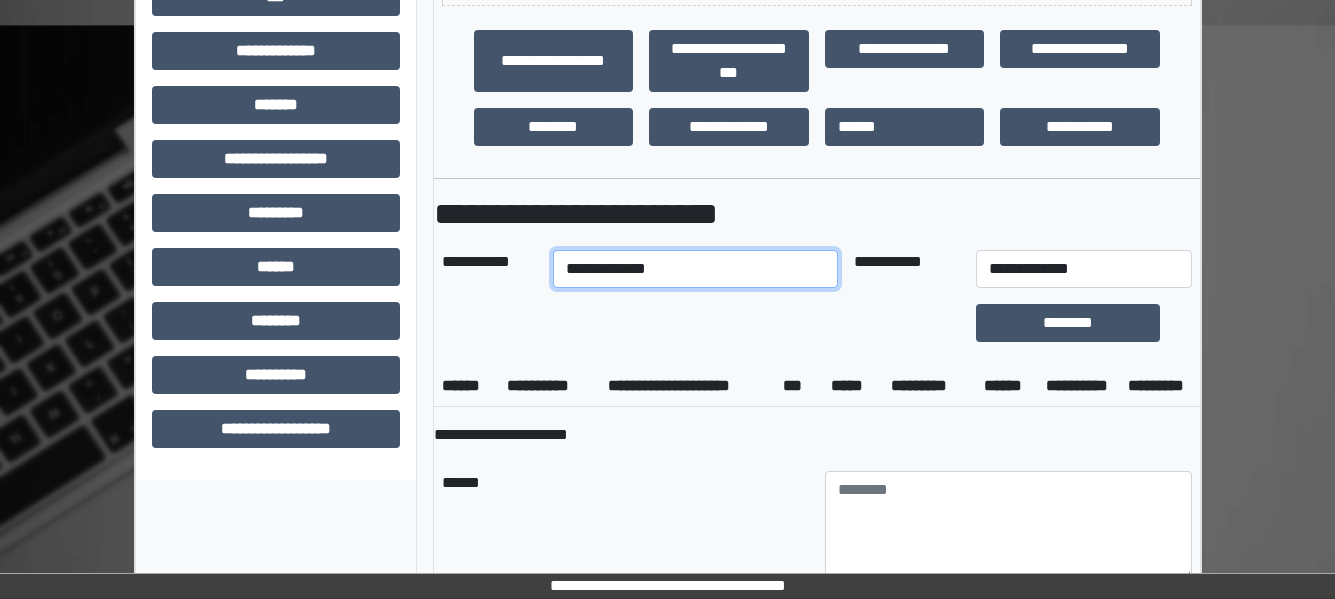 select on "****" 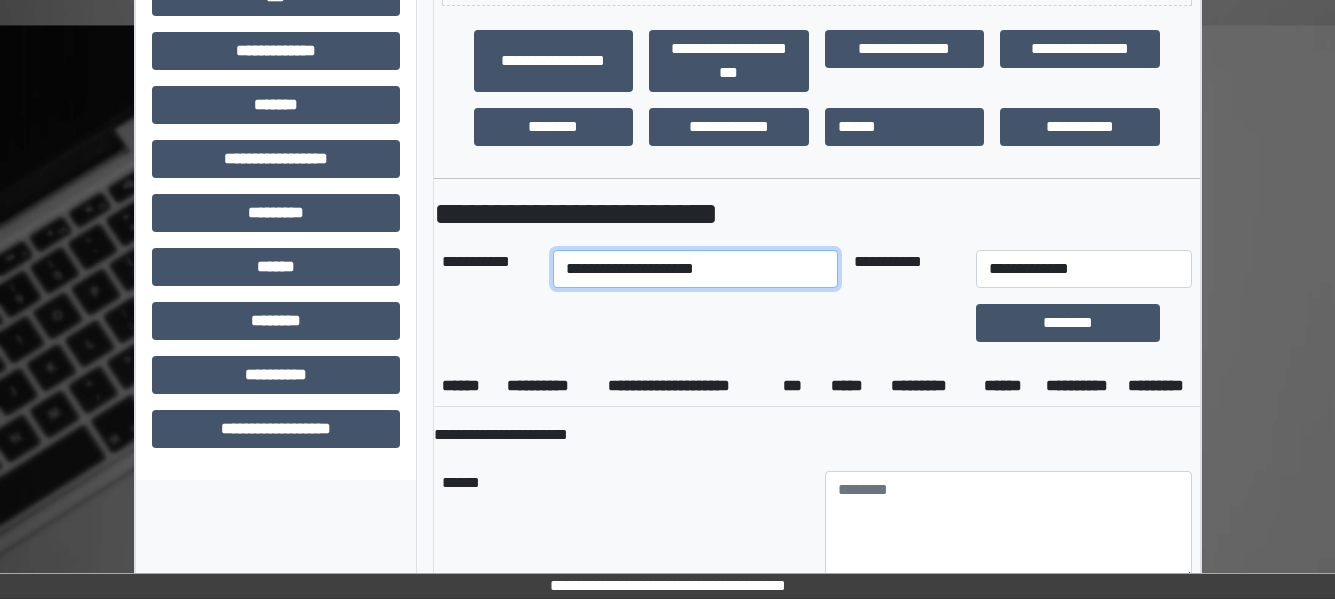 click on "**********" at bounding box center (695, 269) 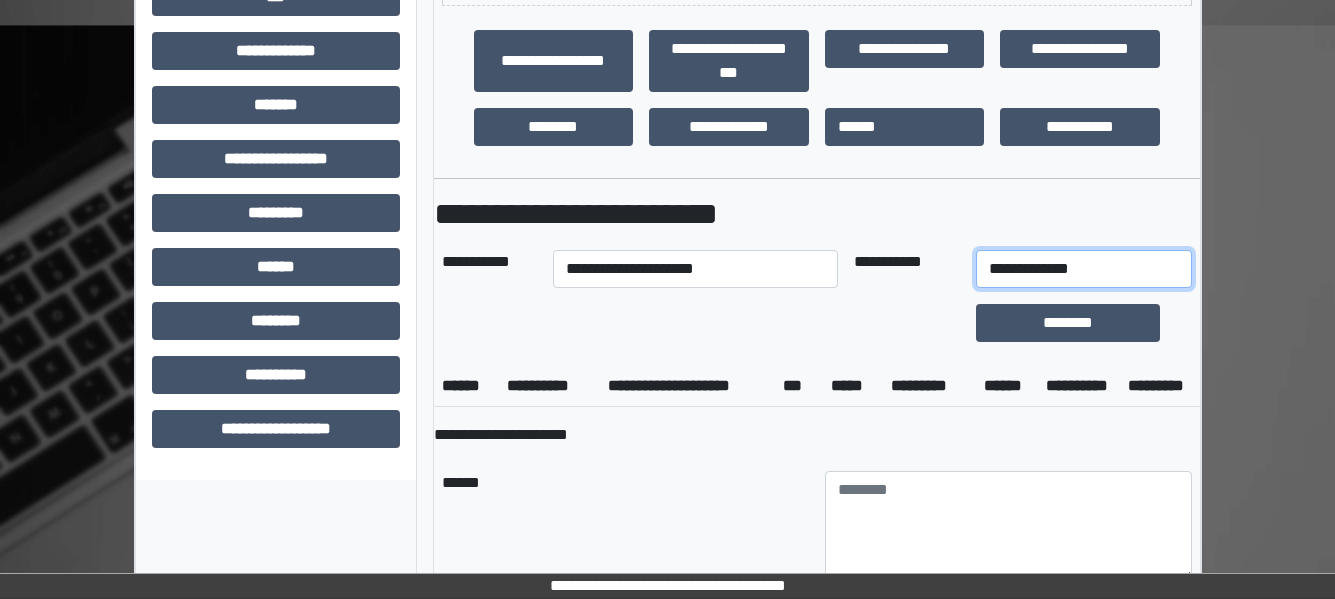 click on "**********" at bounding box center [1084, 269] 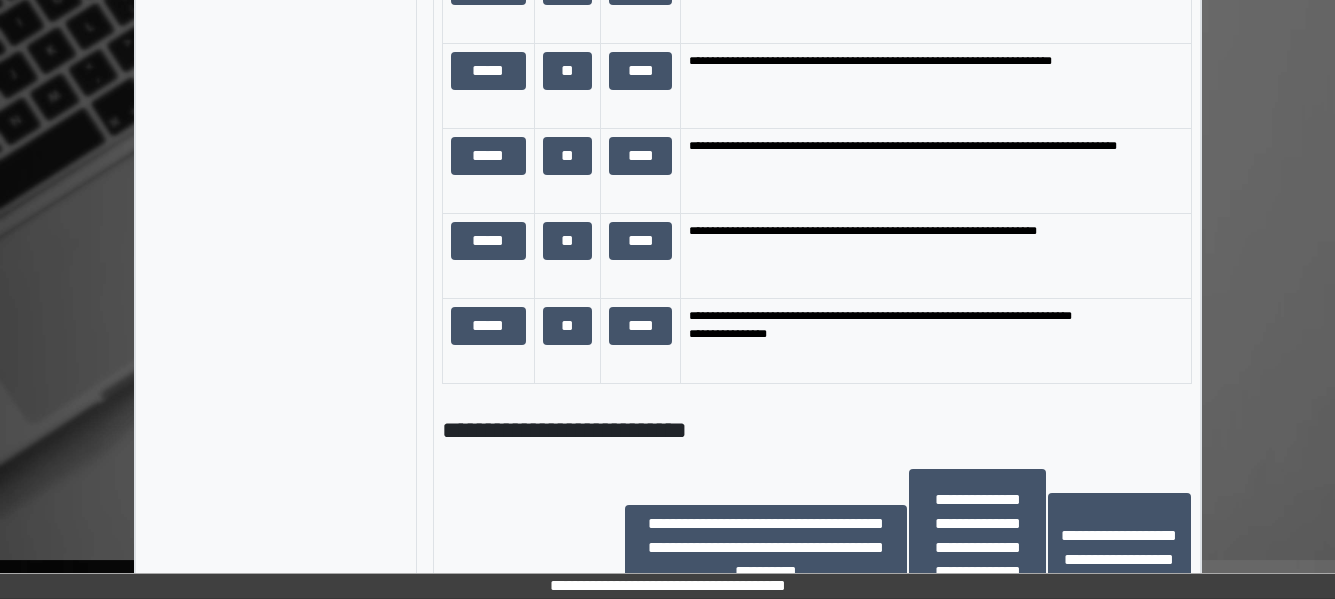 scroll, scrollTop: 1900, scrollLeft: 0, axis: vertical 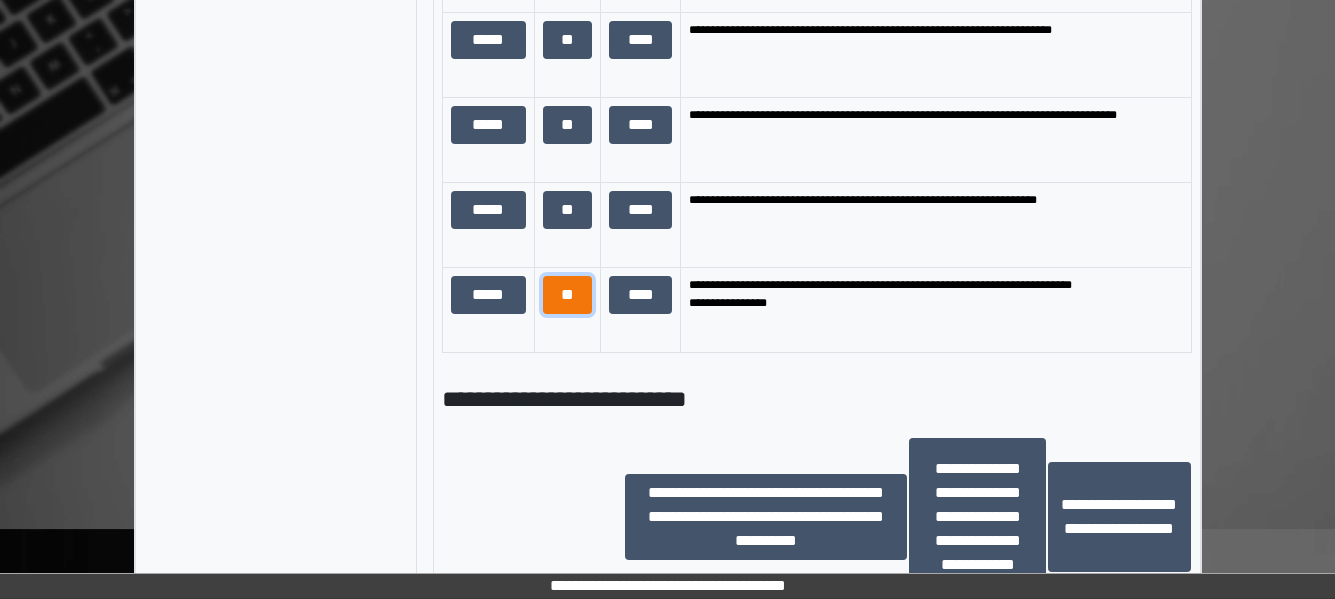 click on "**" at bounding box center (568, 295) 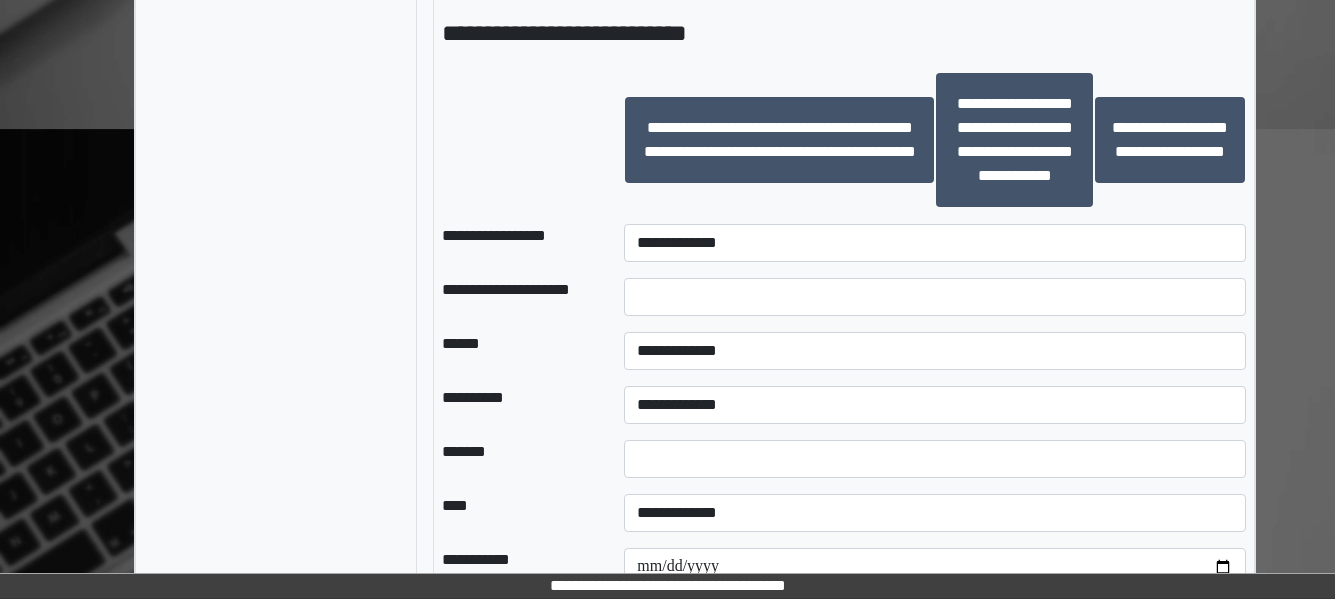 scroll, scrollTop: 2400, scrollLeft: 0, axis: vertical 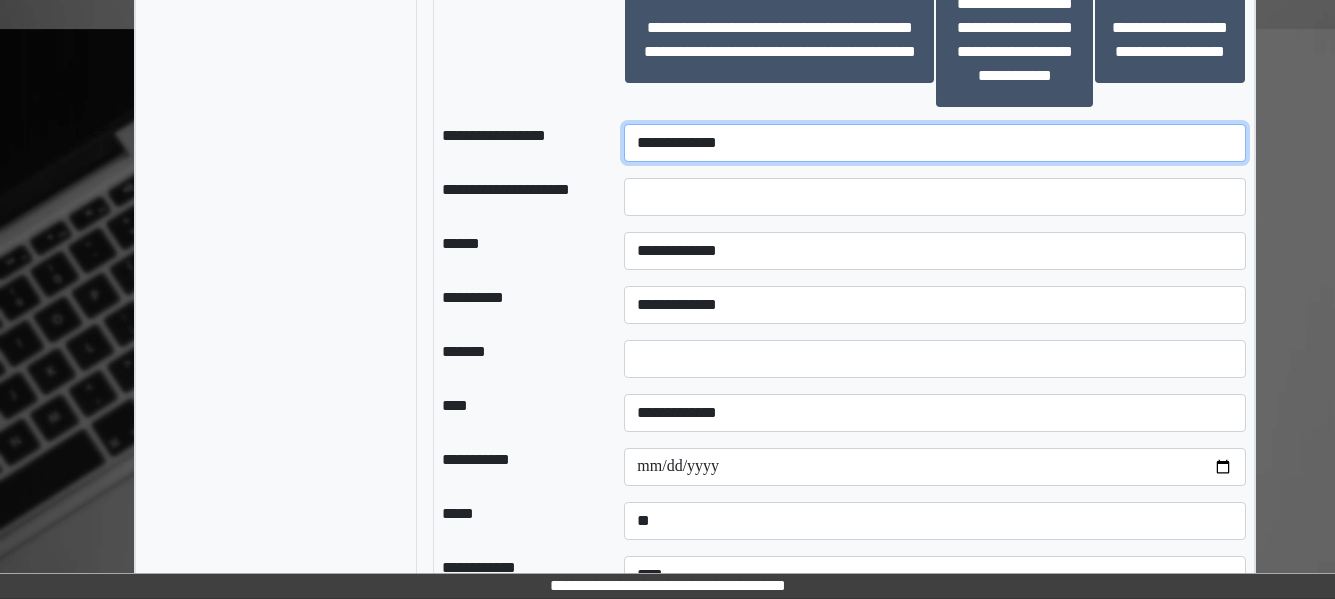click on "**********" at bounding box center (935, 143) 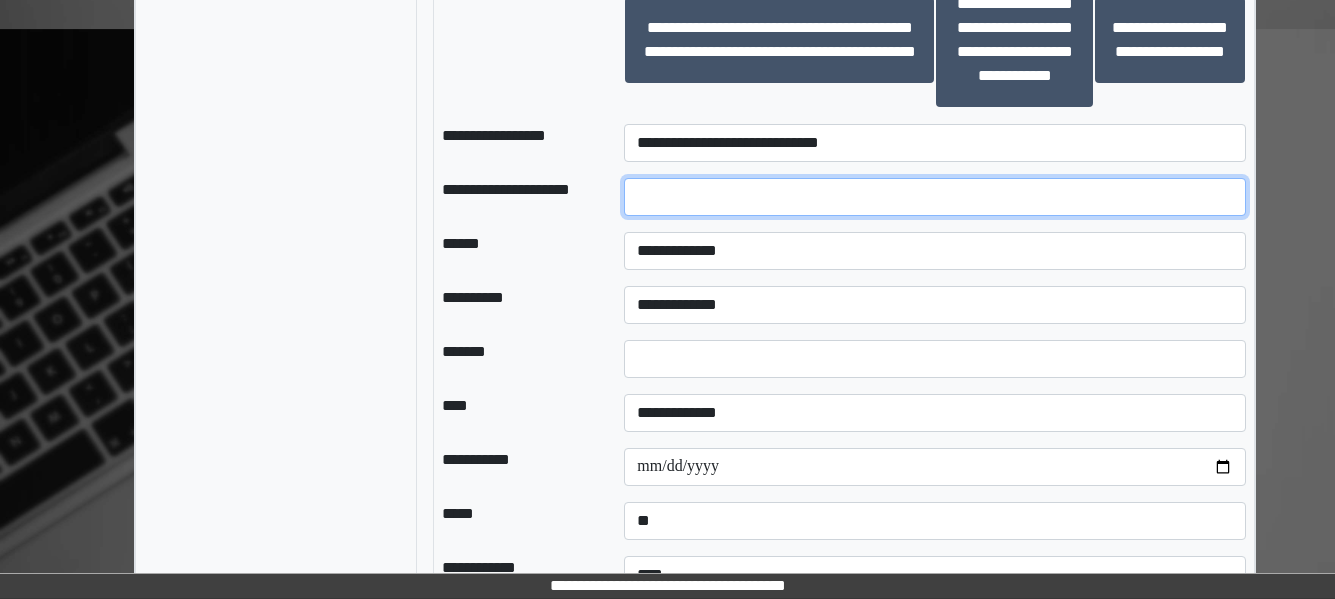 click at bounding box center (935, 197) 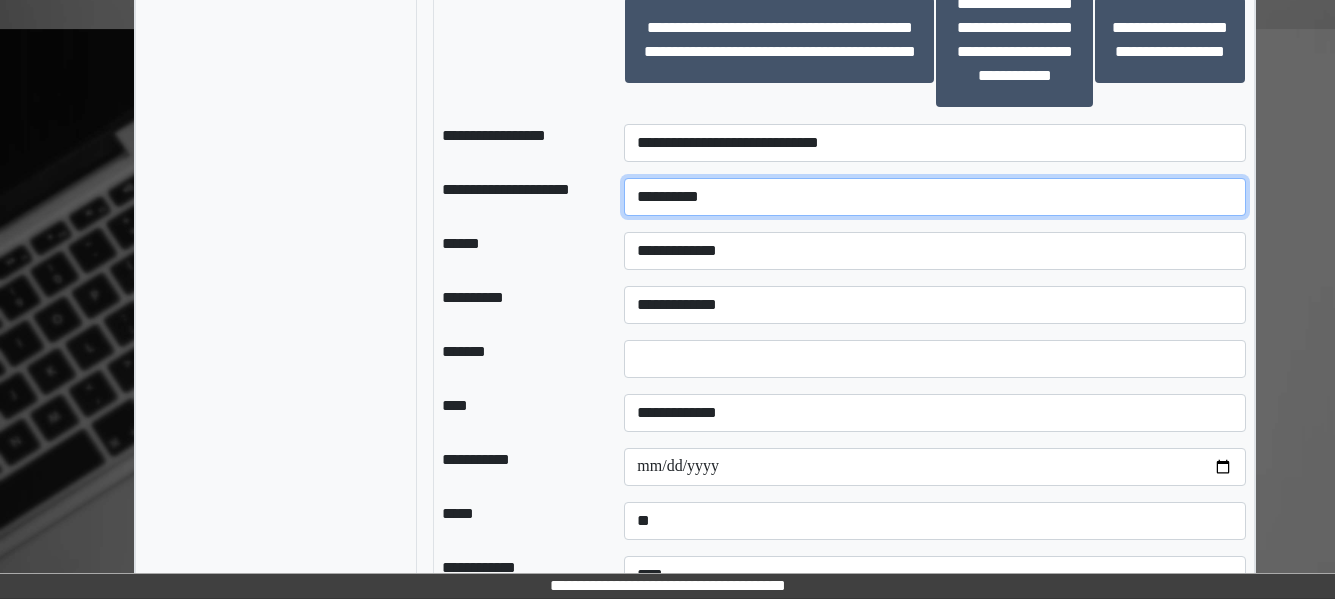 type on "**********" 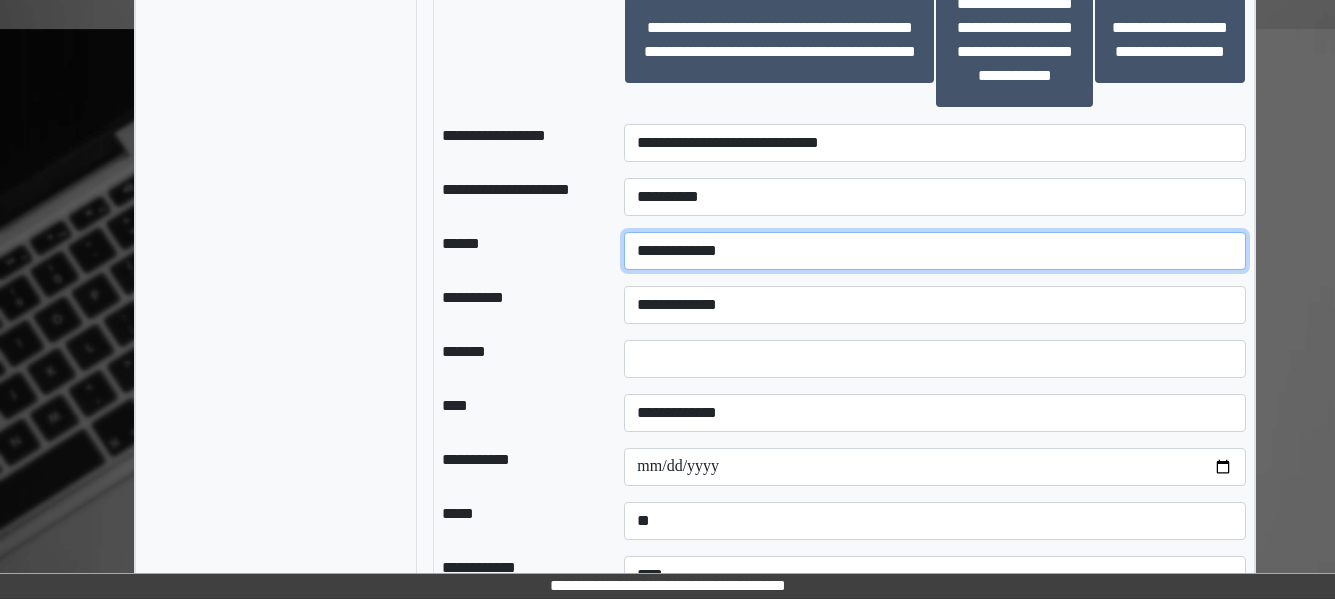 click on "**********" at bounding box center (935, 251) 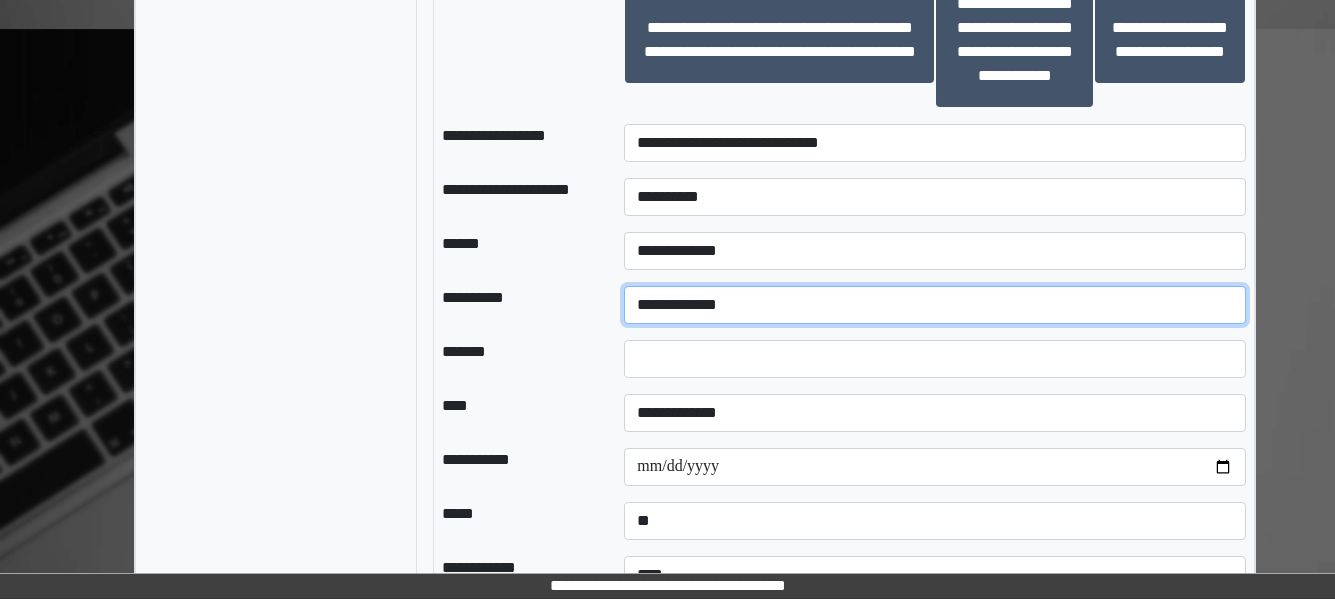 click on "**********" at bounding box center [935, 305] 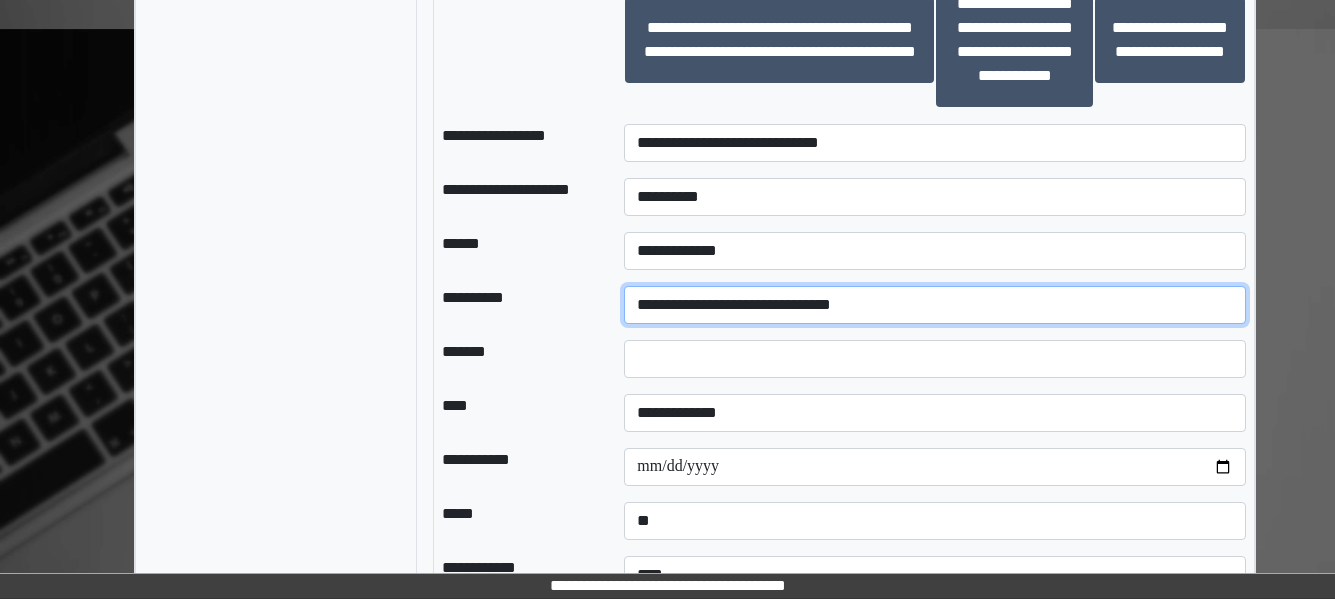 click on "**********" at bounding box center (935, 305) 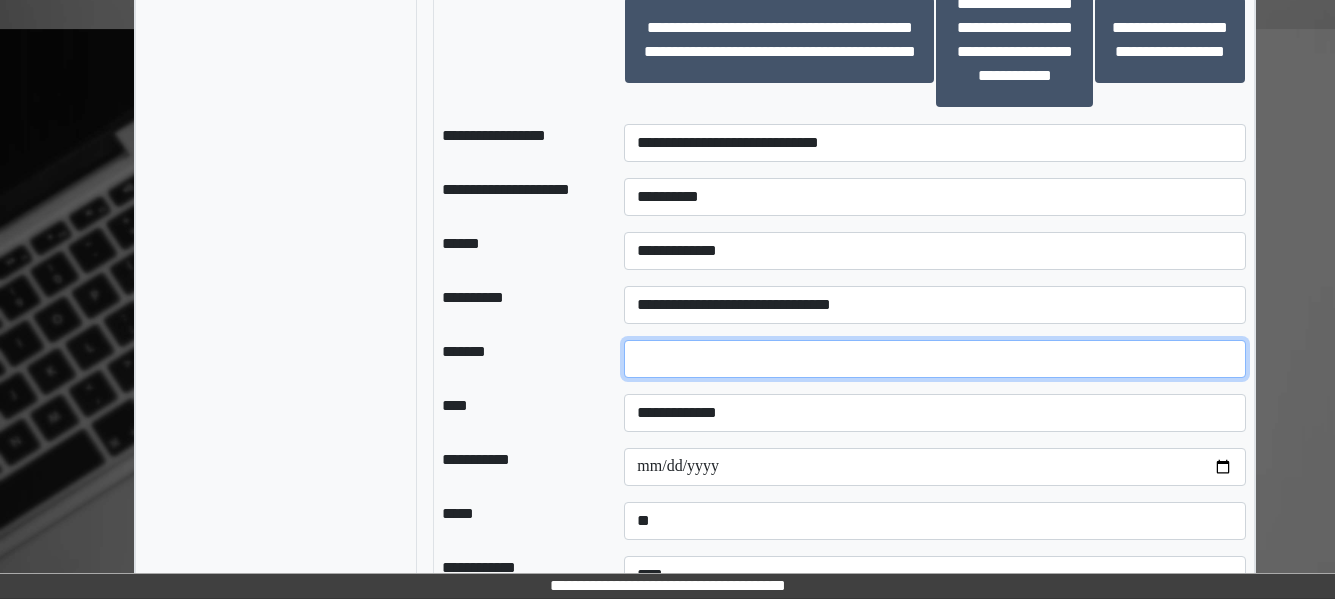 click at bounding box center [935, 359] 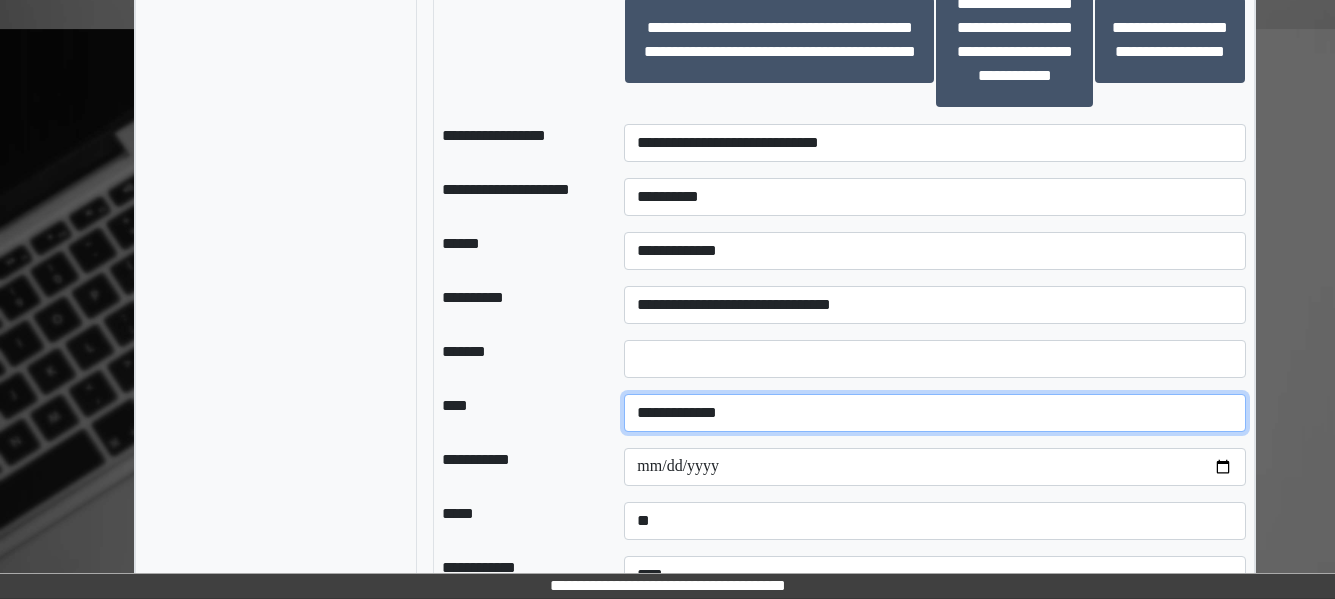click on "**********" at bounding box center [935, 413] 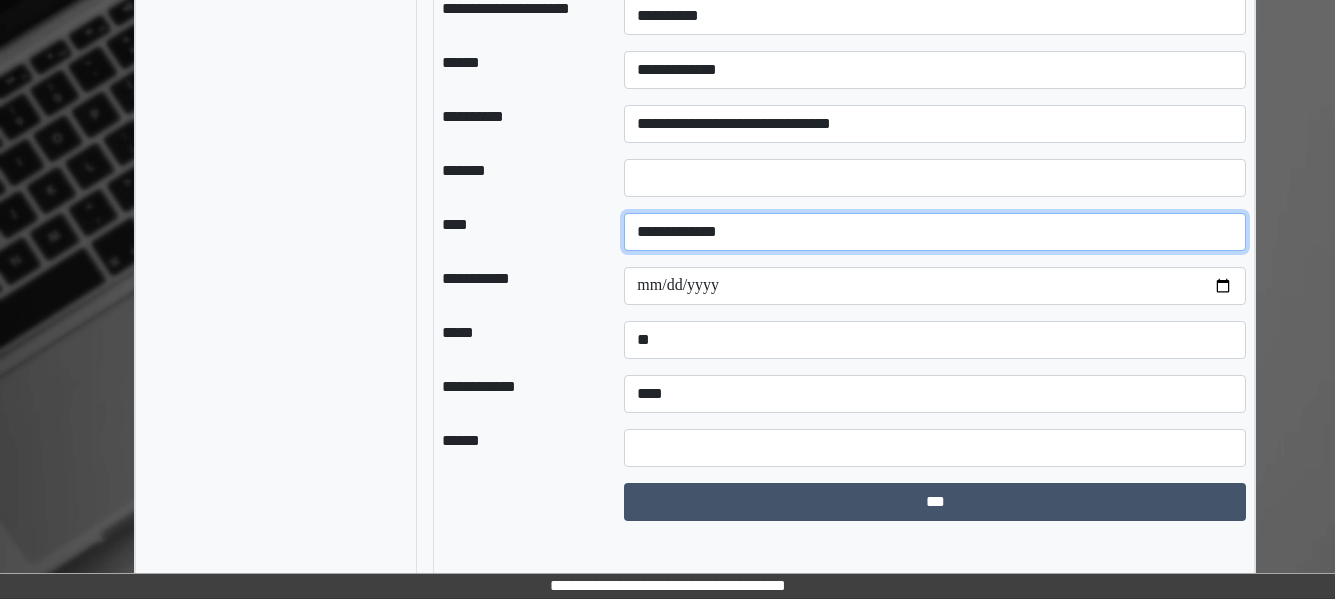 scroll, scrollTop: 2583, scrollLeft: 0, axis: vertical 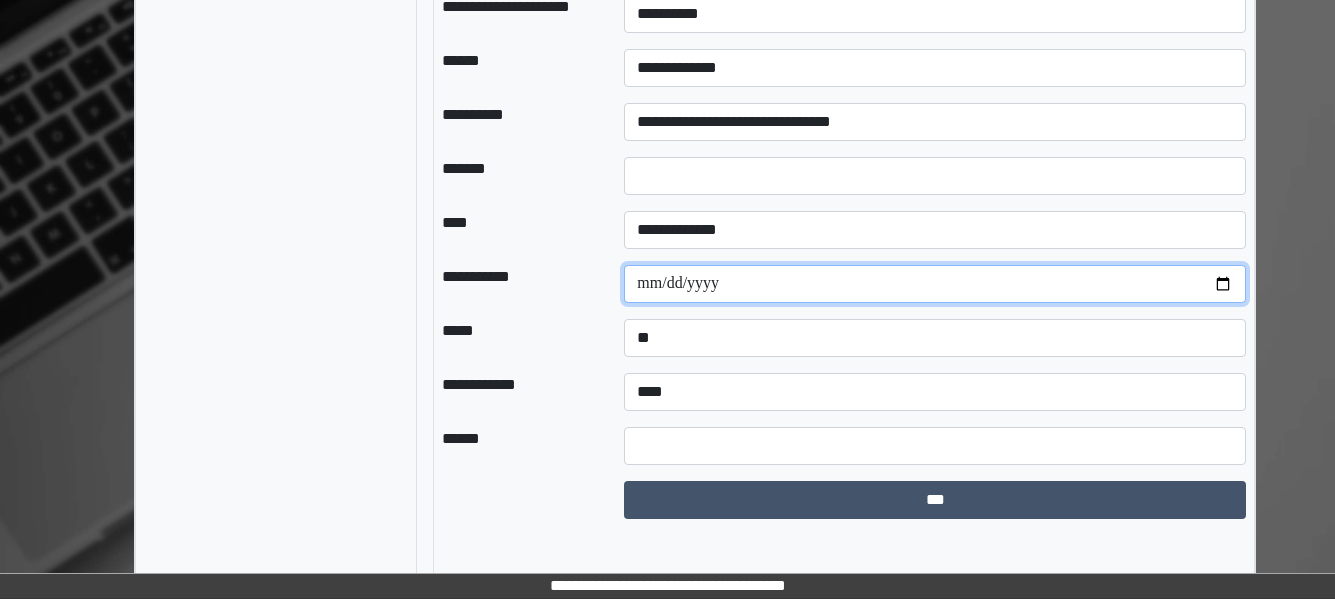 click at bounding box center (935, 284) 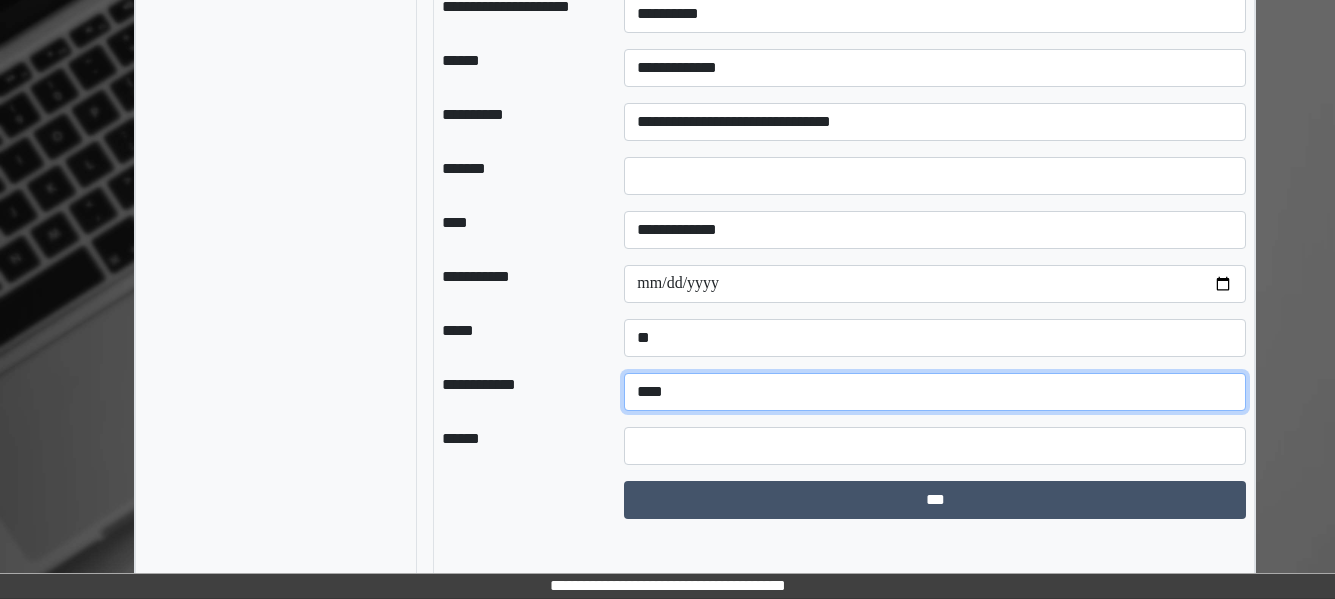 click on "**********" at bounding box center [935, 392] 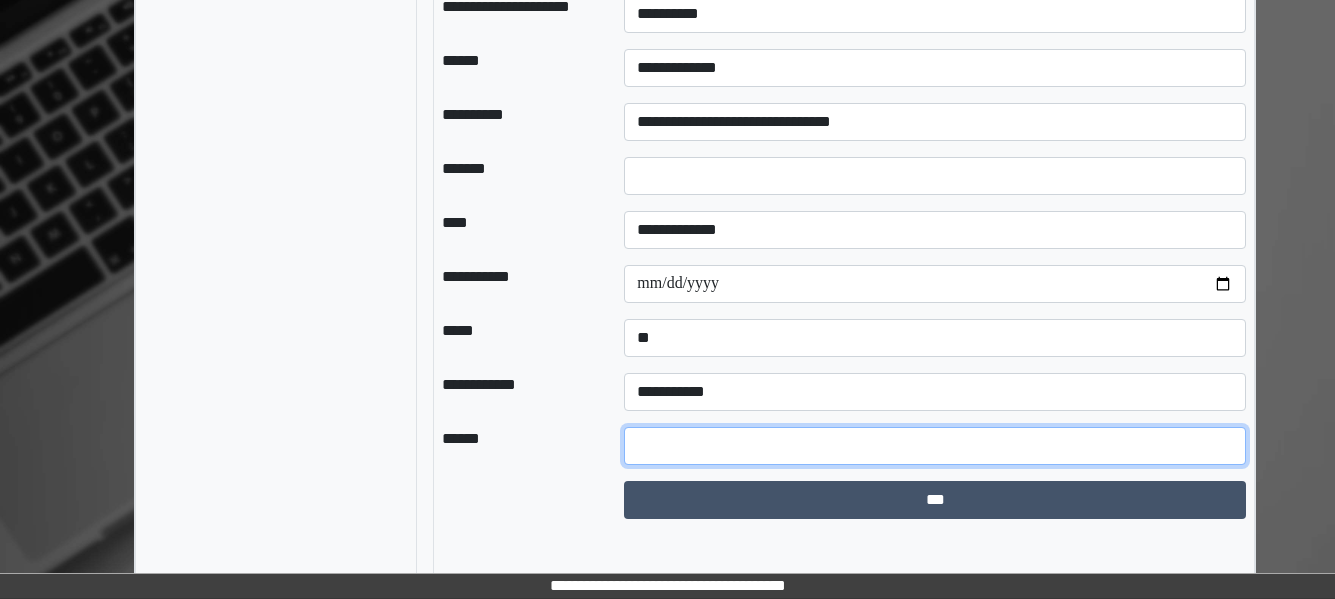 click at bounding box center [935, 446] 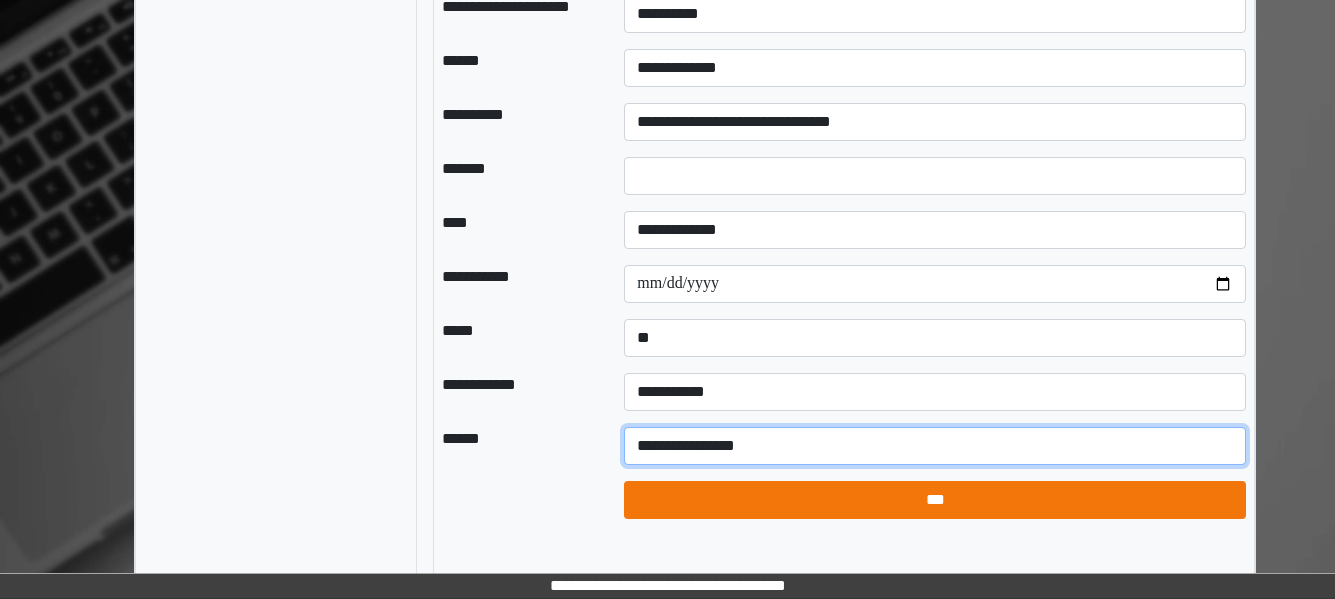 type on "**********" 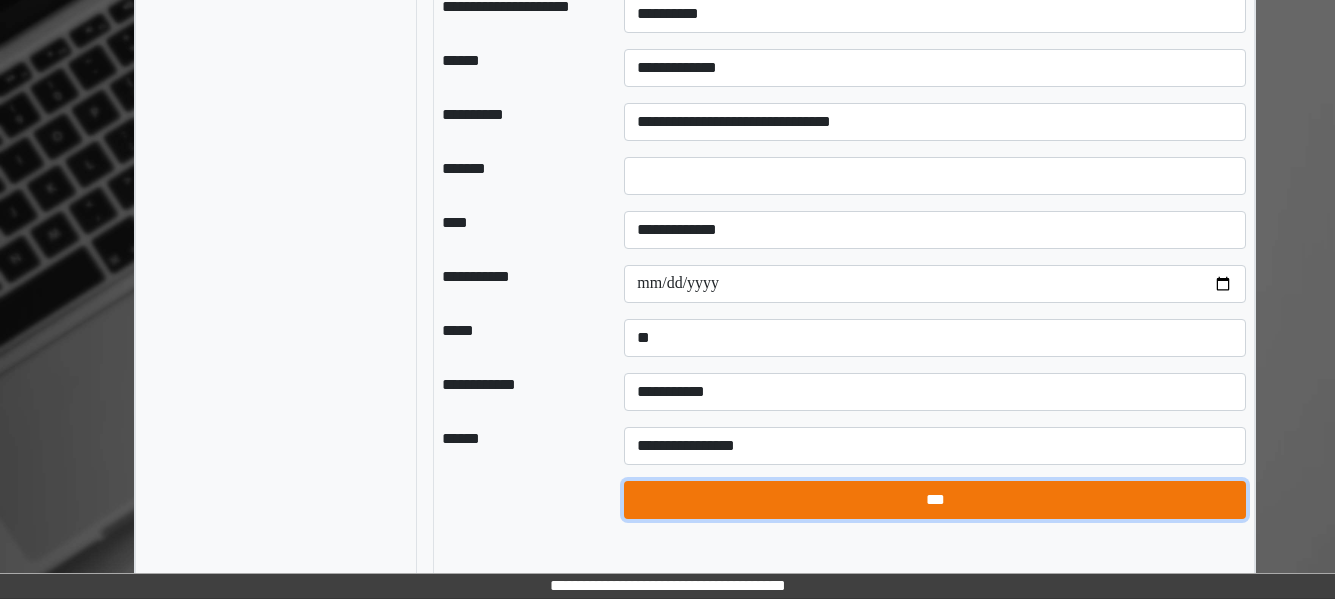 click on "***" at bounding box center [935, 500] 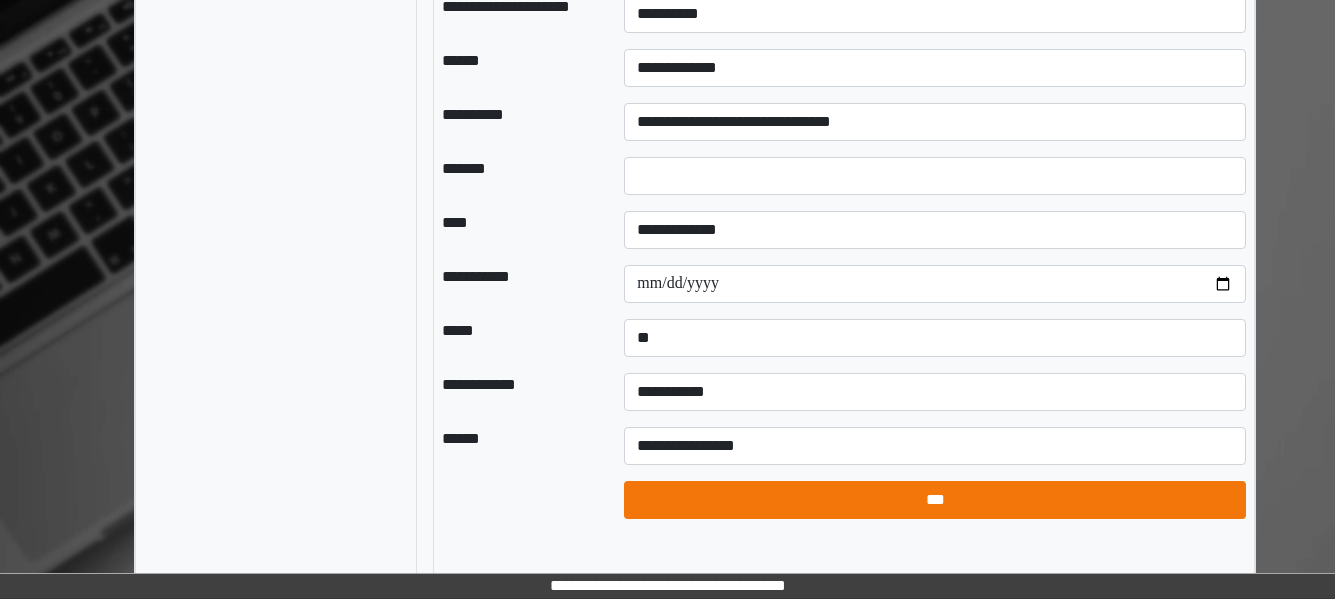 select on "*" 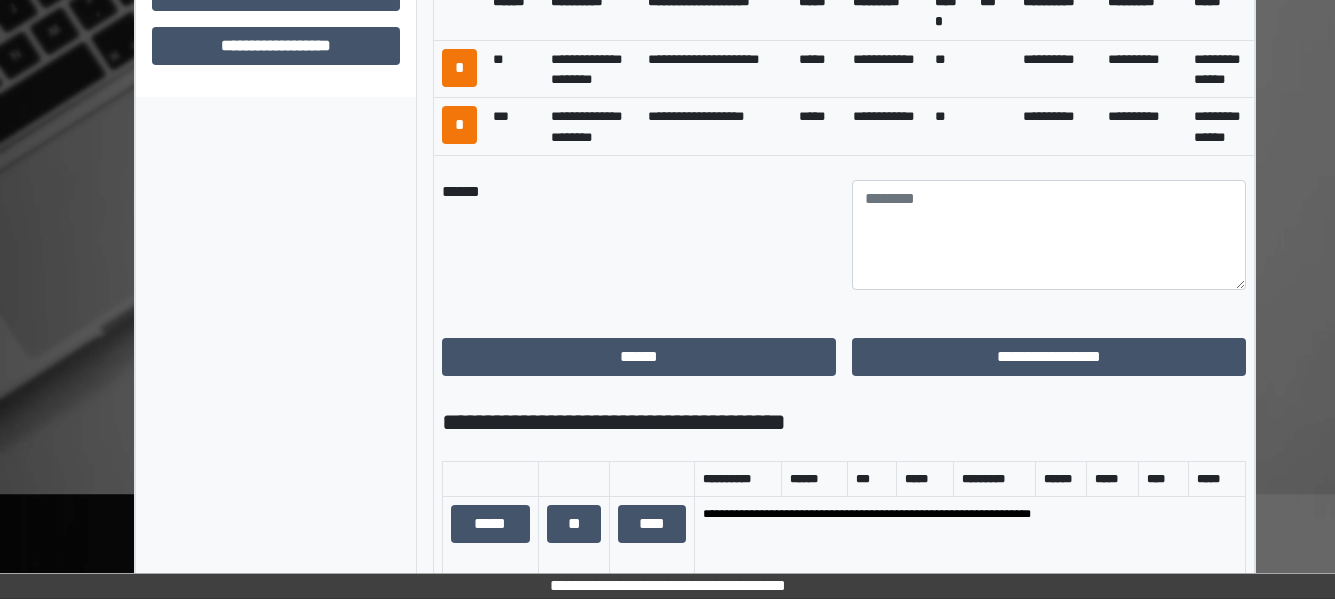 scroll, scrollTop: 983, scrollLeft: 0, axis: vertical 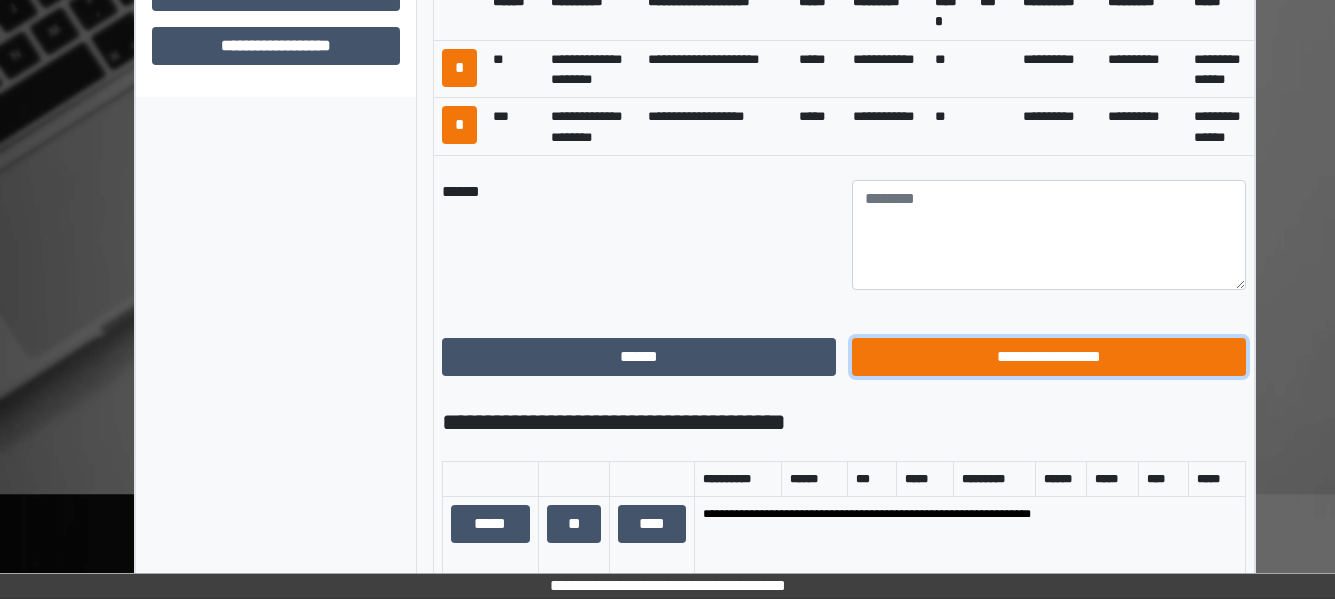 click on "**********" at bounding box center [1049, 357] 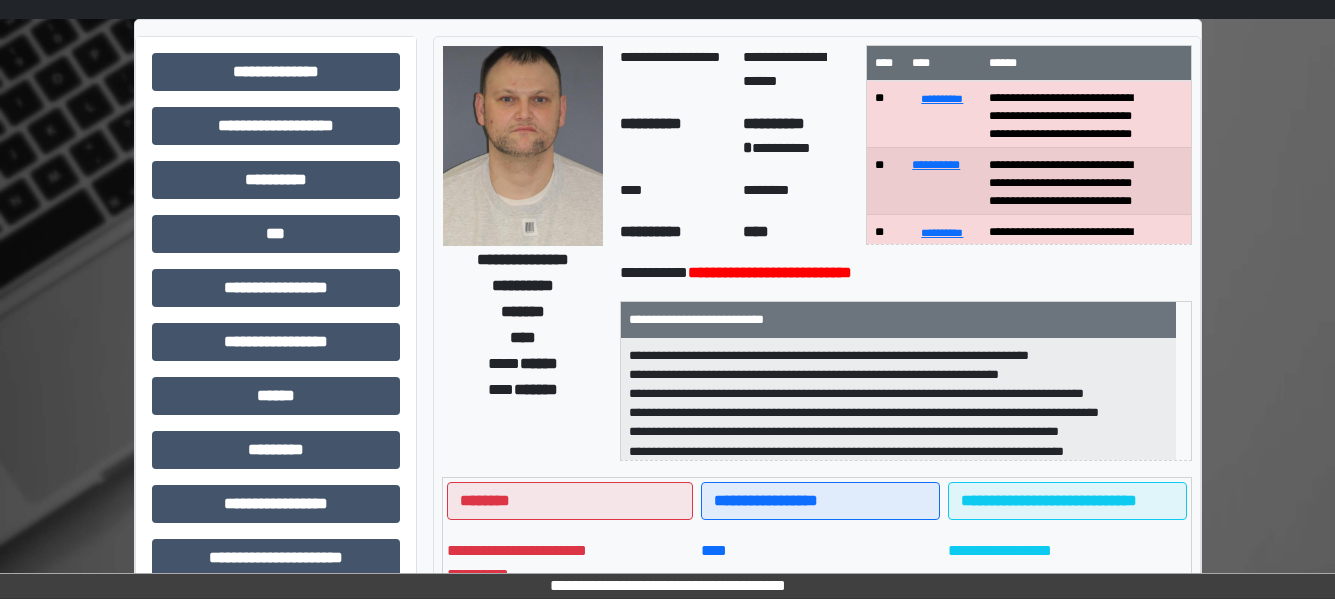 scroll, scrollTop: 0, scrollLeft: 0, axis: both 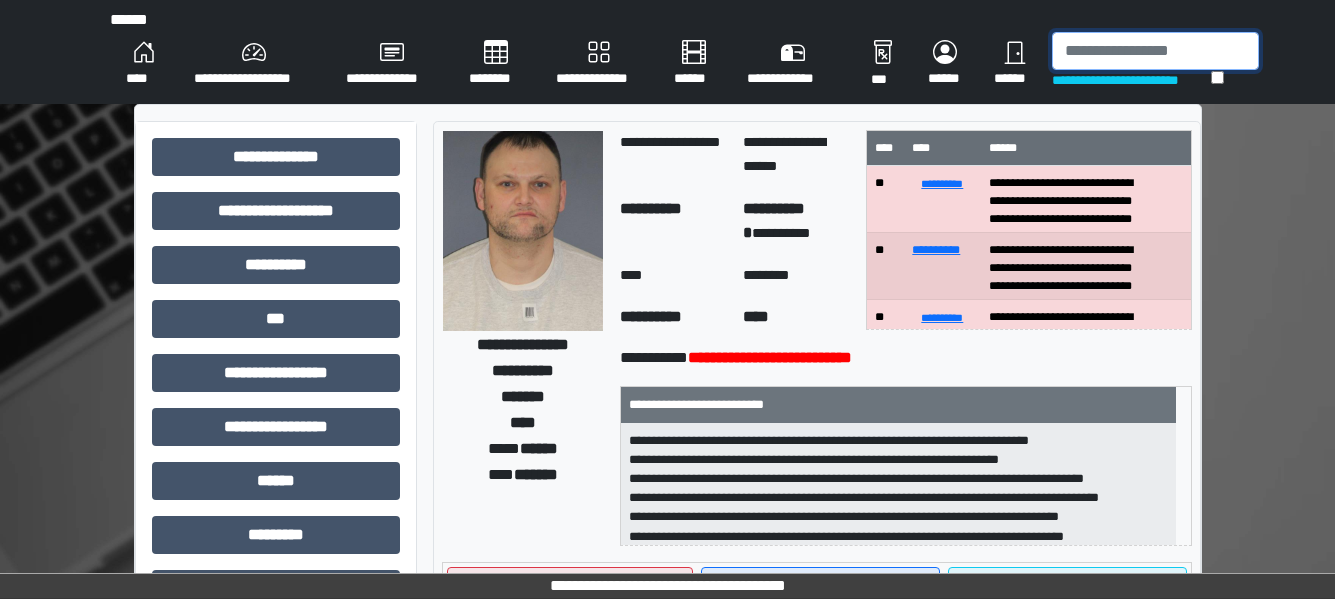 click at bounding box center [1155, 51] 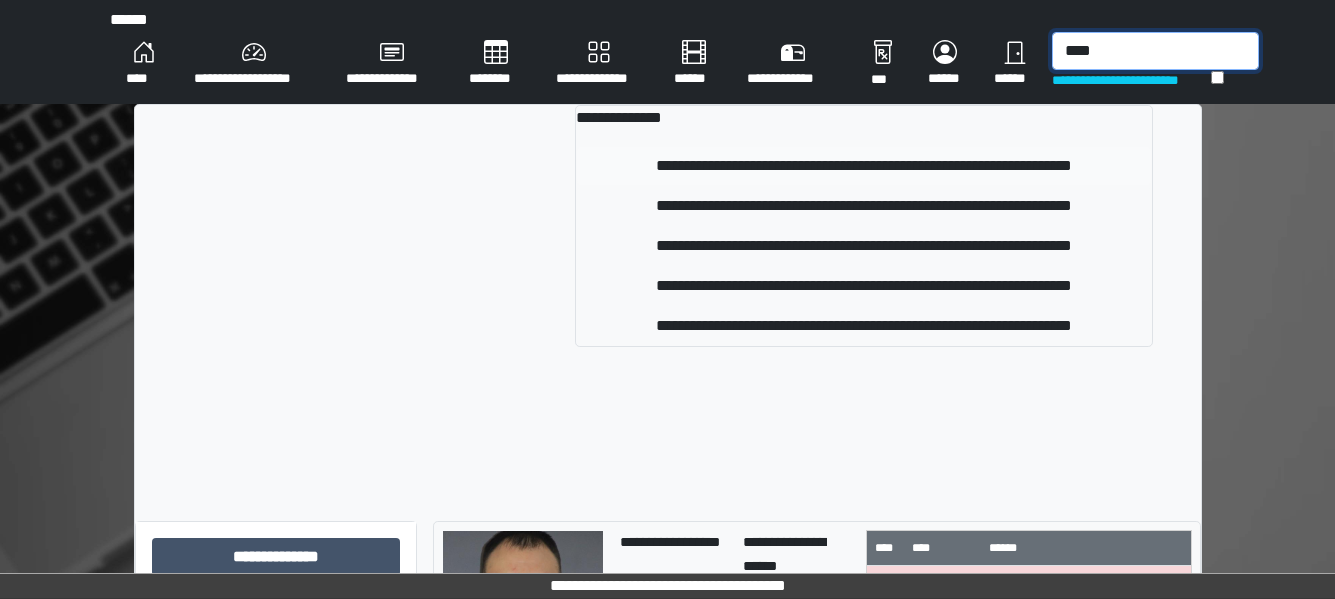 type on "****" 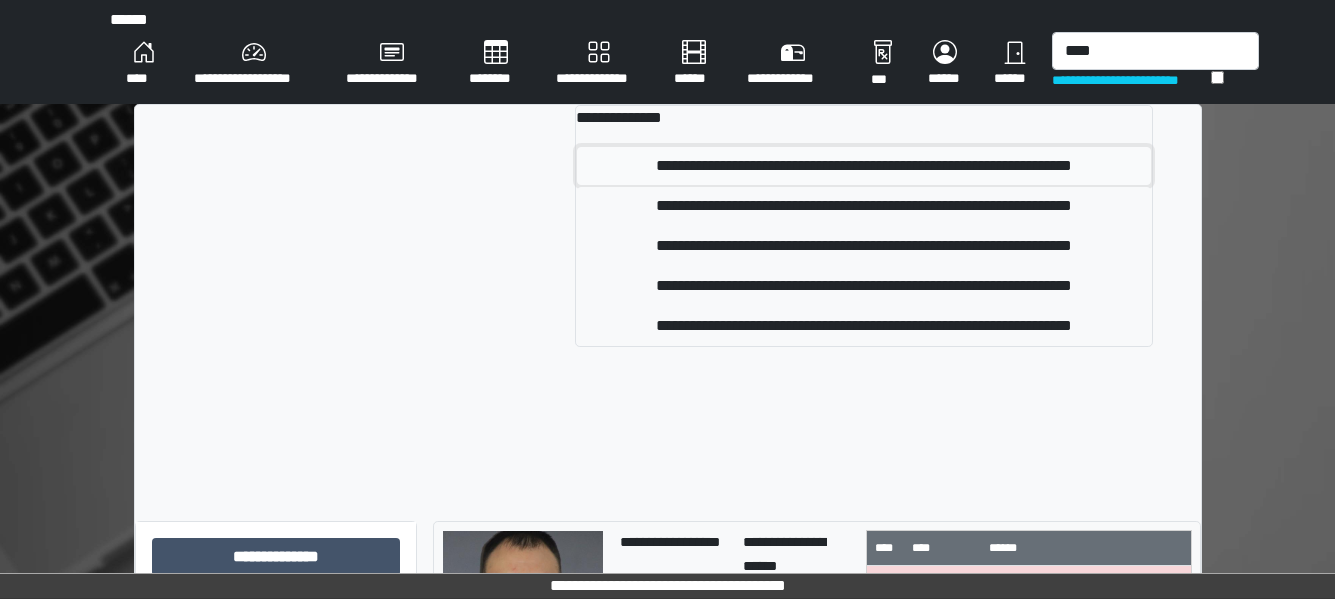 click on "**********" at bounding box center (864, 166) 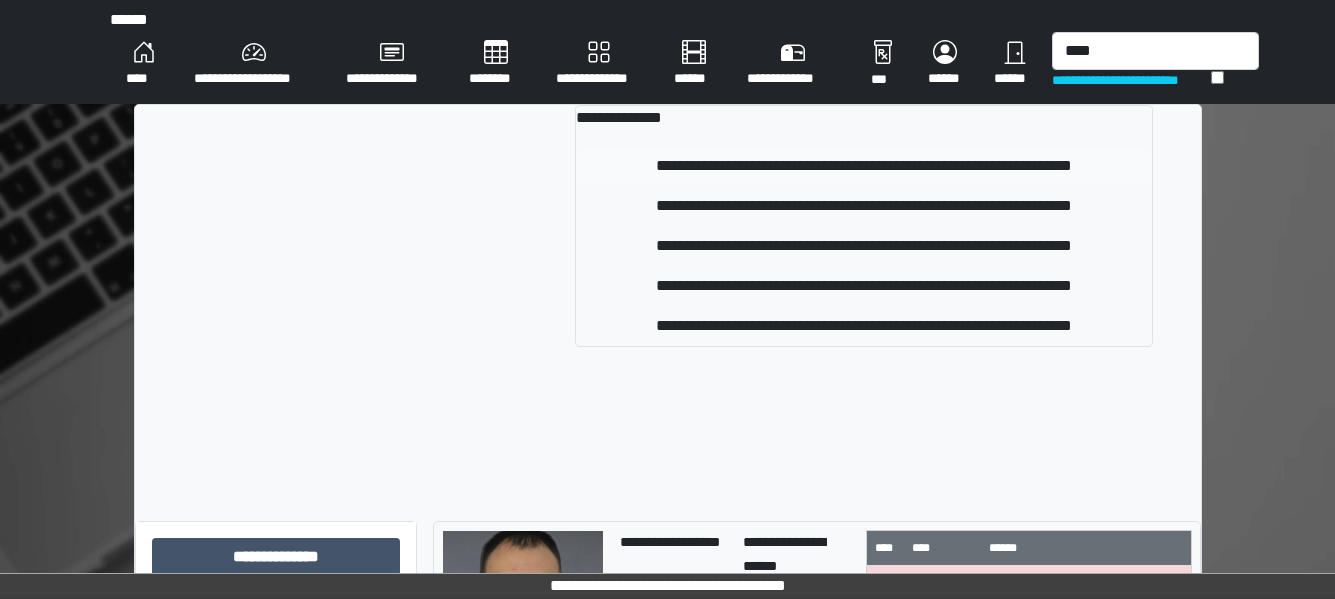 type 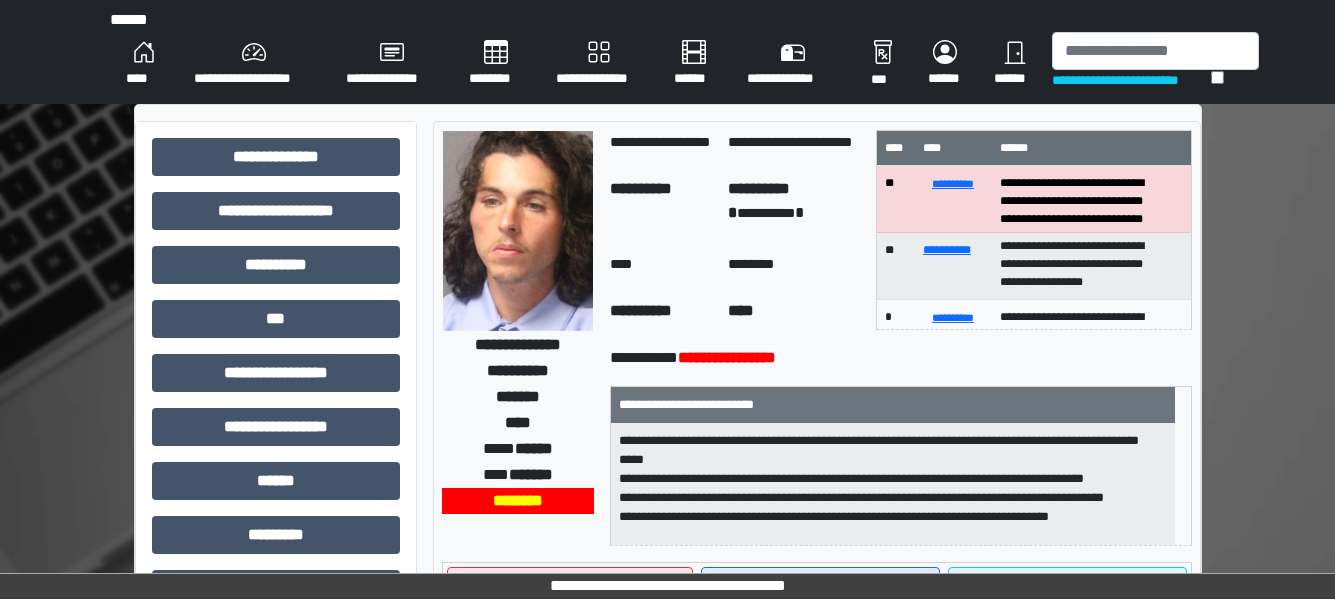 scroll, scrollTop: 22, scrollLeft: 0, axis: vertical 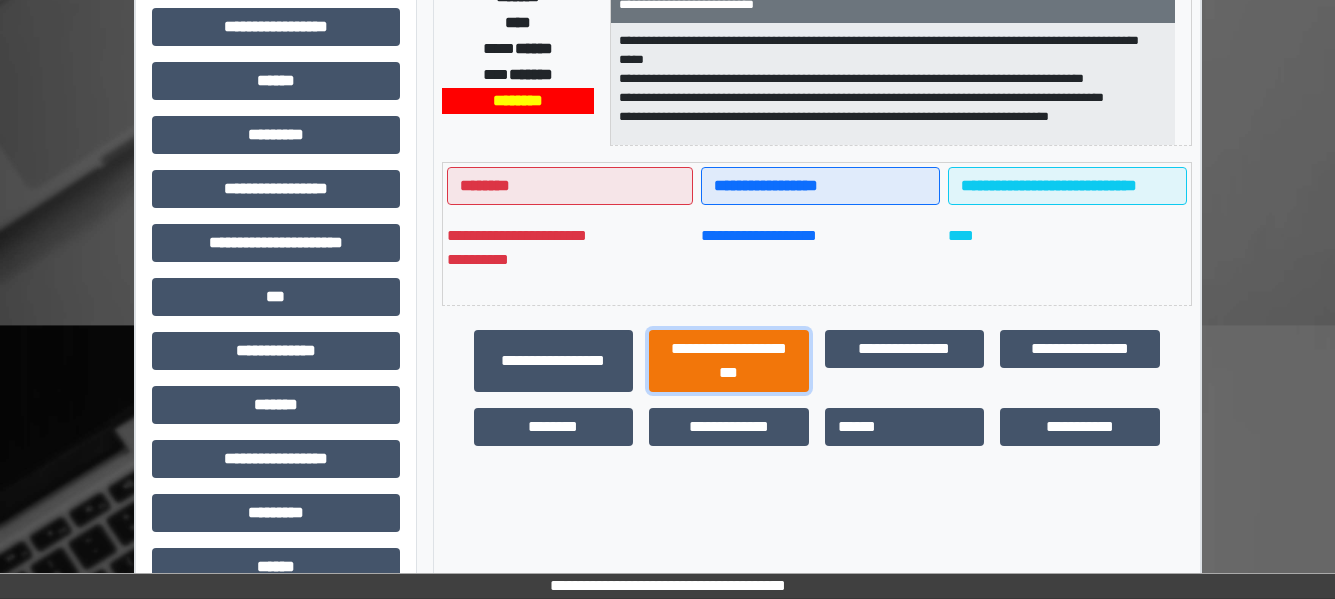 click on "**********" at bounding box center (729, 361) 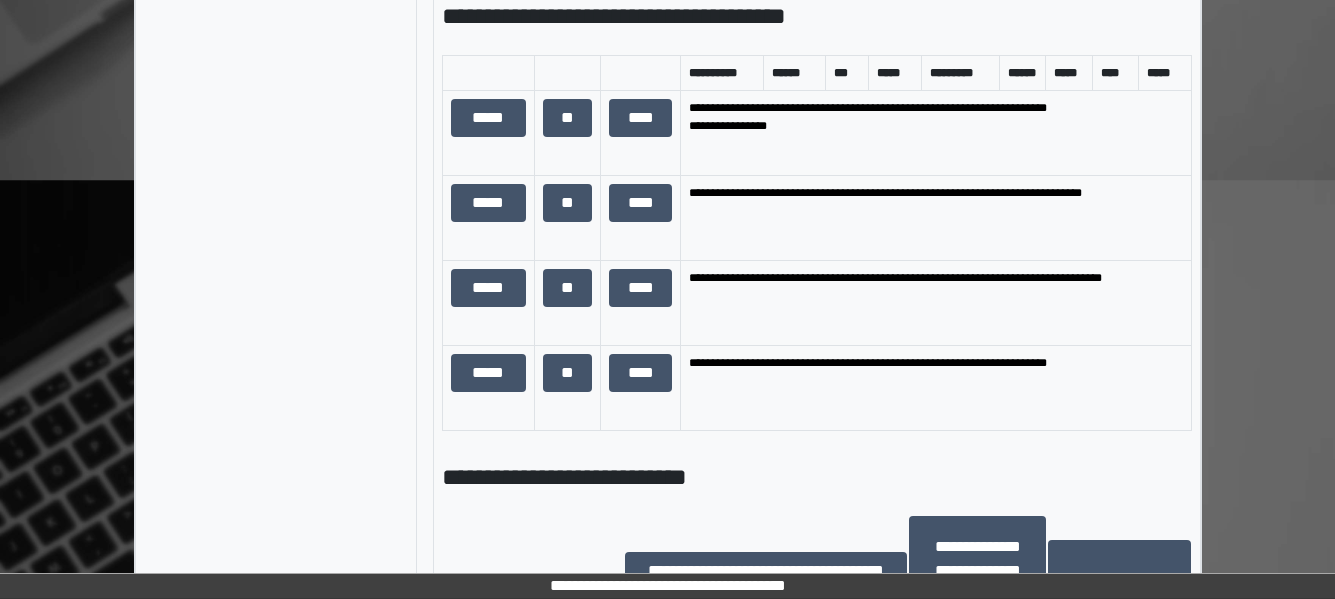scroll, scrollTop: 1400, scrollLeft: 0, axis: vertical 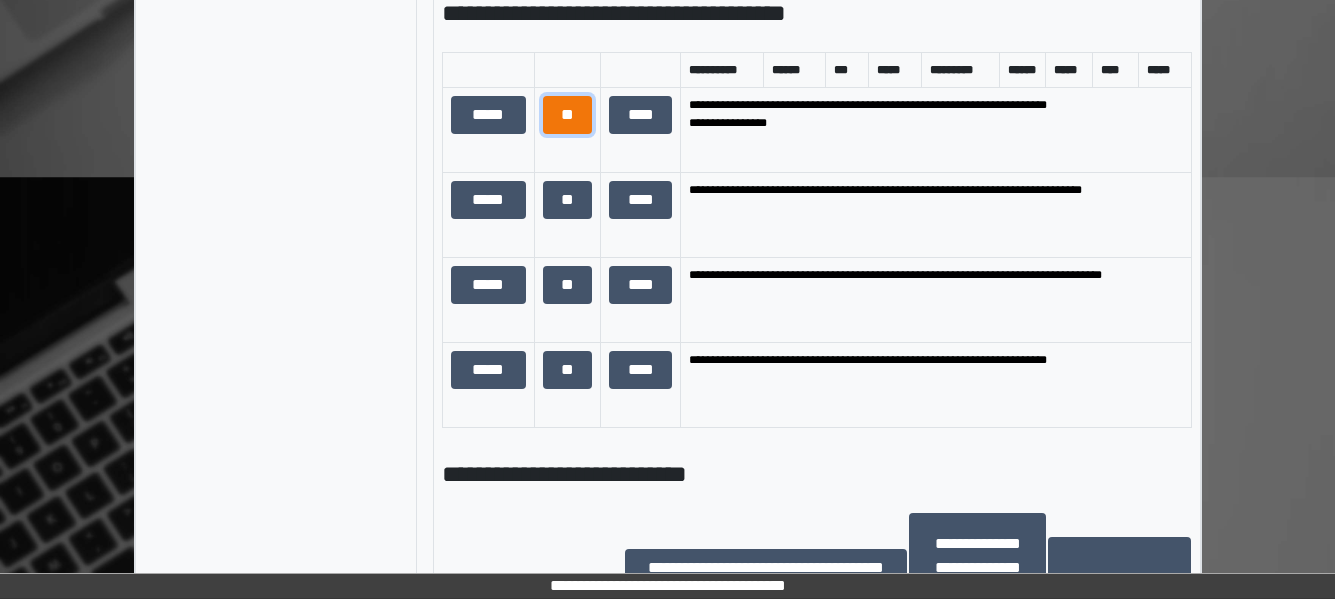 click on "**" at bounding box center [568, 115] 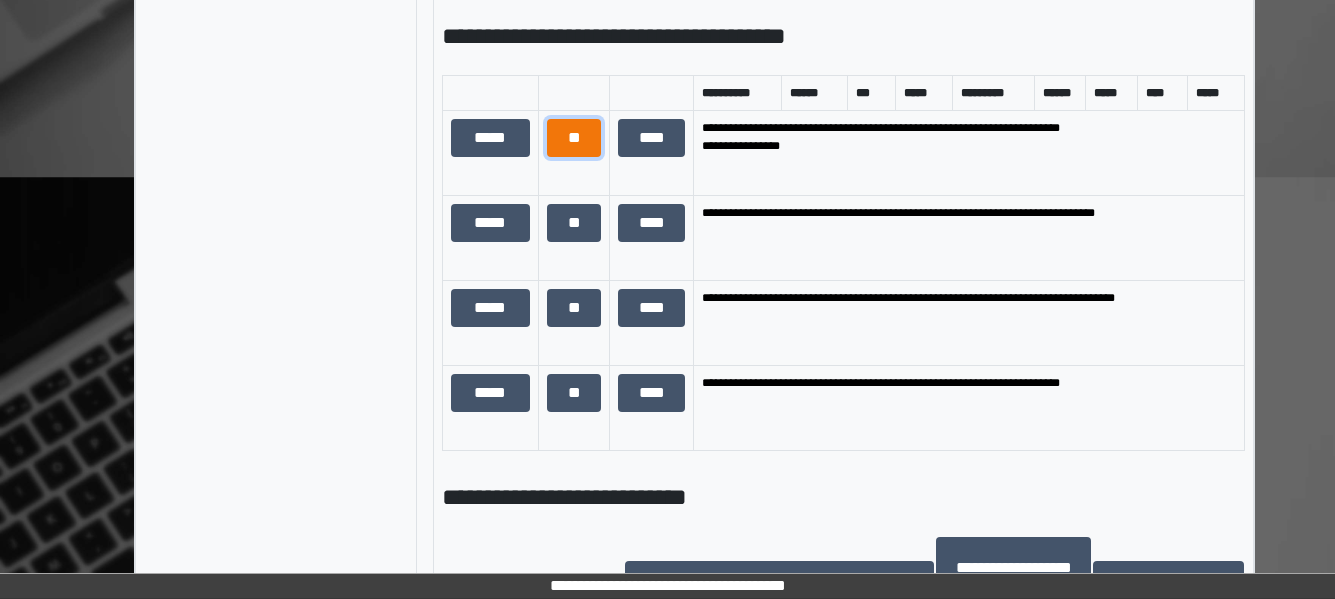 scroll, scrollTop: 4, scrollLeft: 0, axis: vertical 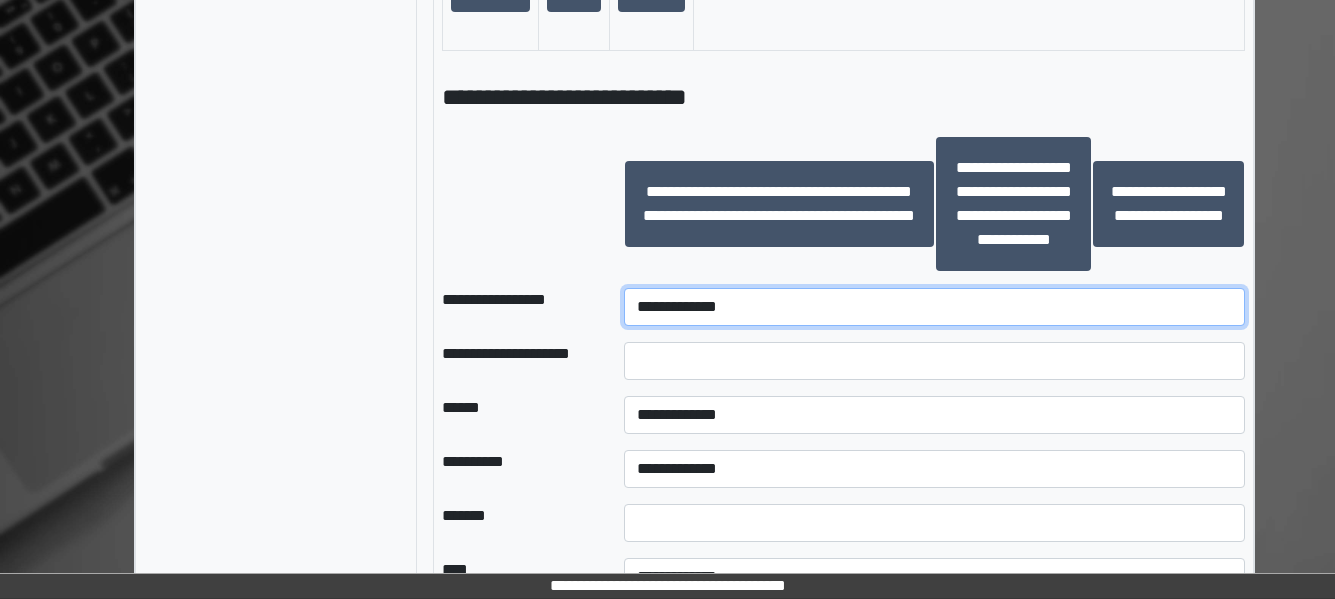 click on "**********" at bounding box center (934, 307) 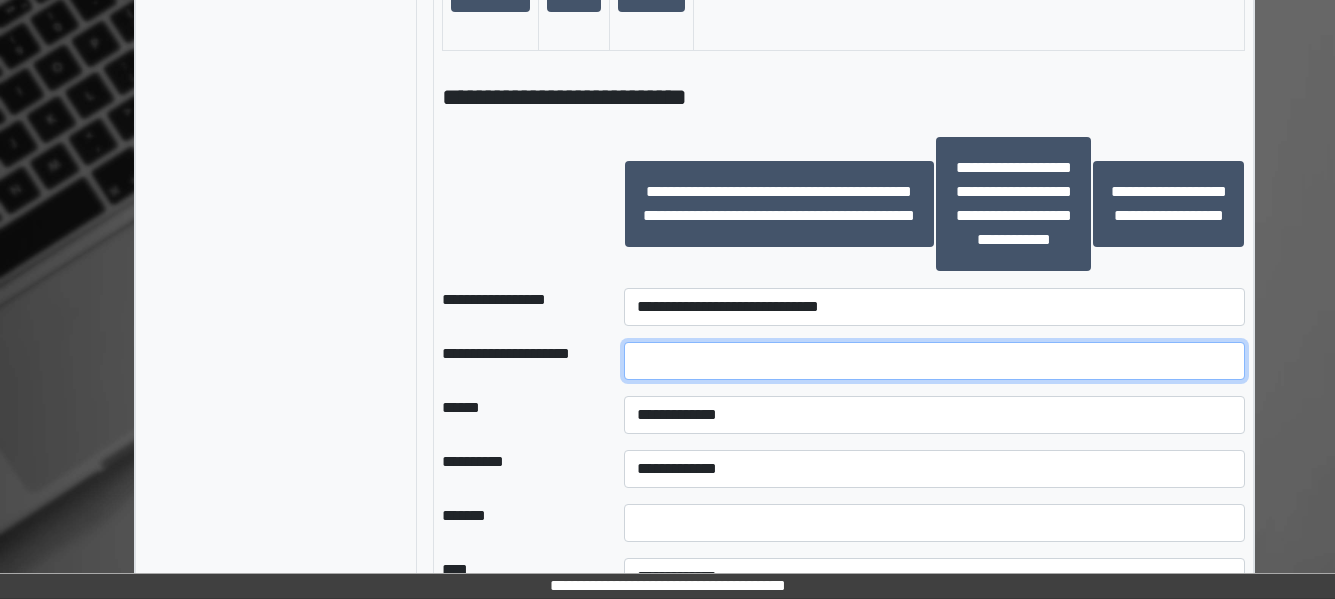 click at bounding box center (934, 361) 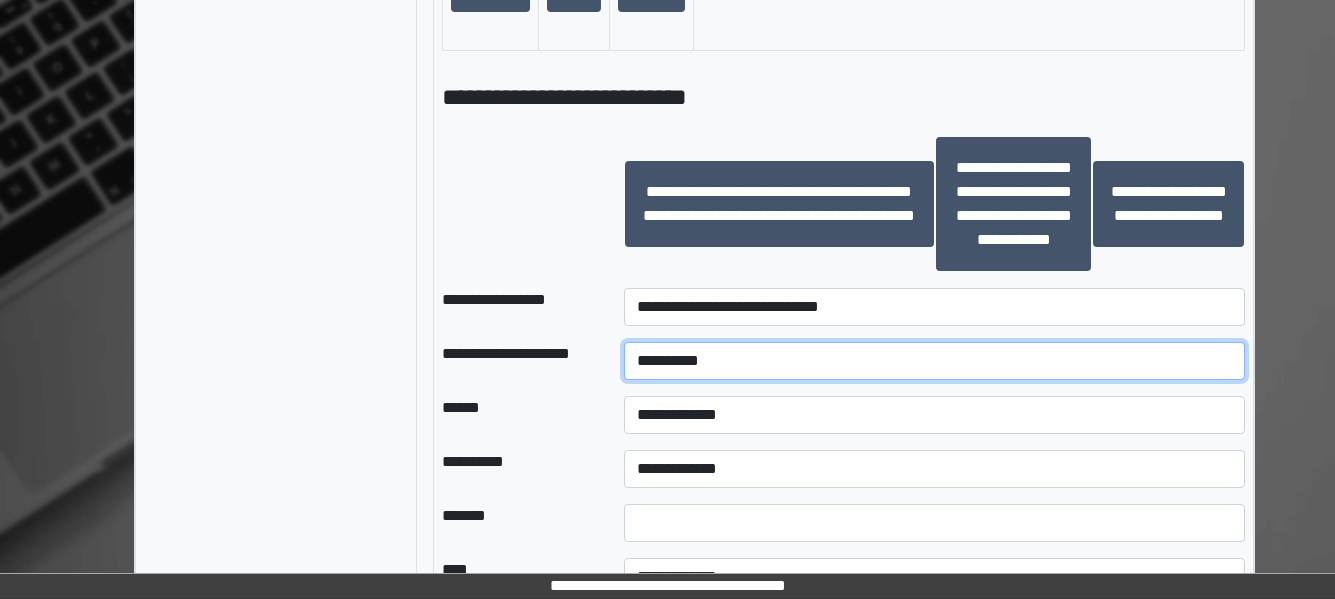 type on "**********" 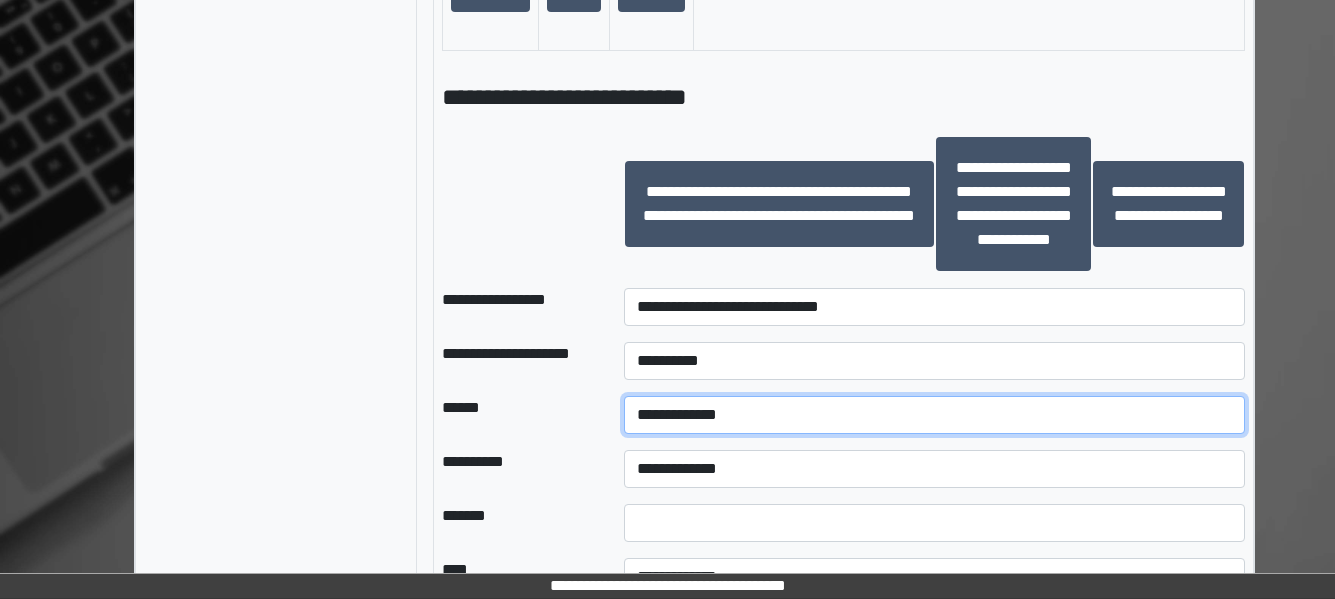 click on "**********" at bounding box center (934, 415) 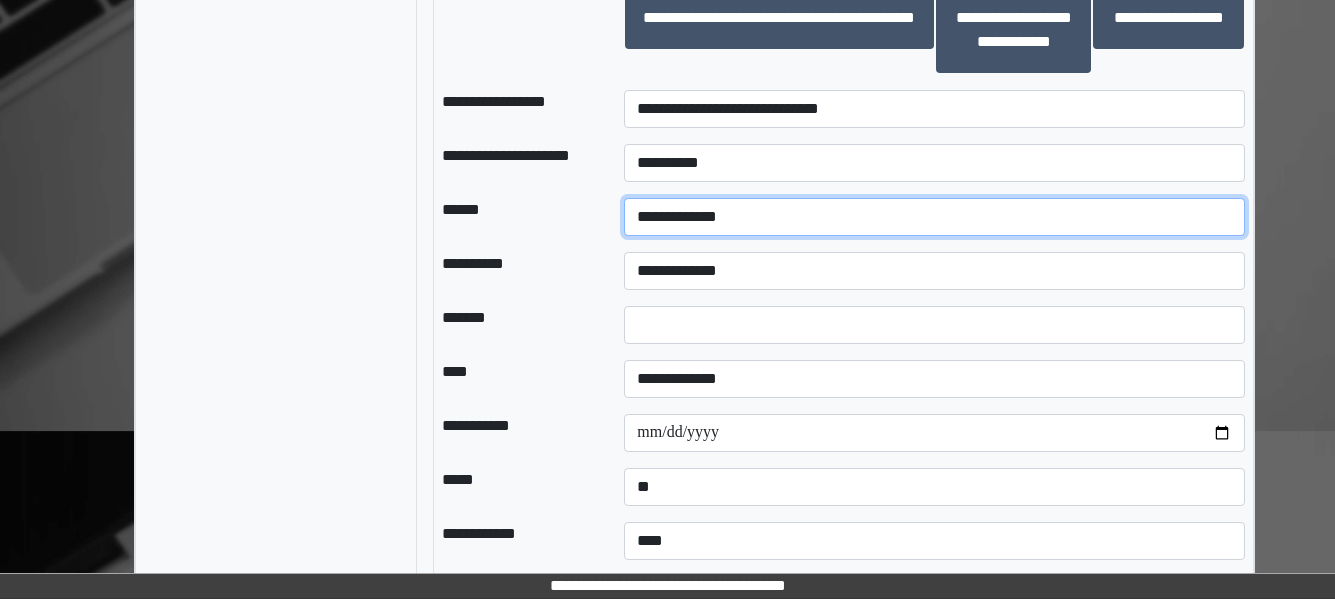 scroll, scrollTop: 2000, scrollLeft: 0, axis: vertical 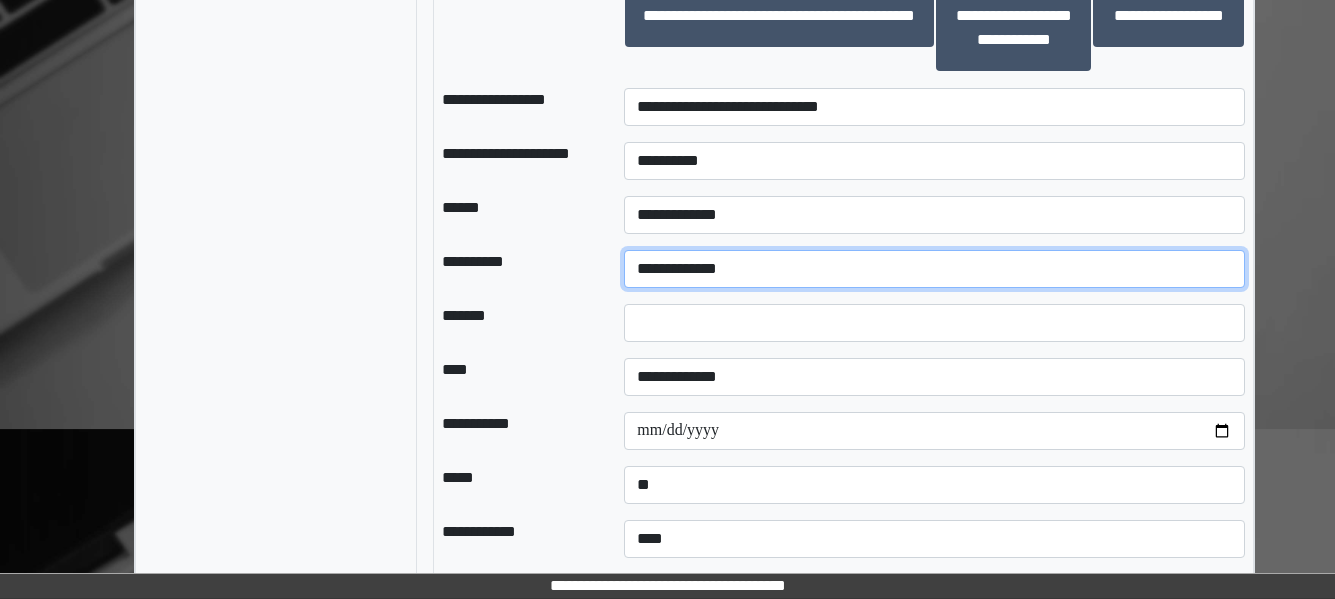 click on "**********" at bounding box center (934, 269) 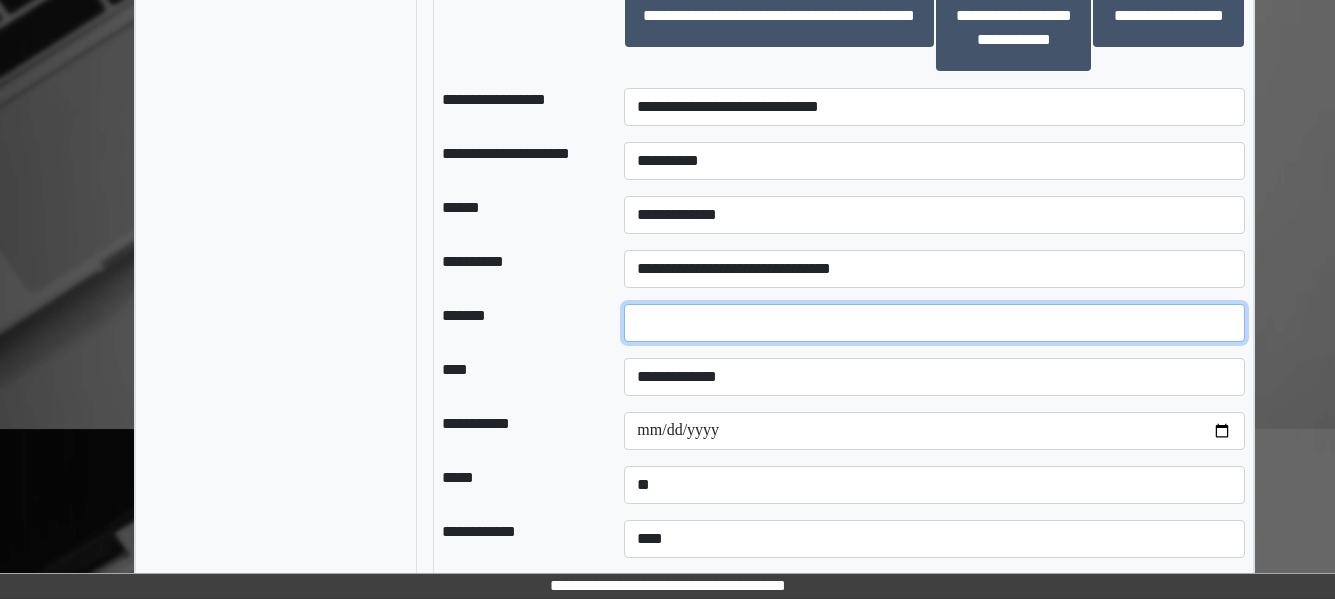click at bounding box center (934, 323) 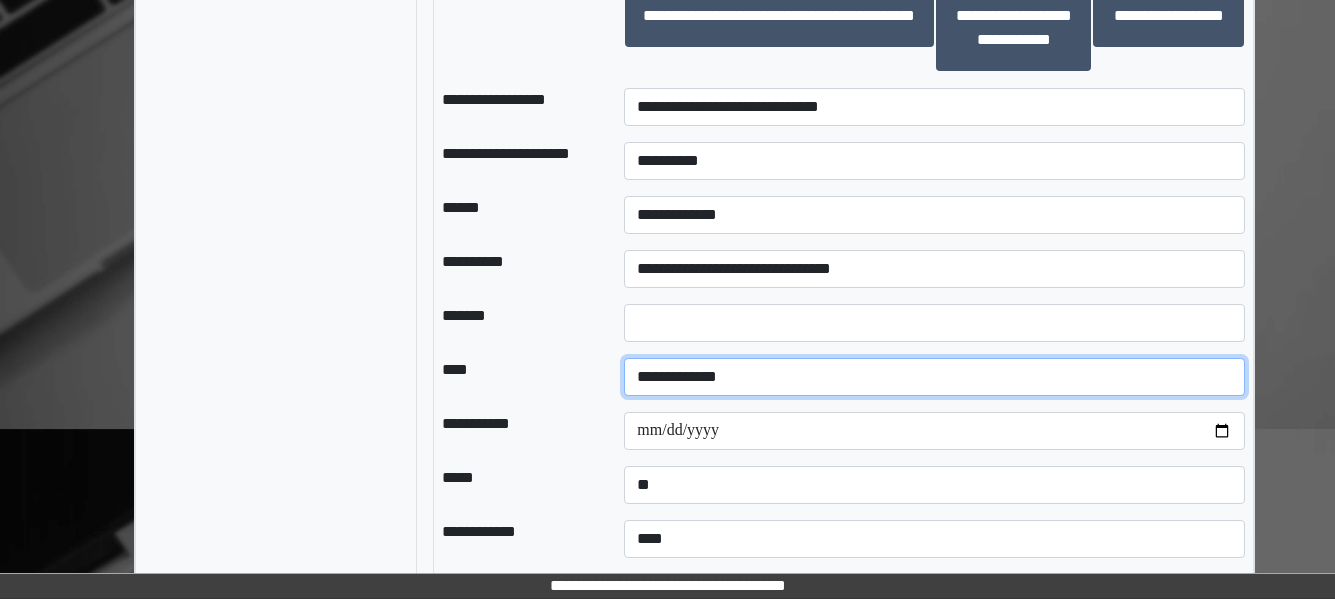 click on "**********" at bounding box center [934, 377] 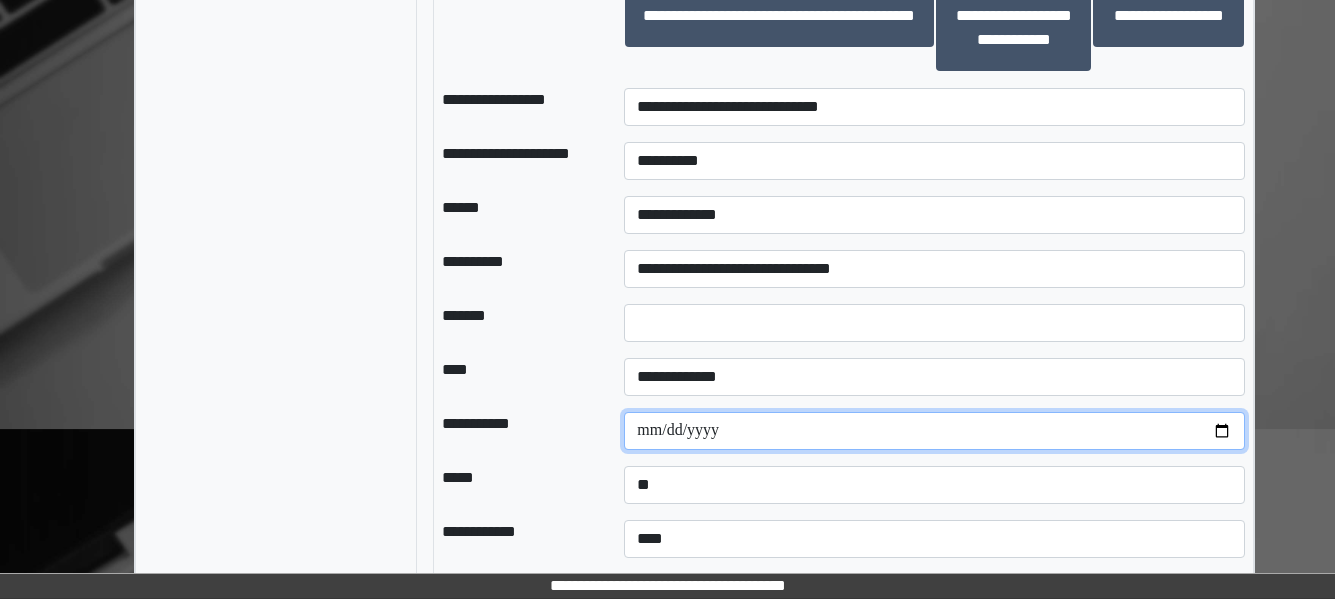 click at bounding box center (934, 431) 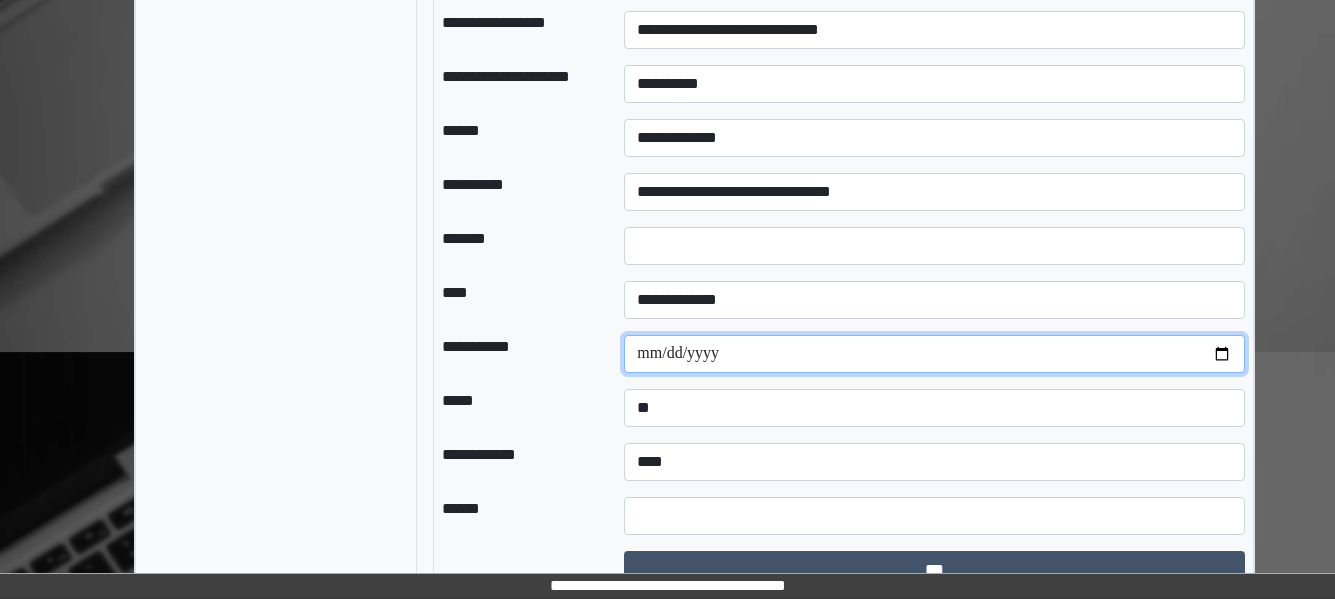 scroll, scrollTop: 2147, scrollLeft: 0, axis: vertical 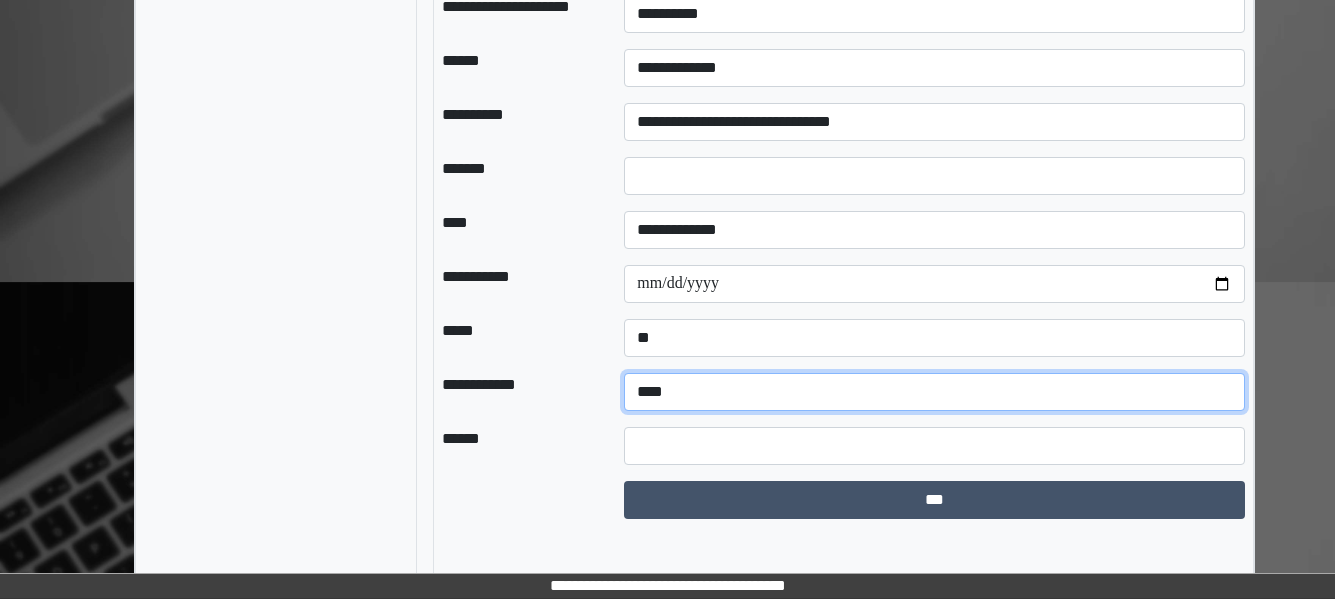 click on "**********" at bounding box center [934, 392] 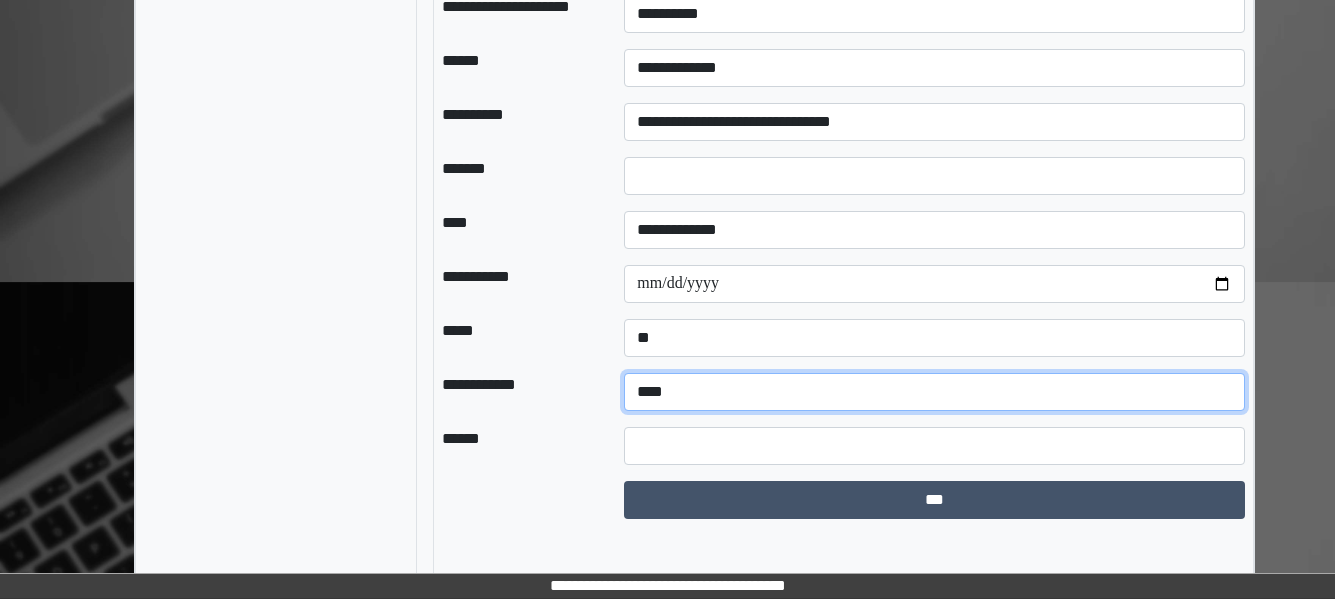 select on "*" 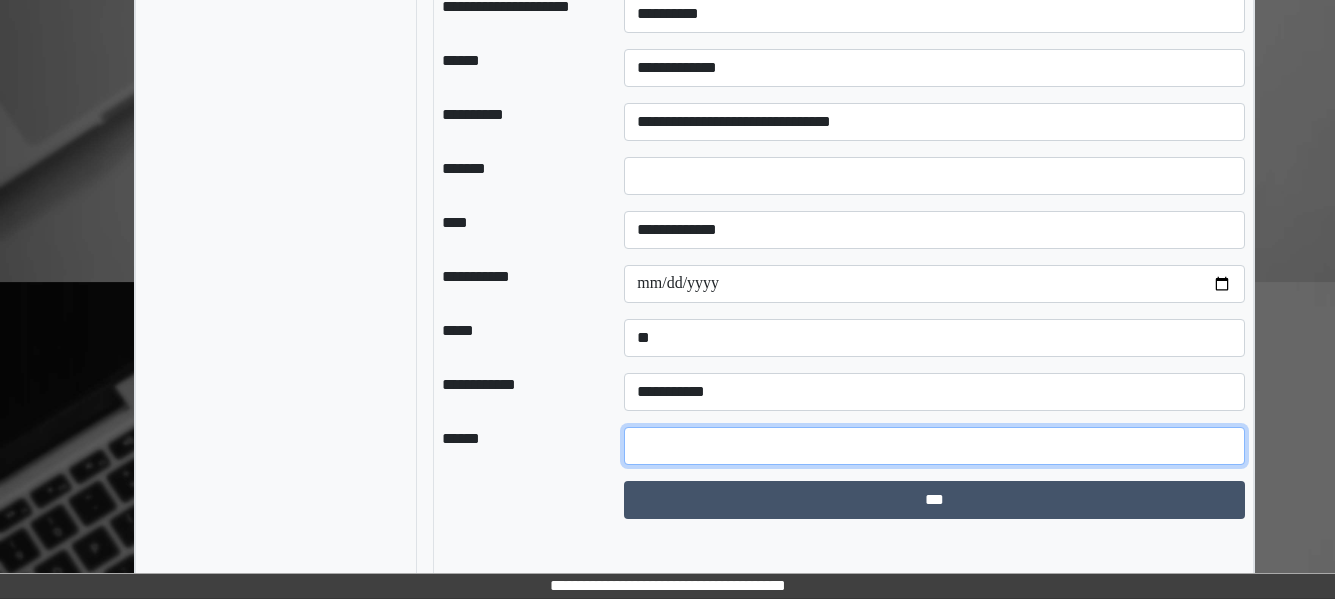 click at bounding box center (934, 446) 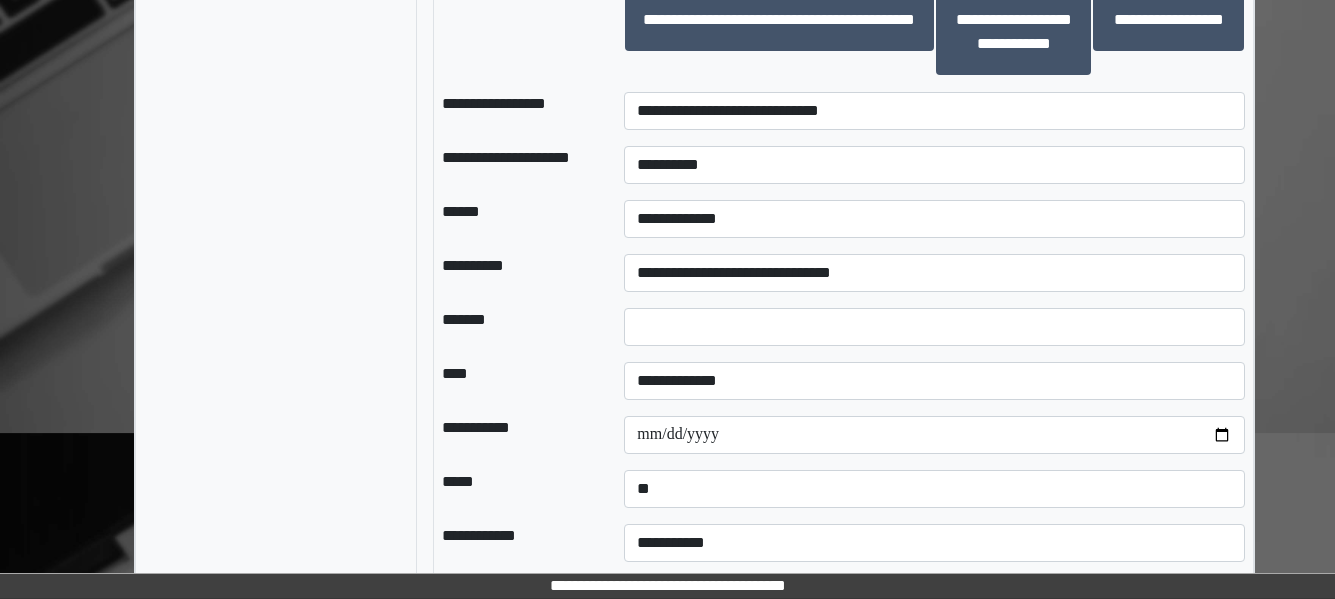scroll, scrollTop: 2147, scrollLeft: 0, axis: vertical 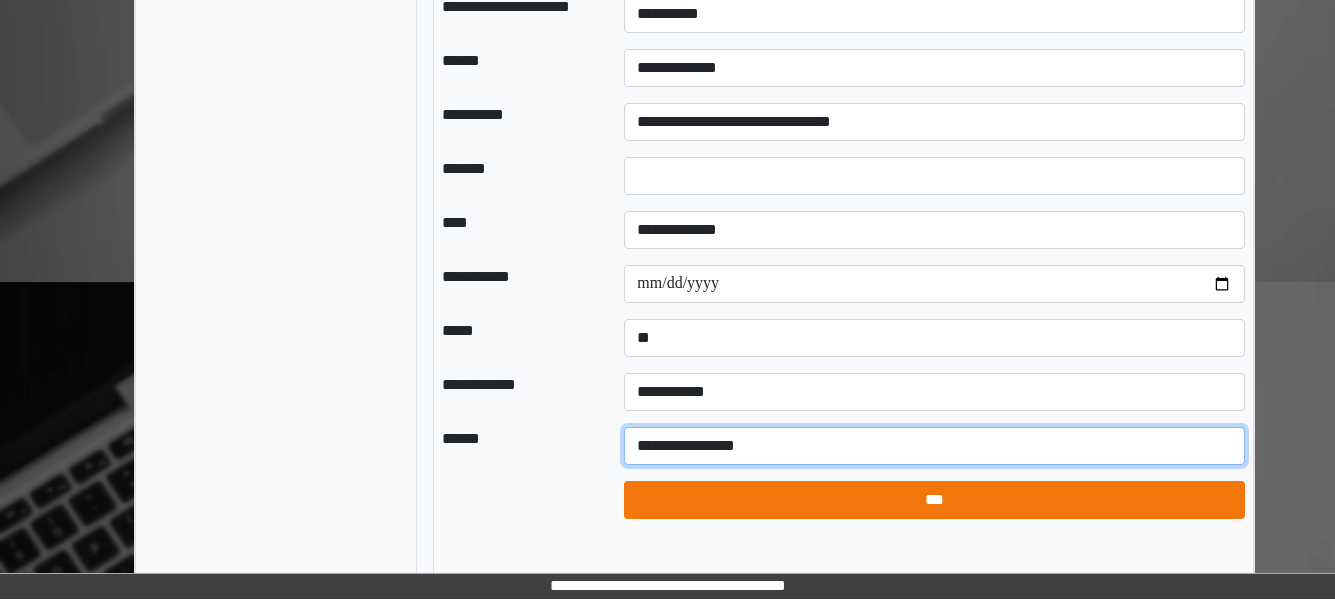 type on "**********" 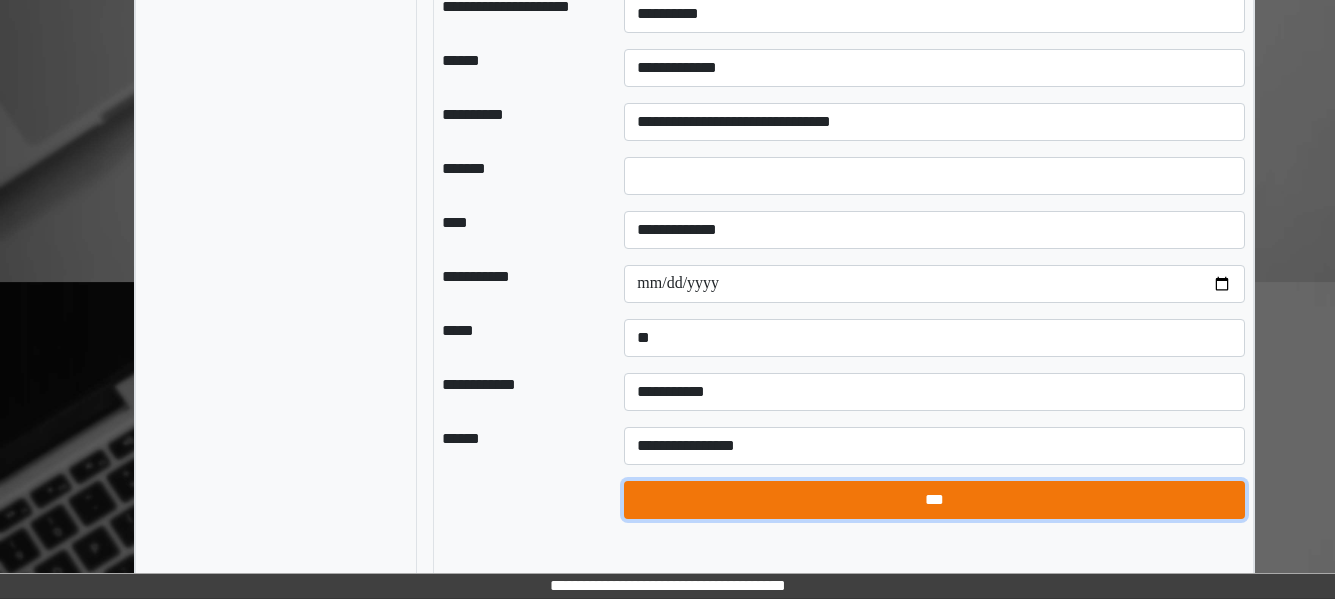 click on "***" at bounding box center (934, 500) 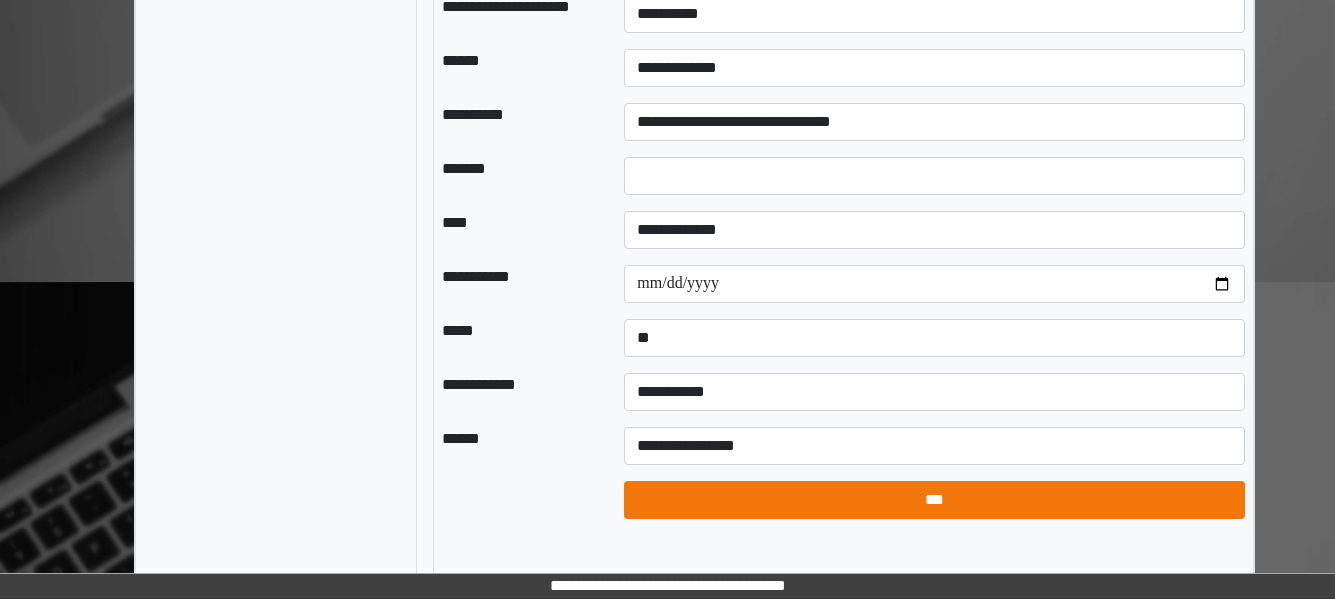 select on "*" 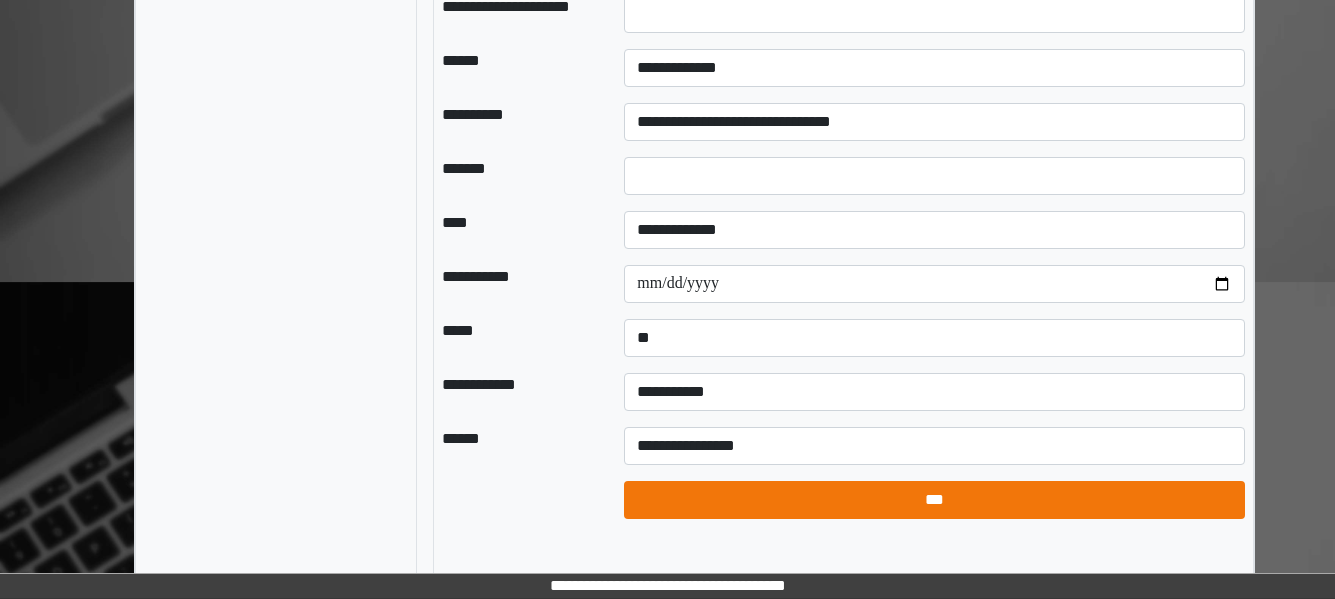 select on "*" 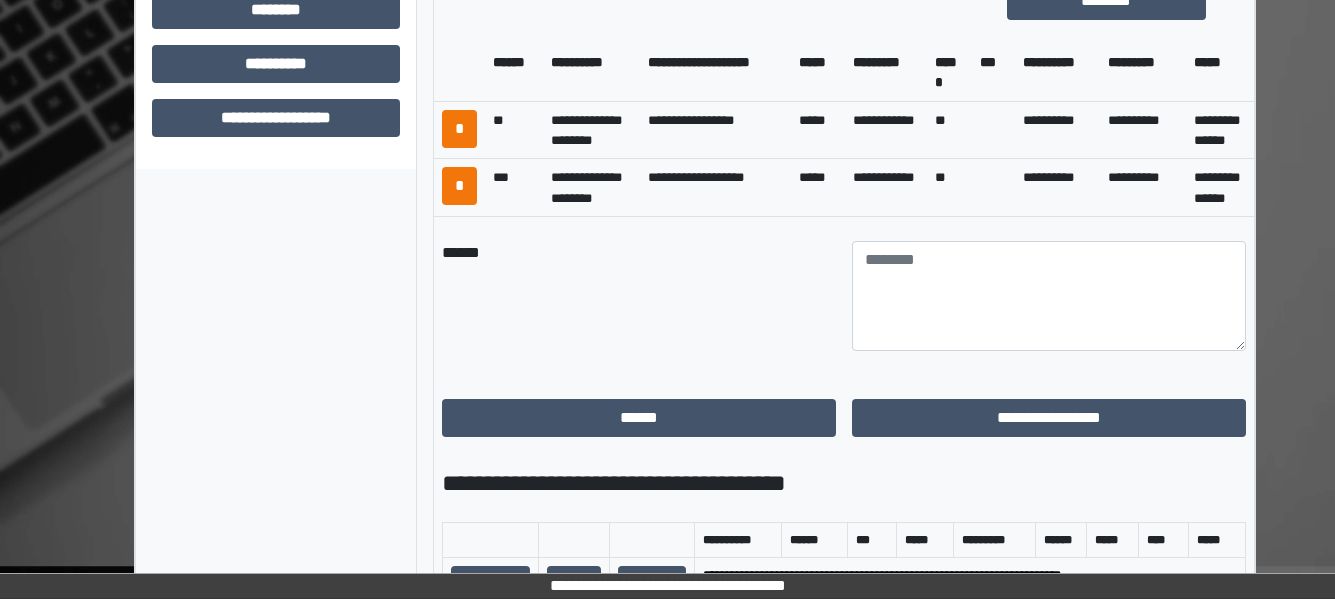 scroll, scrollTop: 1047, scrollLeft: 0, axis: vertical 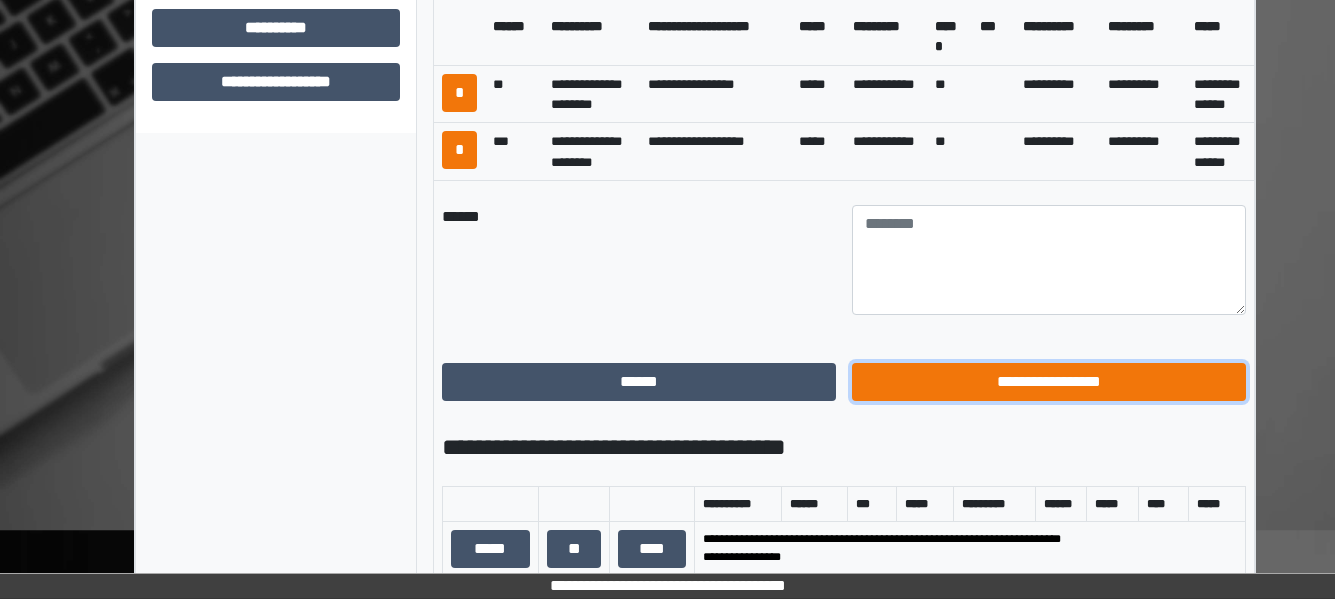 click on "**********" at bounding box center (1049, 382) 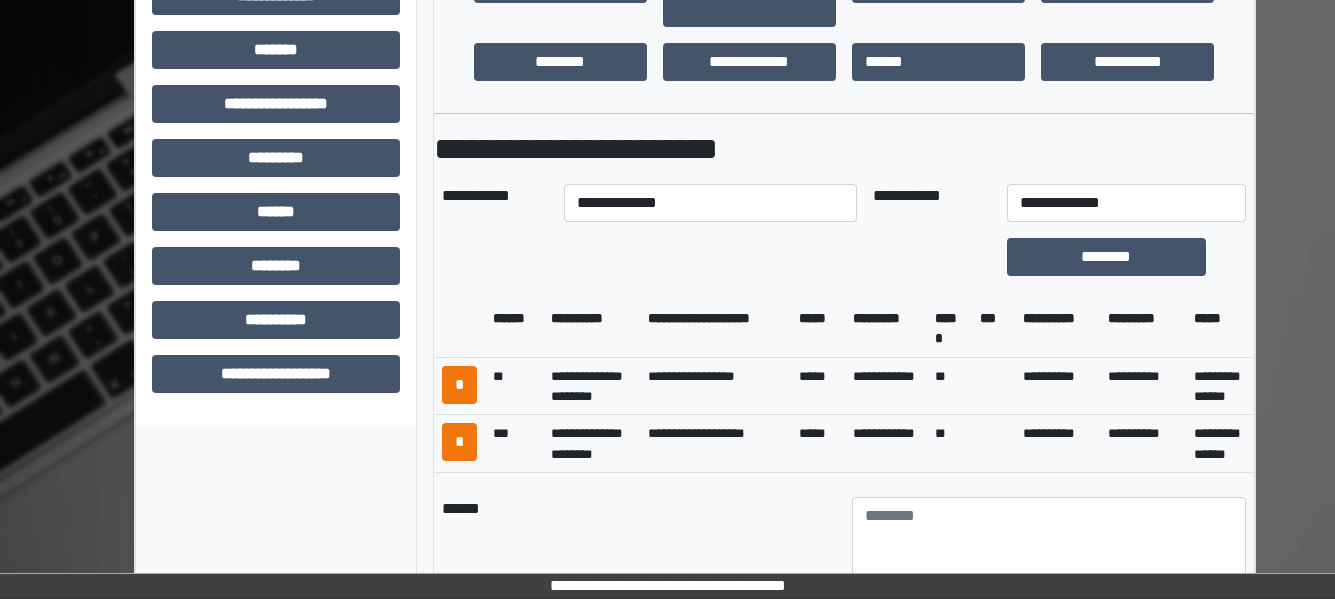 scroll, scrollTop: 647, scrollLeft: 0, axis: vertical 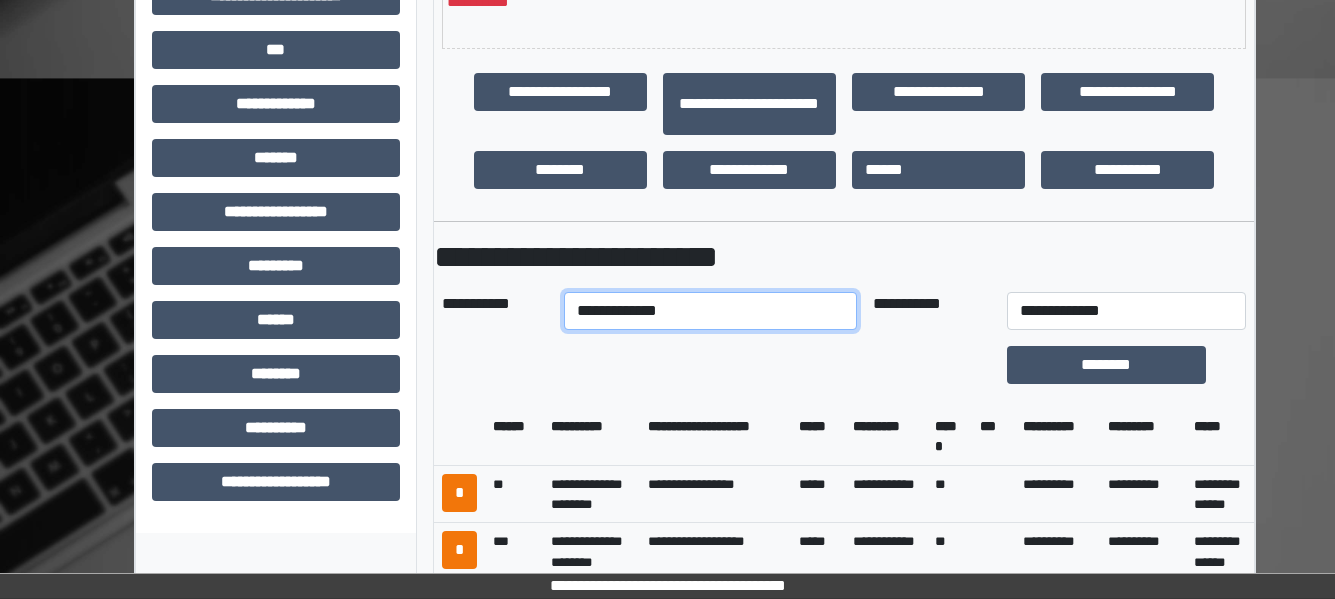 click on "**********" at bounding box center [710, 311] 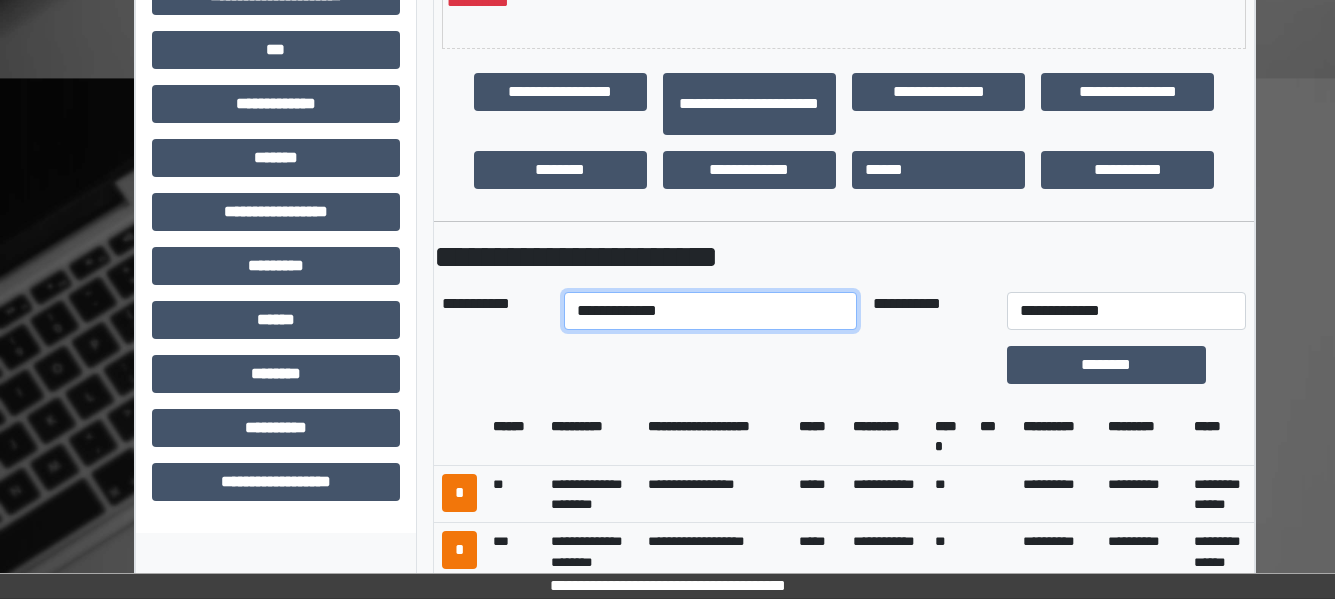 select on "****" 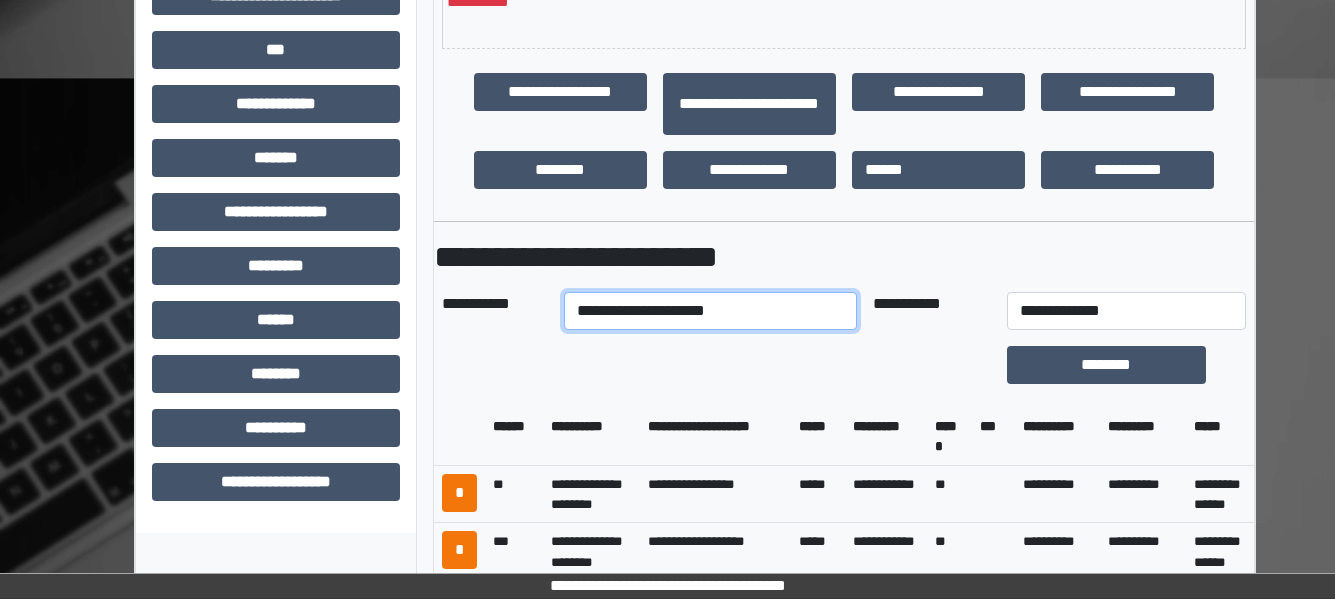 click on "**********" at bounding box center [710, 311] 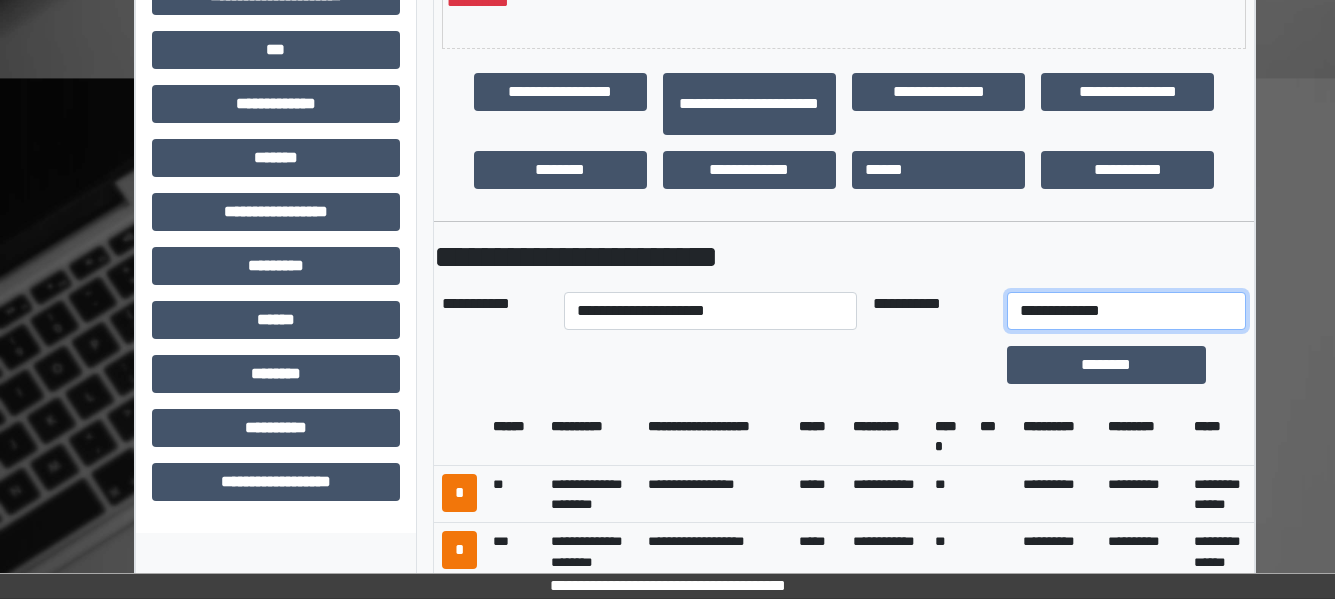 click on "**********" at bounding box center (1126, 311) 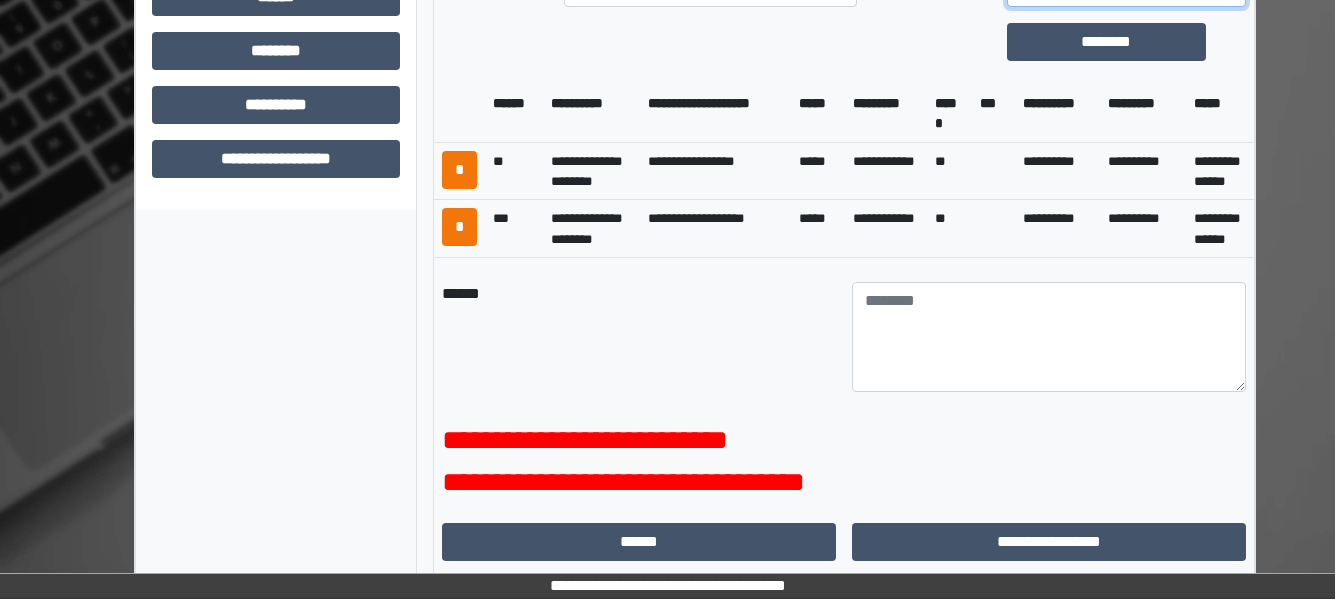 scroll, scrollTop: 1047, scrollLeft: 0, axis: vertical 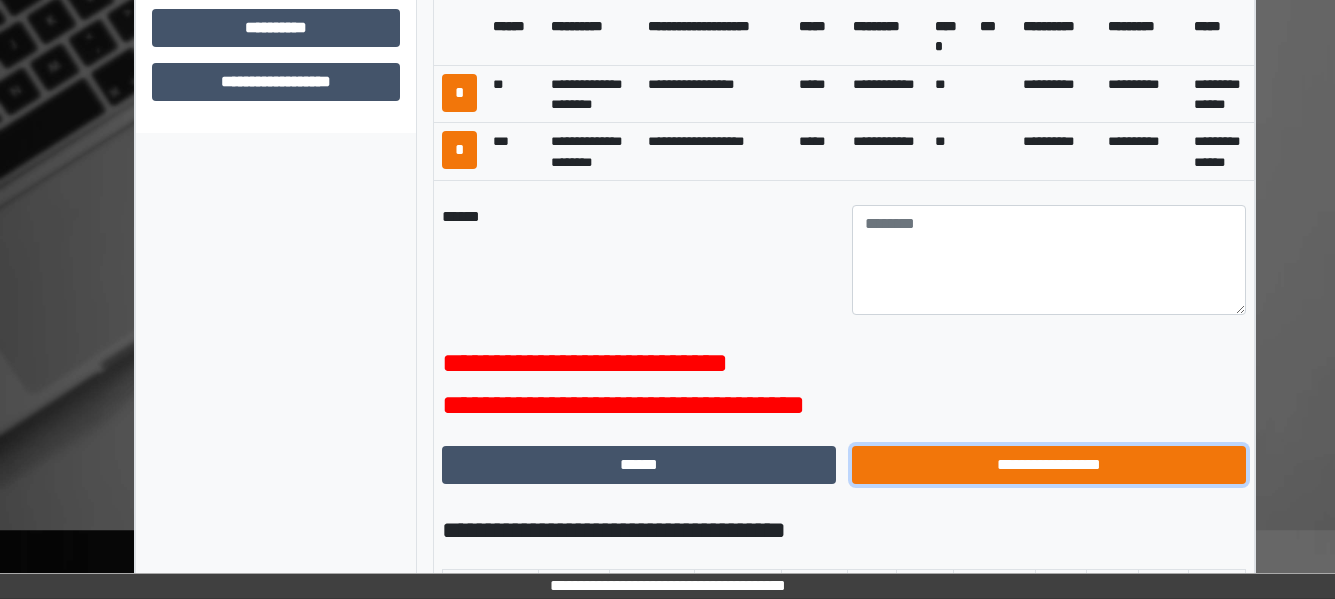 click on "**********" at bounding box center (1049, 465) 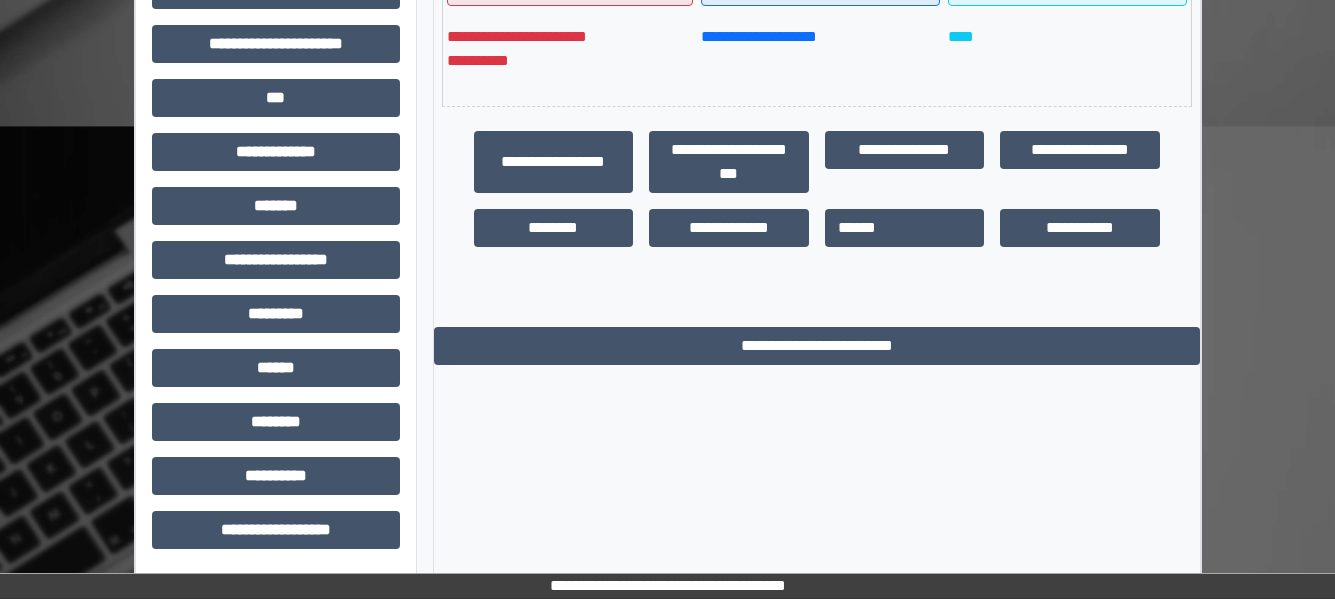 scroll, scrollTop: 599, scrollLeft: 0, axis: vertical 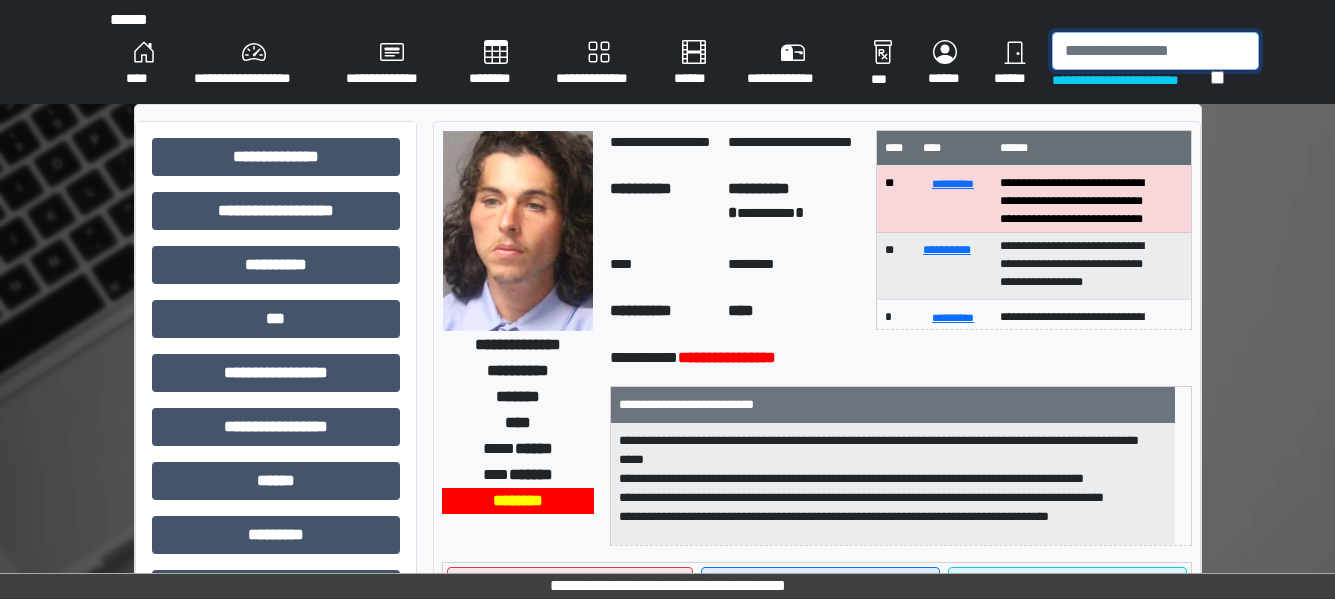click at bounding box center [1155, 51] 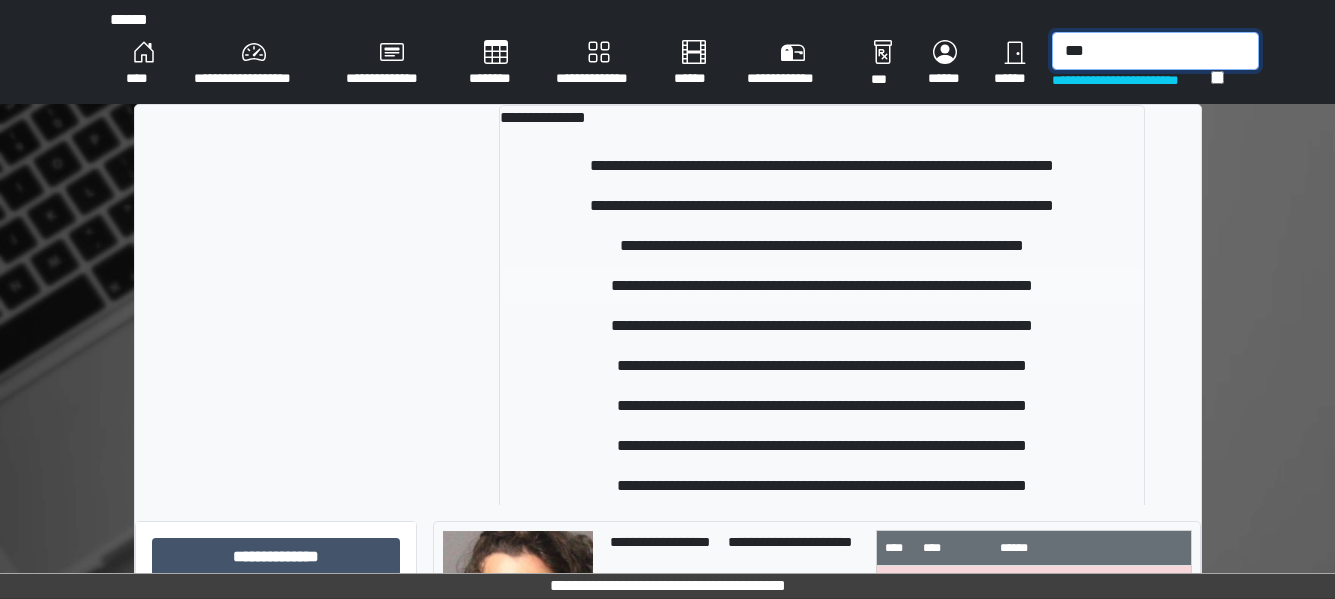 type on "***" 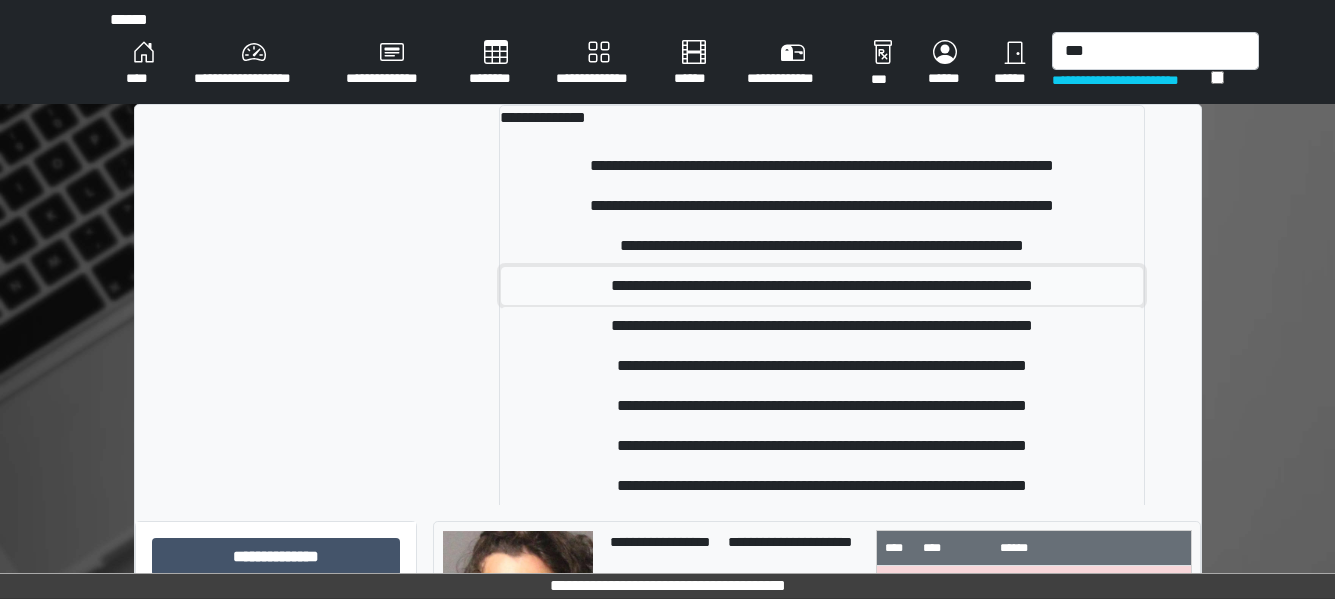 click on "**********" at bounding box center (822, 286) 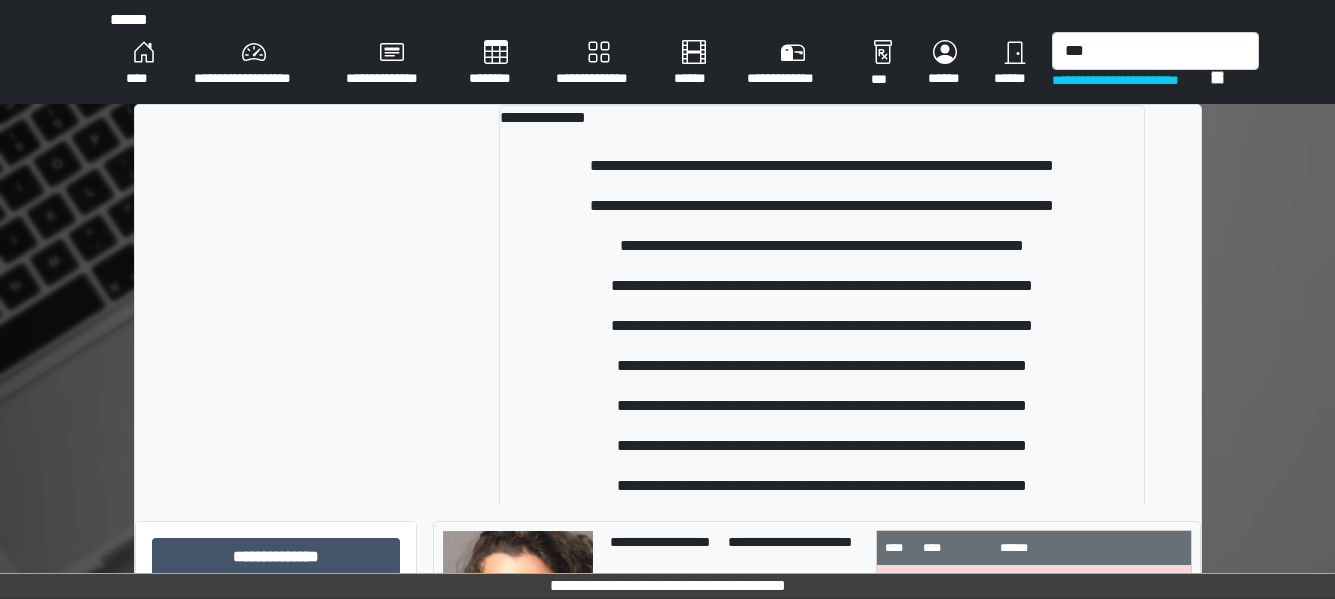 type 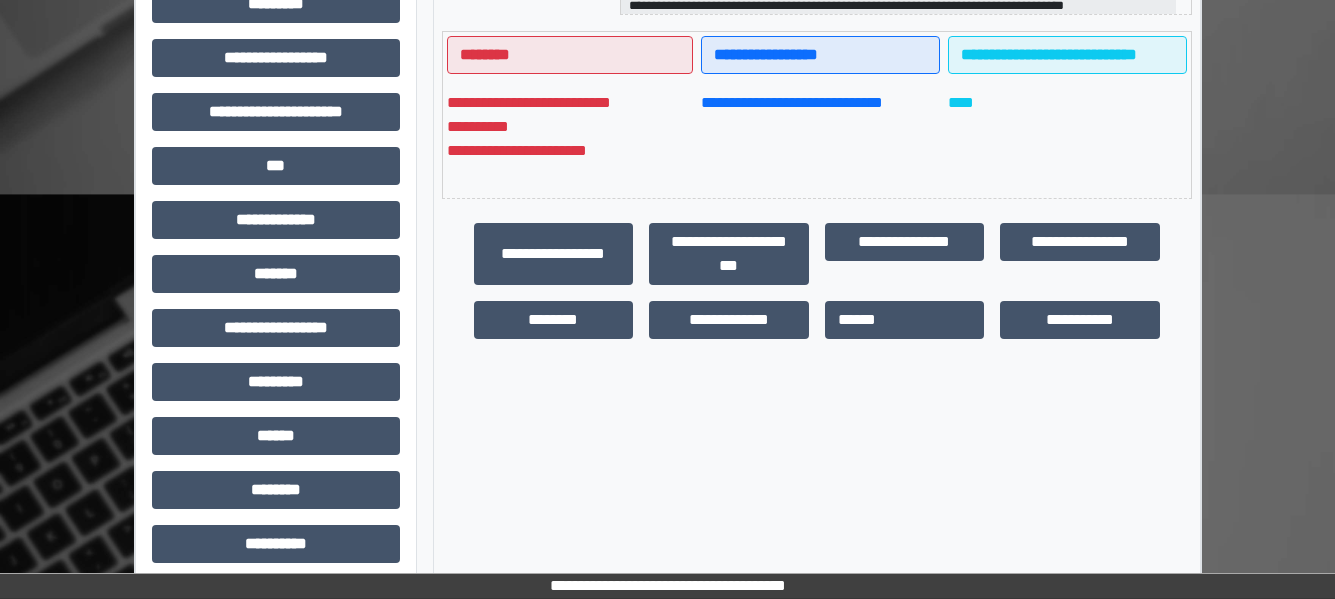 scroll, scrollTop: 599, scrollLeft: 0, axis: vertical 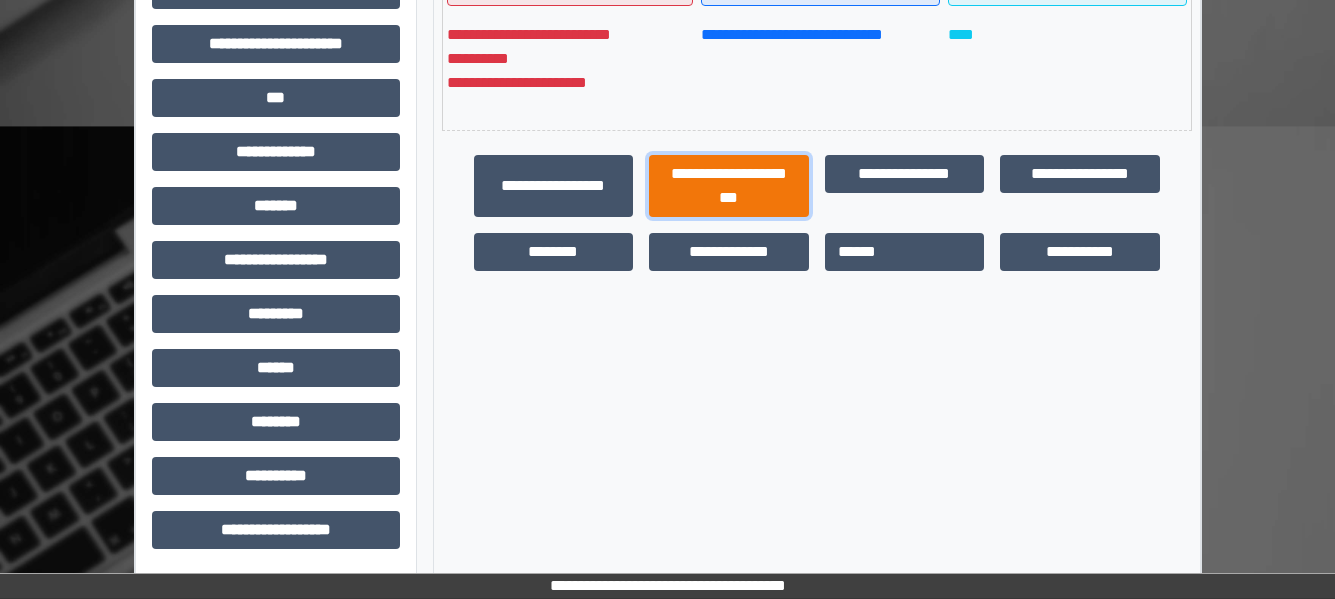 click on "**********" at bounding box center (729, 186) 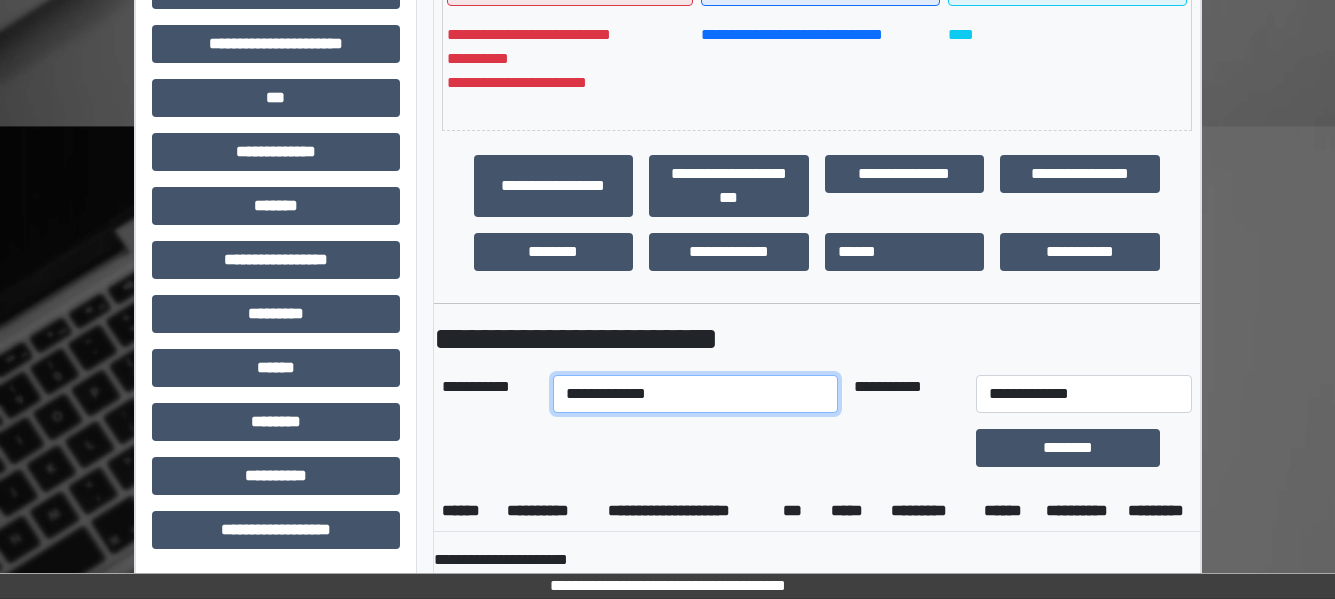 click on "**********" at bounding box center [695, 394] 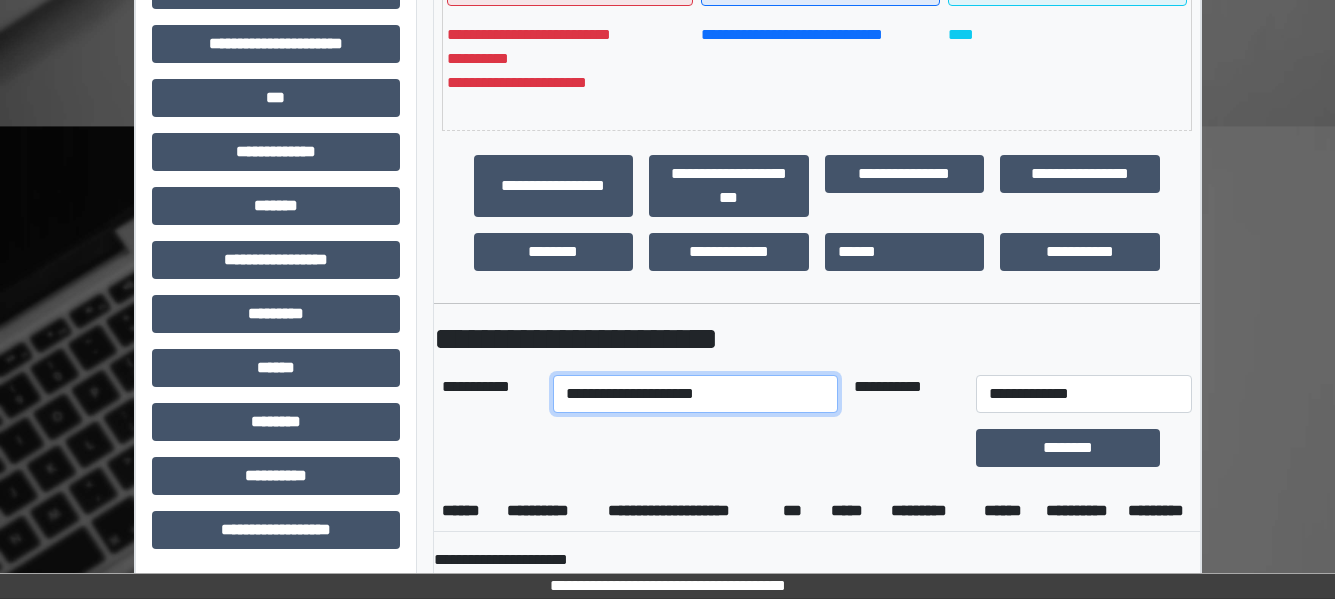 click on "**********" at bounding box center [695, 394] 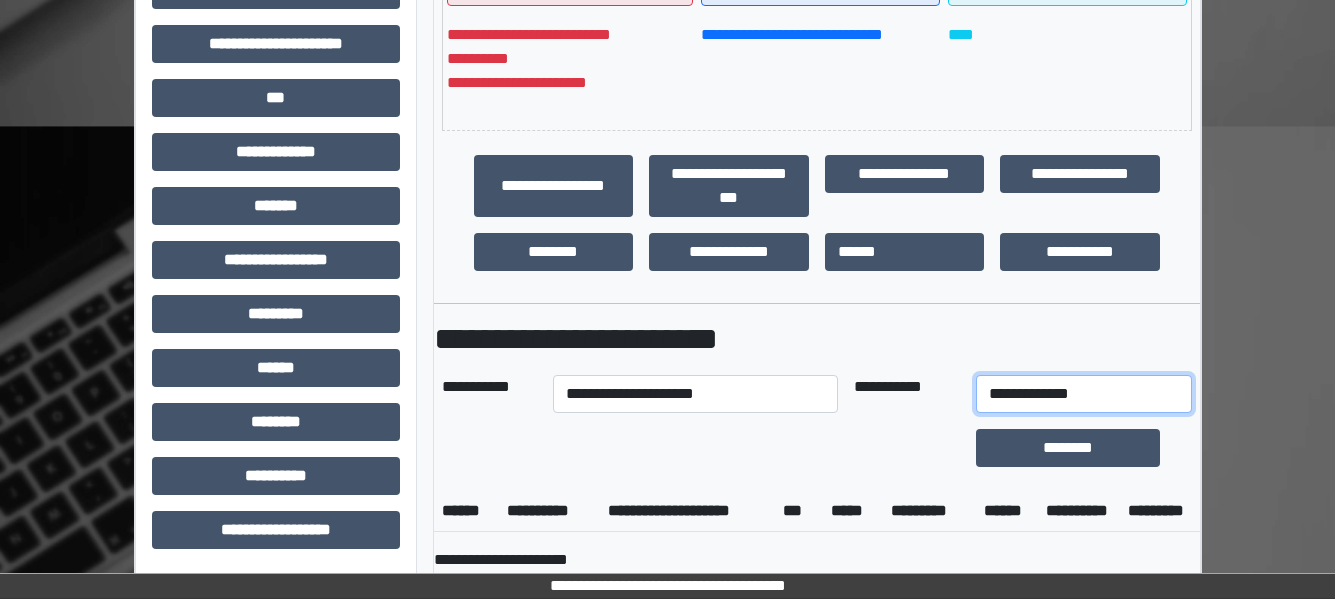 click on "**********" at bounding box center (1084, 394) 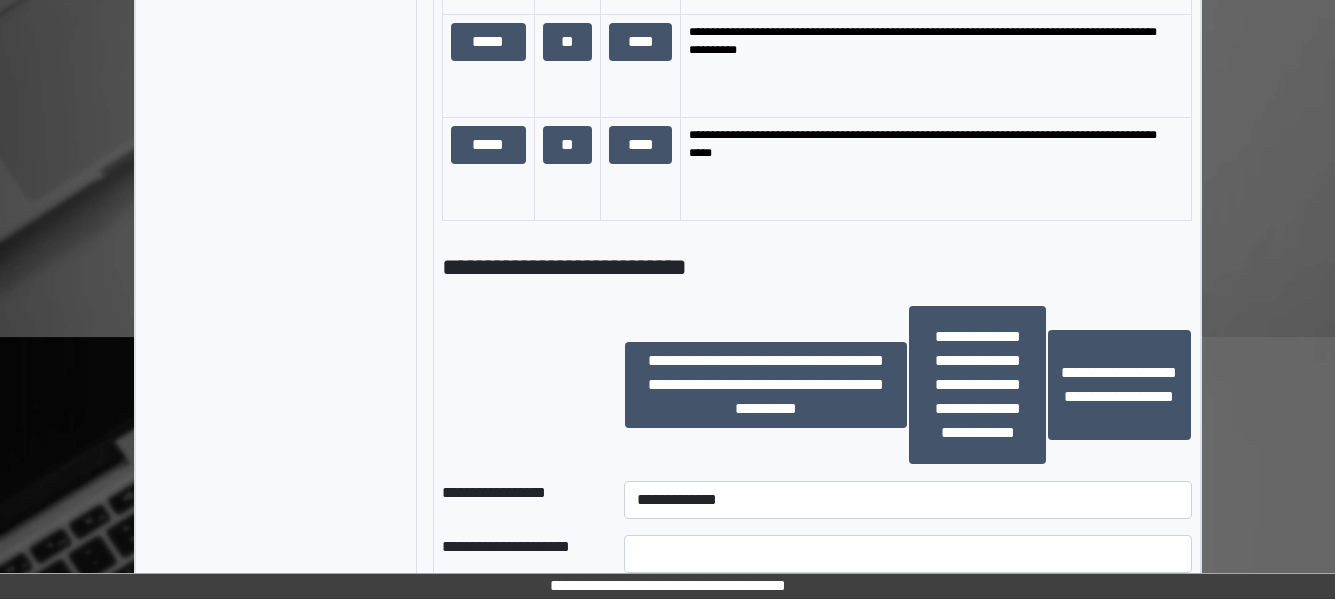 scroll, scrollTop: 2099, scrollLeft: 0, axis: vertical 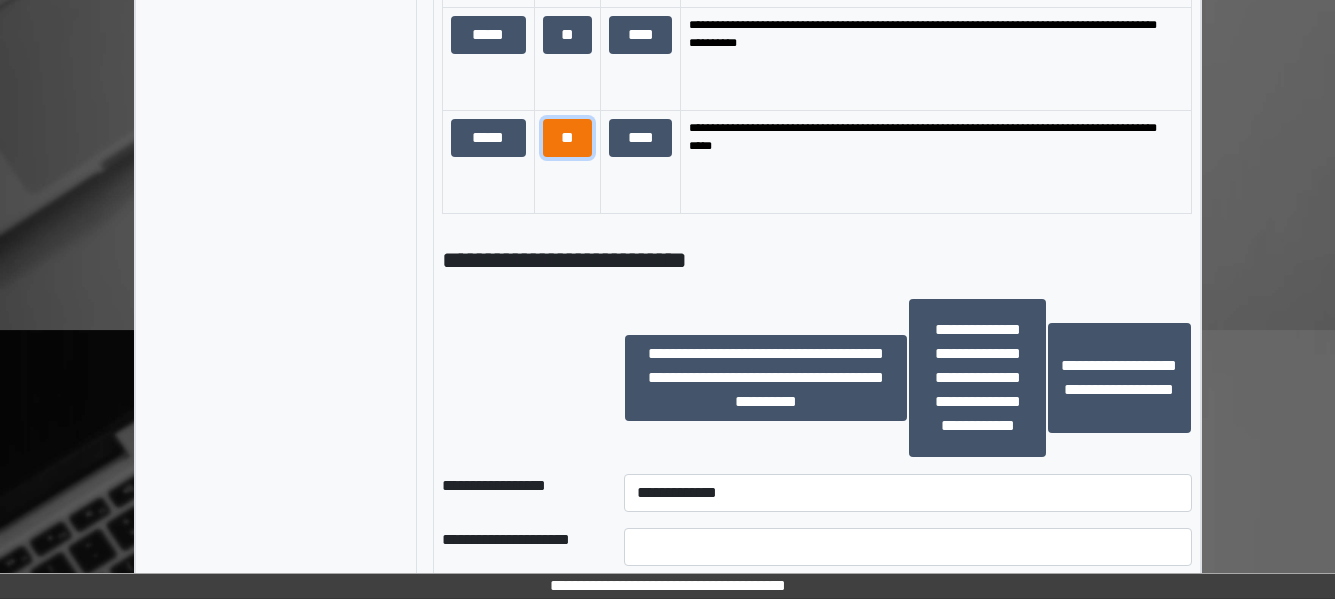 click on "**" at bounding box center (568, 138) 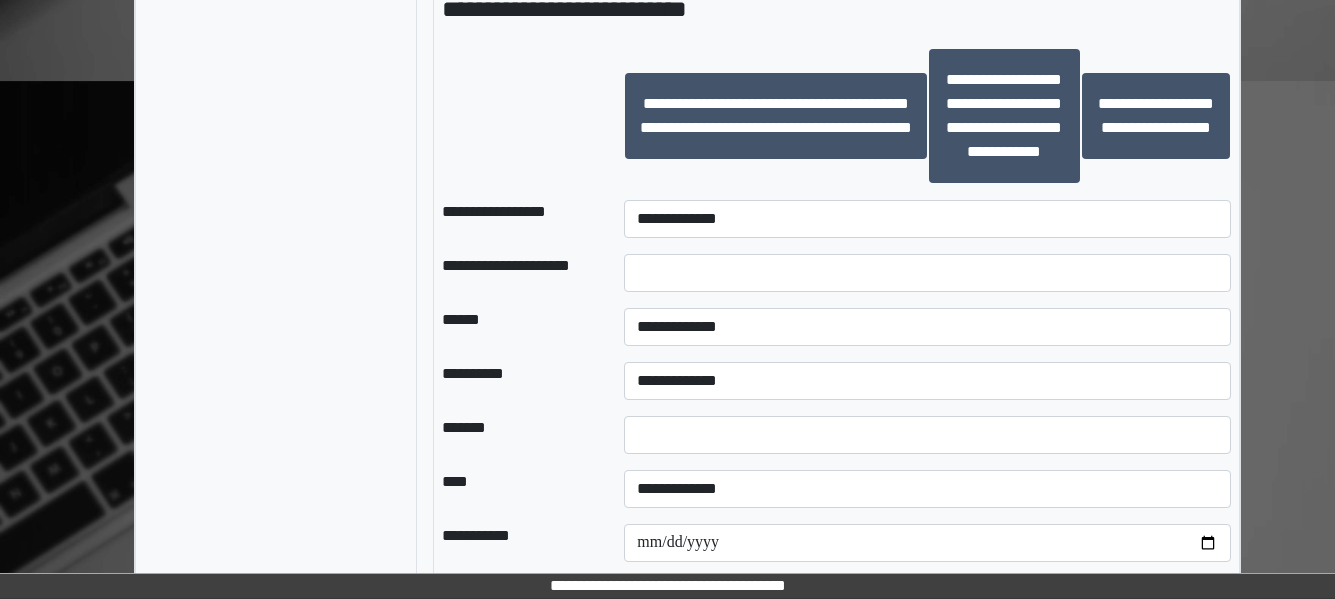 scroll, scrollTop: 2399, scrollLeft: 0, axis: vertical 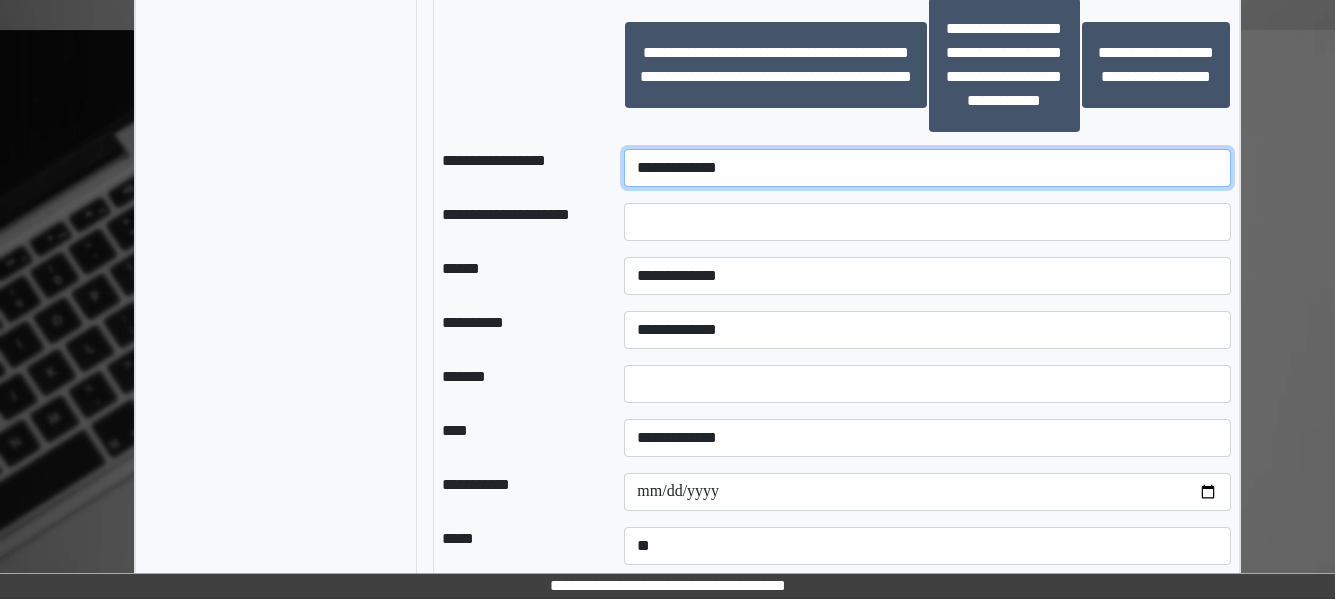 click on "**********" at bounding box center (927, 168) 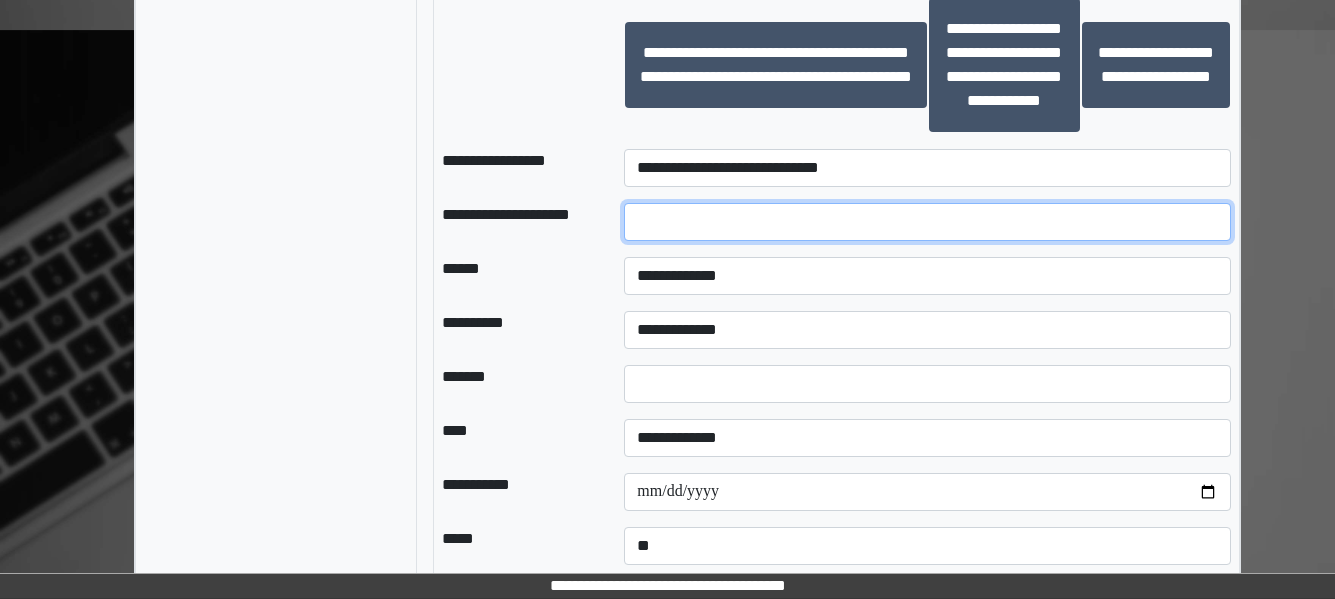 click at bounding box center (927, 222) 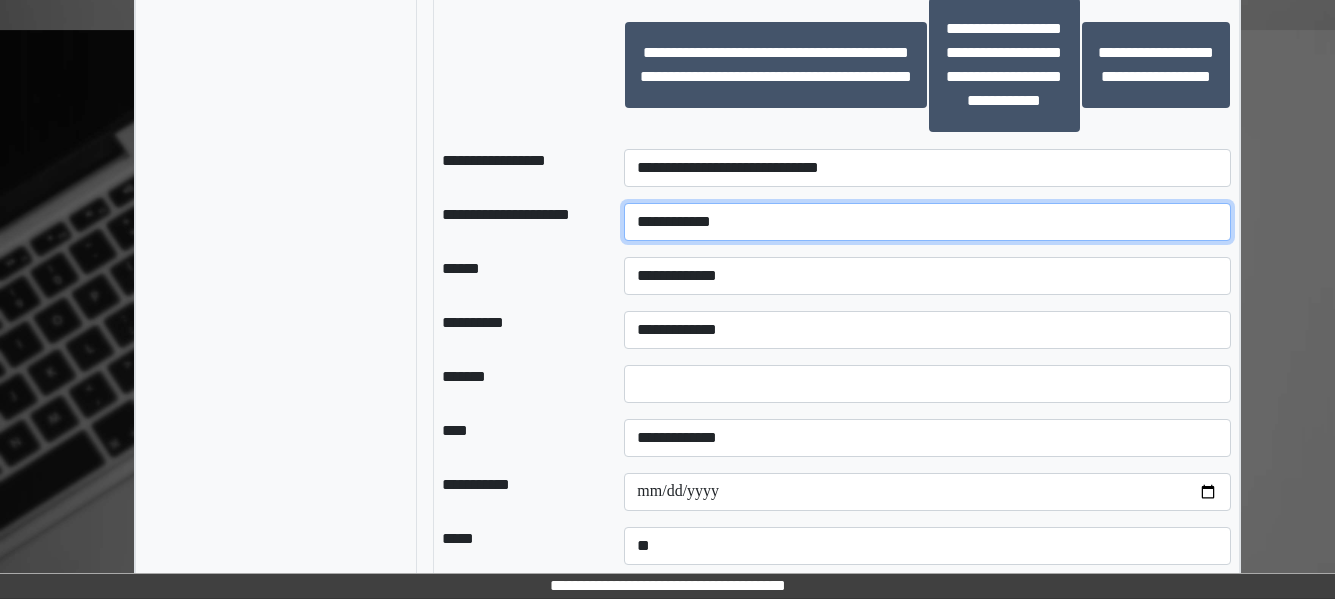 type on "**********" 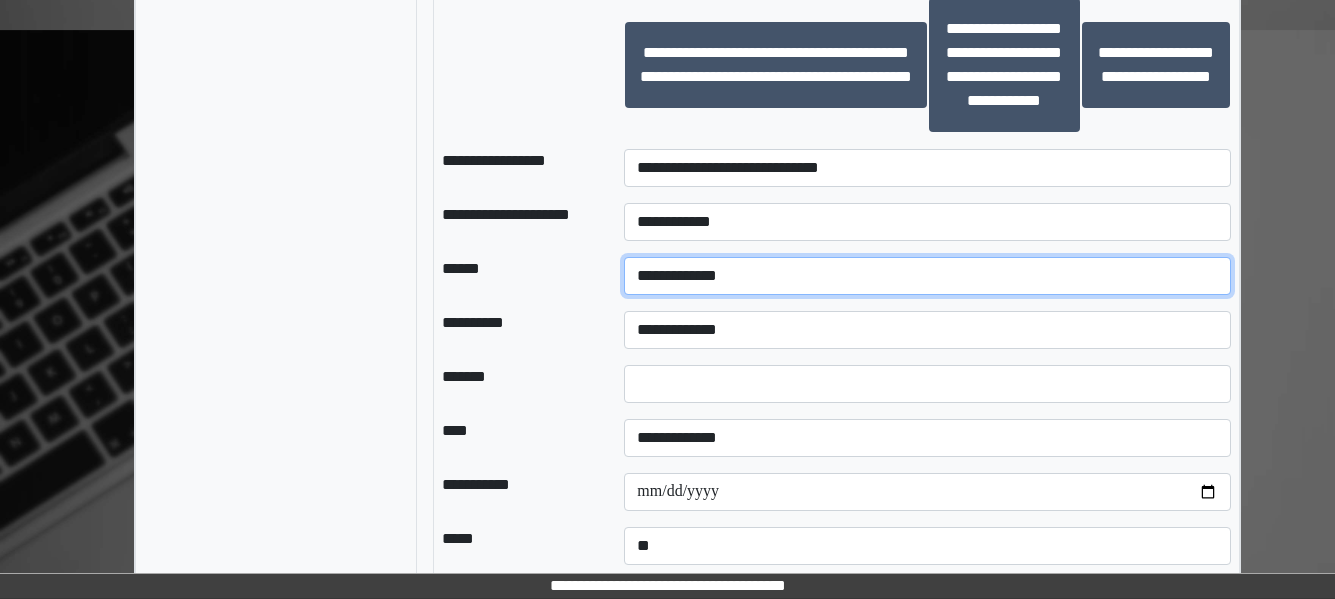 click on "**********" at bounding box center (927, 276) 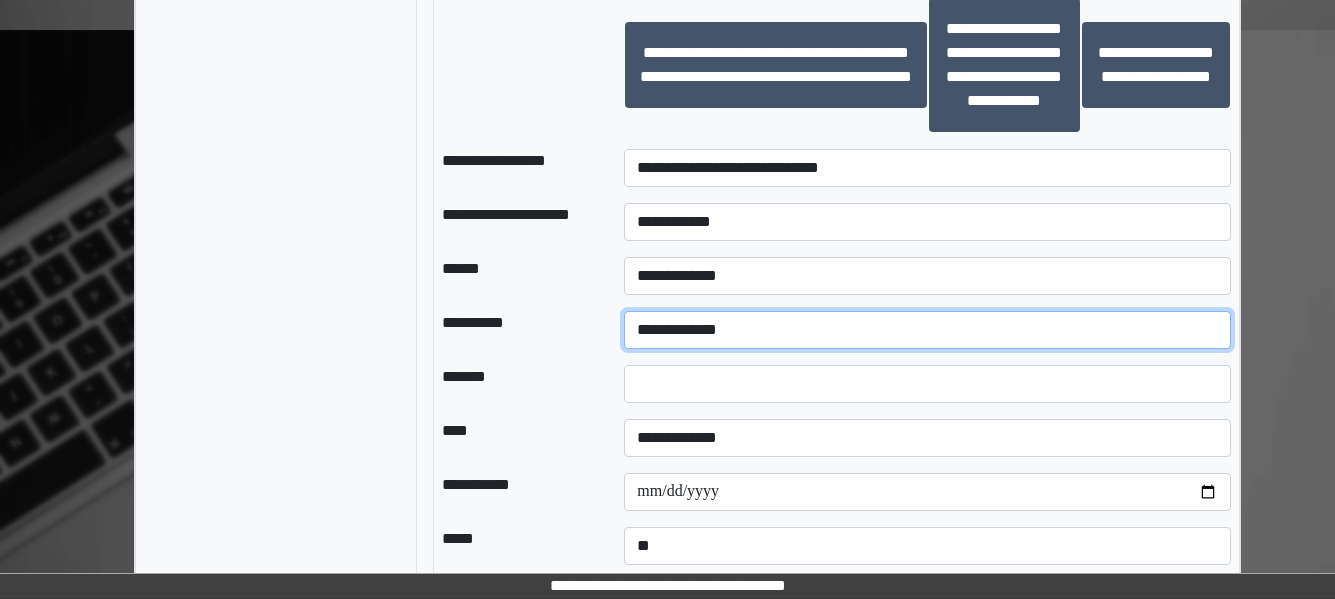 click on "**********" at bounding box center (927, 330) 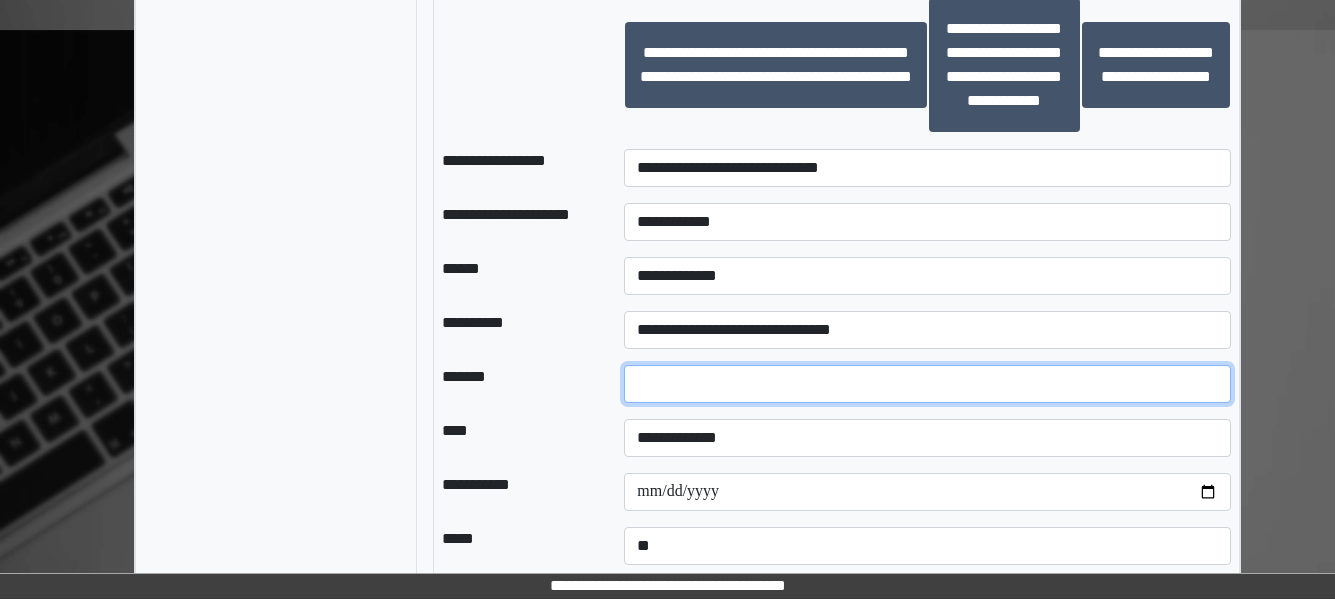 click at bounding box center (927, 384) 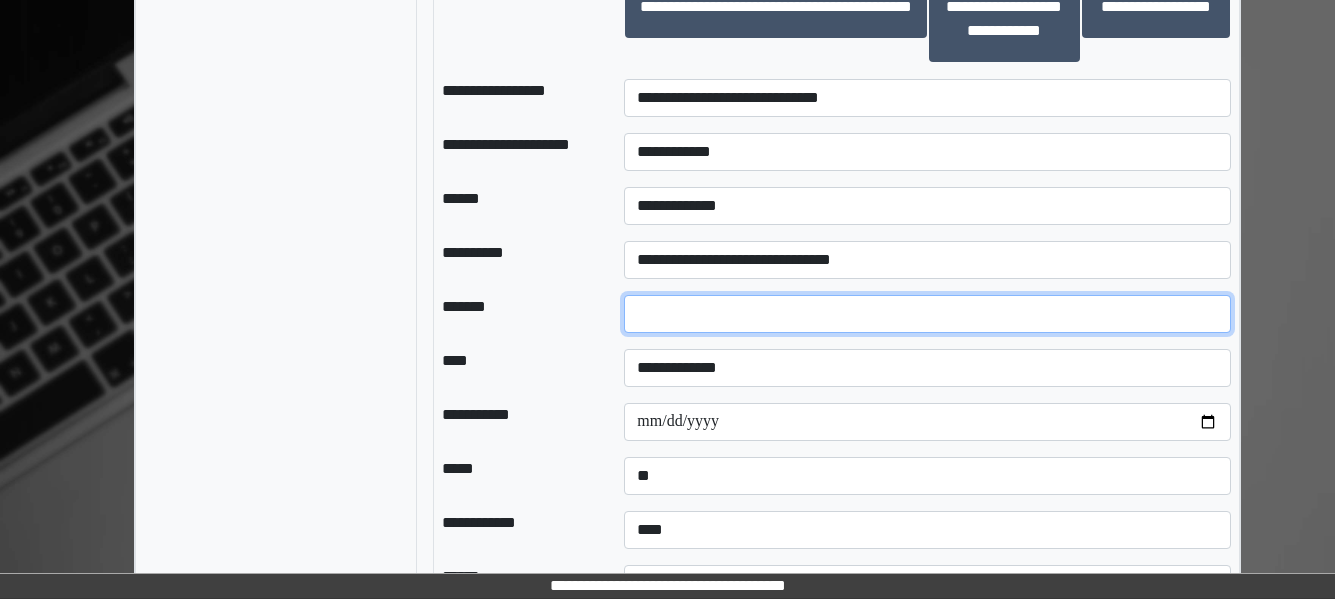 scroll, scrollTop: 2499, scrollLeft: 0, axis: vertical 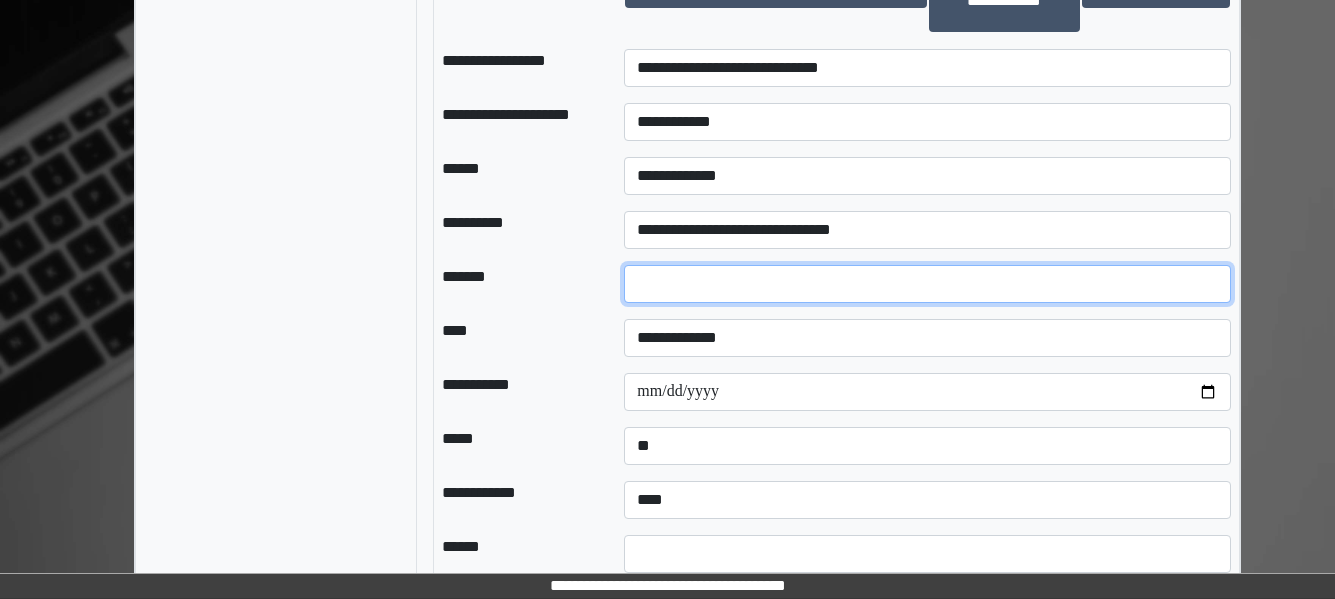 type on "**" 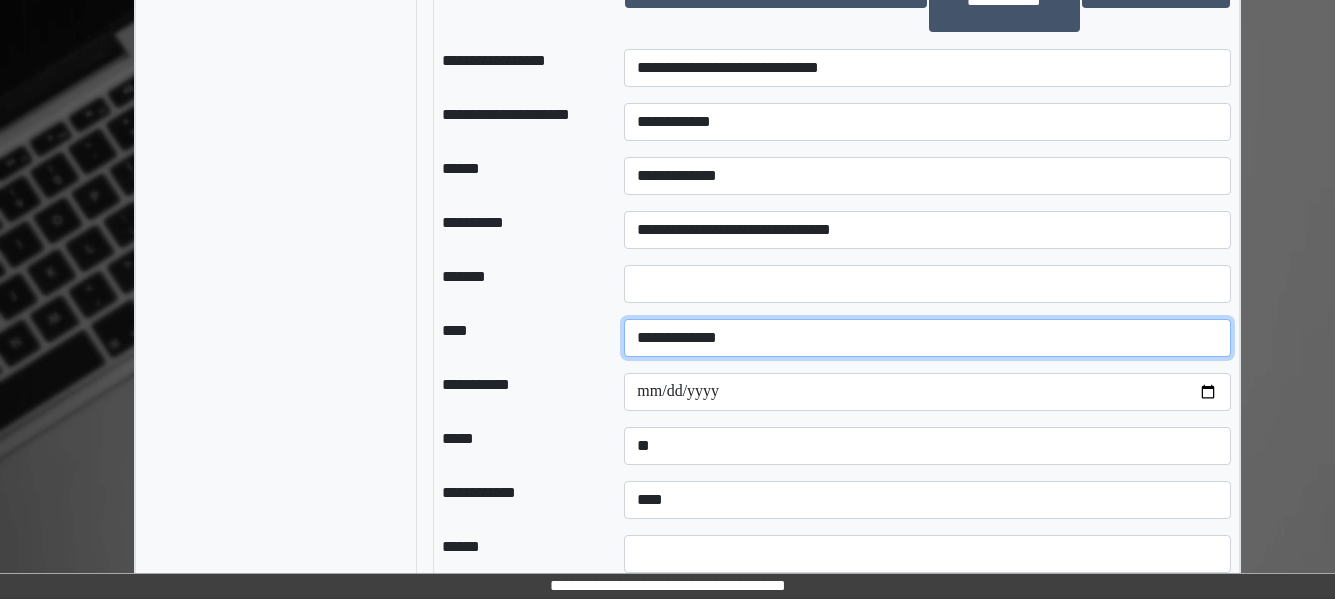 click on "**********" at bounding box center [927, 338] 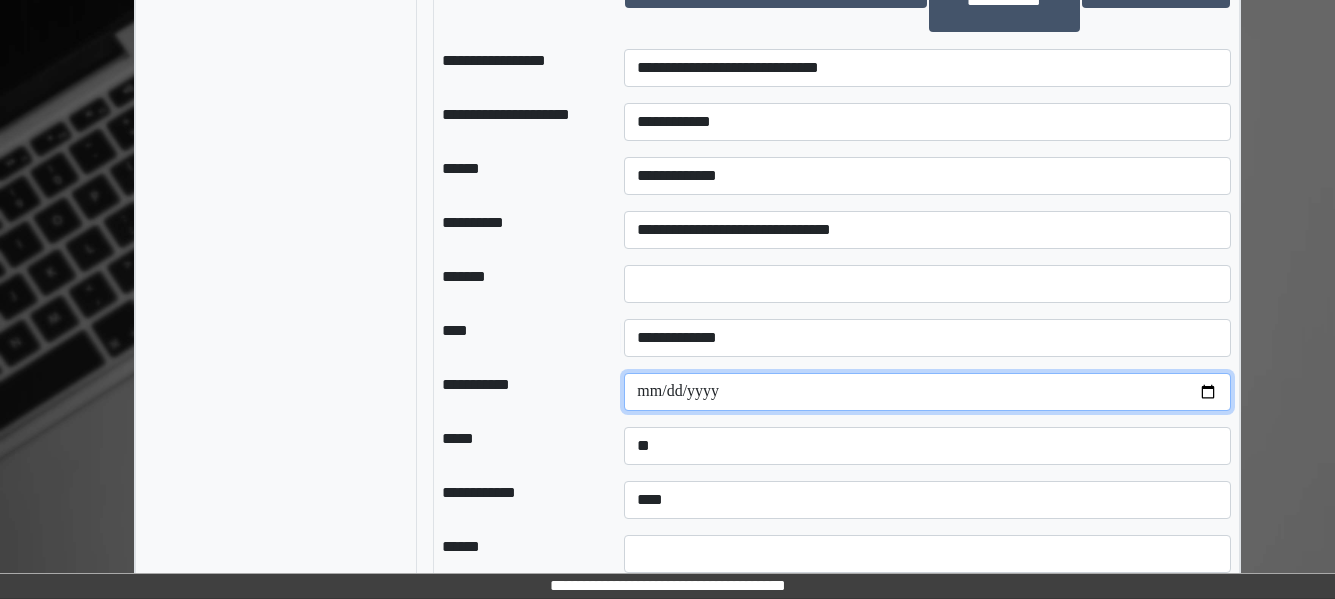 click at bounding box center (927, 392) 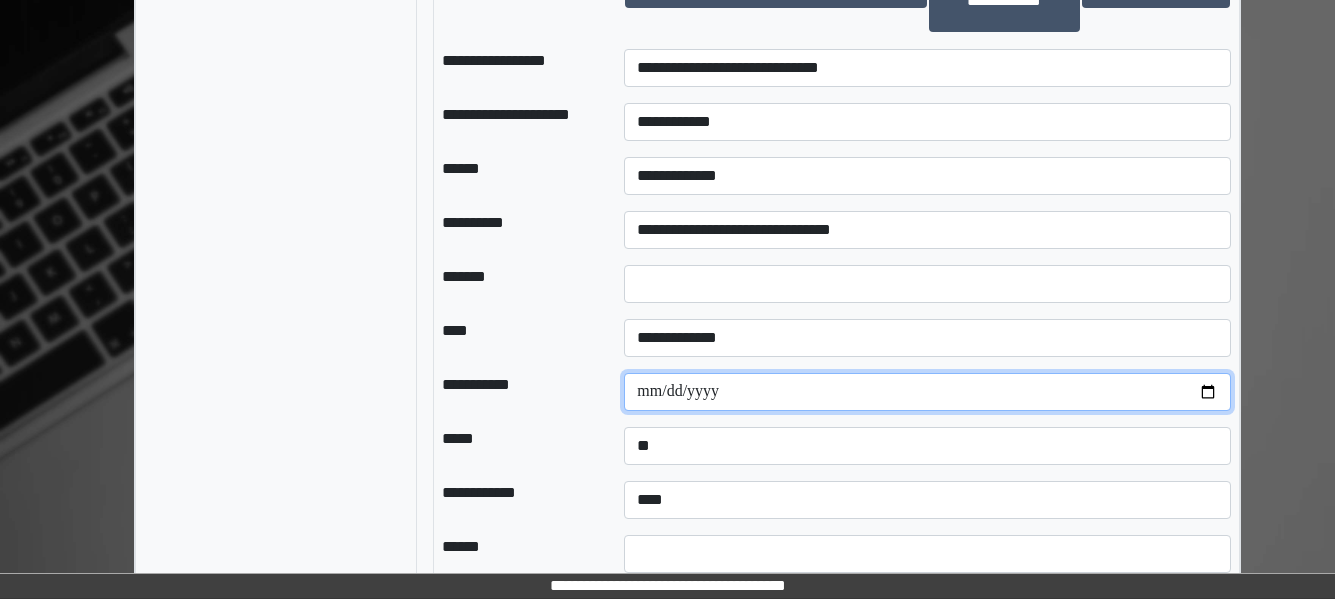 click at bounding box center (927, 392) 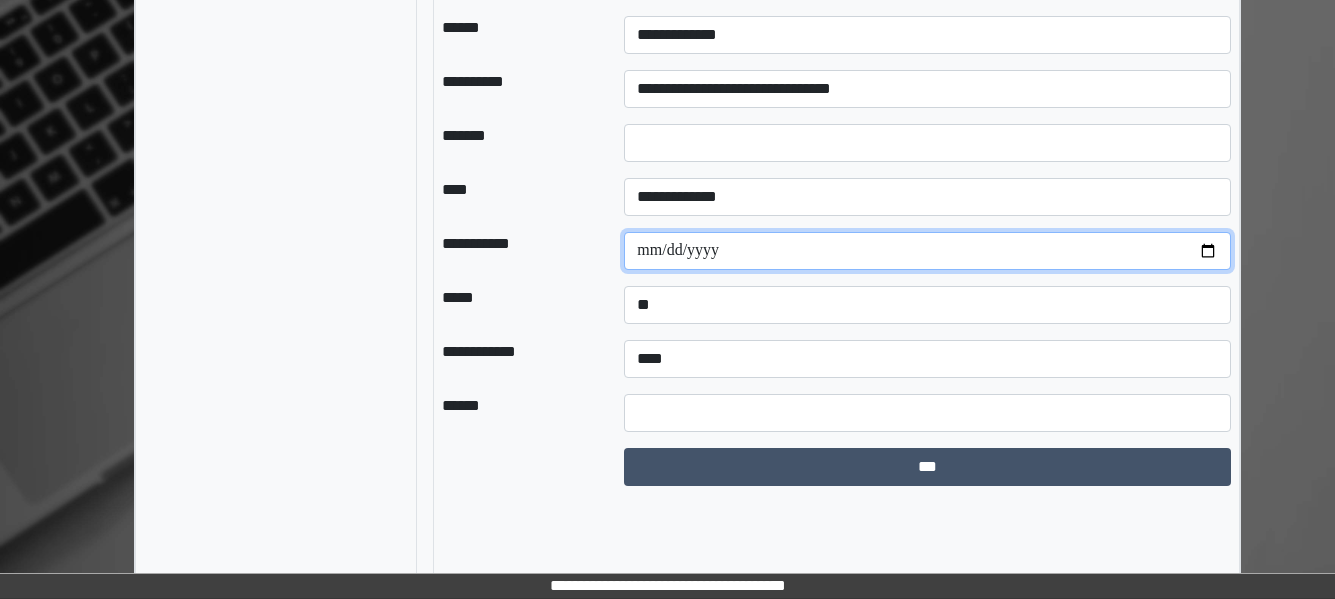 scroll, scrollTop: 2643, scrollLeft: 0, axis: vertical 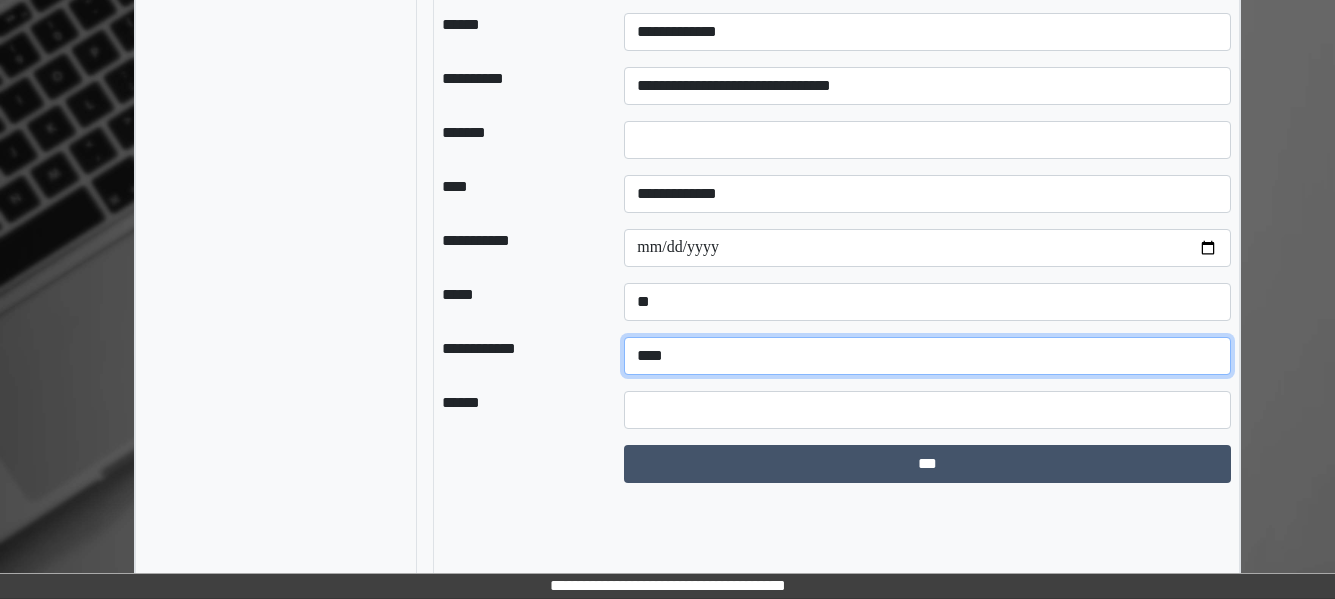 click on "**********" at bounding box center [927, 356] 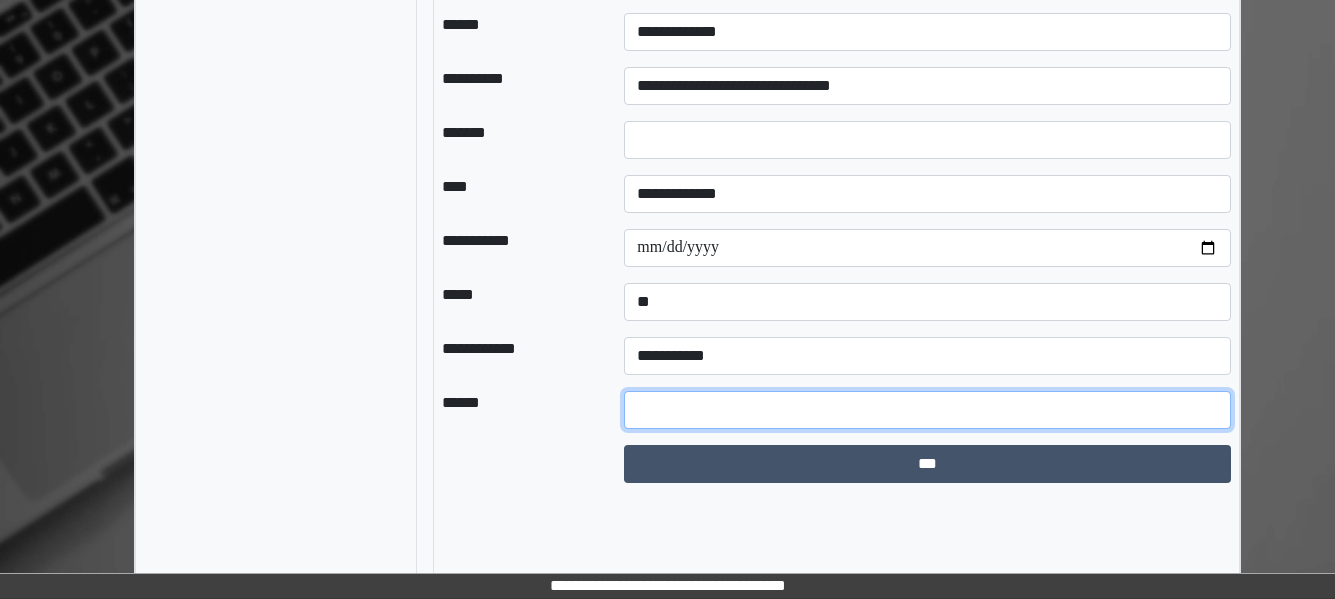 click at bounding box center [927, 410] 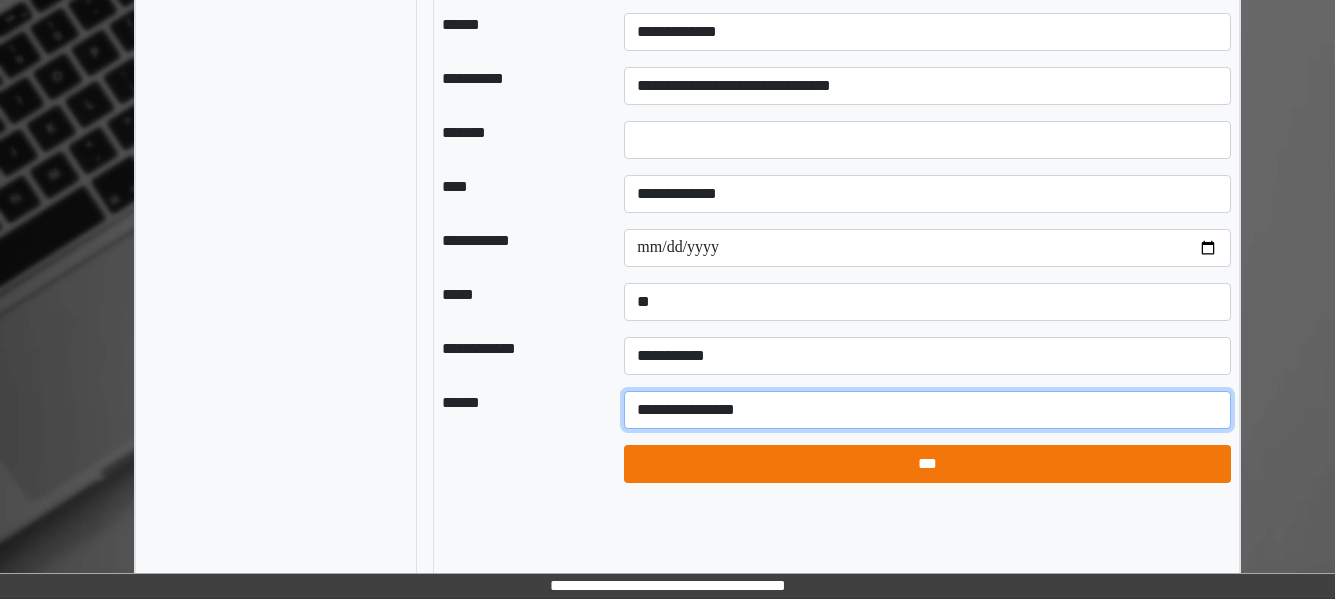 type on "**********" 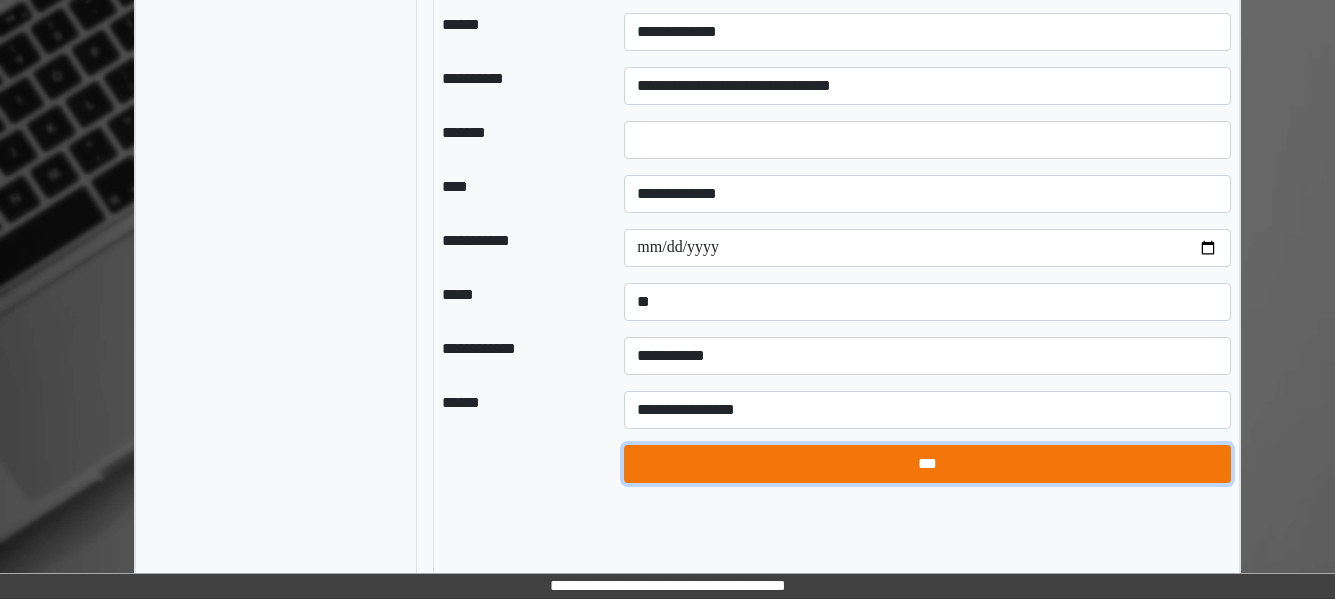 click on "***" at bounding box center (927, 464) 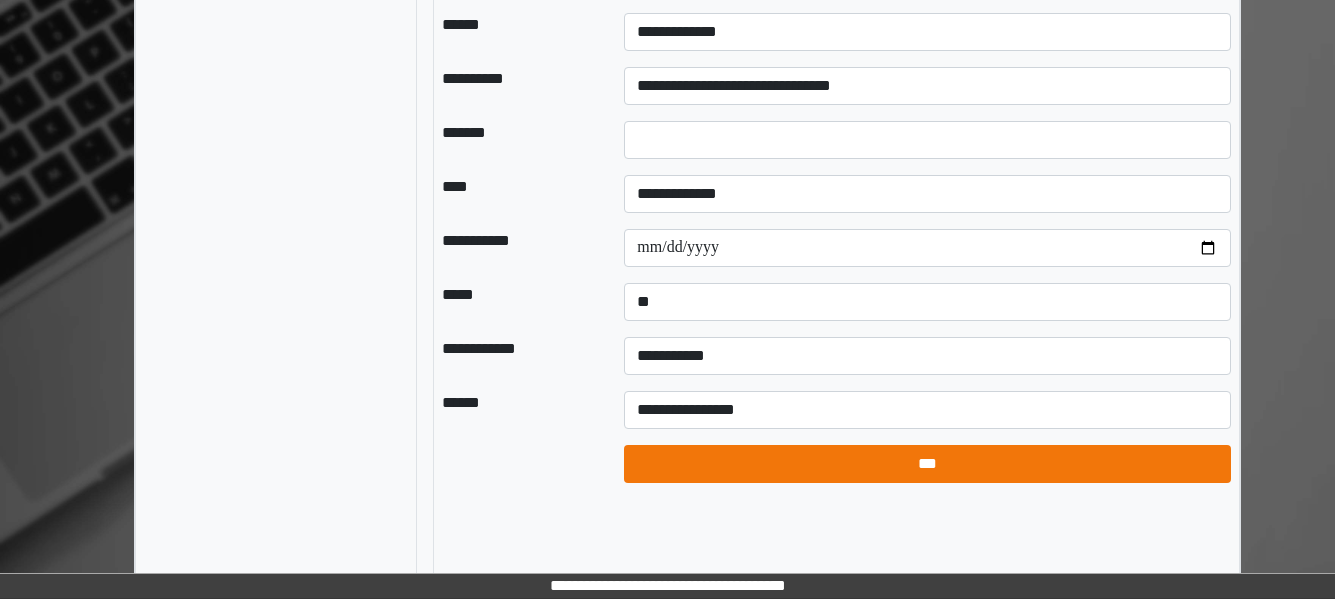 select on "*" 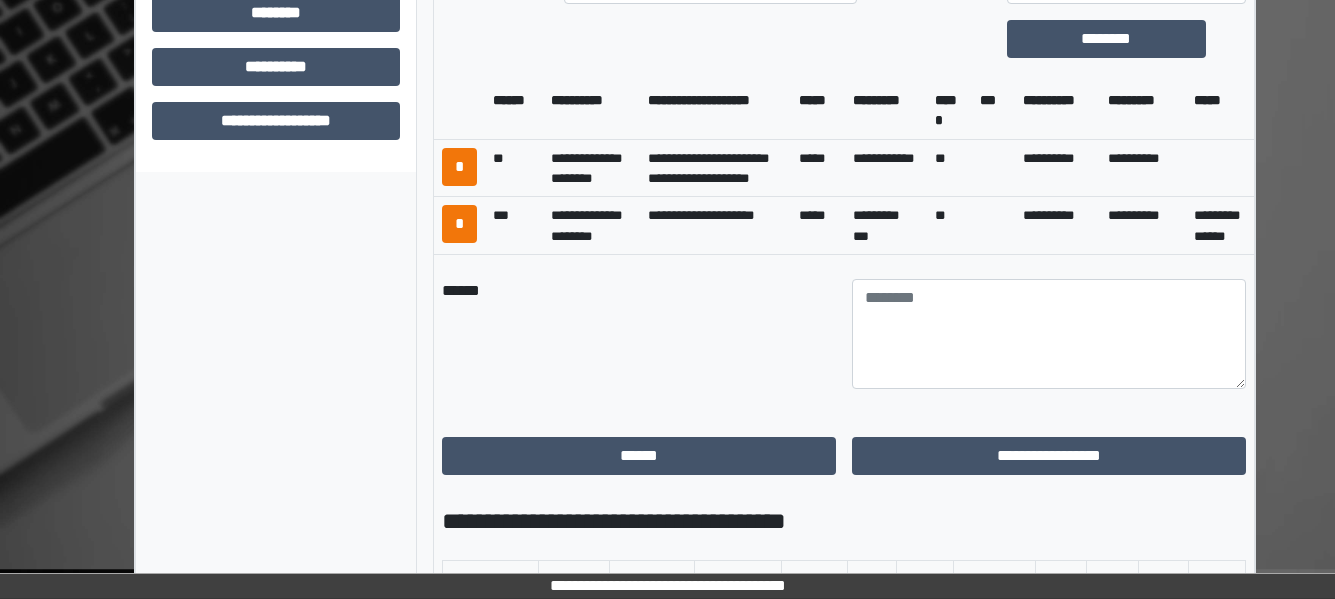 scroll, scrollTop: 1043, scrollLeft: 0, axis: vertical 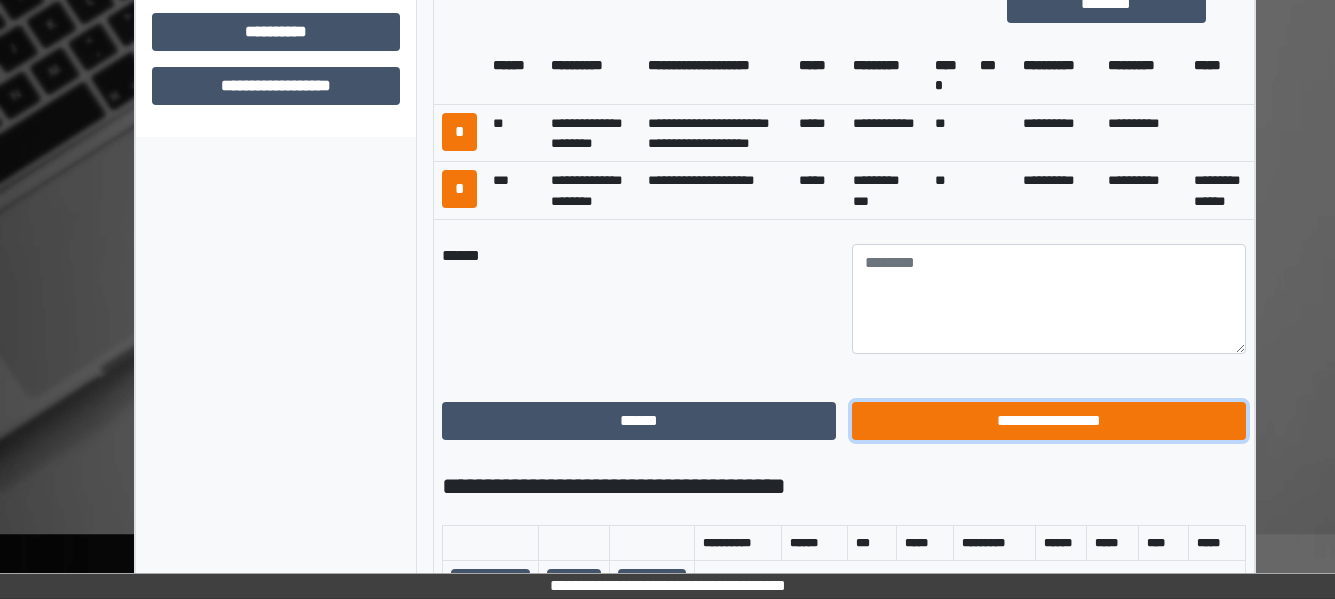 click on "**********" at bounding box center [1049, 421] 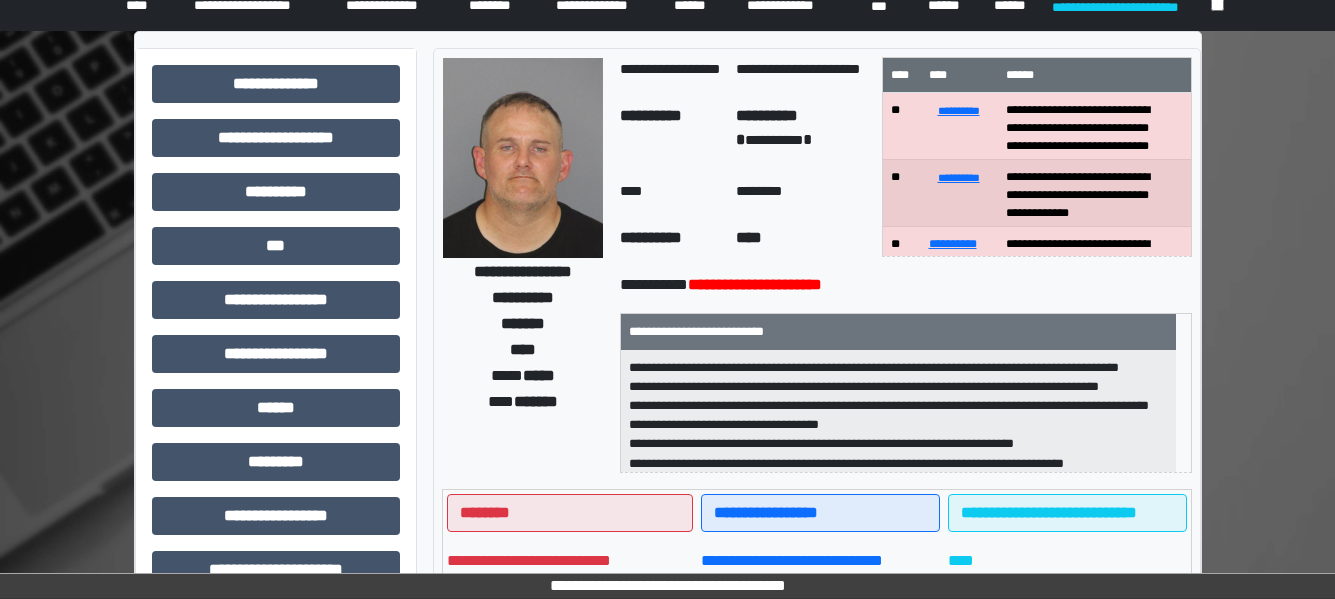 scroll, scrollTop: 0, scrollLeft: 0, axis: both 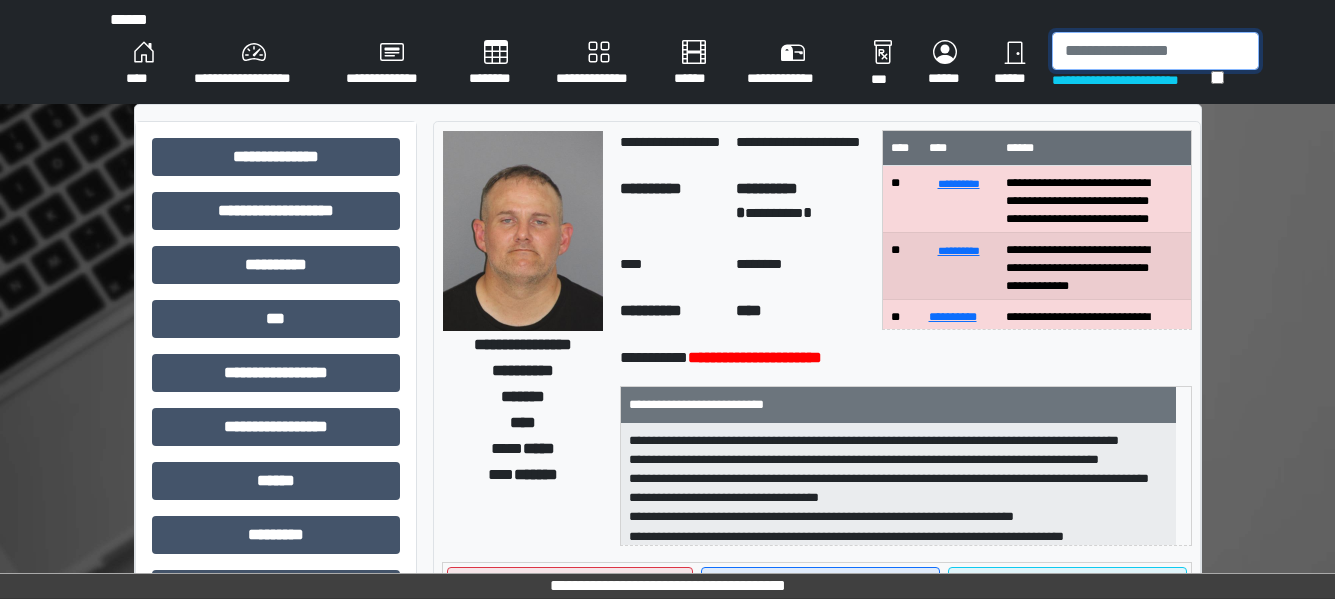 click at bounding box center [1155, 51] 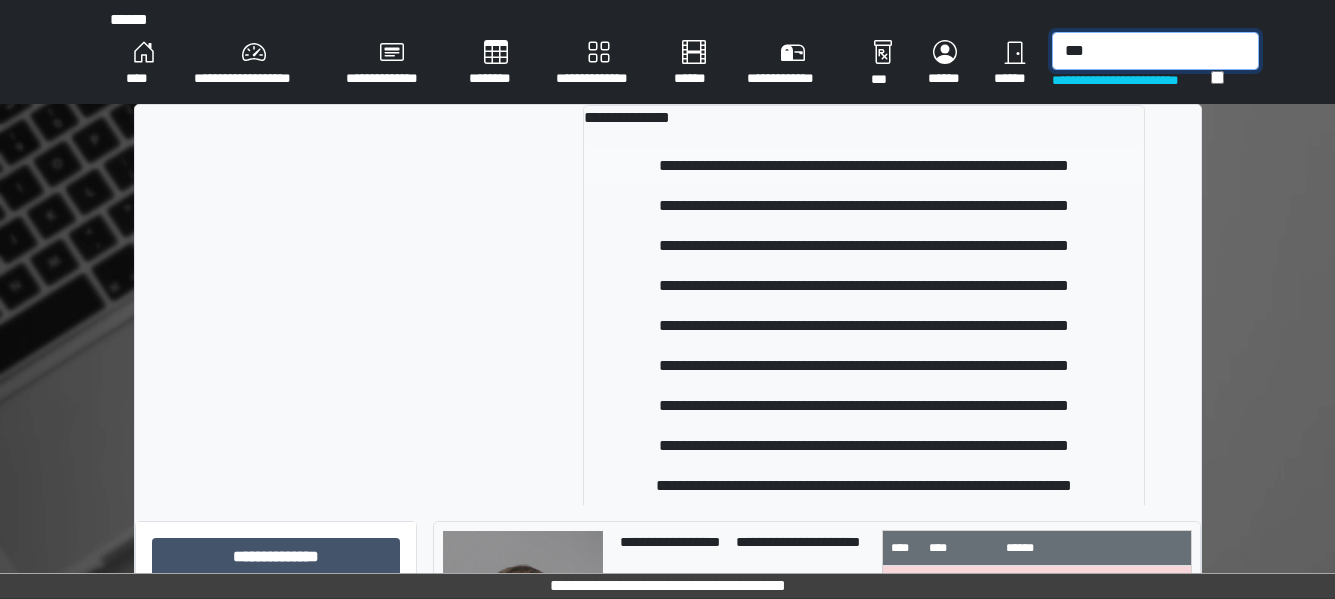 type on "***" 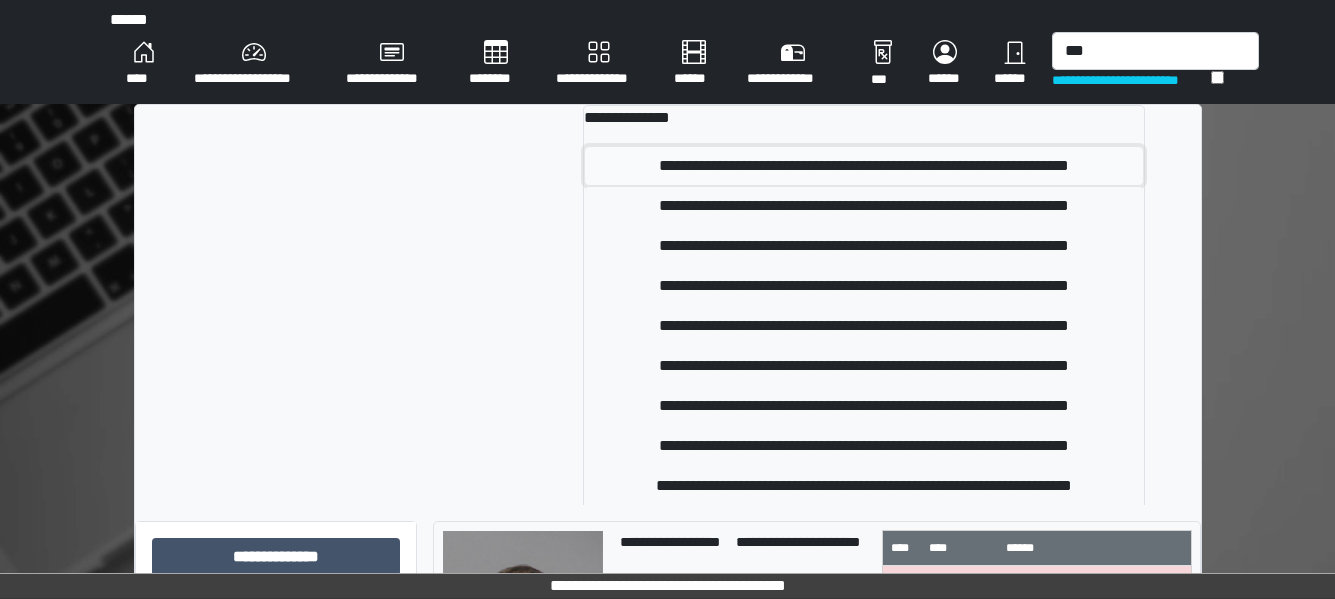 click on "**********" at bounding box center (864, 166) 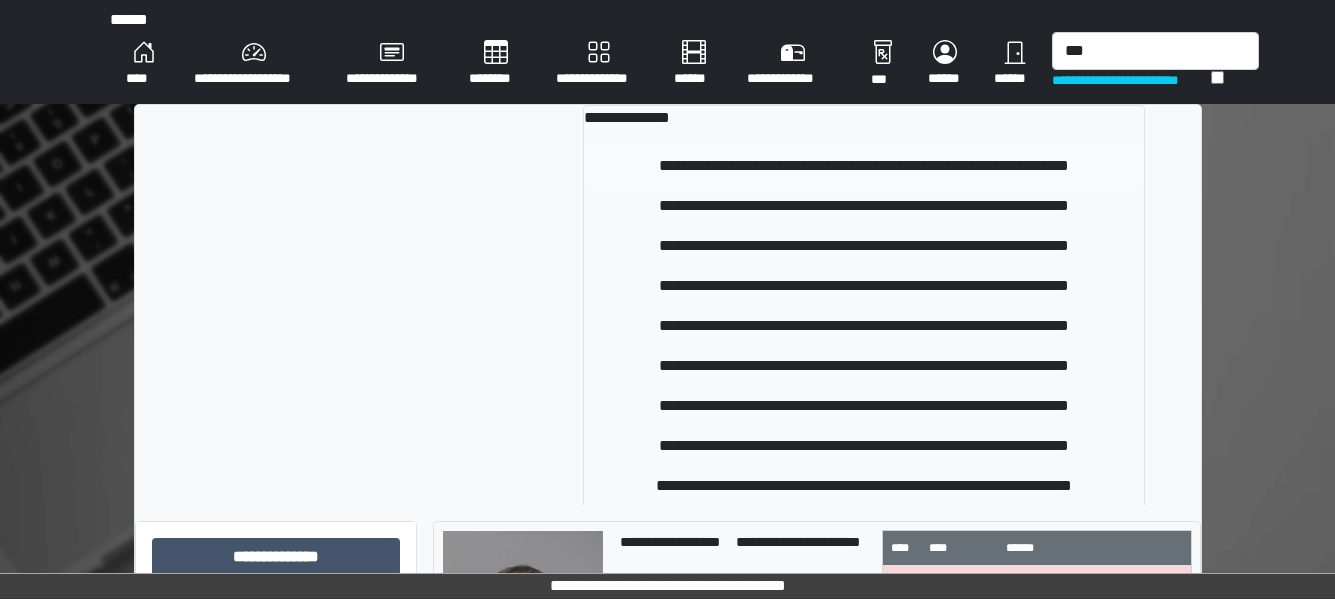 type 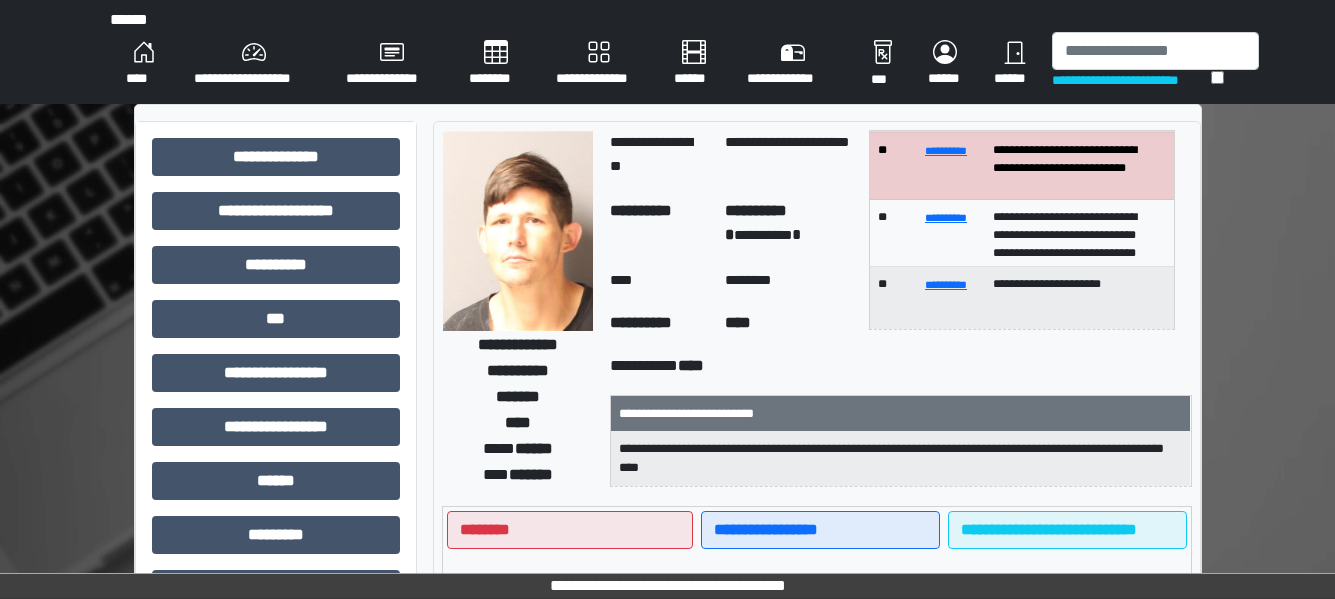 scroll, scrollTop: 200, scrollLeft: 0, axis: vertical 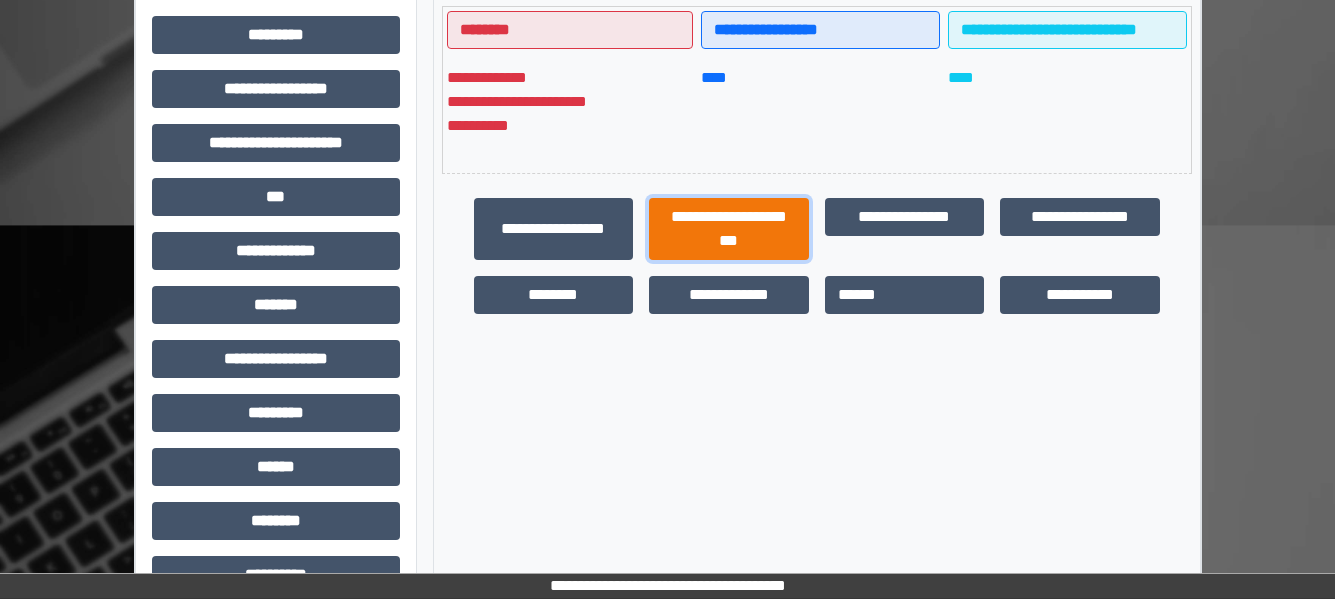 click on "**********" at bounding box center (729, 229) 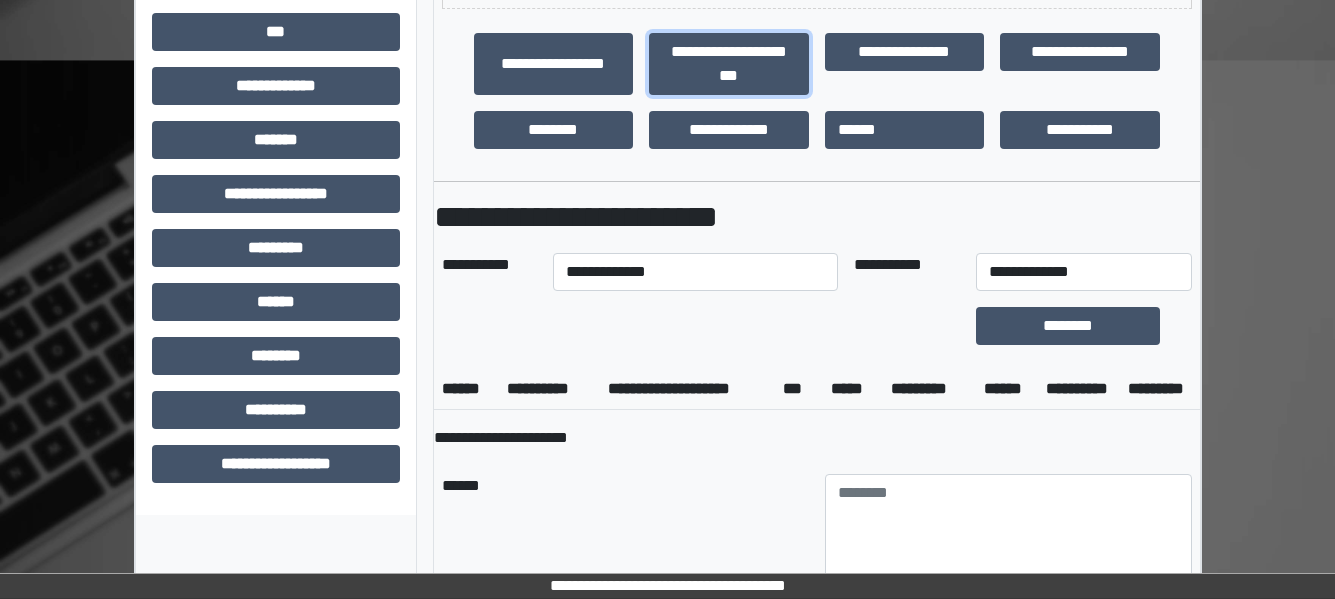 scroll, scrollTop: 700, scrollLeft: 0, axis: vertical 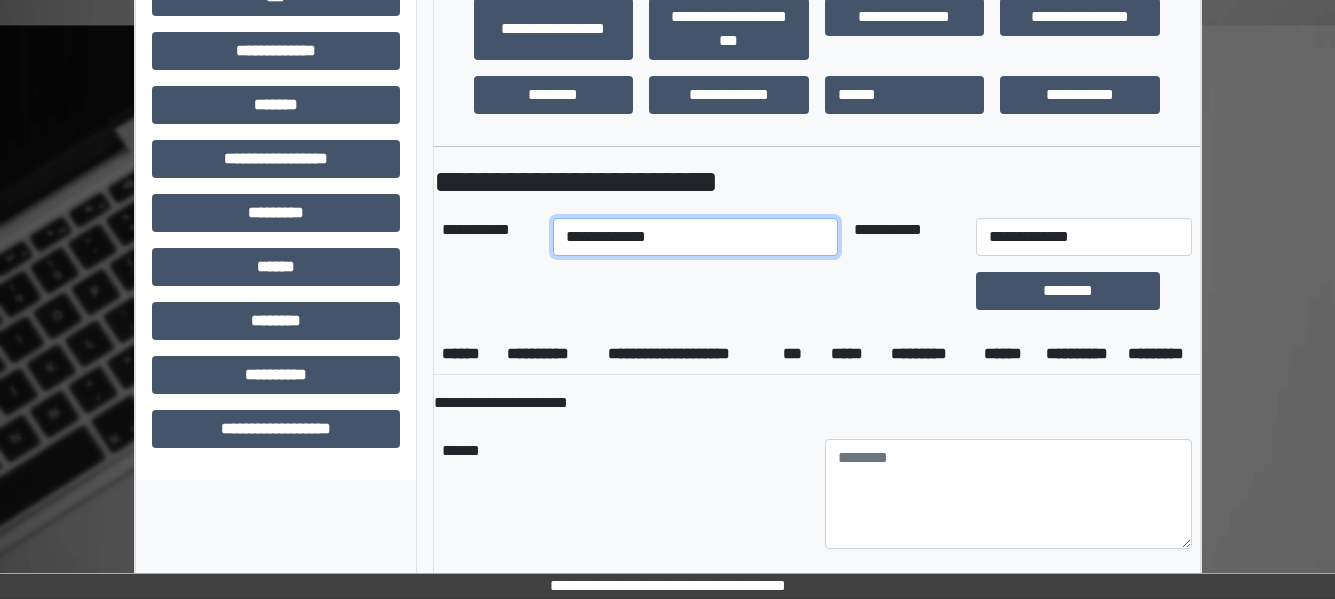 click on "**********" at bounding box center (695, 237) 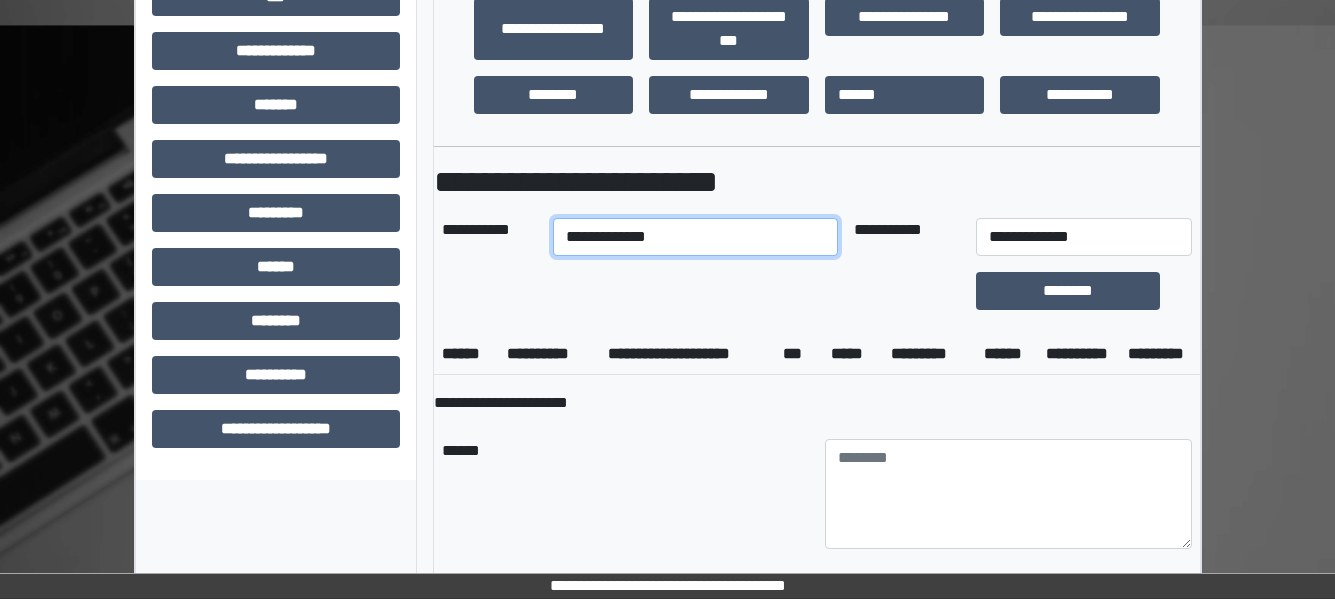 select on "****" 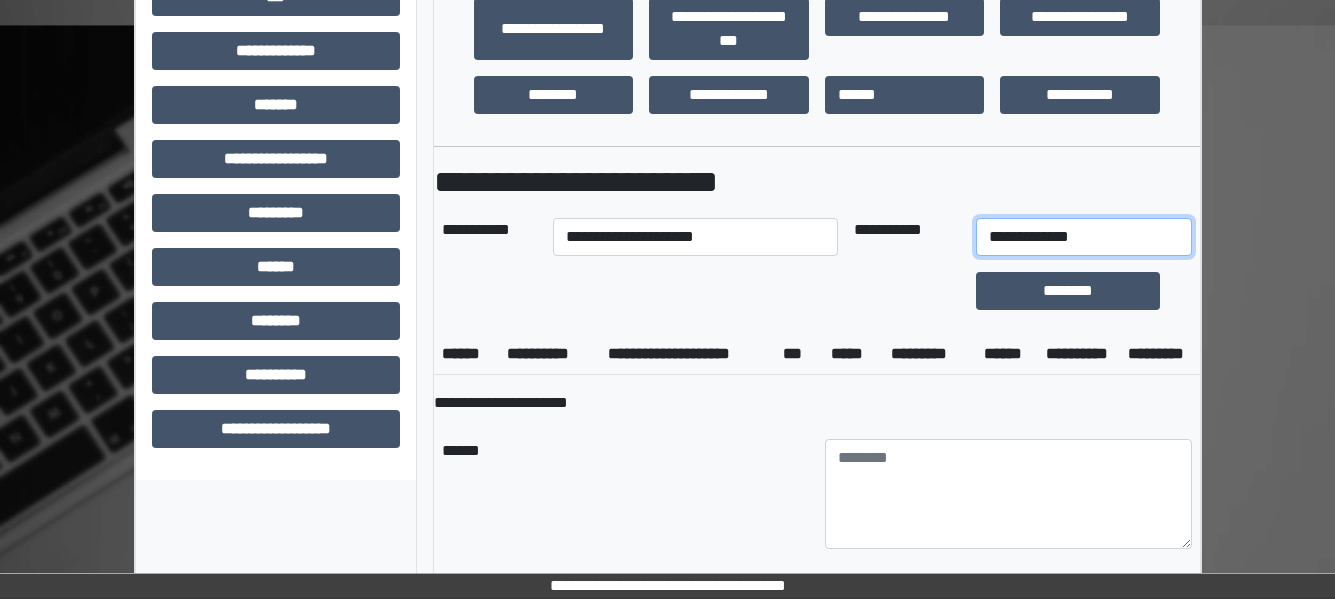 click on "**********" at bounding box center (1084, 237) 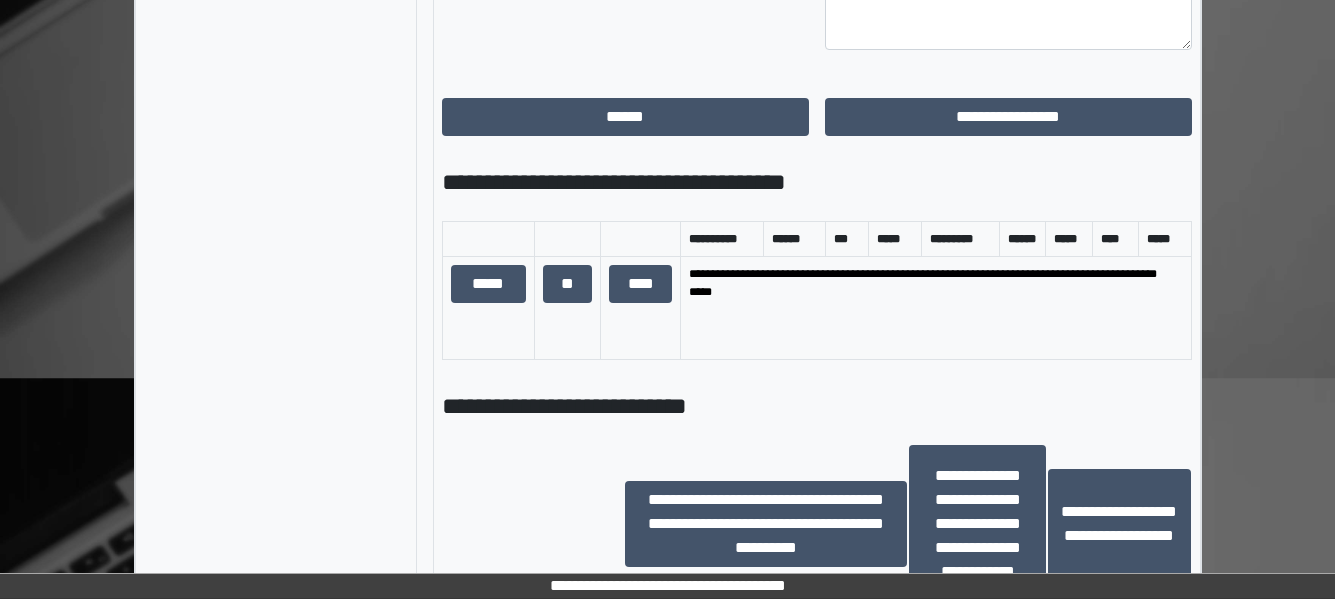 scroll, scrollTop: 1200, scrollLeft: 0, axis: vertical 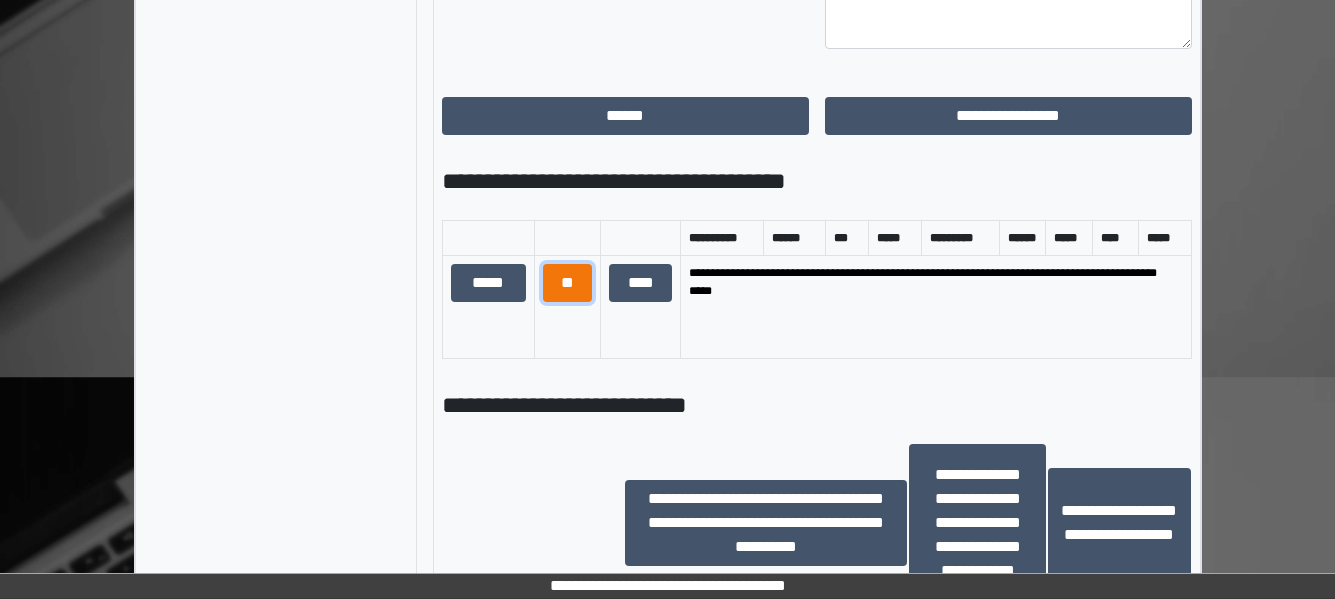 click on "**" at bounding box center [568, 283] 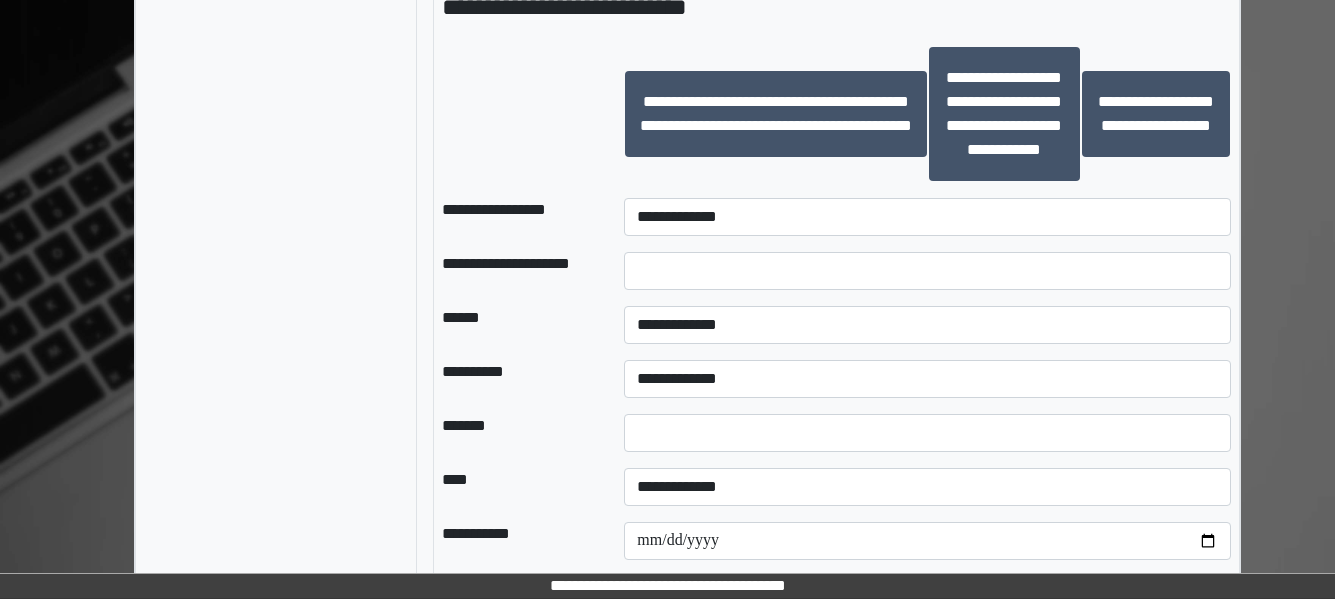 scroll, scrollTop: 1700, scrollLeft: 0, axis: vertical 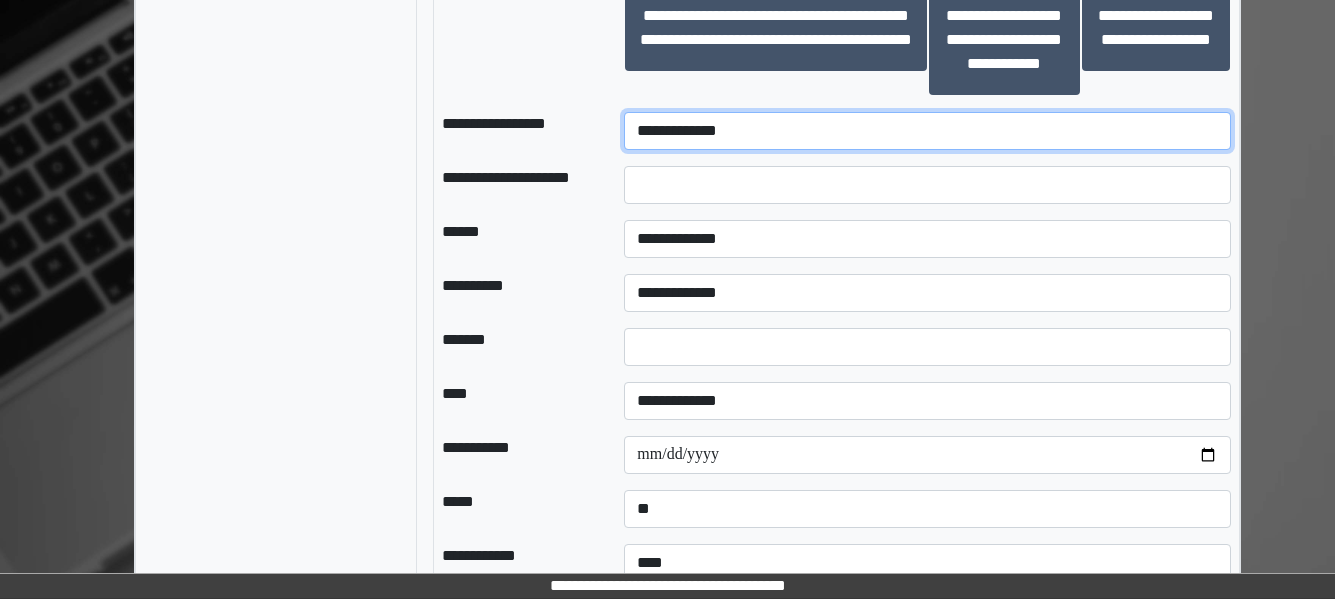 click on "**********" at bounding box center [927, 131] 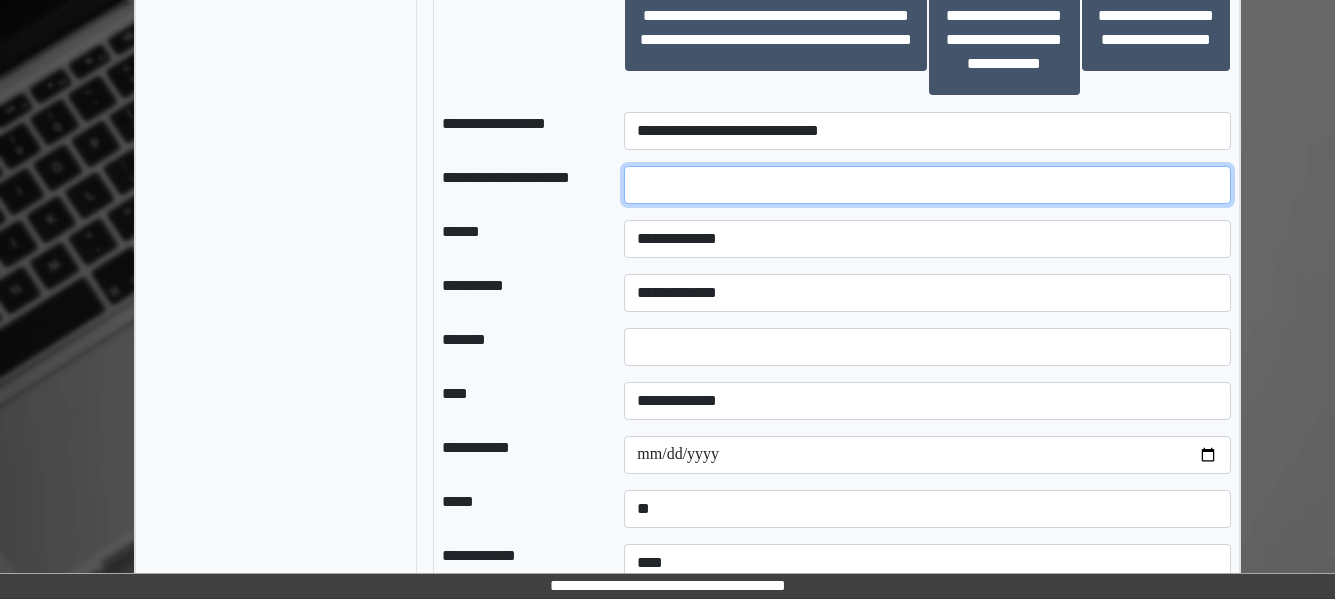 click at bounding box center [927, 185] 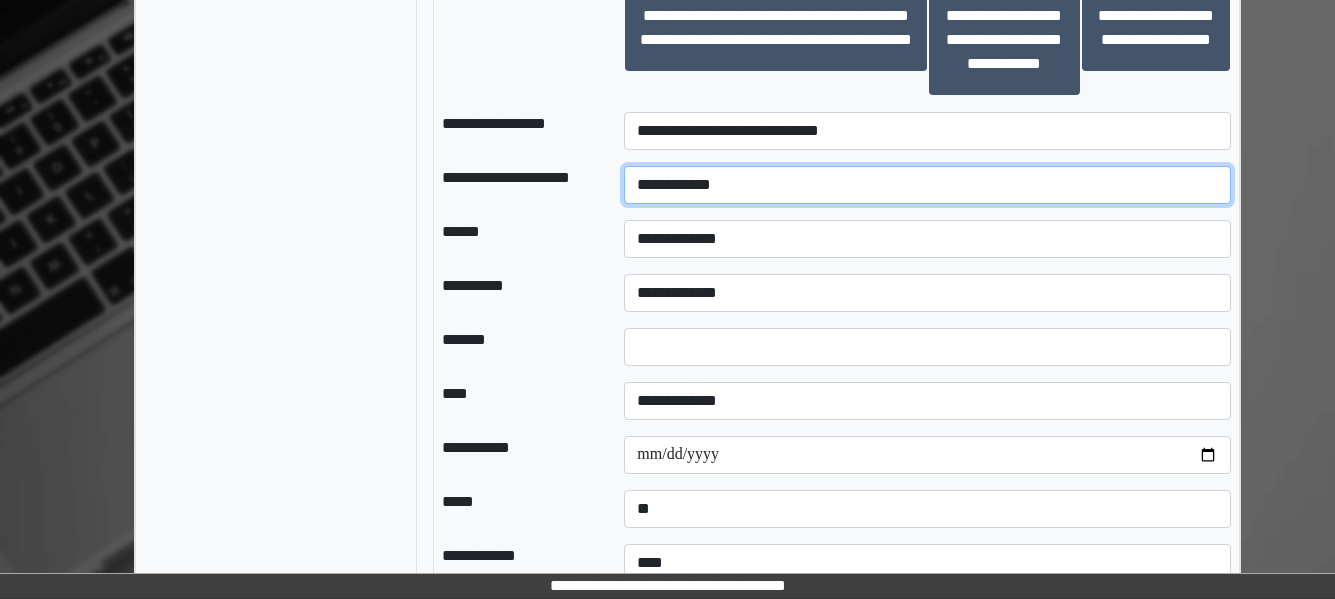 type on "**********" 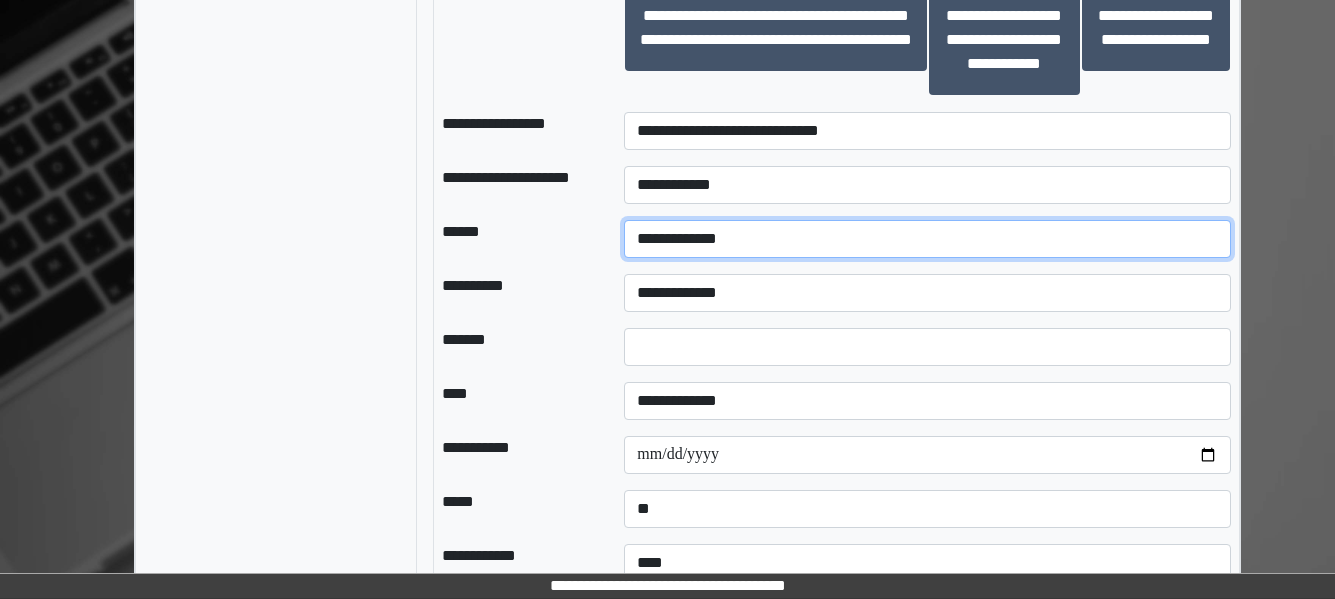 click on "**********" at bounding box center [927, 239] 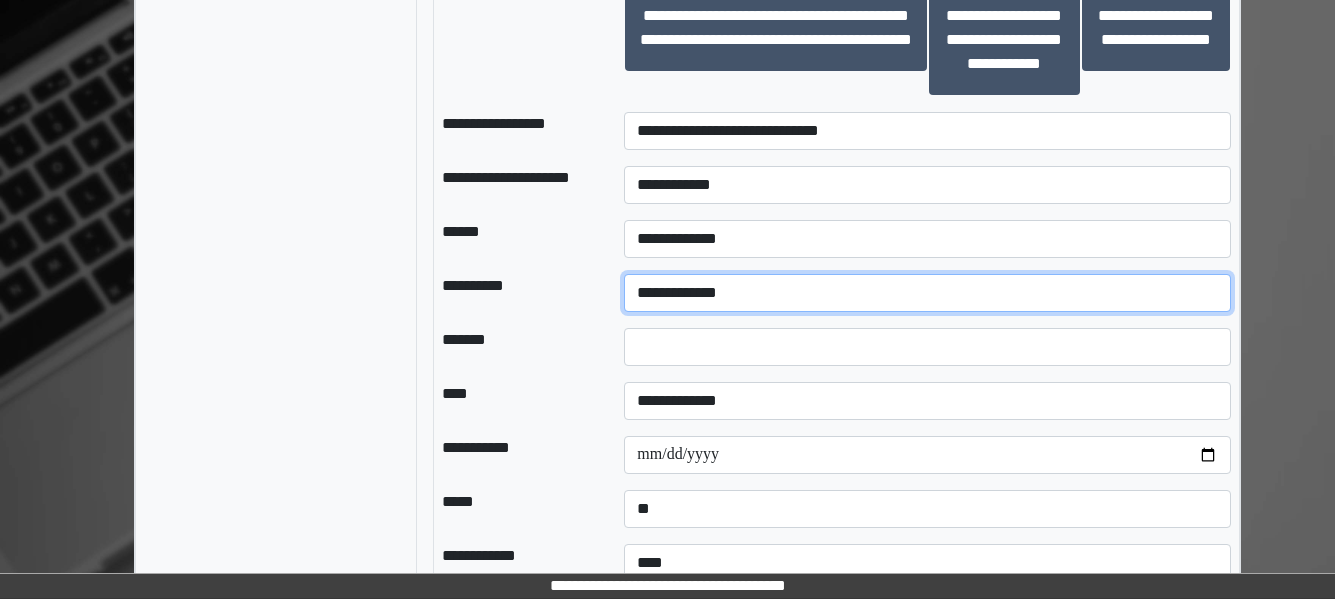click on "**********" at bounding box center (927, 293) 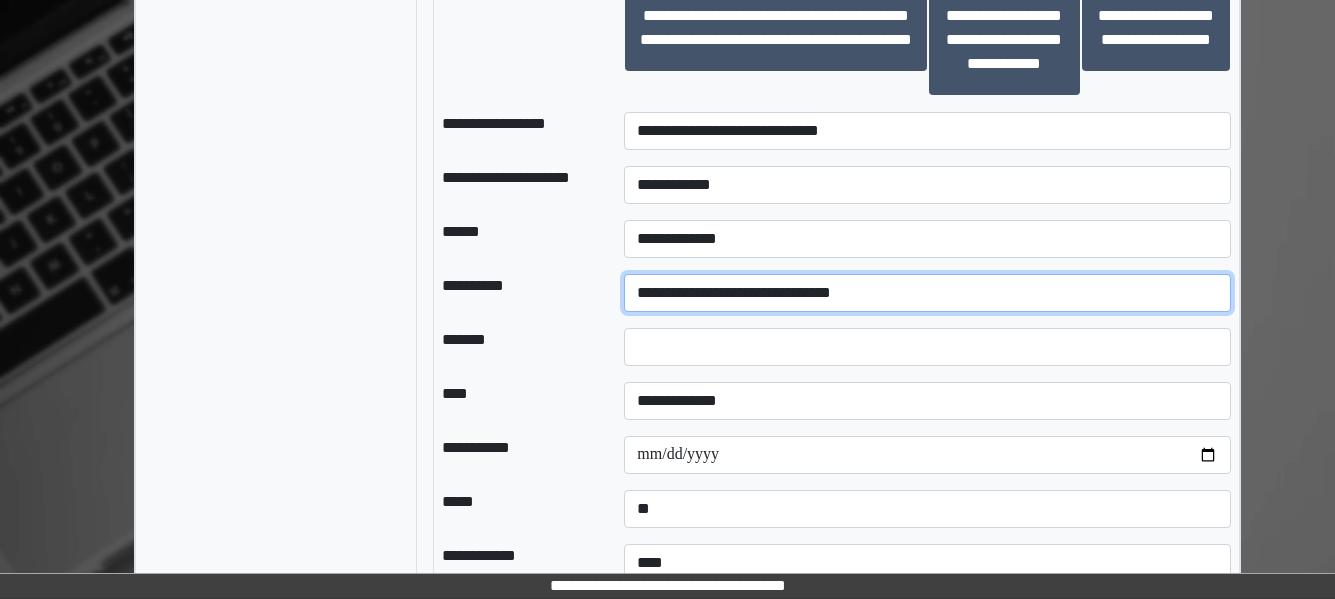 click on "**********" at bounding box center [927, 293] 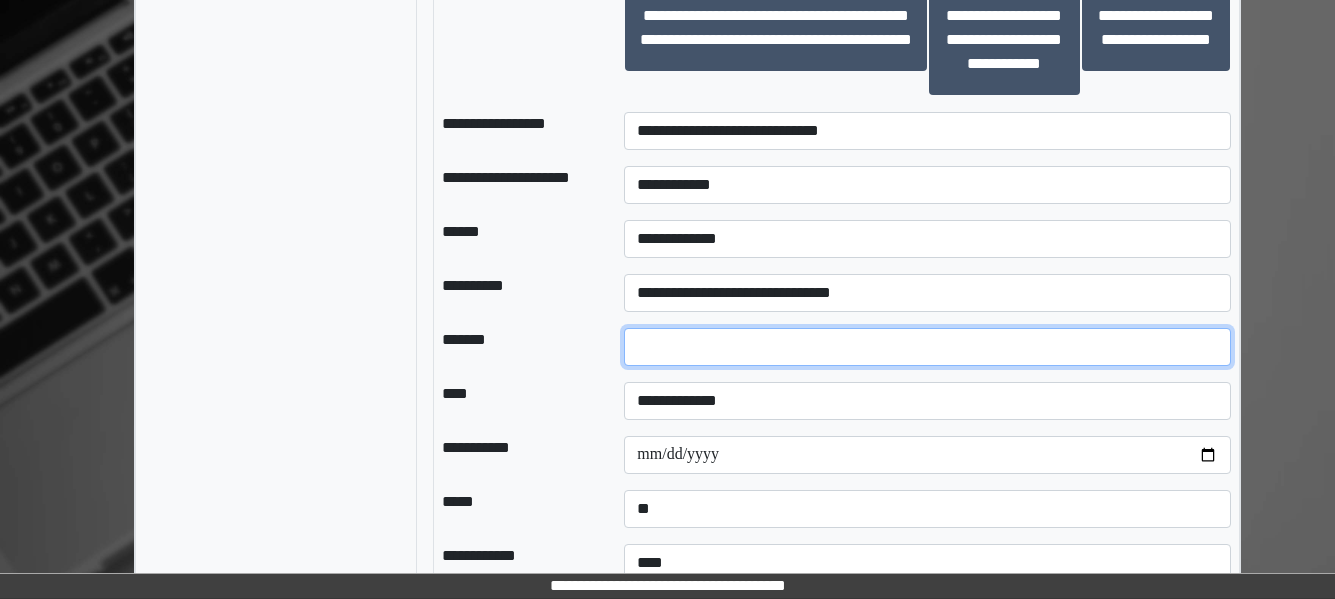 click at bounding box center (927, 347) 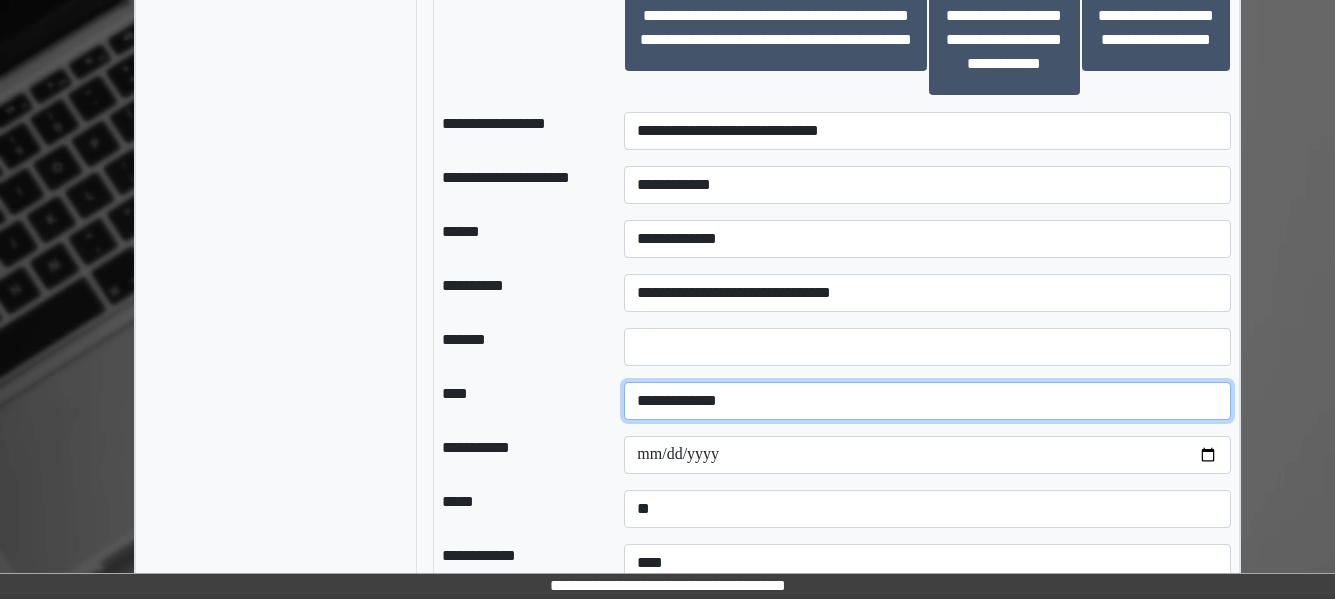 click on "**********" at bounding box center (927, 401) 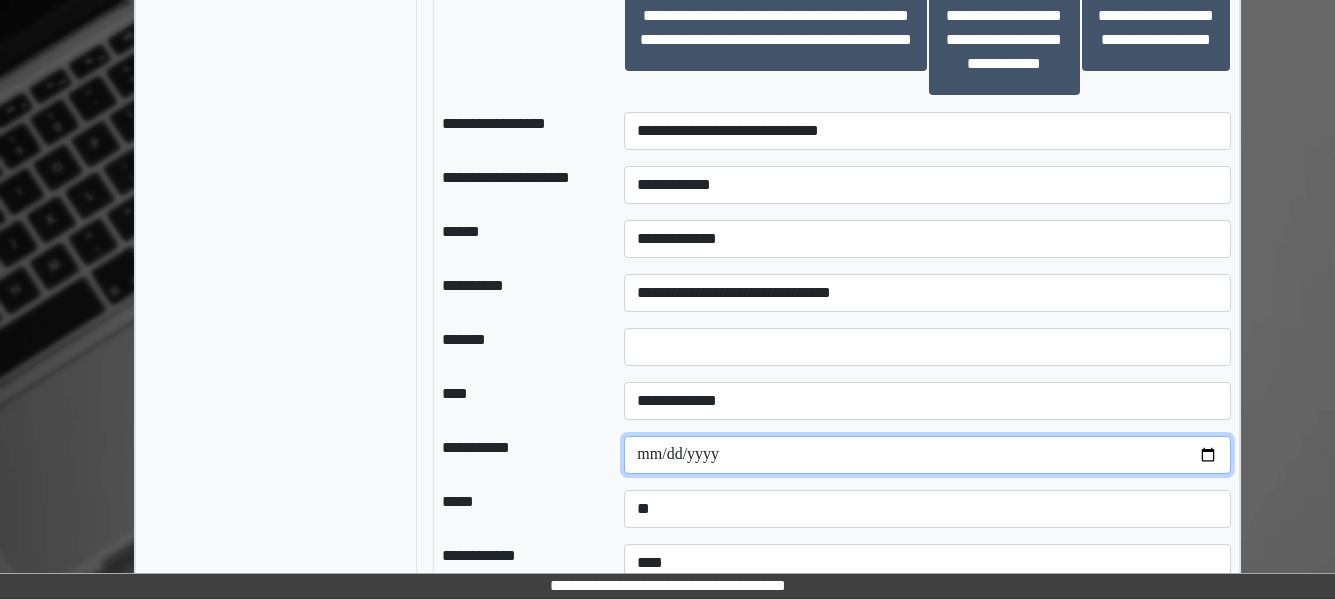 click at bounding box center (927, 455) 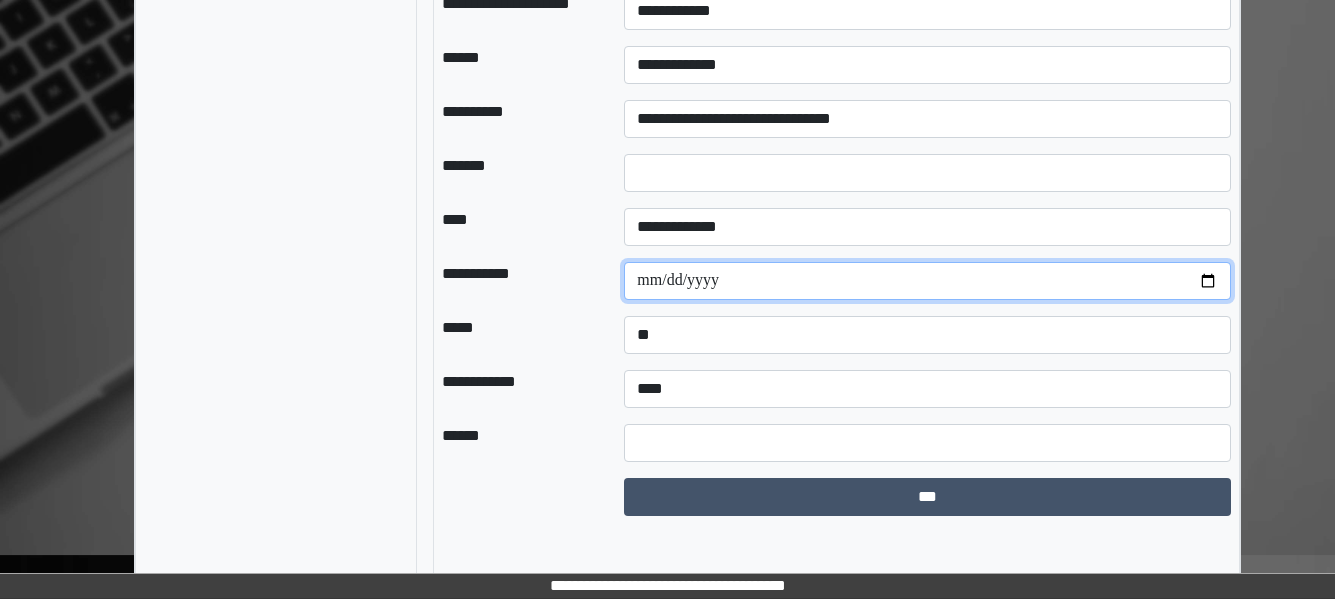 scroll, scrollTop: 1889, scrollLeft: 0, axis: vertical 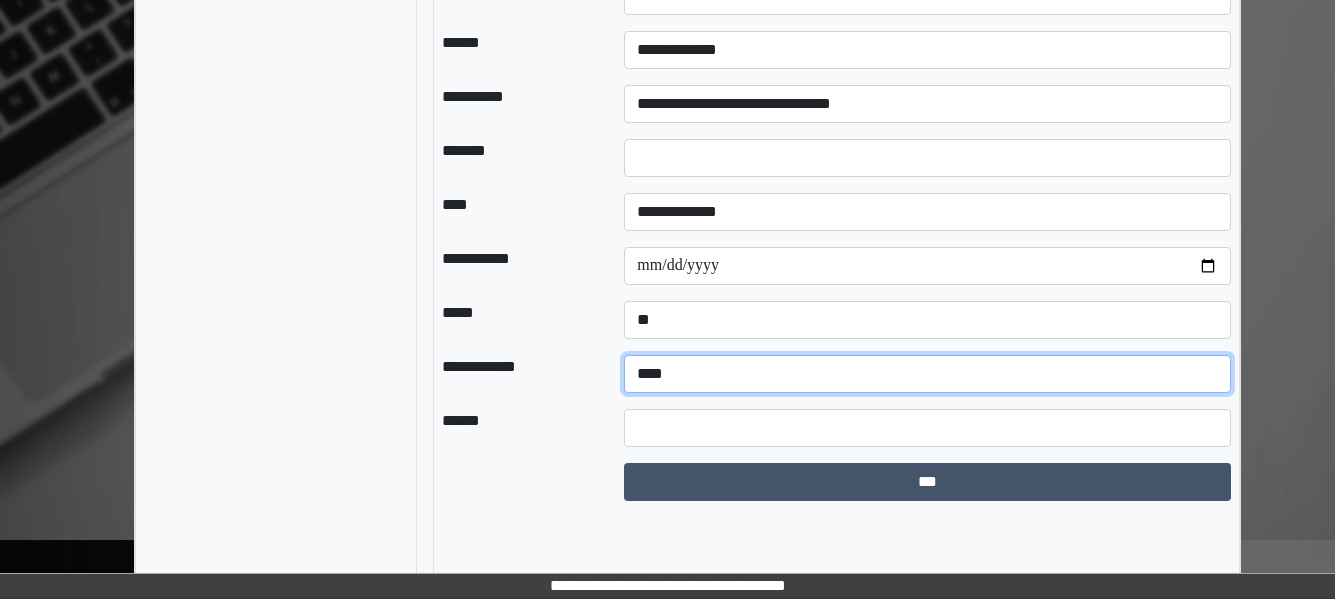 click on "**********" at bounding box center [927, 374] 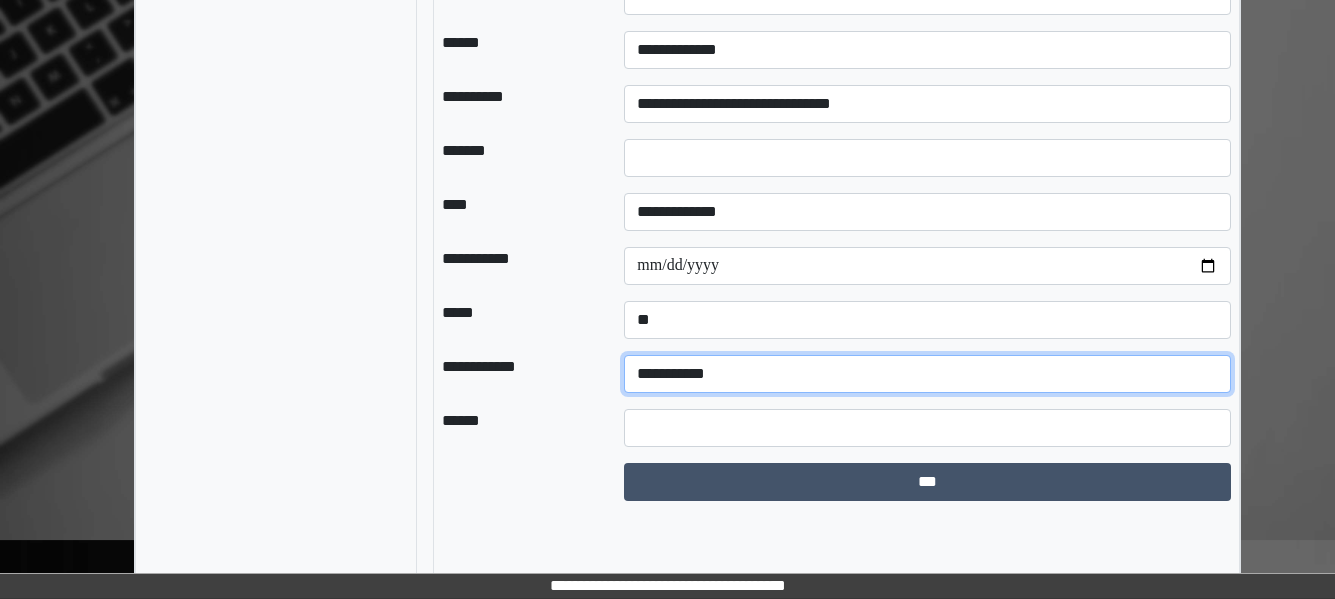 click on "**********" at bounding box center (927, 374) 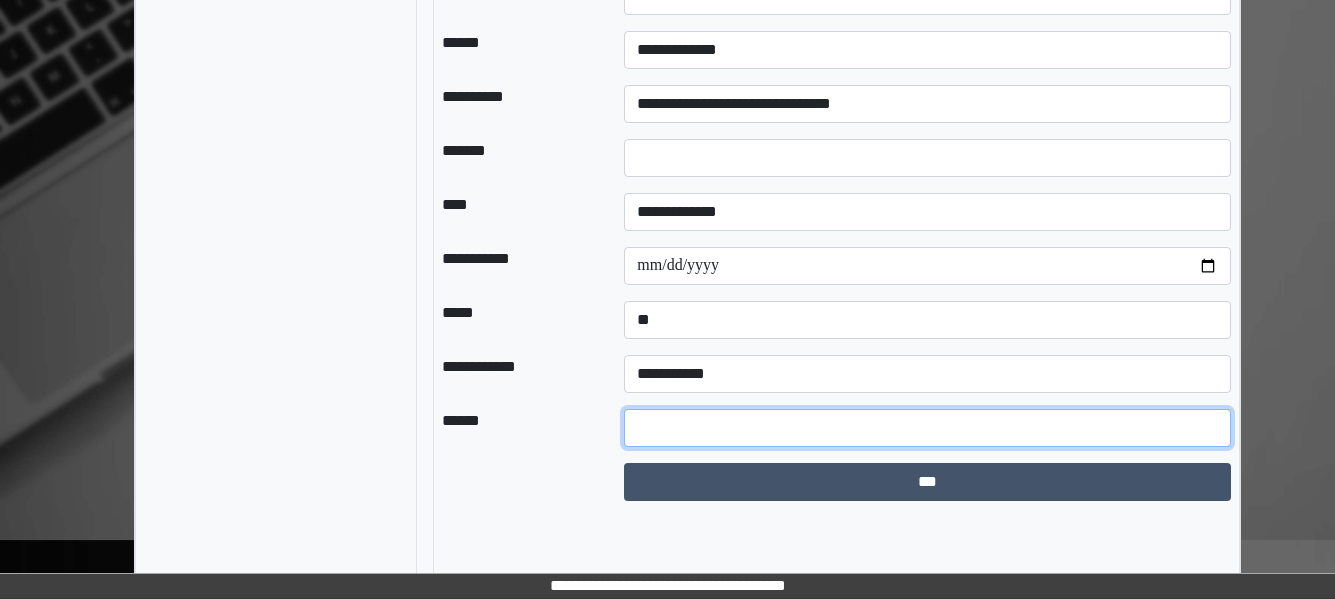 click at bounding box center (927, 428) 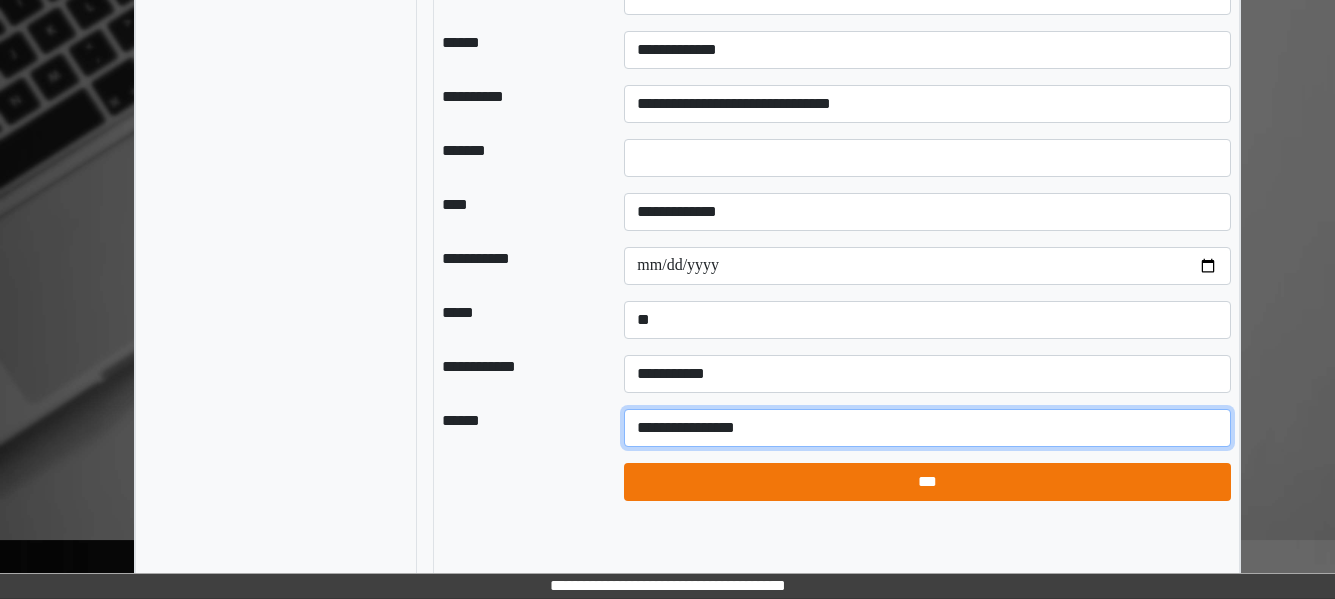 type on "**********" 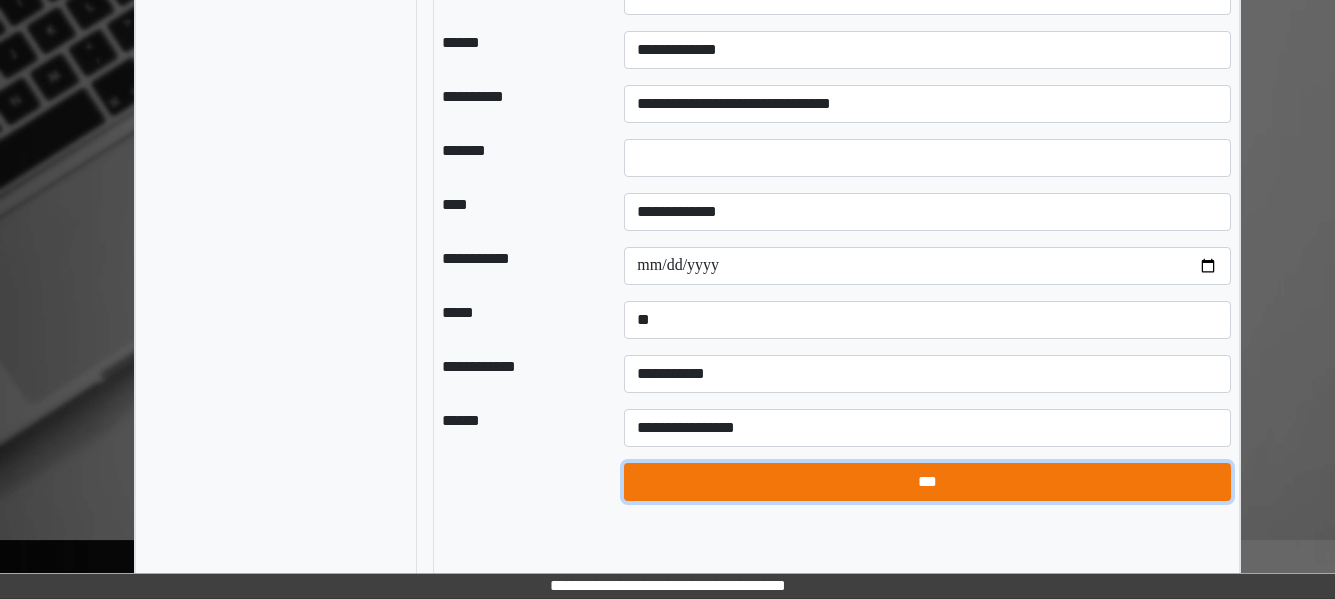 click on "***" at bounding box center [927, 482] 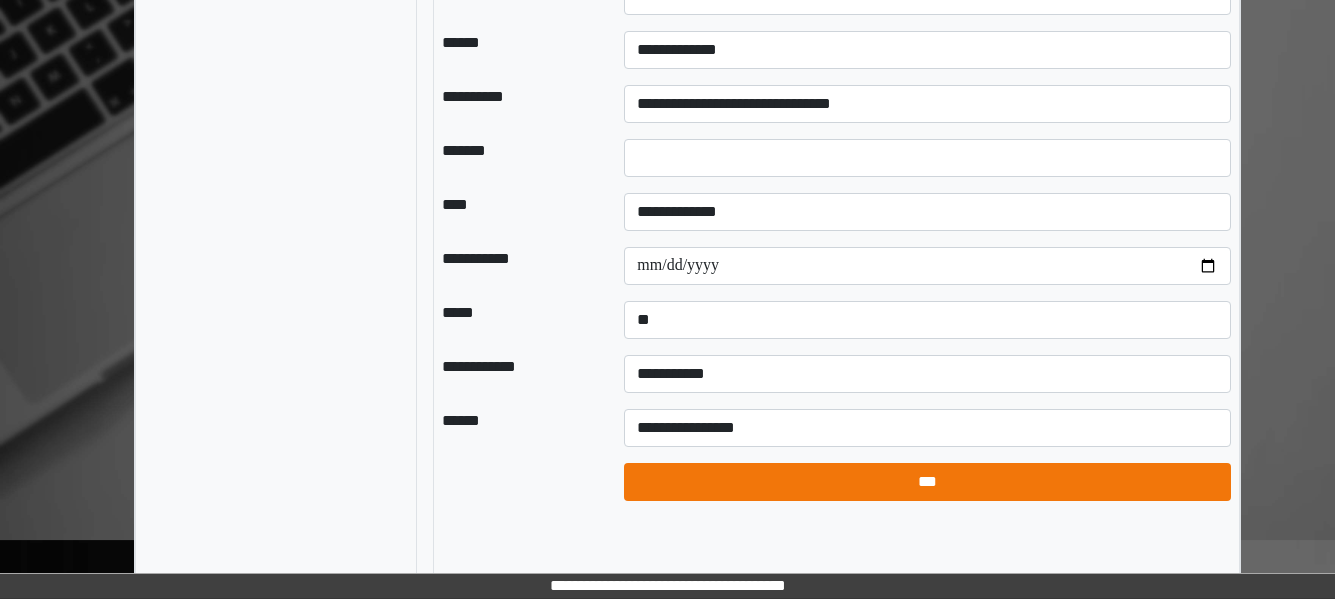 select on "*" 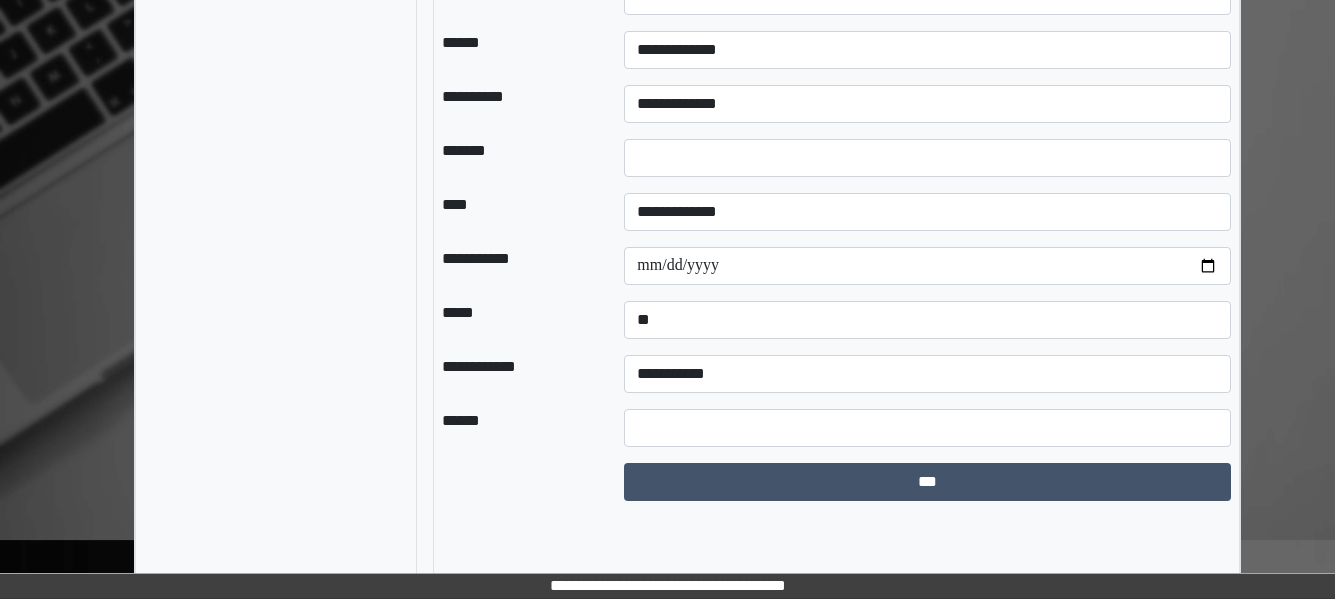 scroll, scrollTop: 4, scrollLeft: 0, axis: vertical 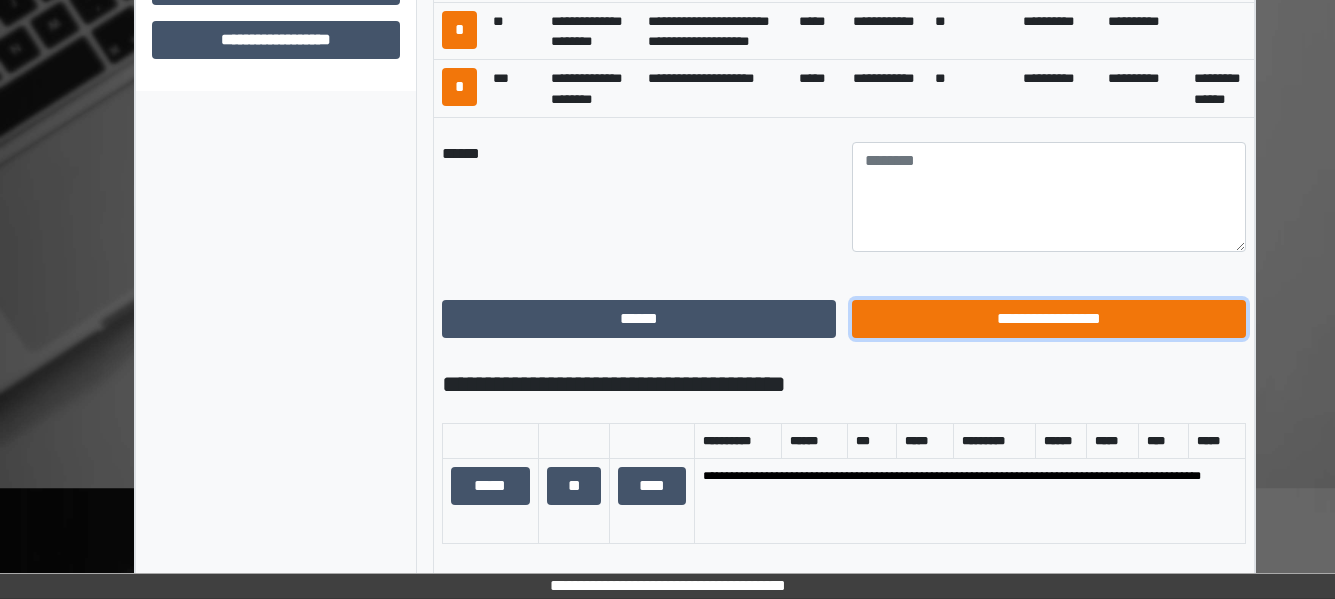 click on "**********" at bounding box center [1049, 319] 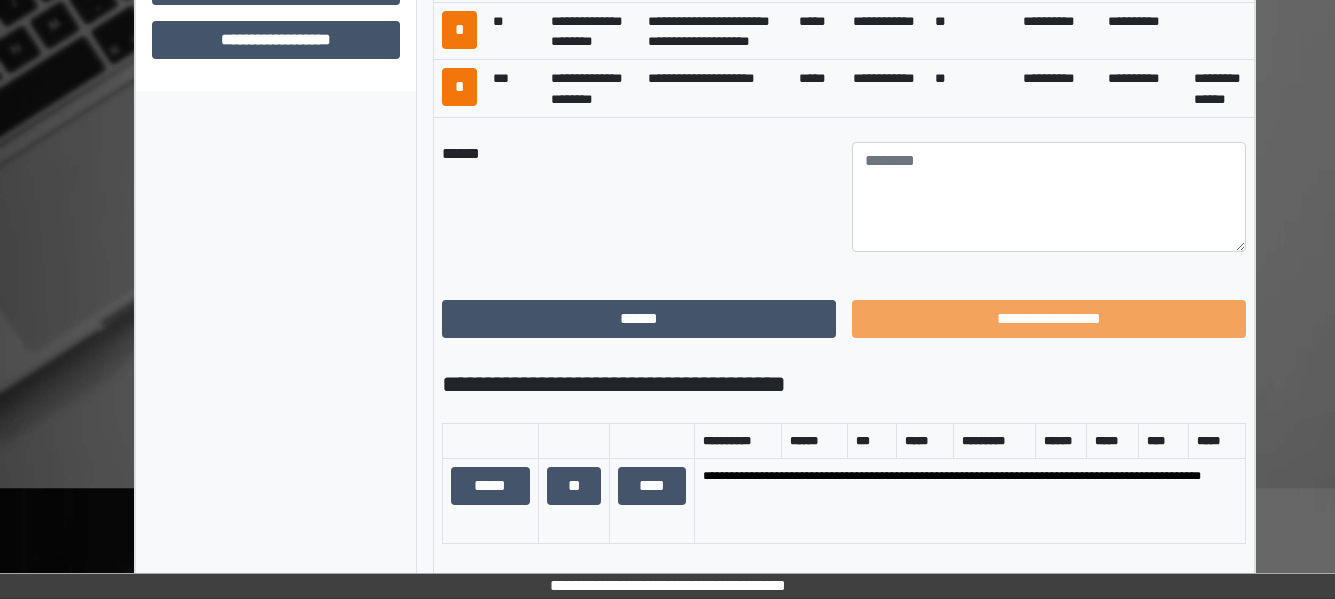 scroll, scrollTop: 599, scrollLeft: 0, axis: vertical 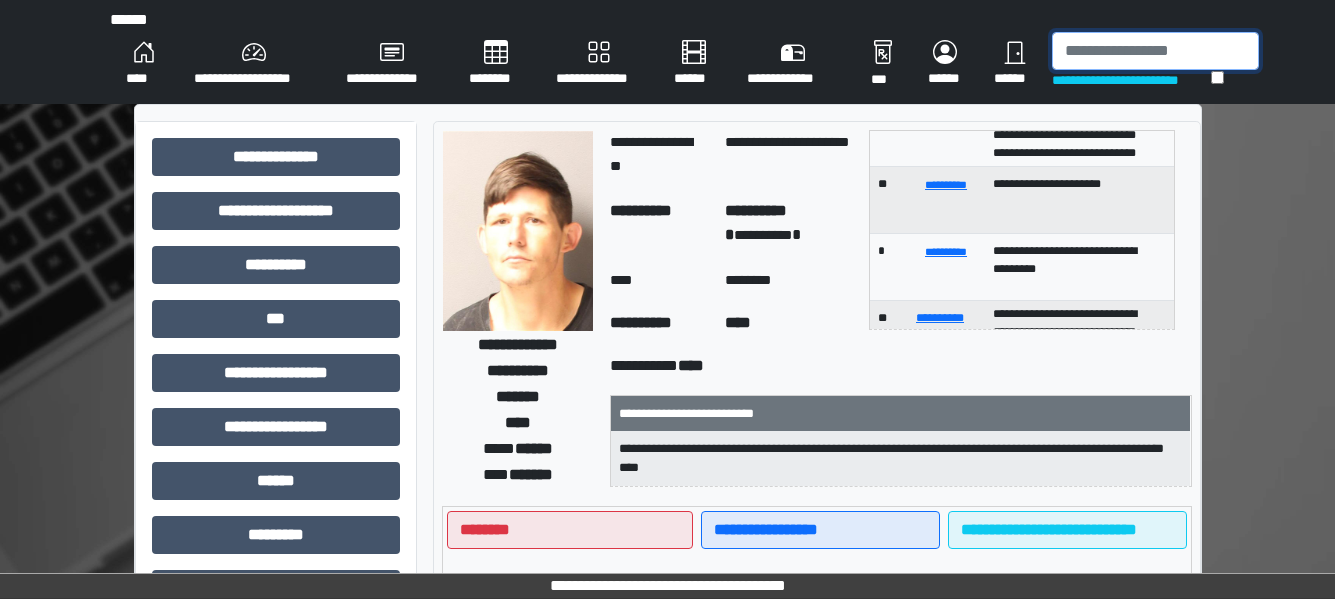 click at bounding box center (1155, 51) 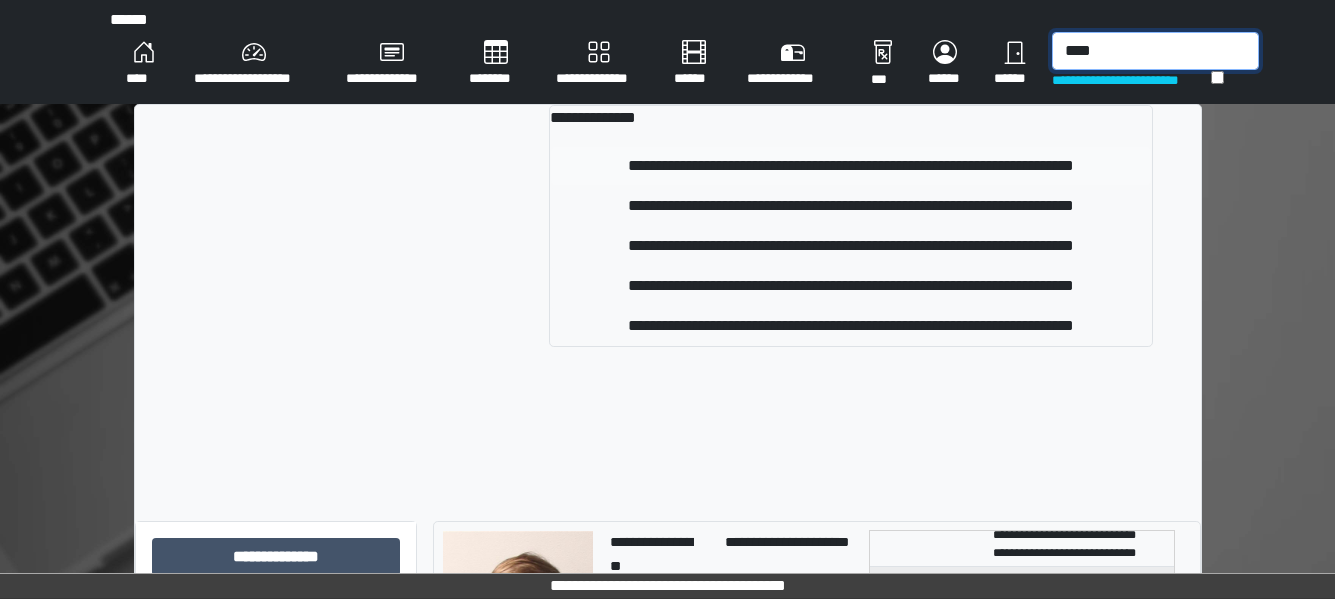 type on "****" 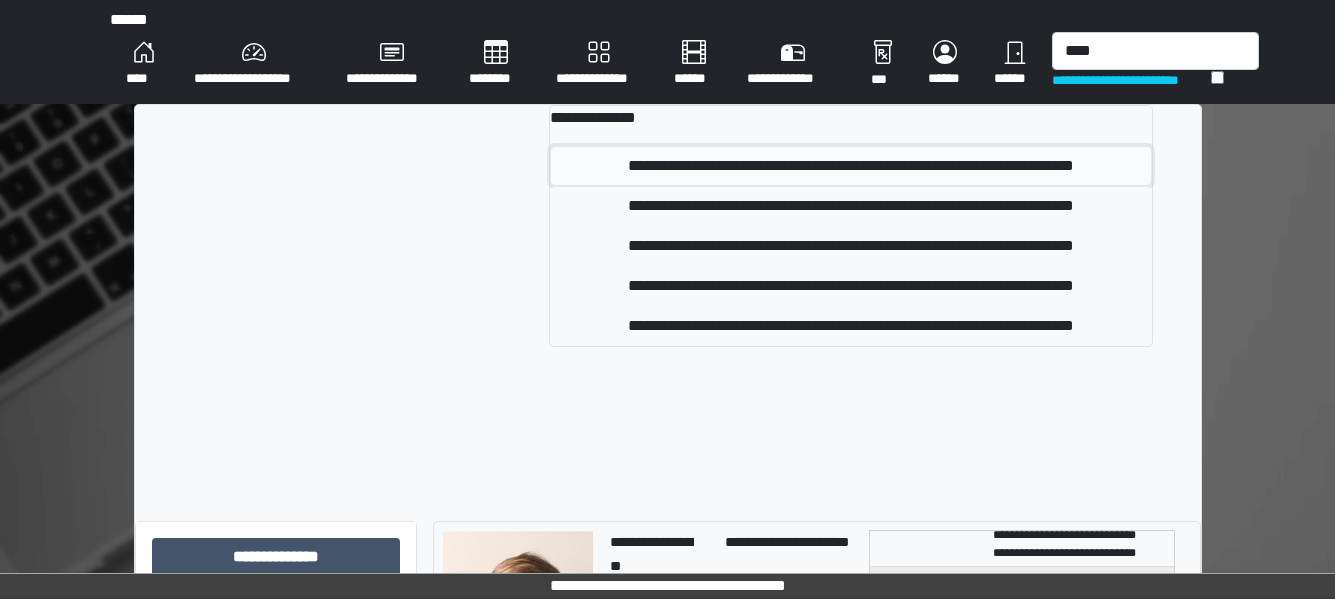 click on "**********" at bounding box center [851, 166] 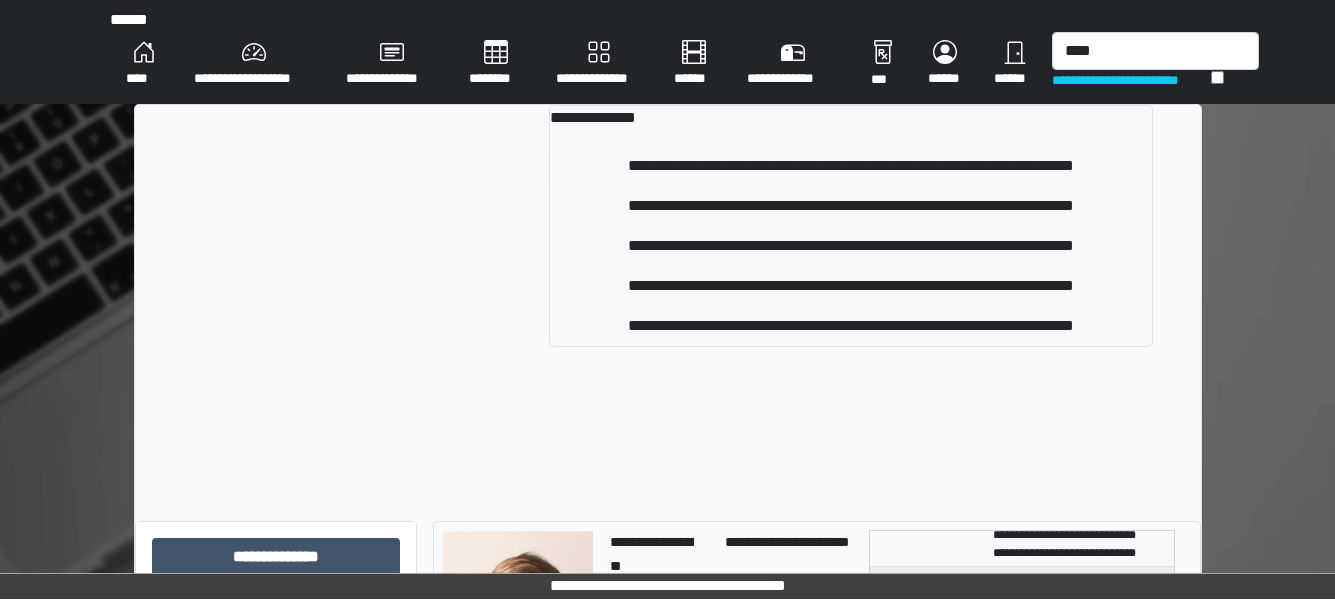 type 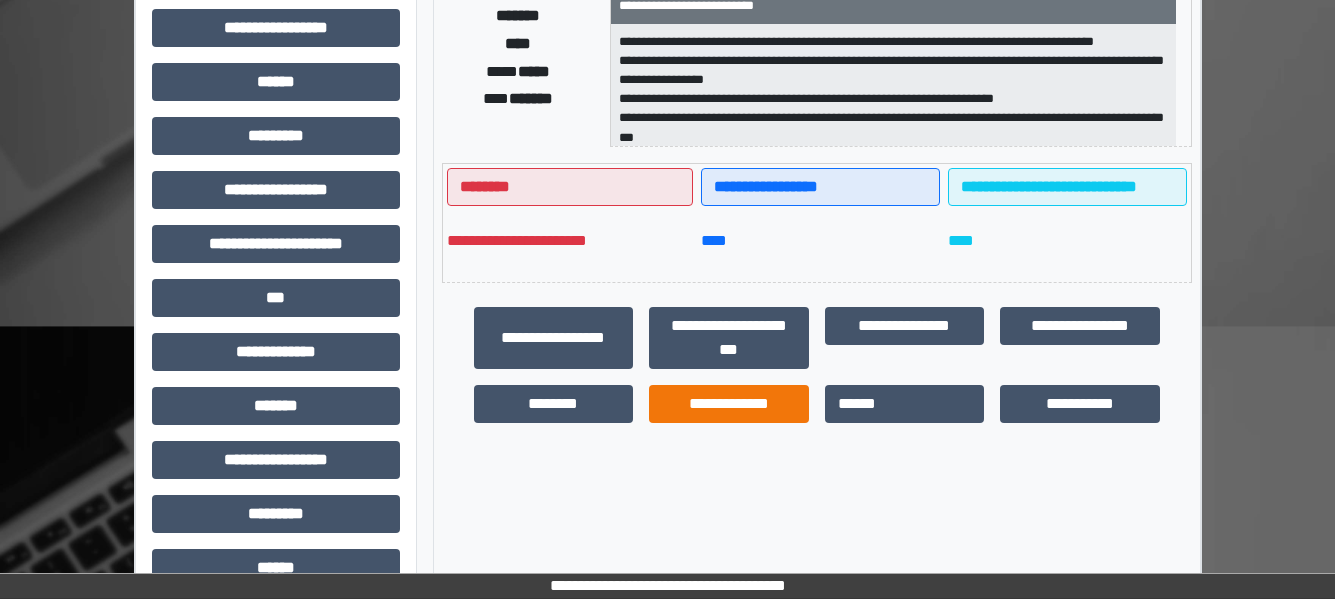 scroll, scrollTop: 400, scrollLeft: 0, axis: vertical 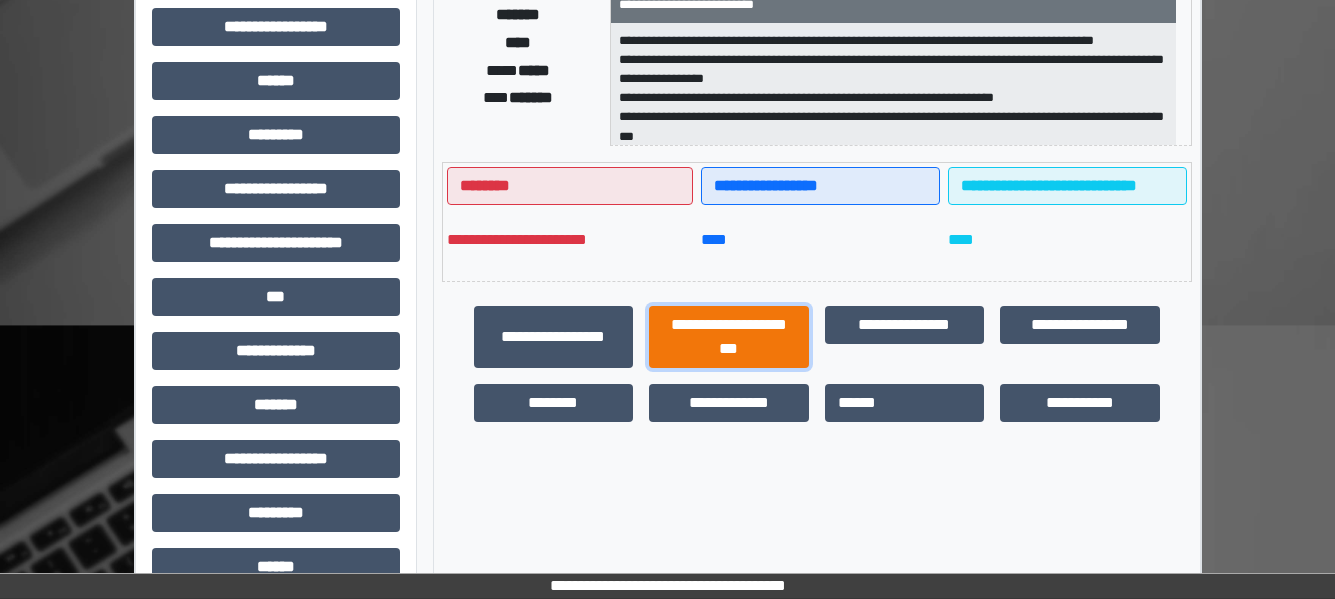 click on "**********" at bounding box center (729, 337) 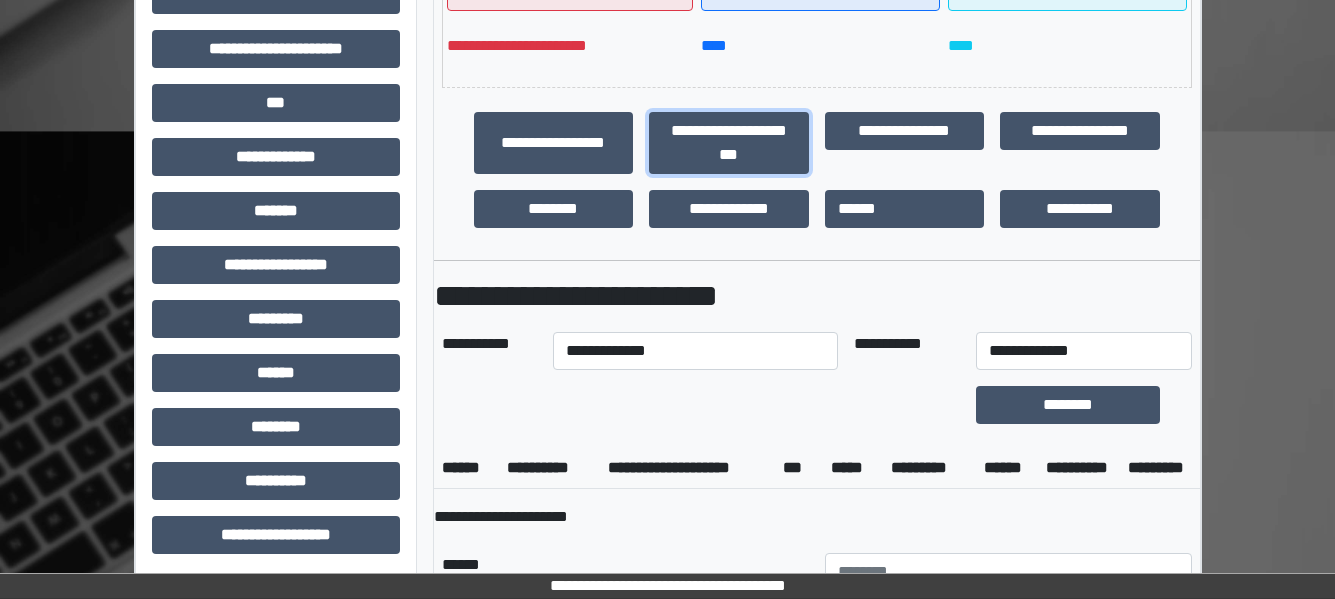 scroll, scrollTop: 600, scrollLeft: 0, axis: vertical 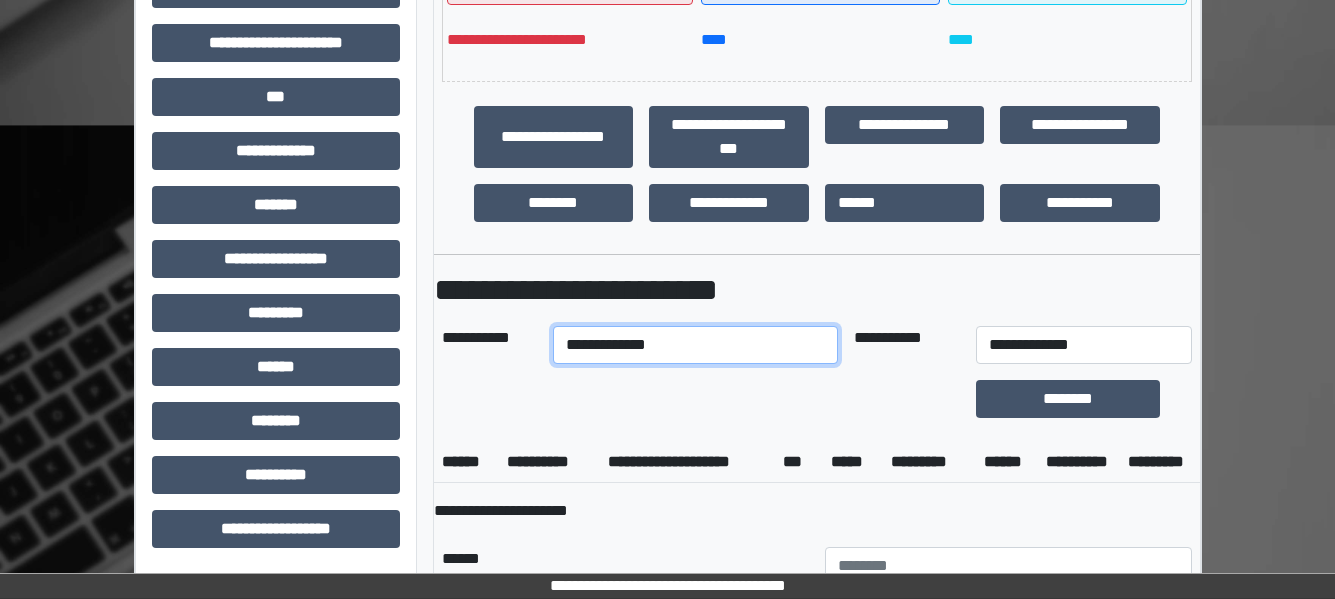 click on "**********" at bounding box center [695, 345] 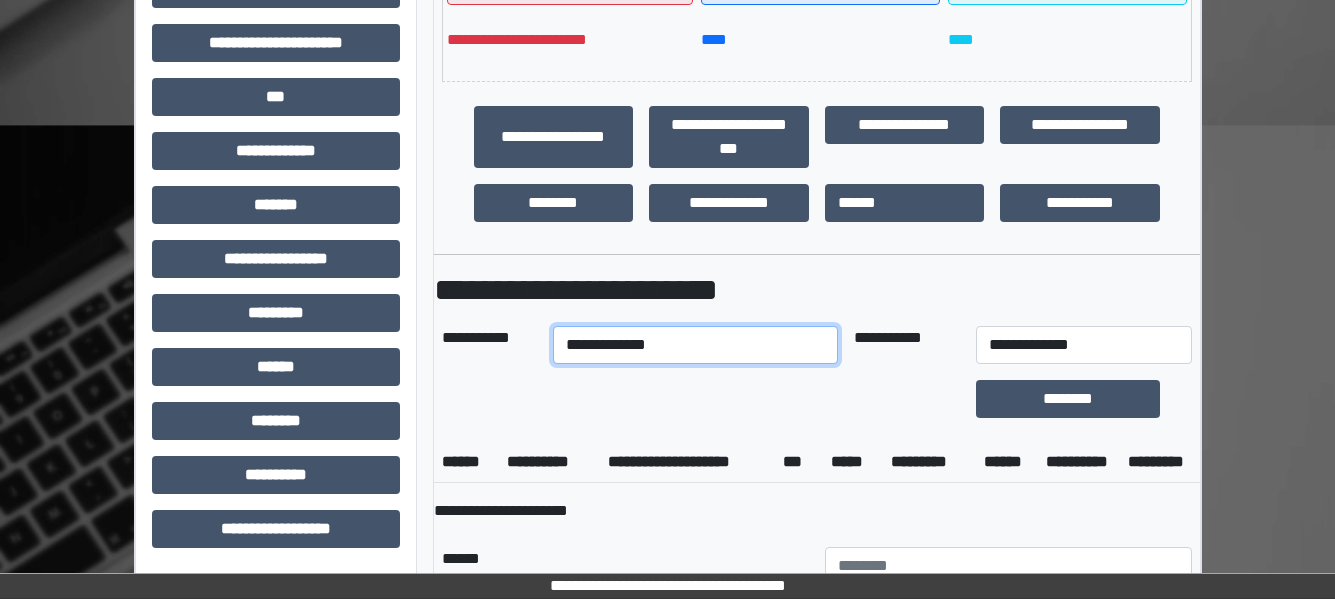 select on "****" 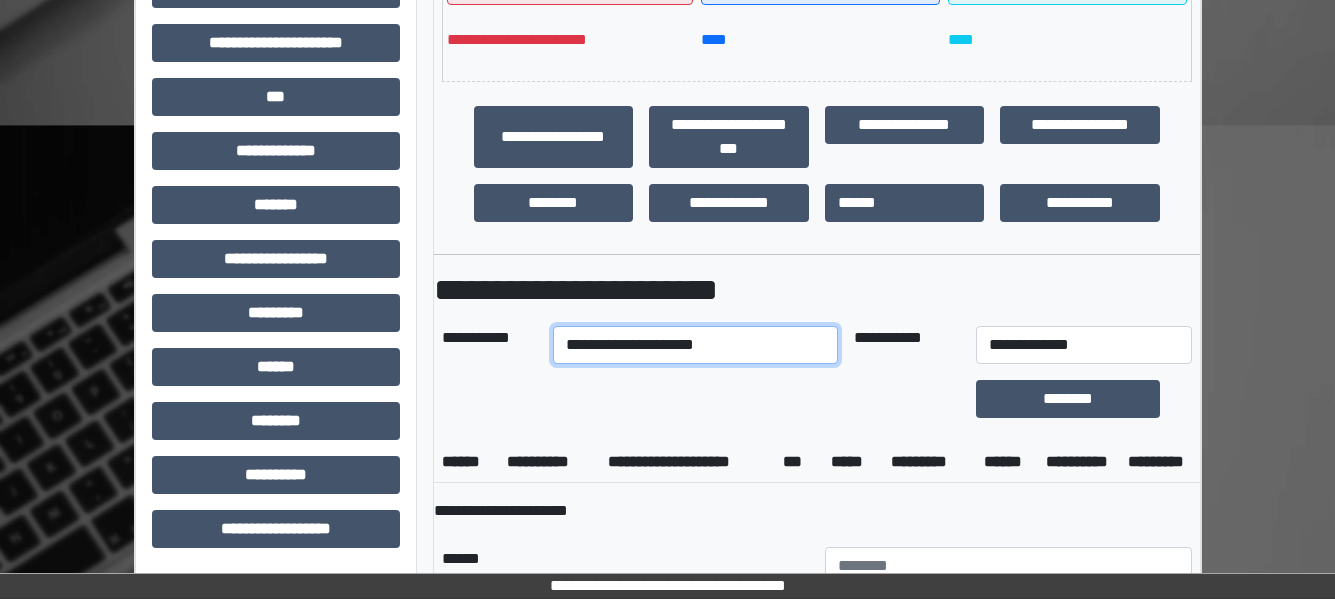 click on "**********" at bounding box center [695, 345] 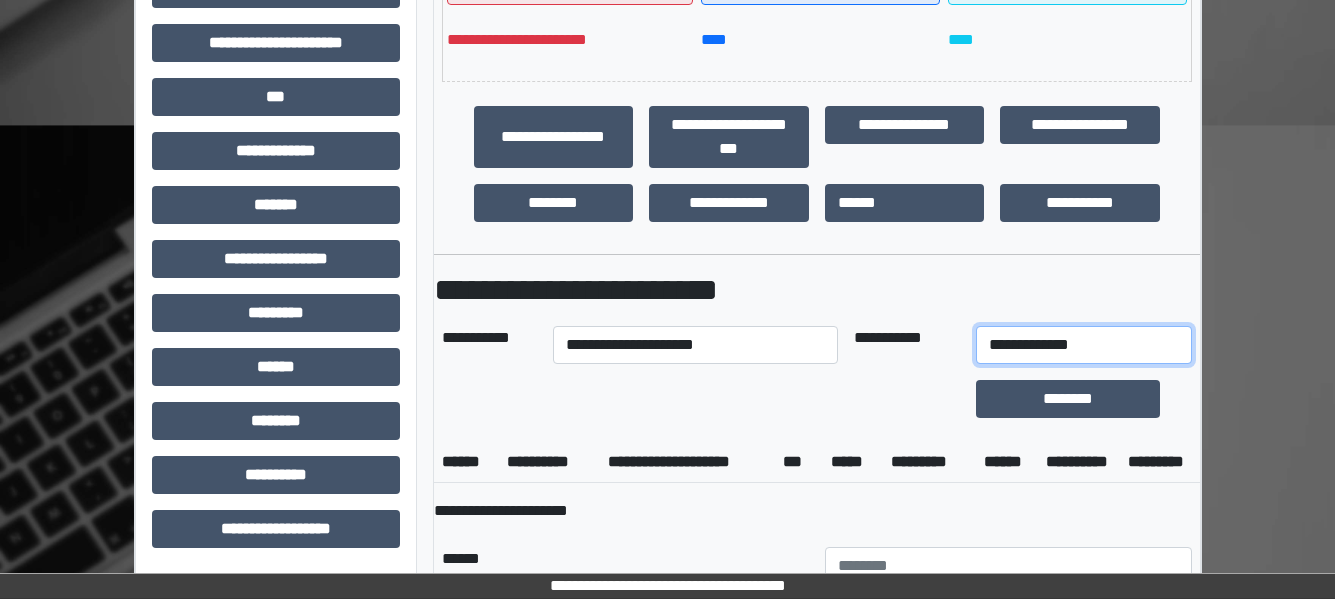 click on "**********" at bounding box center (1084, 345) 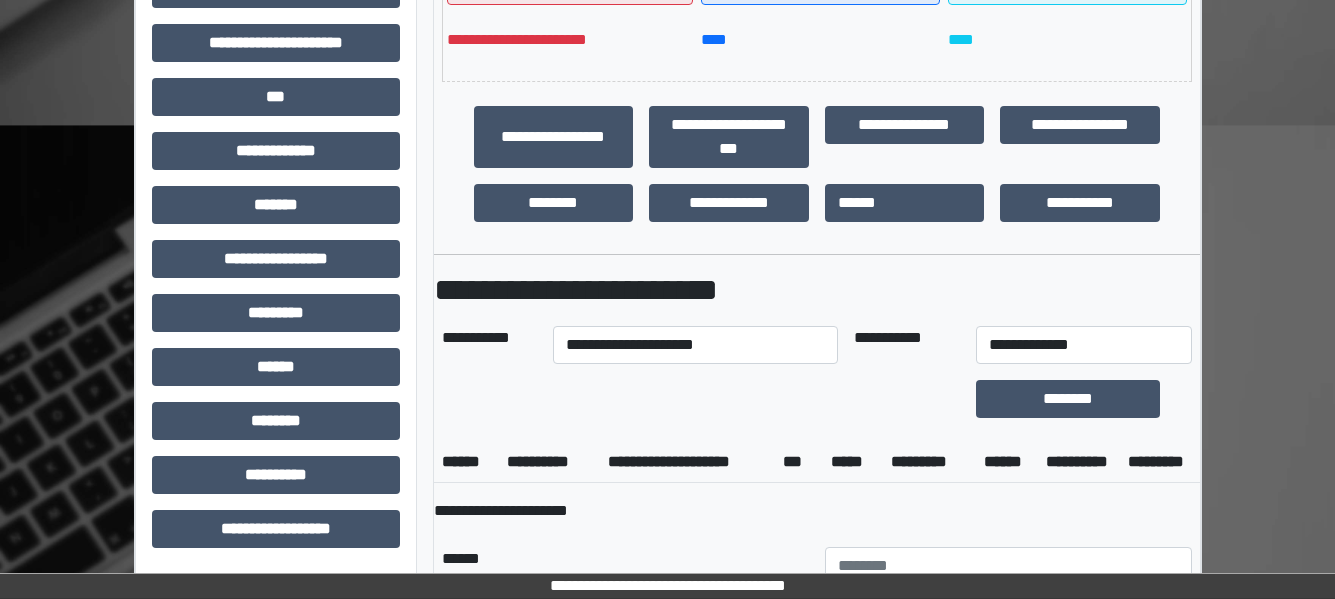 click on "**********" at bounding box center [667, 1003] 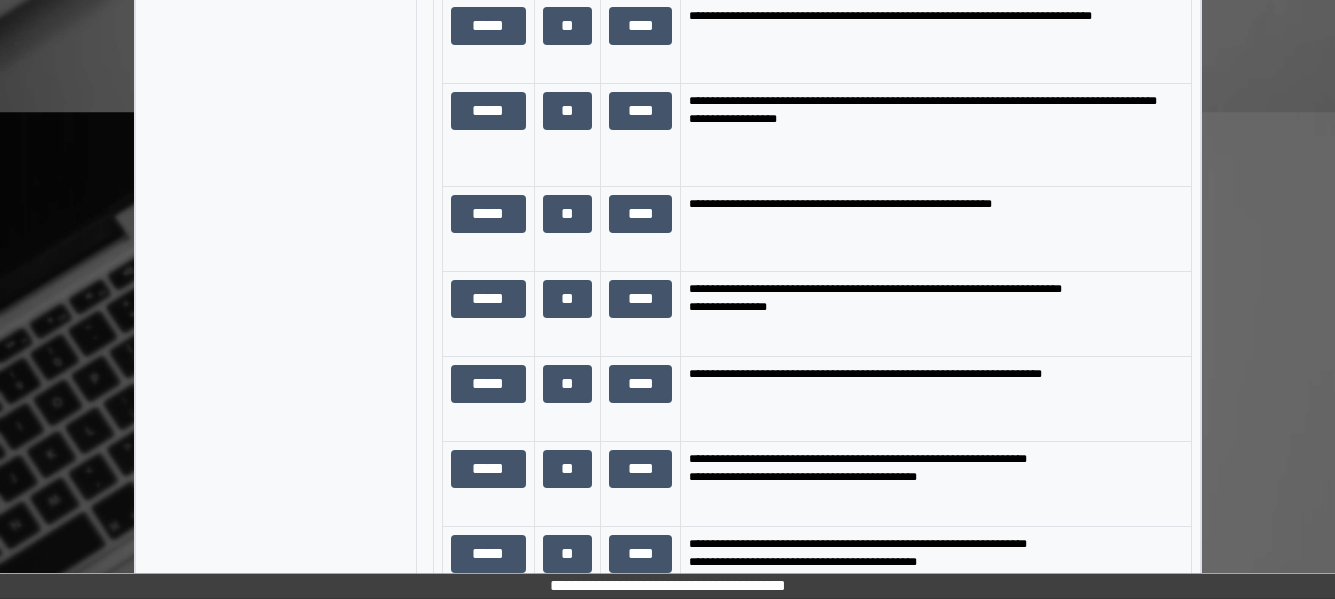 scroll, scrollTop: 1500, scrollLeft: 0, axis: vertical 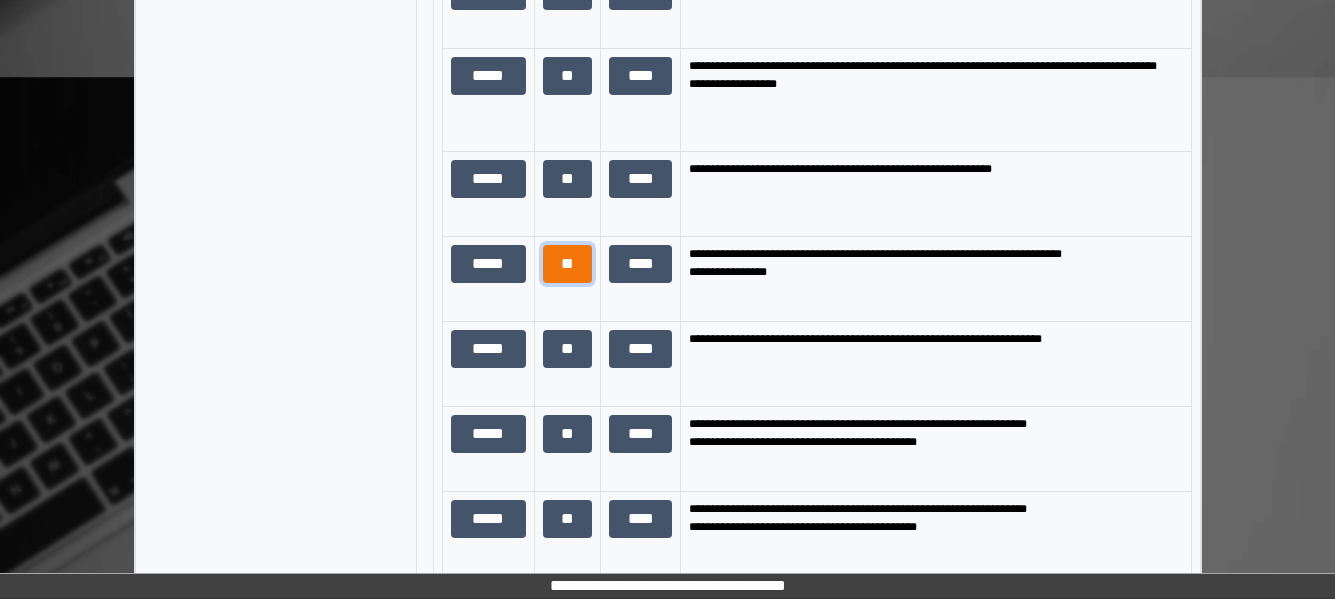 click on "**" at bounding box center (568, 264) 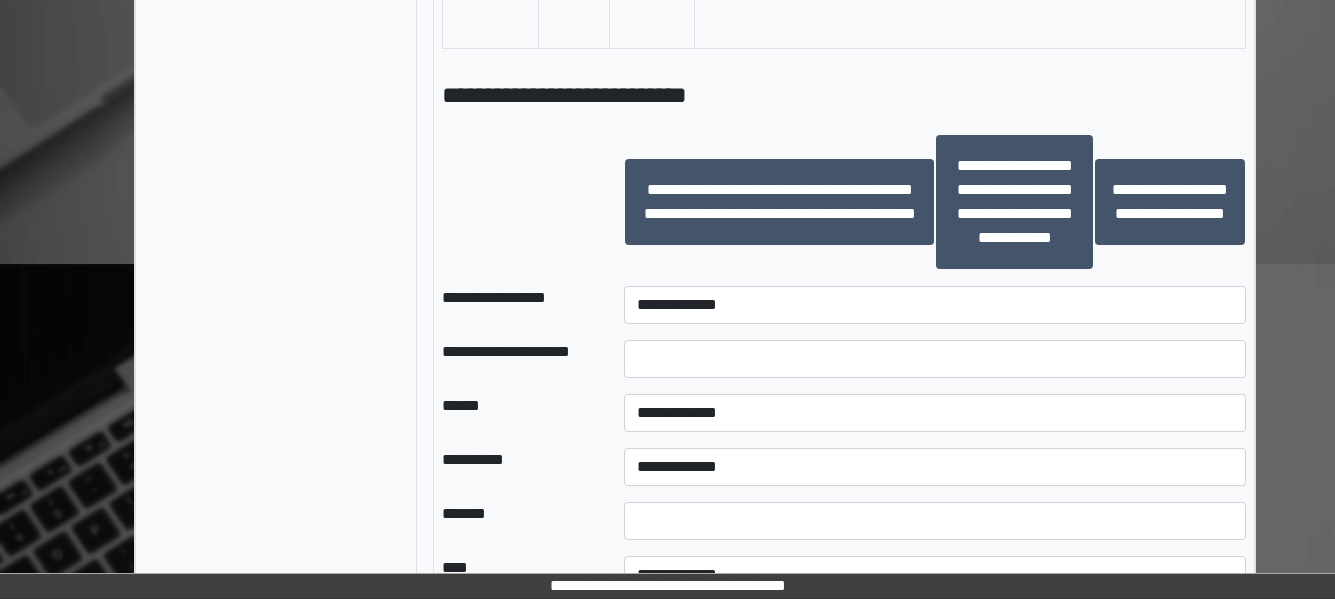 scroll, scrollTop: 2200, scrollLeft: 0, axis: vertical 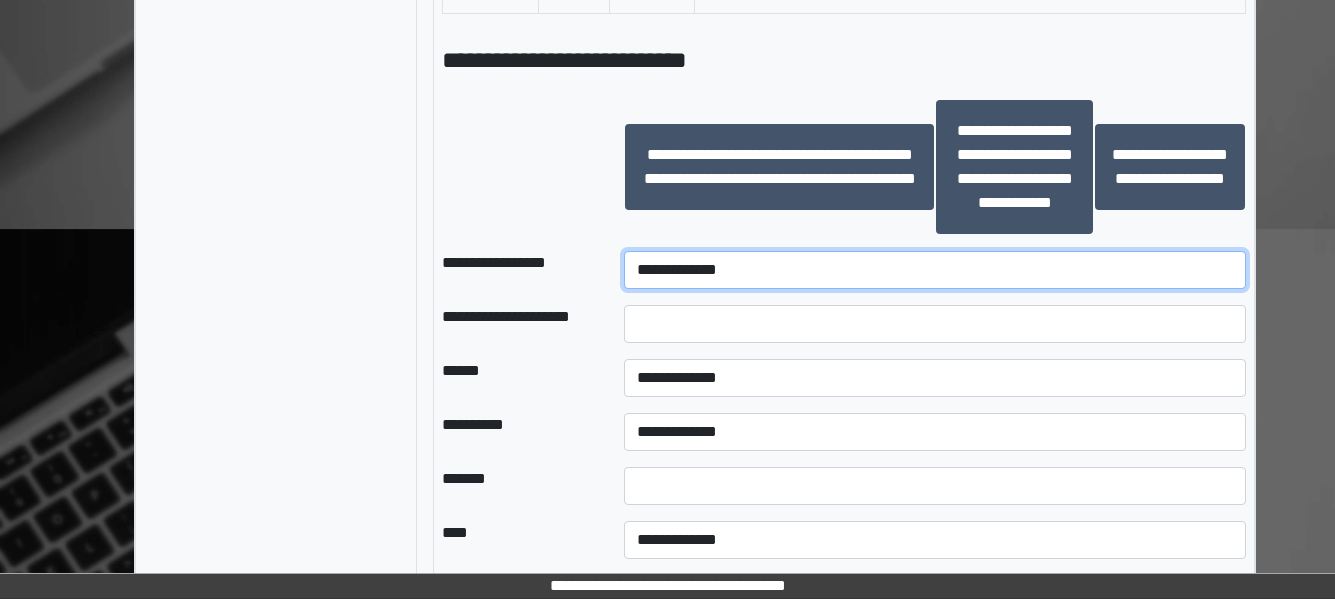 click on "**********" at bounding box center [935, 270] 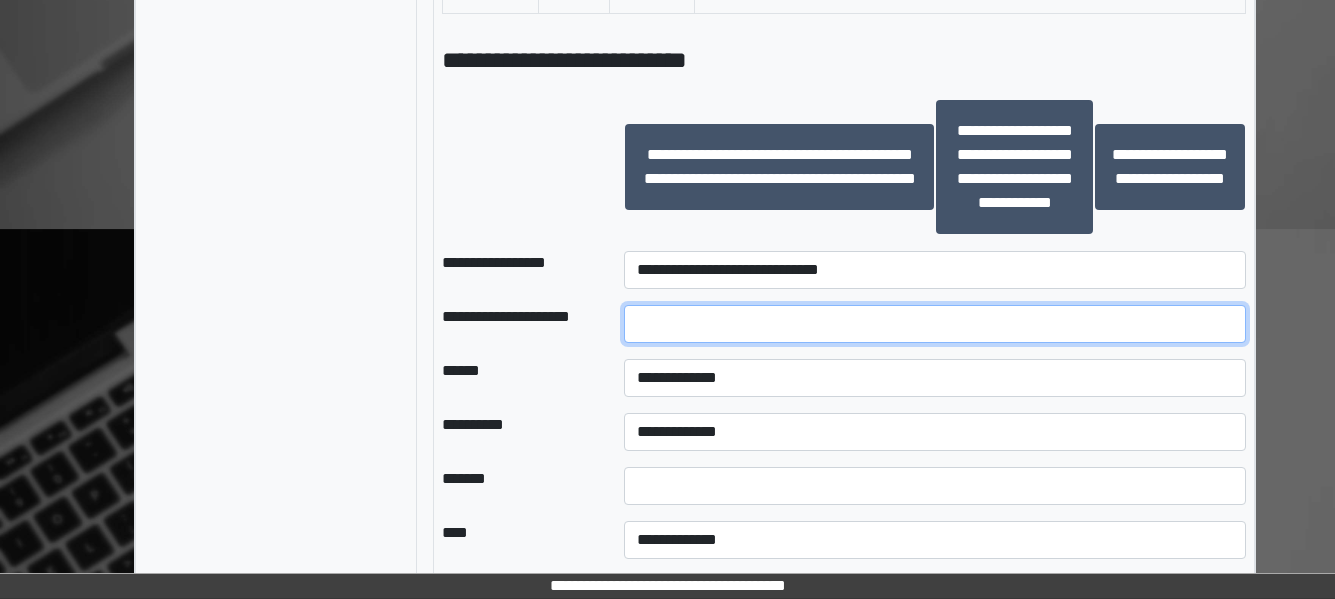 click at bounding box center [935, 324] 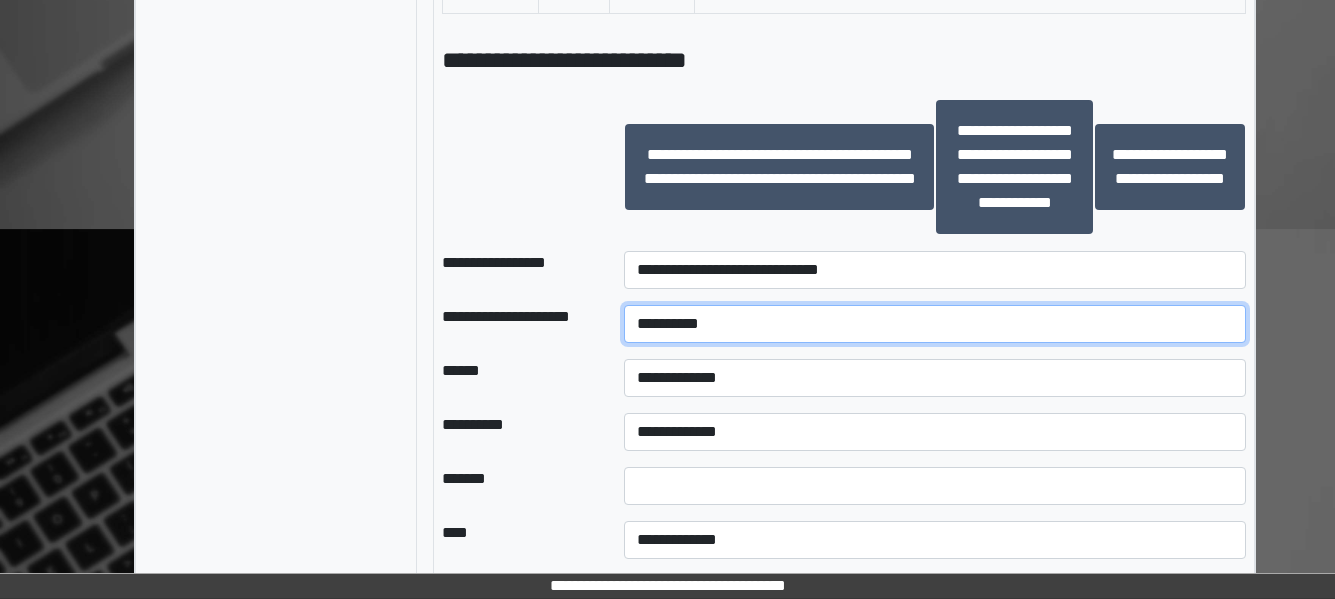 type on "**********" 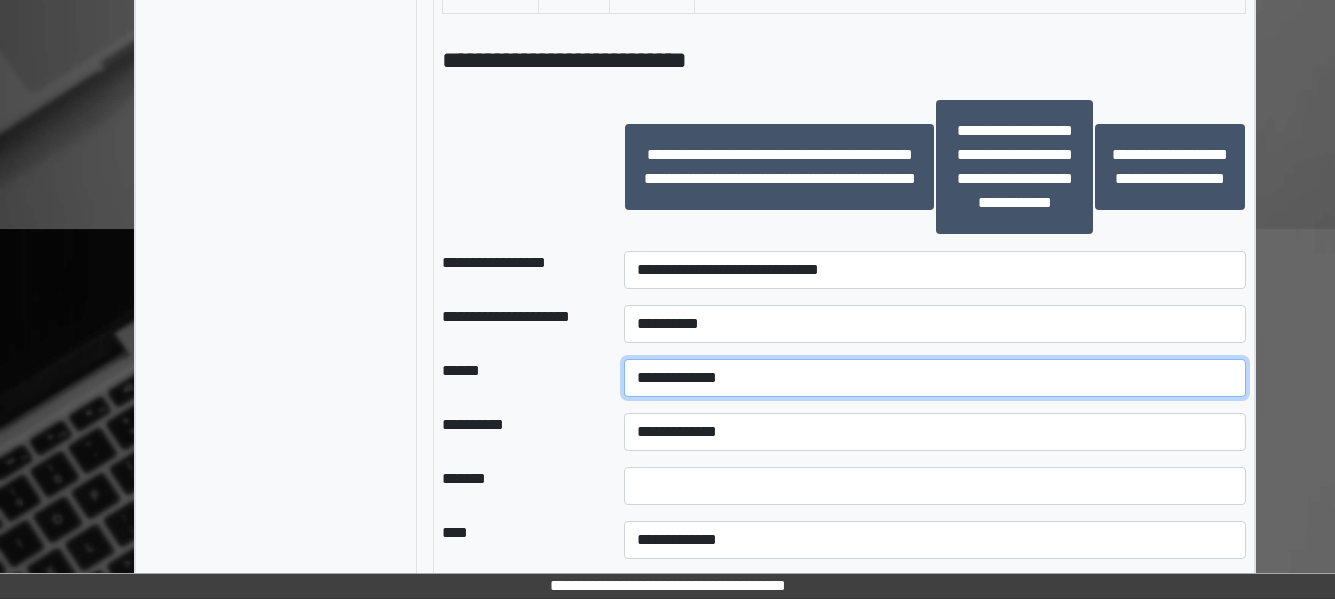 click on "**********" at bounding box center (935, 378) 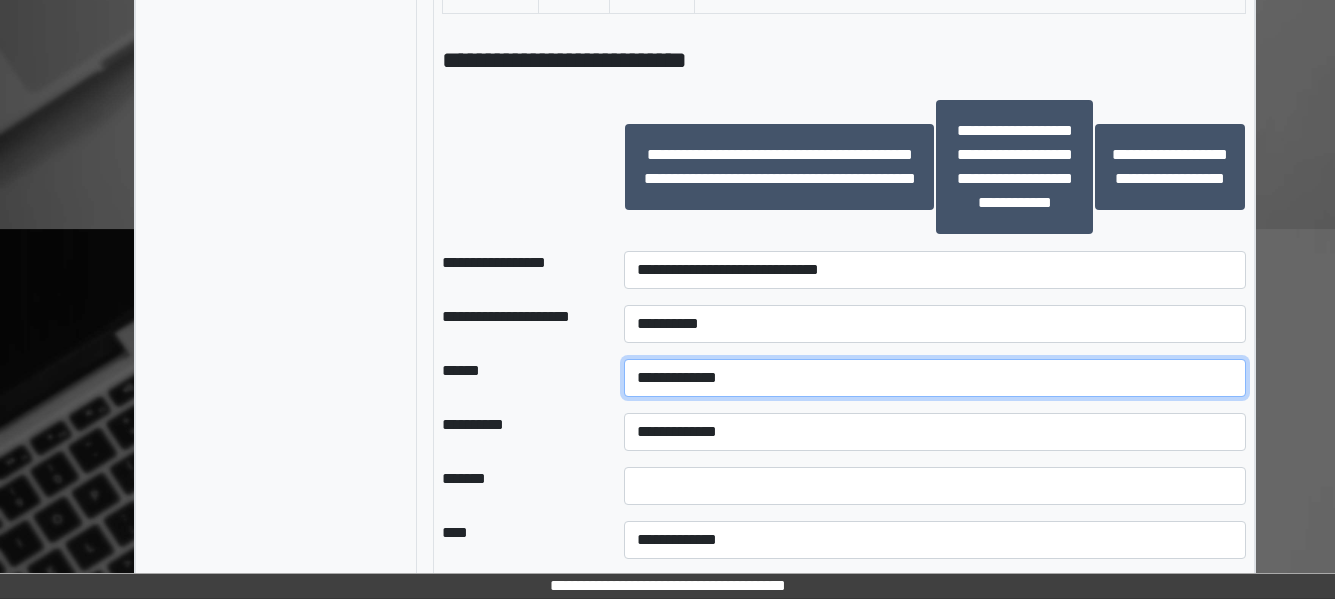 select on "*" 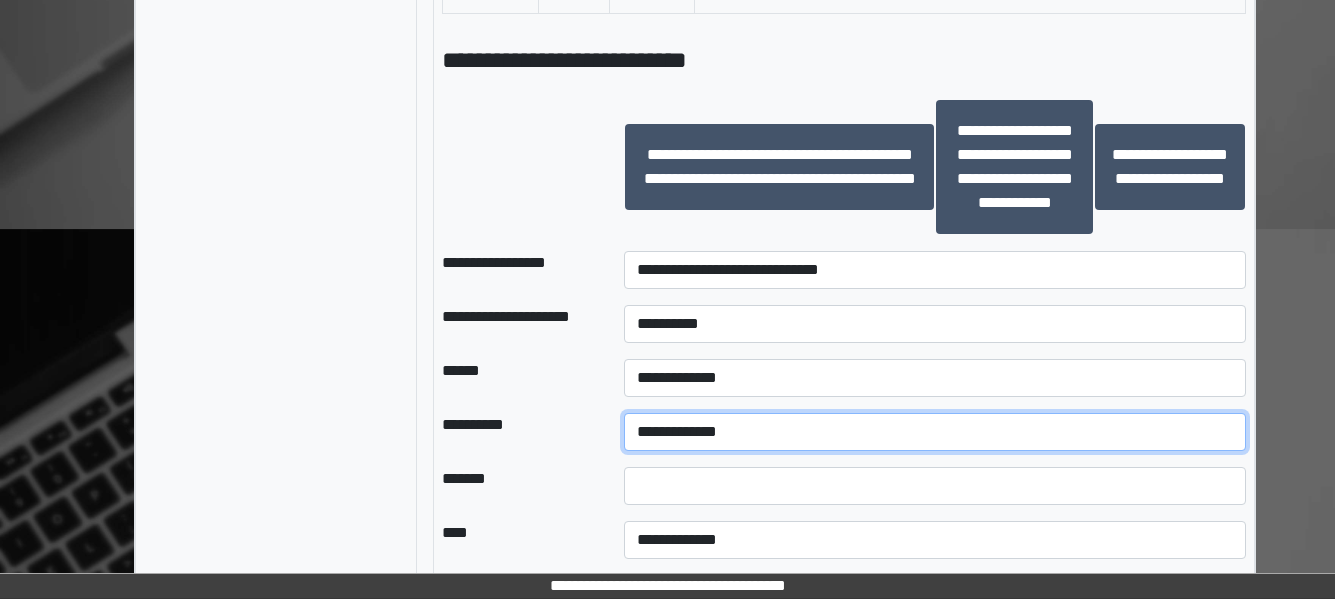 click on "**********" at bounding box center (935, 432) 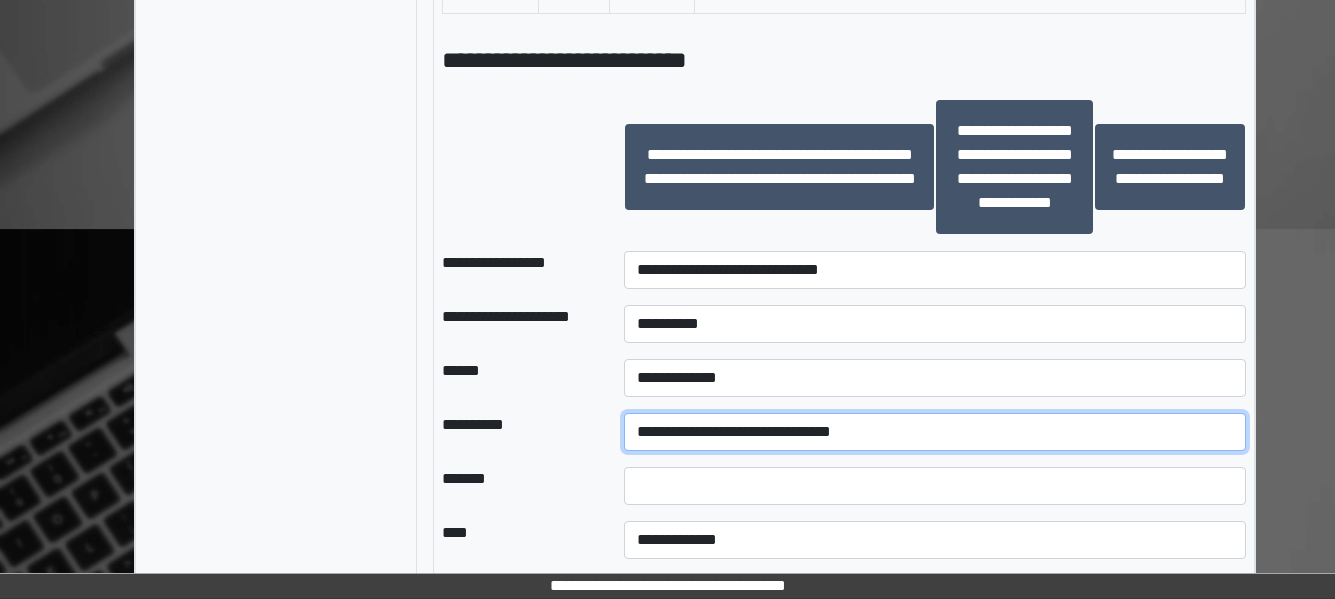 click on "**********" at bounding box center [935, 432] 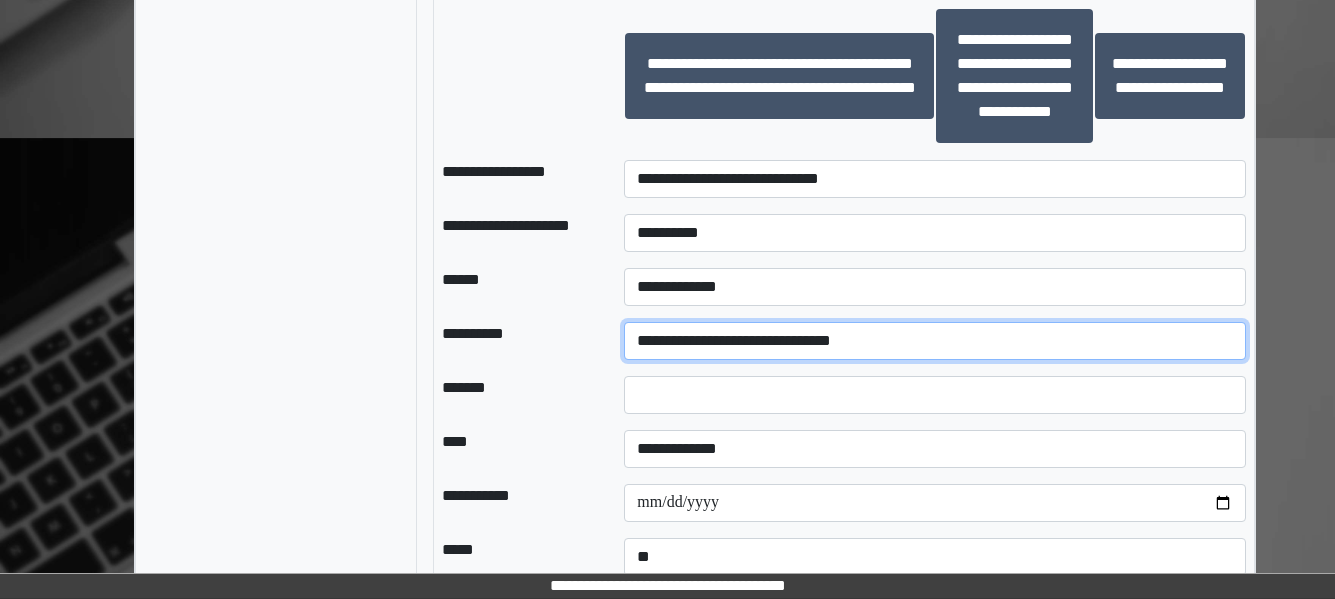 scroll, scrollTop: 2400, scrollLeft: 0, axis: vertical 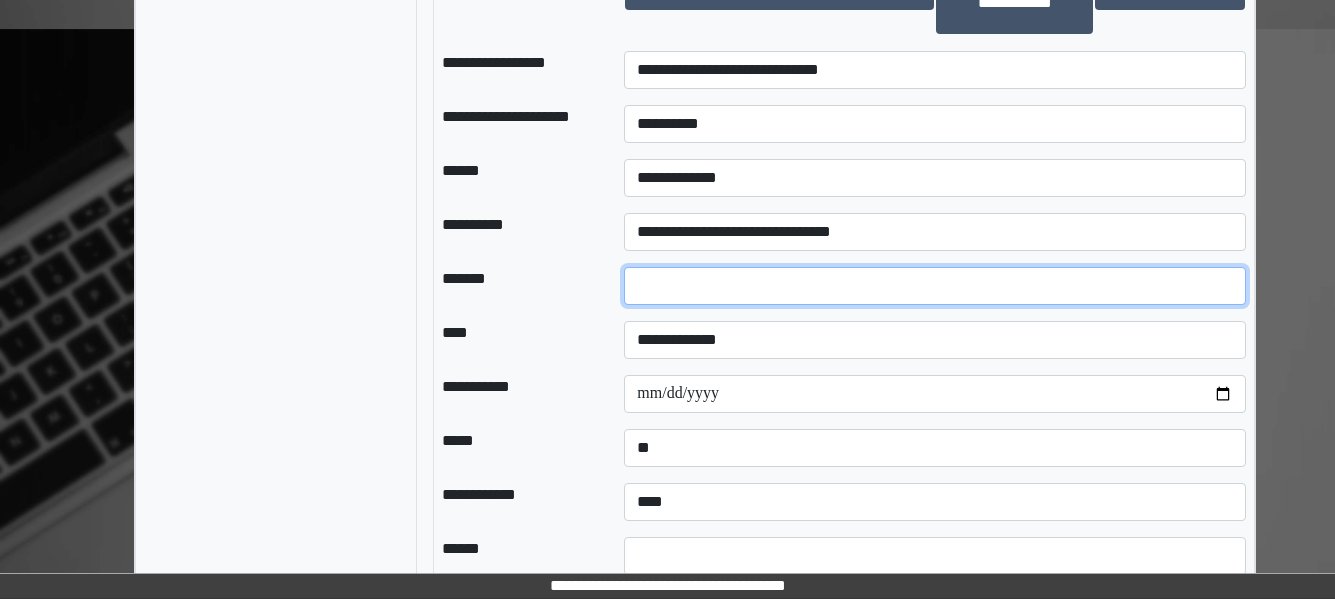 click at bounding box center [935, 286] 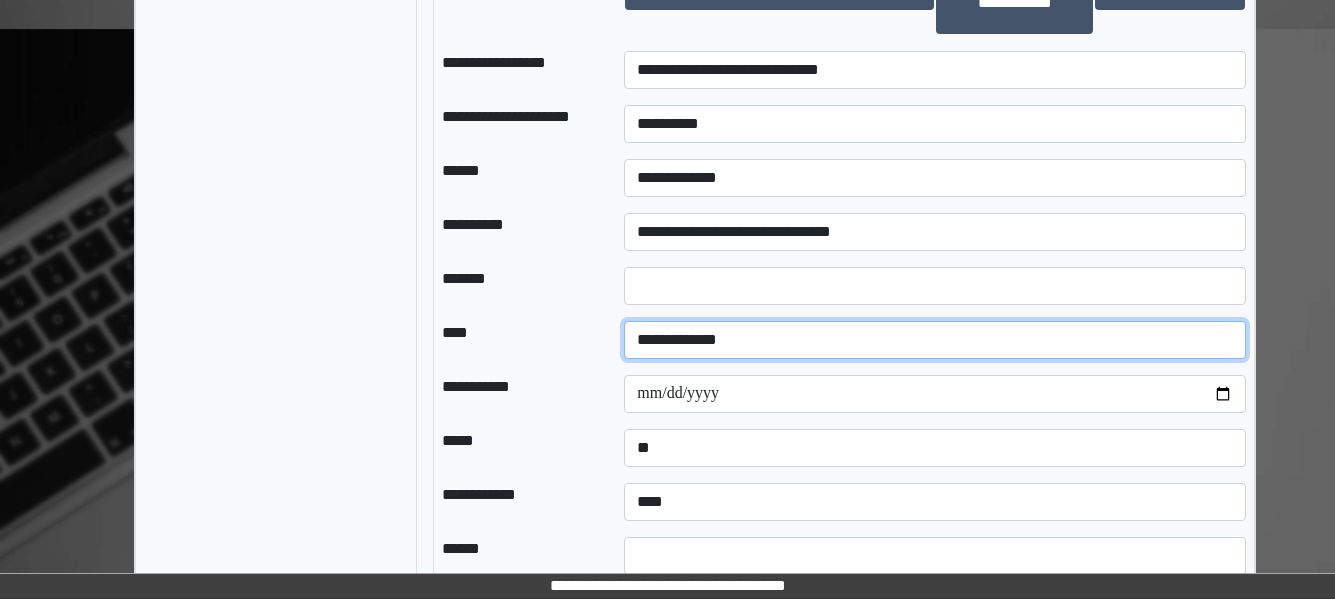 click on "**********" at bounding box center [935, 340] 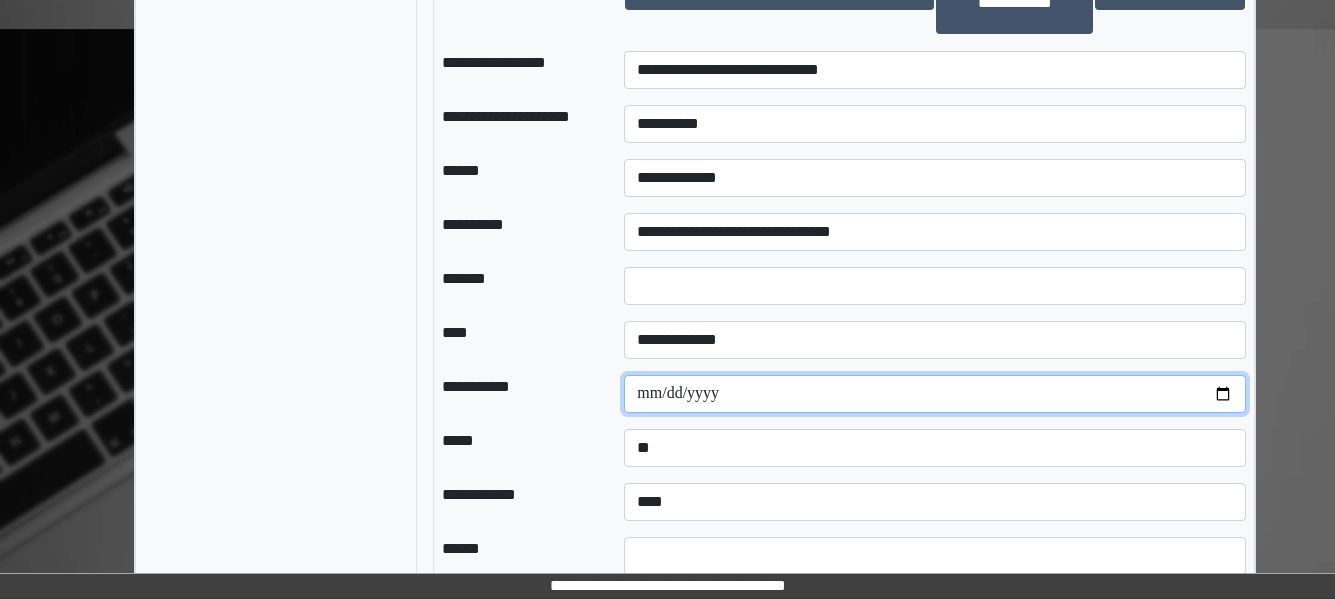 click at bounding box center [935, 394] 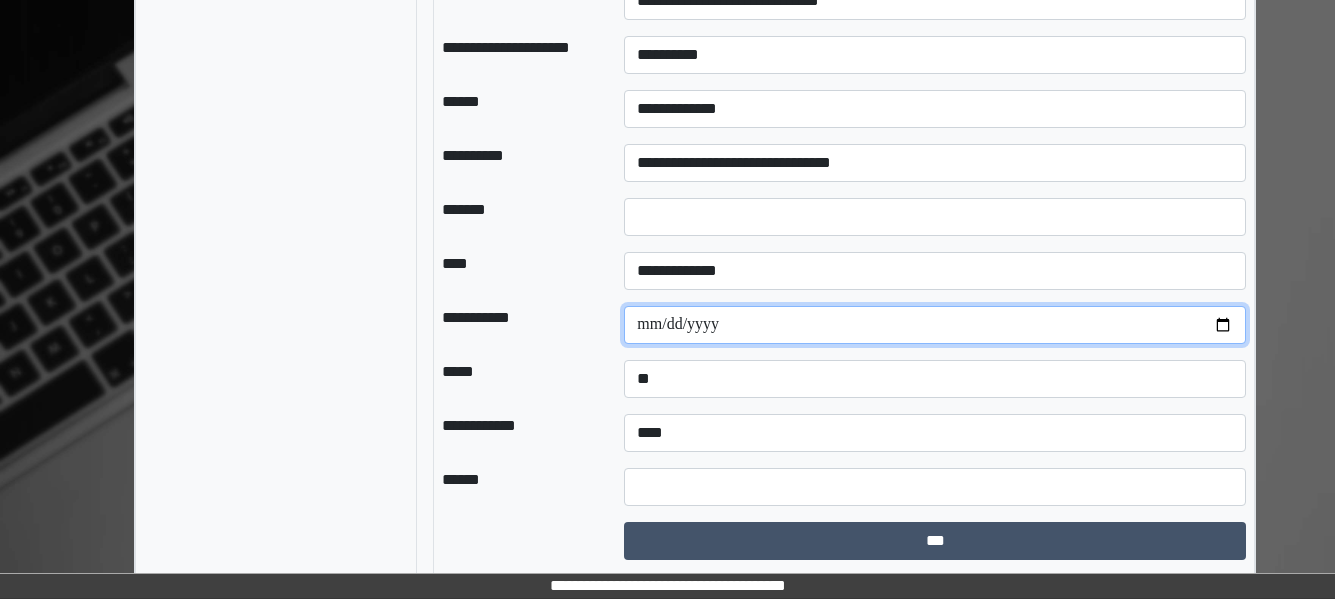 scroll, scrollTop: 2510, scrollLeft: 0, axis: vertical 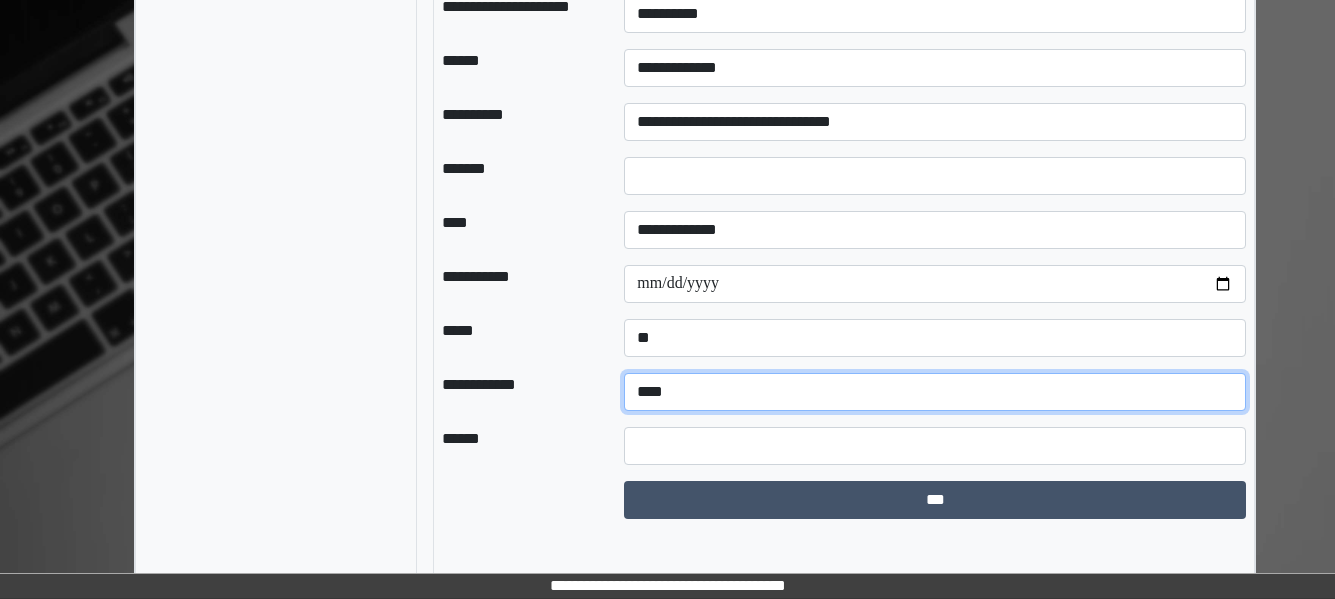 click on "**********" at bounding box center [935, 392] 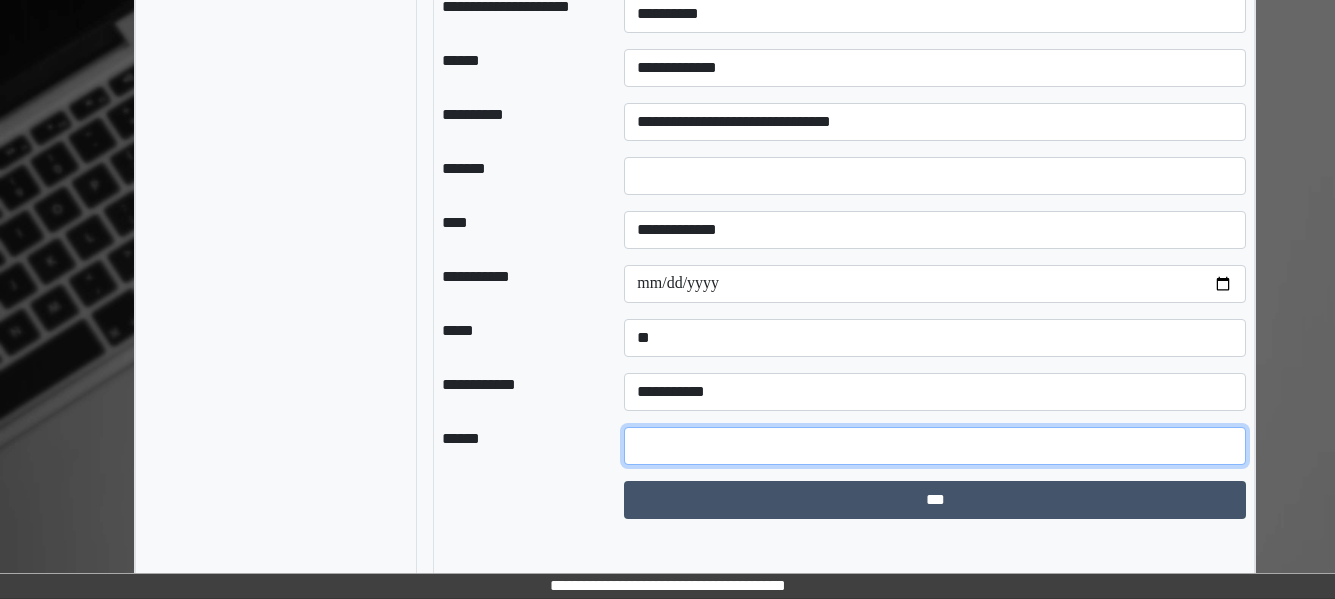 click at bounding box center [935, 446] 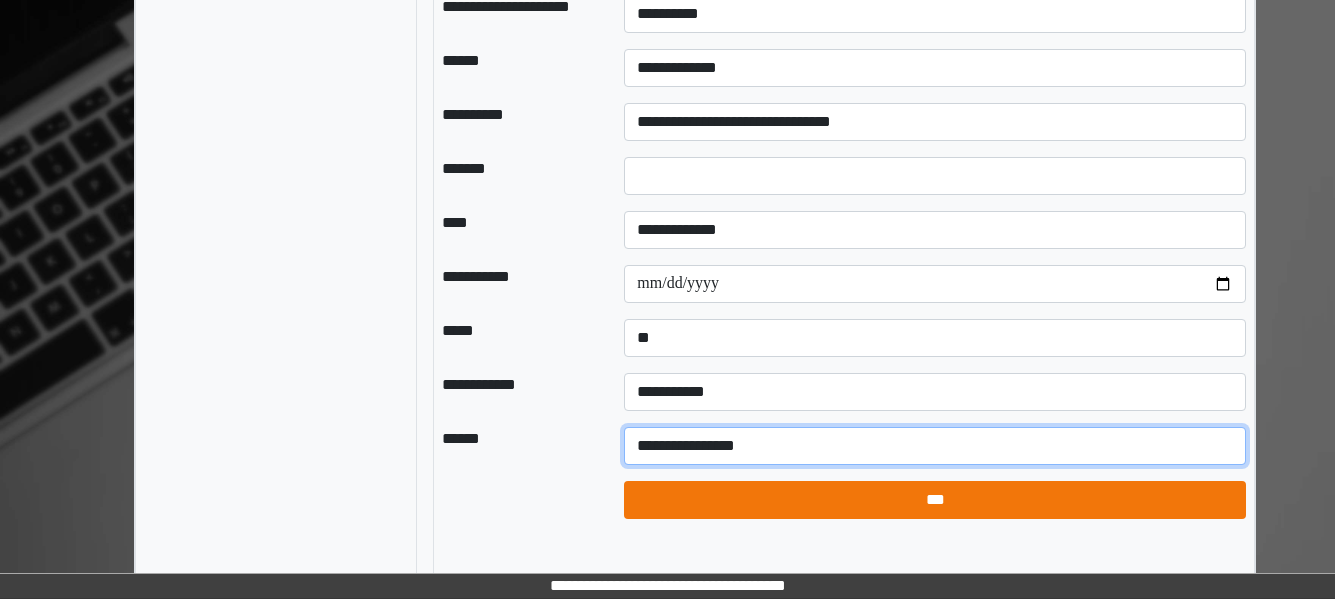 type on "**********" 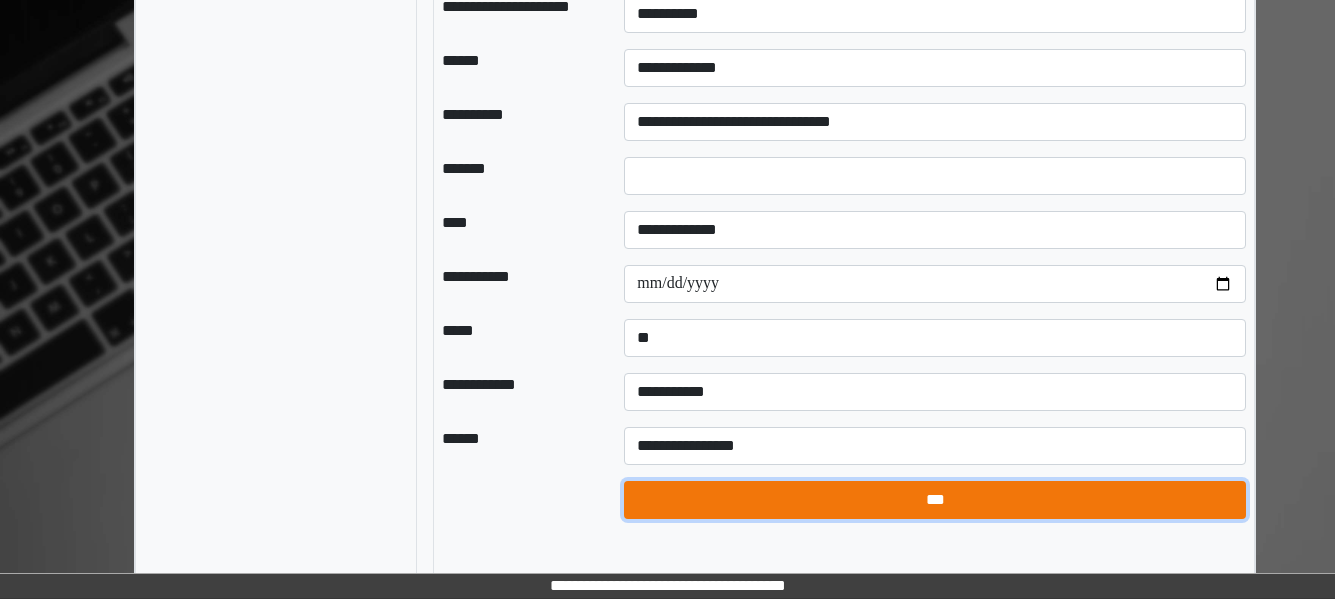 click on "***" at bounding box center (935, 500) 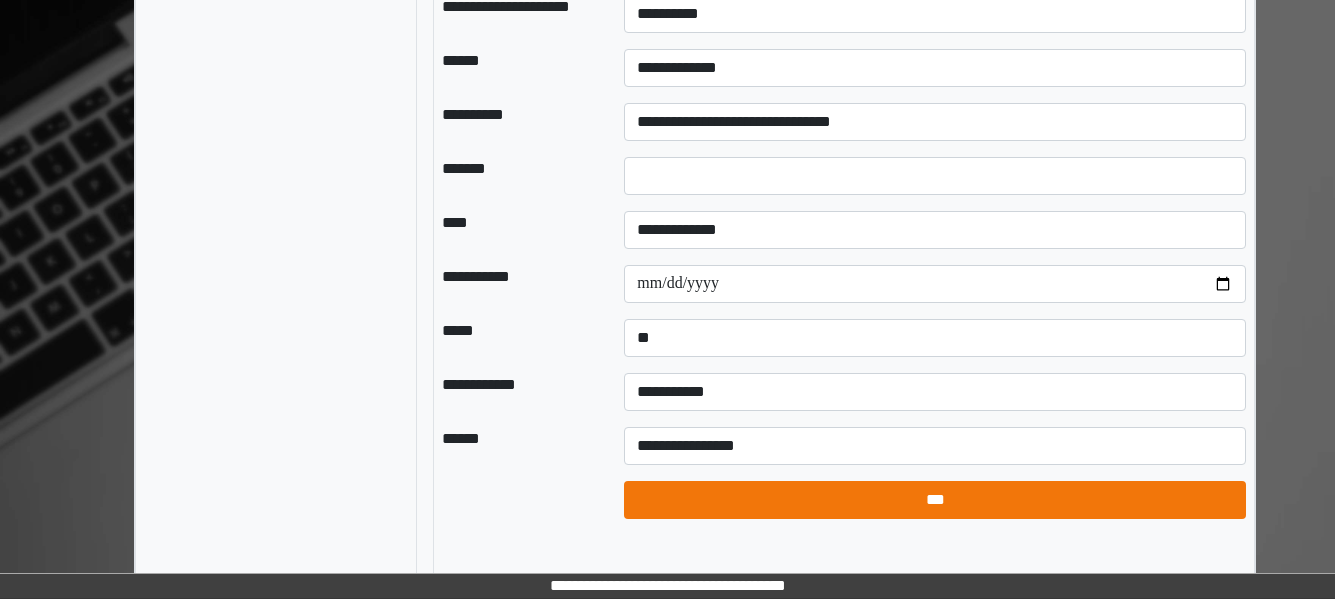 select on "*" 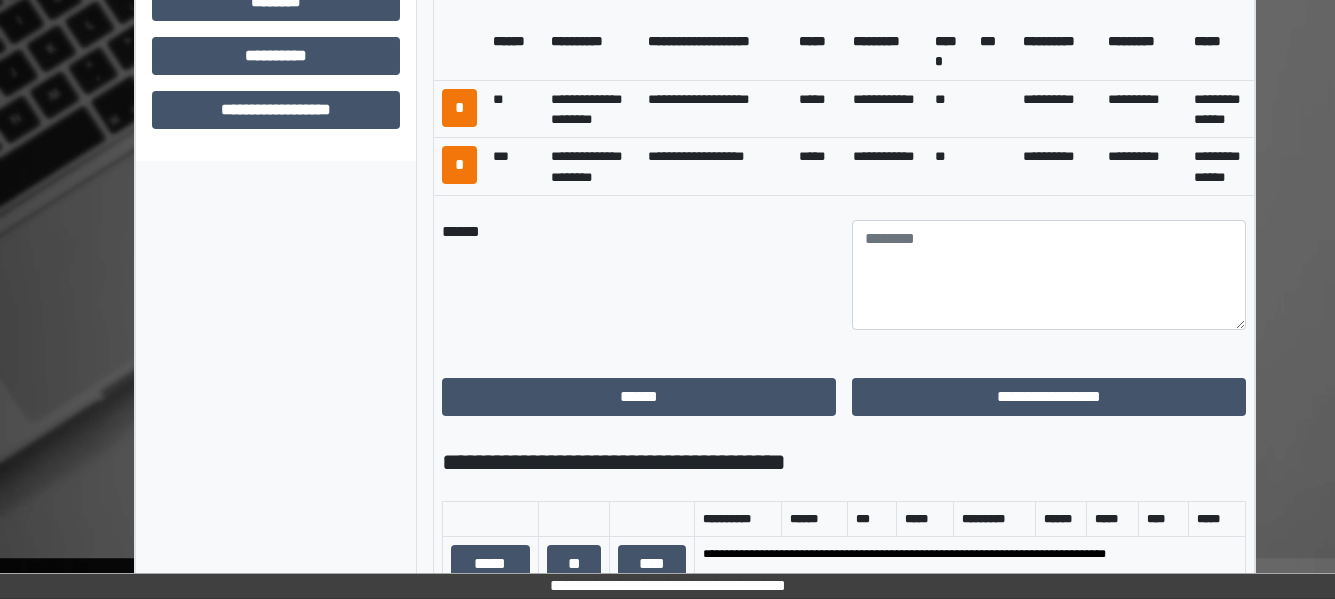 scroll, scrollTop: 1010, scrollLeft: 0, axis: vertical 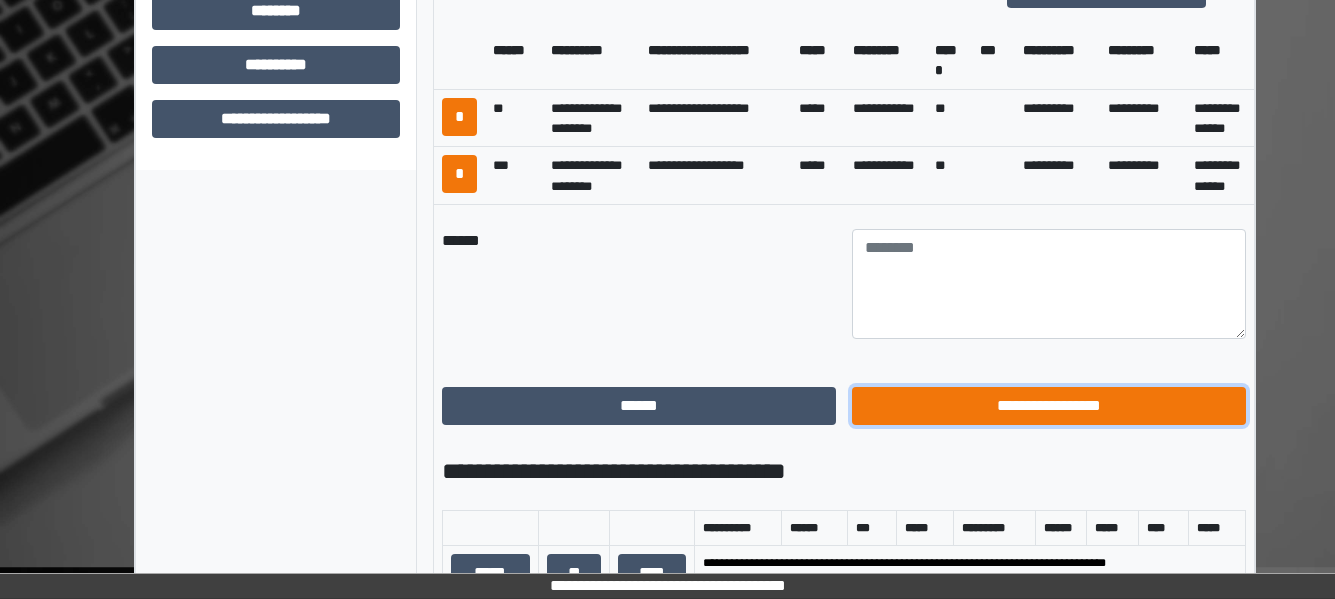 click on "**********" at bounding box center [1049, 406] 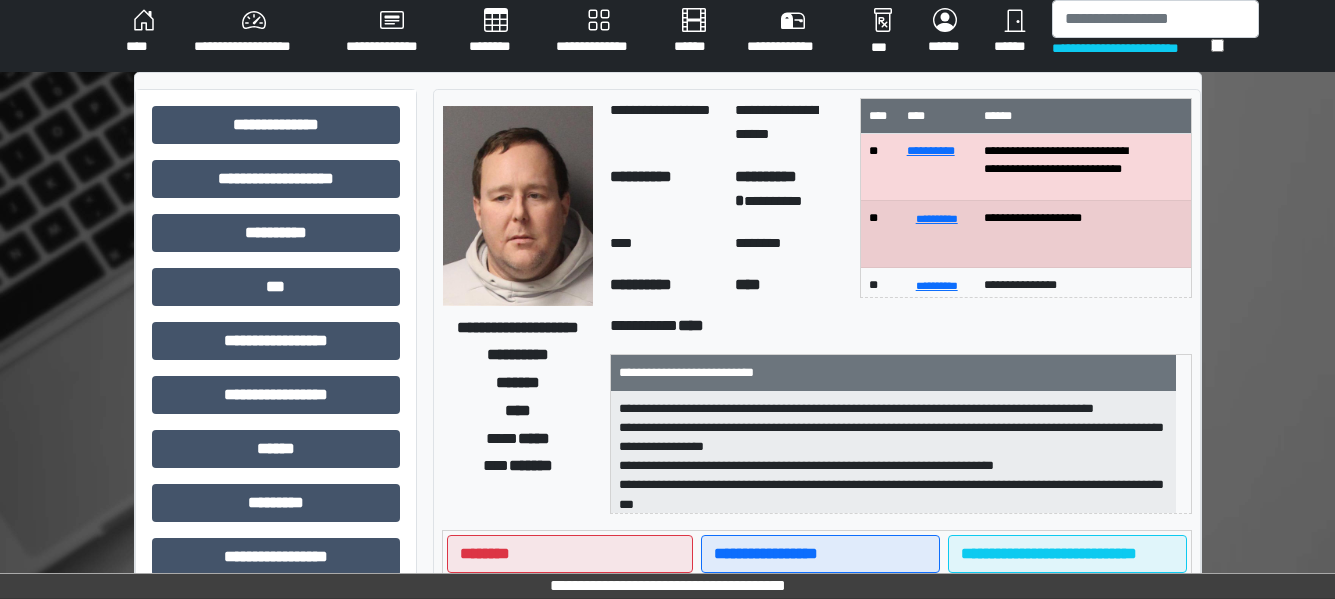 scroll, scrollTop: 0, scrollLeft: 0, axis: both 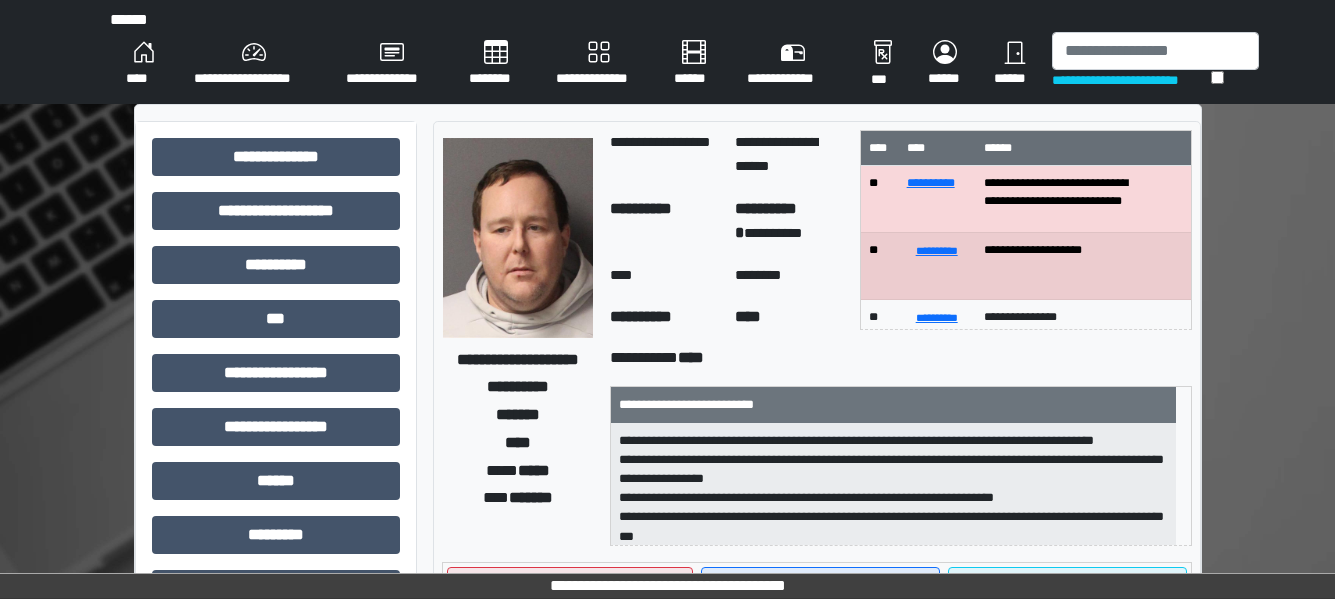 click on "****" at bounding box center [144, 64] 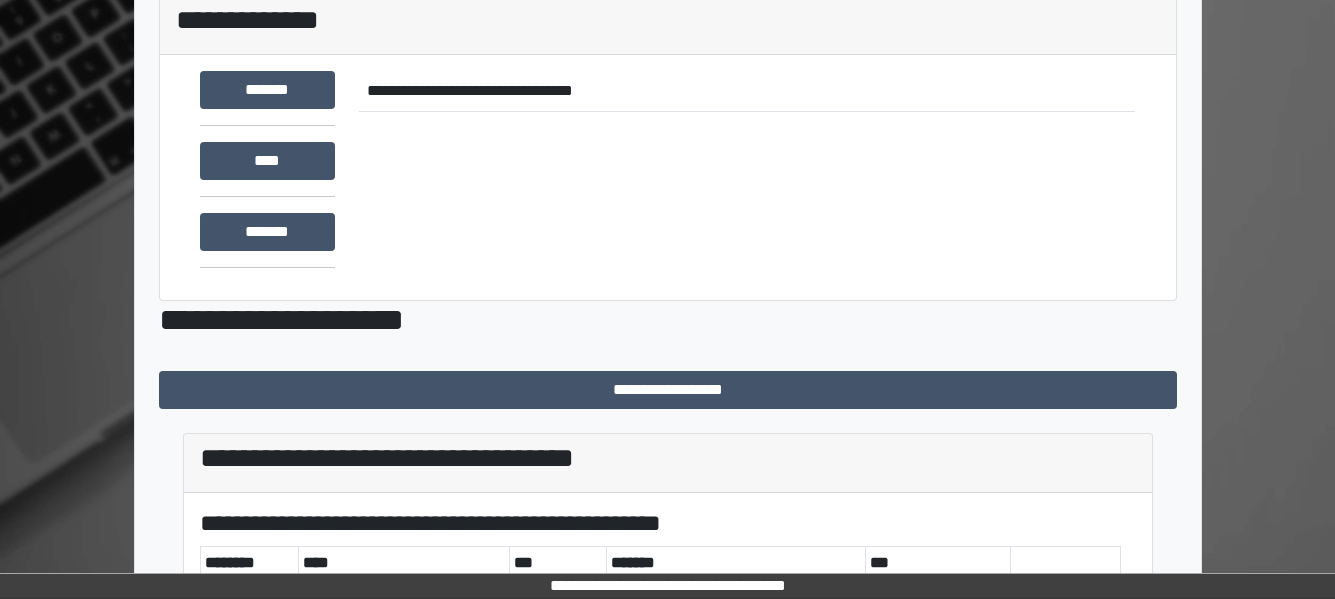 scroll, scrollTop: 500, scrollLeft: 0, axis: vertical 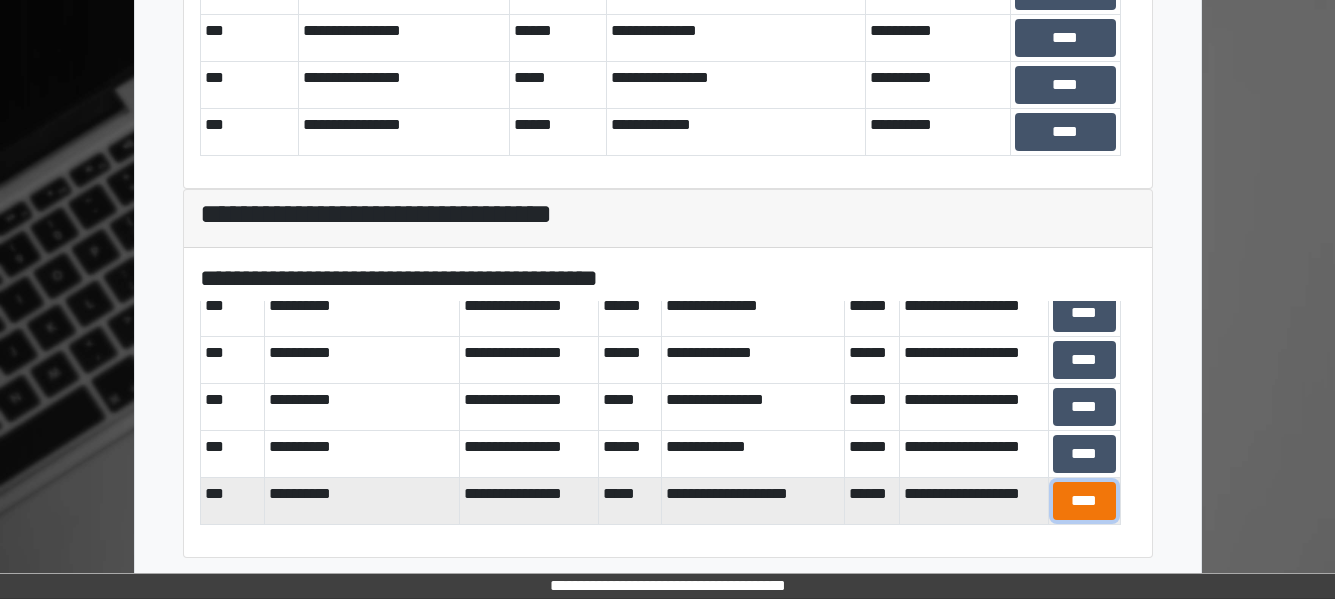 click on "****" at bounding box center [1084, 501] 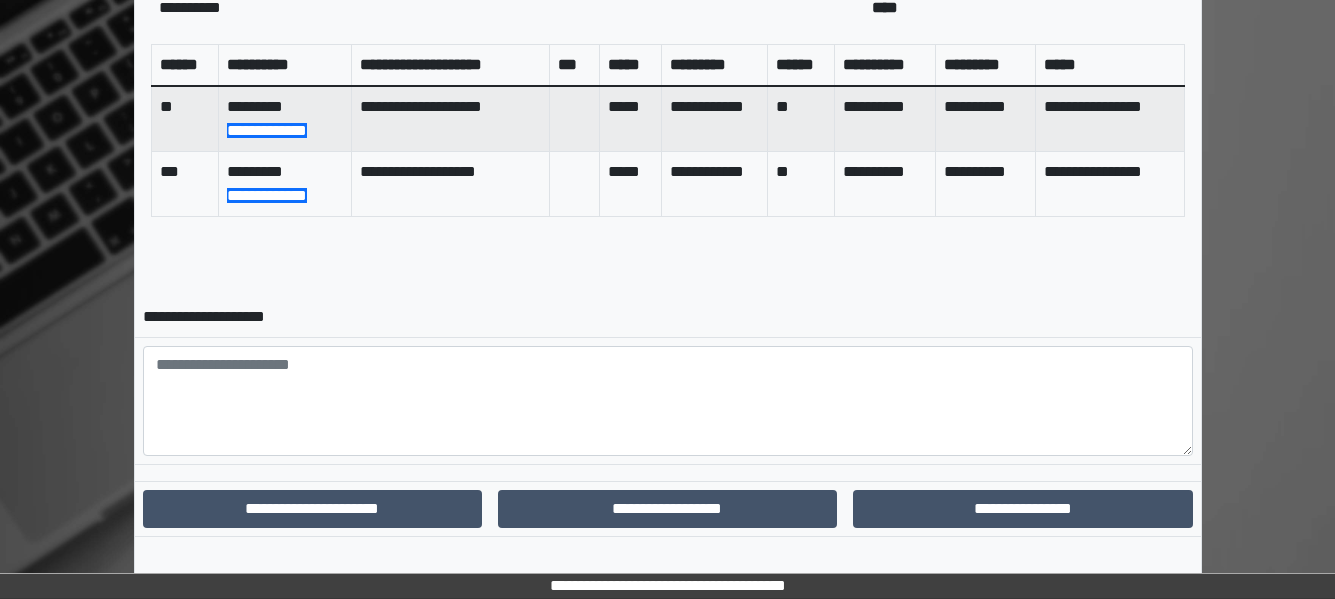 scroll, scrollTop: 917, scrollLeft: 0, axis: vertical 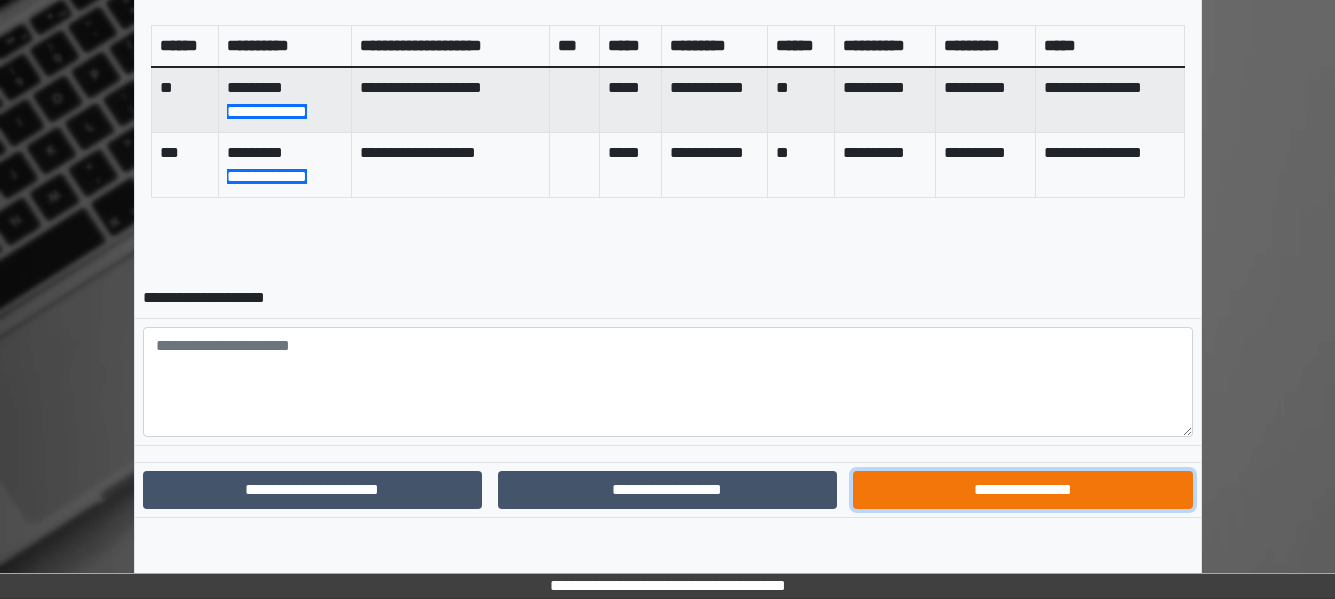 click on "**********" at bounding box center [1022, 490] 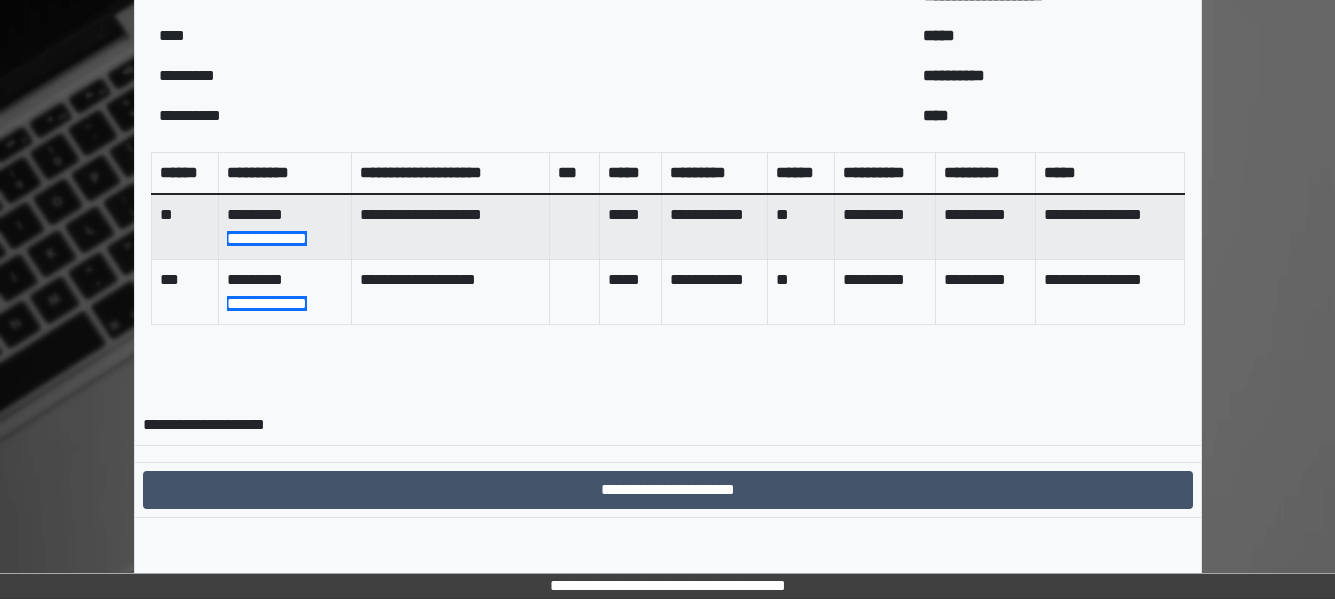 scroll, scrollTop: 814, scrollLeft: 0, axis: vertical 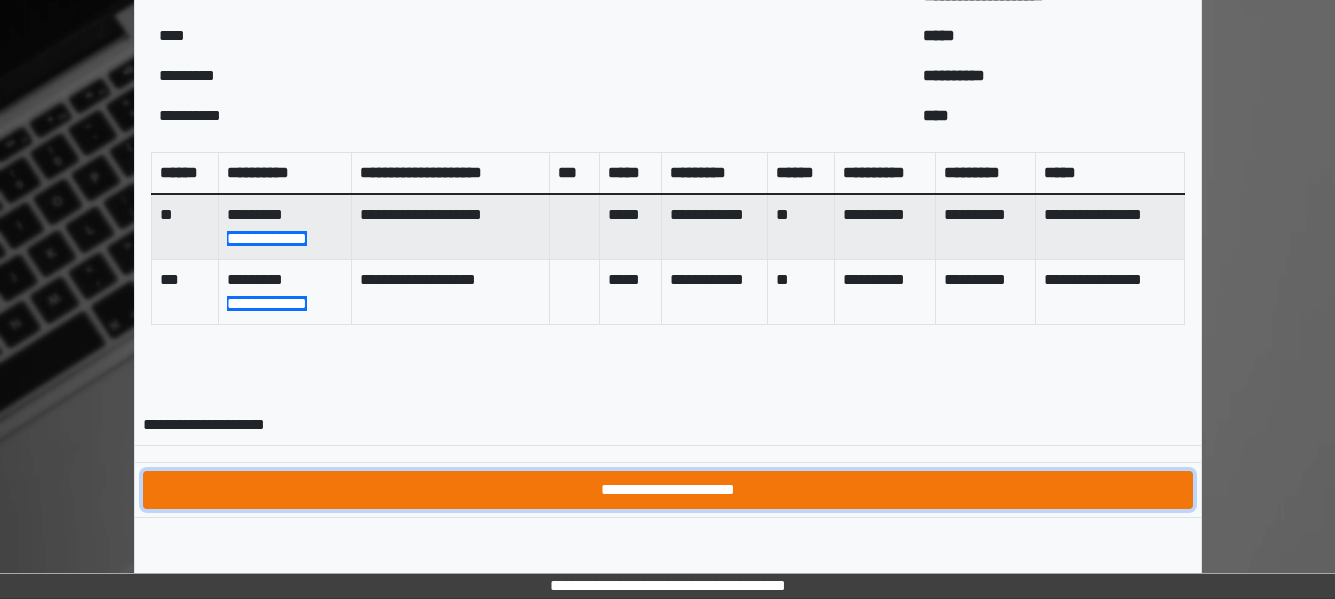 click on "**********" at bounding box center [668, 490] 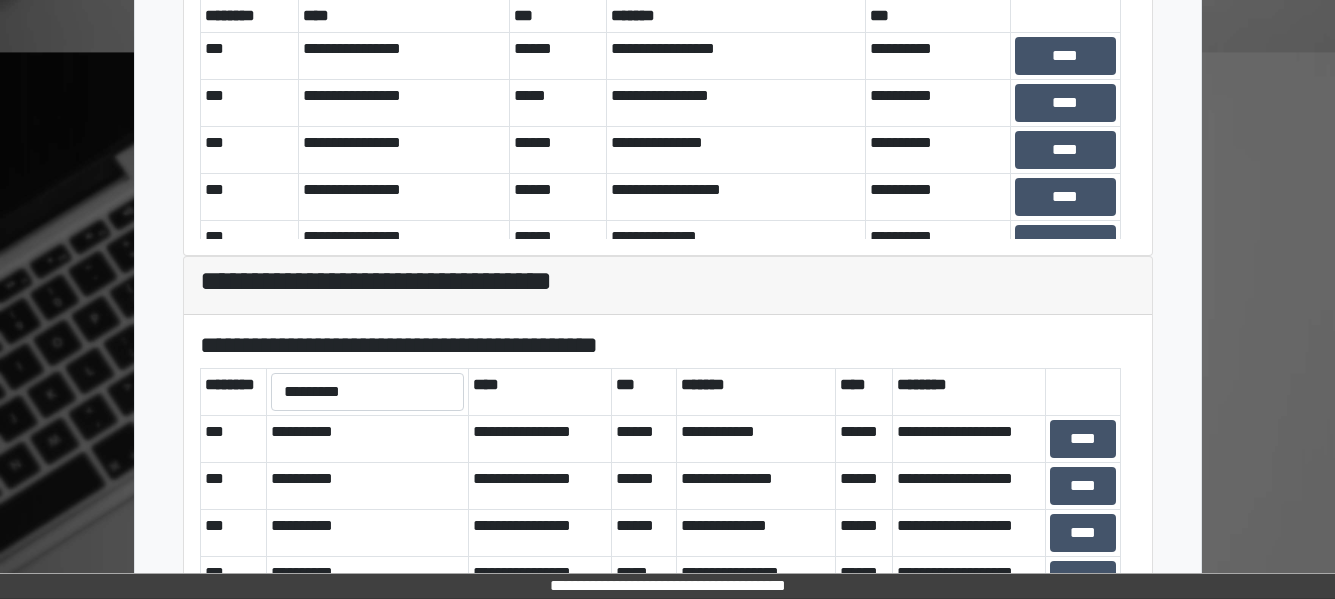 scroll, scrollTop: 740, scrollLeft: 0, axis: vertical 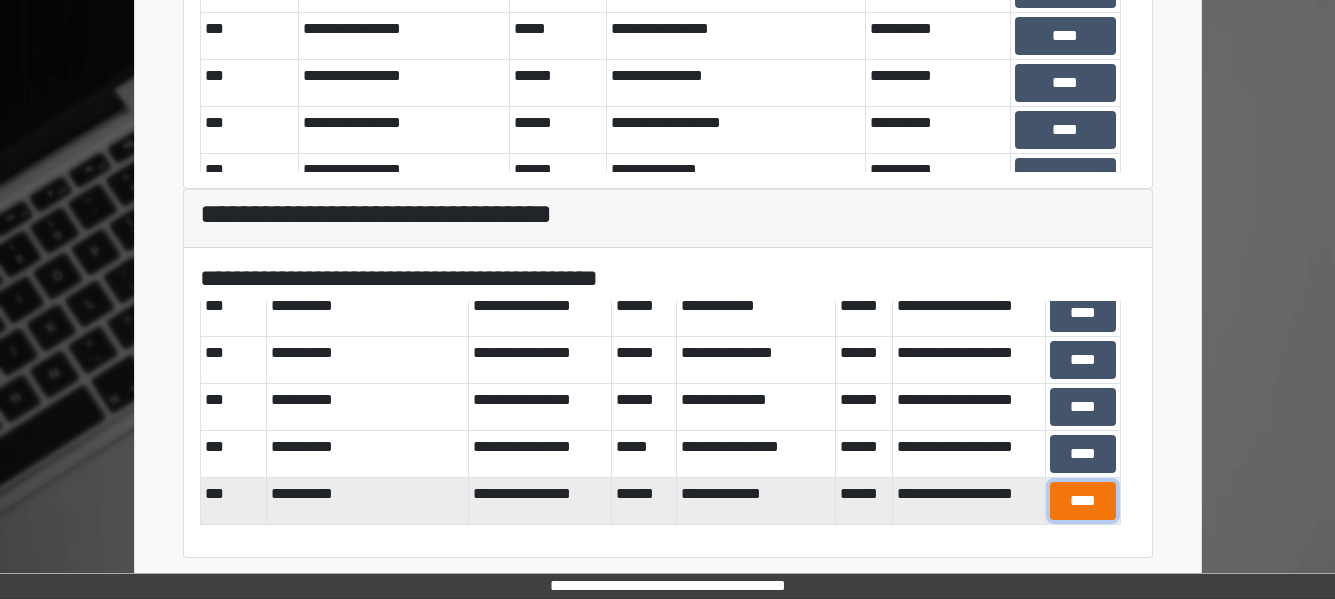 click on "****" at bounding box center (1082, 501) 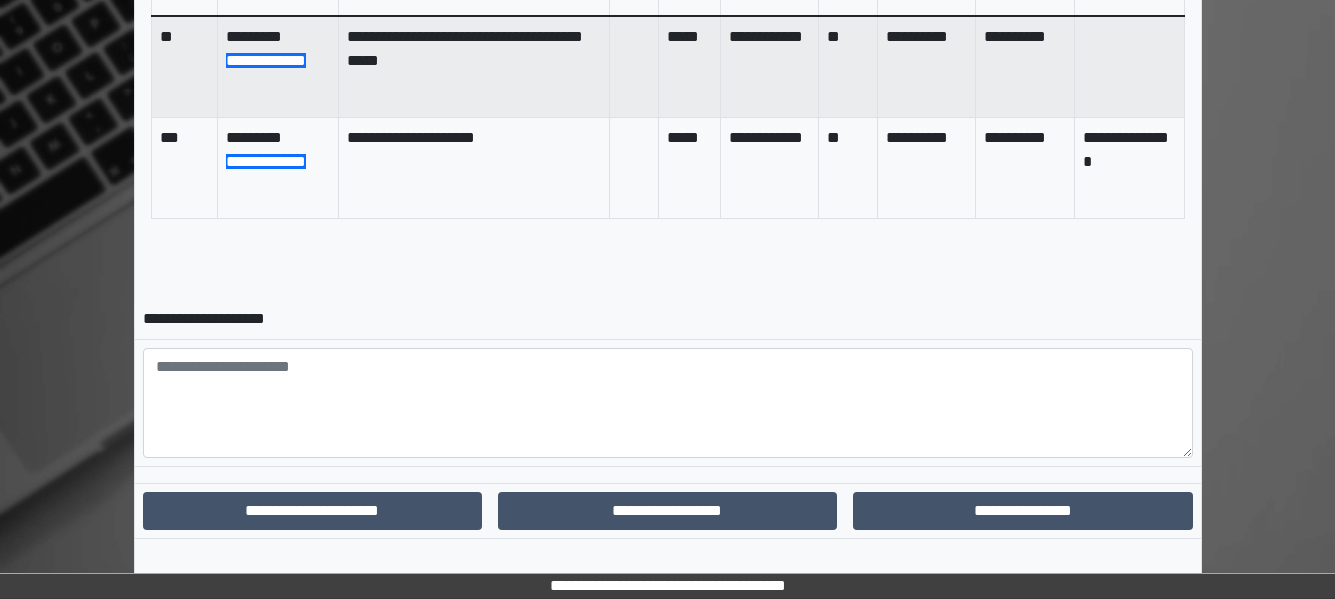 scroll, scrollTop: 989, scrollLeft: 0, axis: vertical 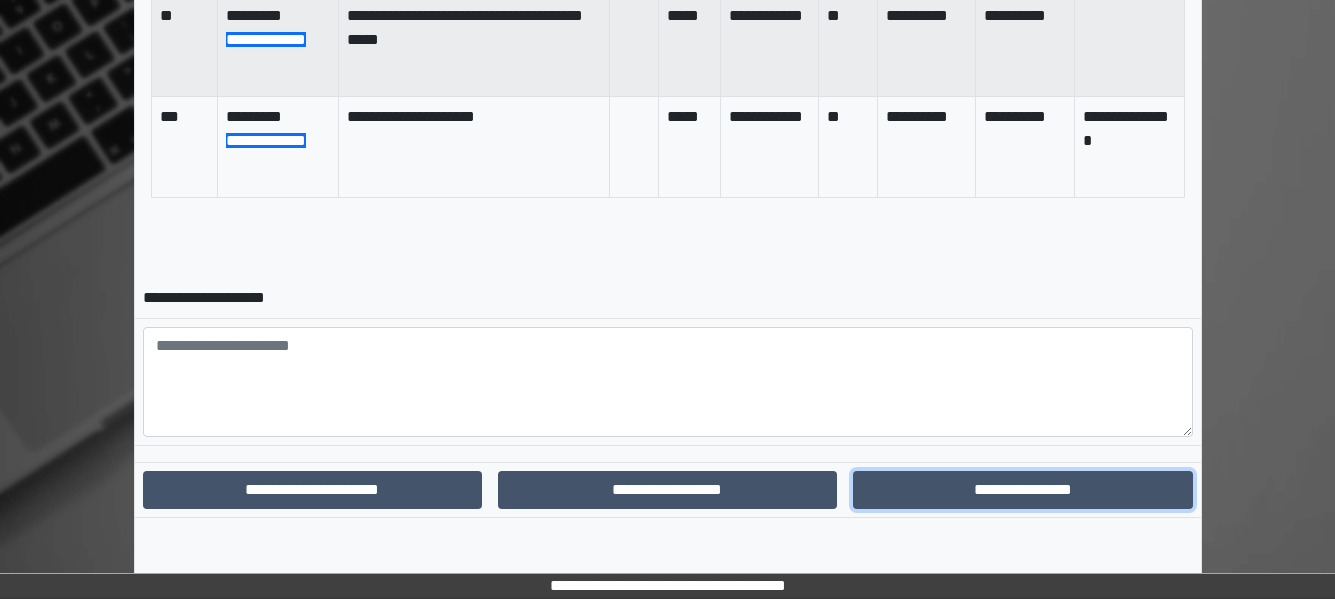 click on "**********" at bounding box center (1022, 490) 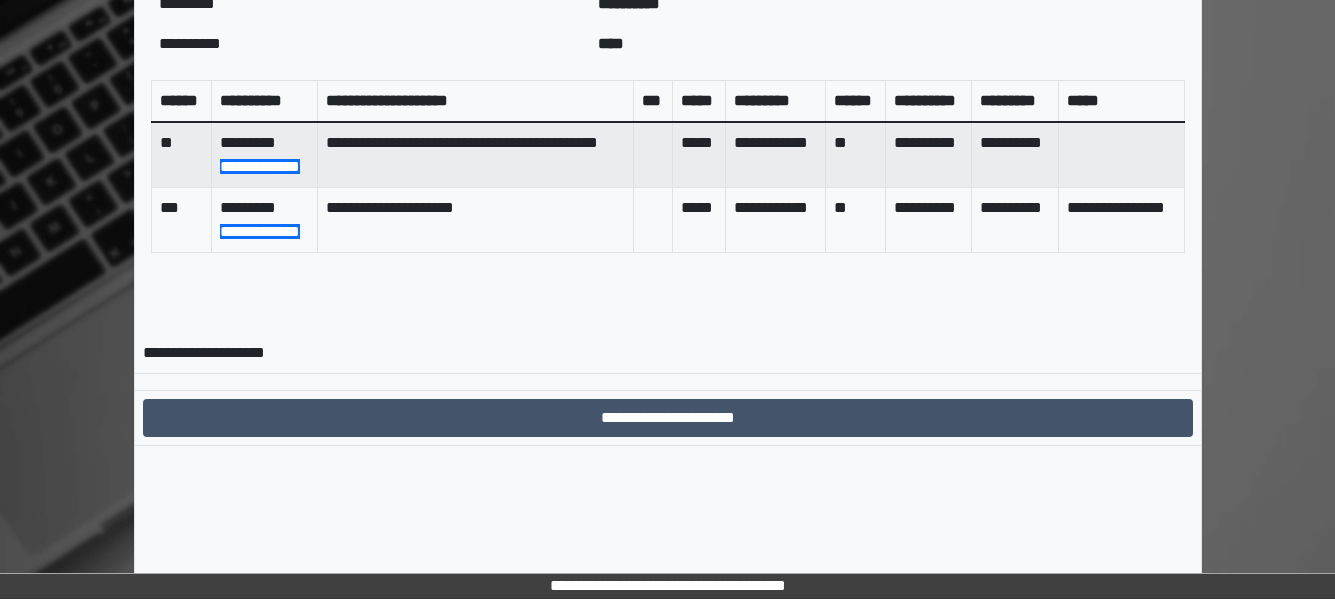 scroll, scrollTop: 886, scrollLeft: 0, axis: vertical 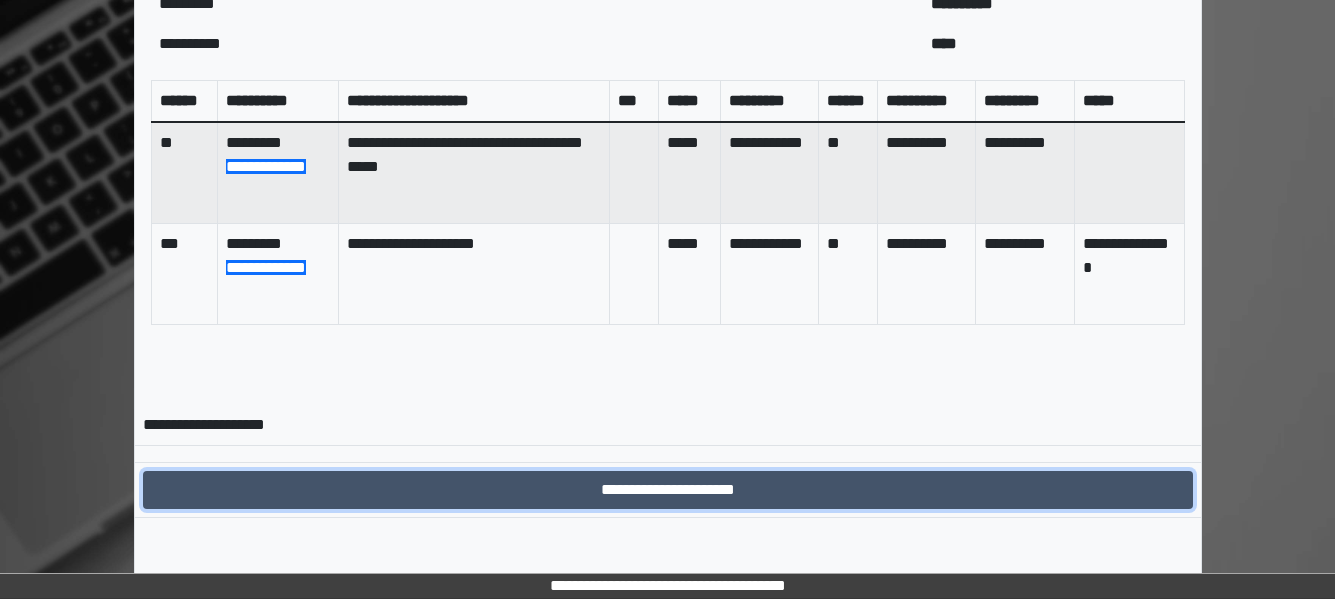 click on "**********" at bounding box center (668, 490) 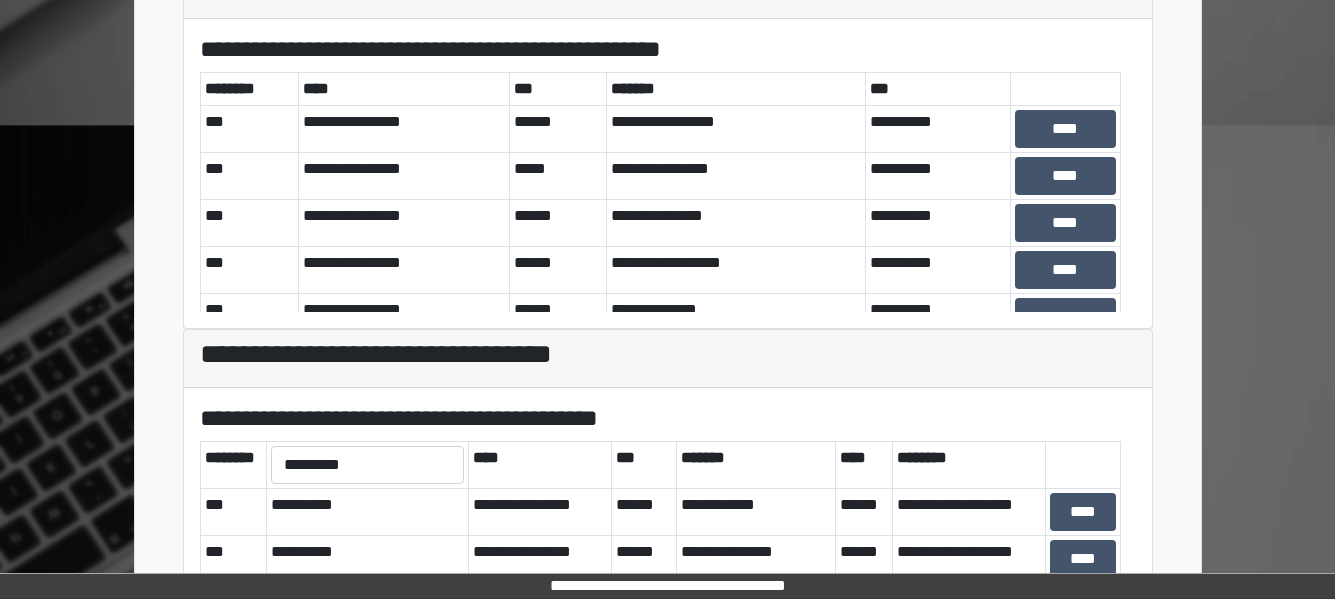 scroll, scrollTop: 740, scrollLeft: 0, axis: vertical 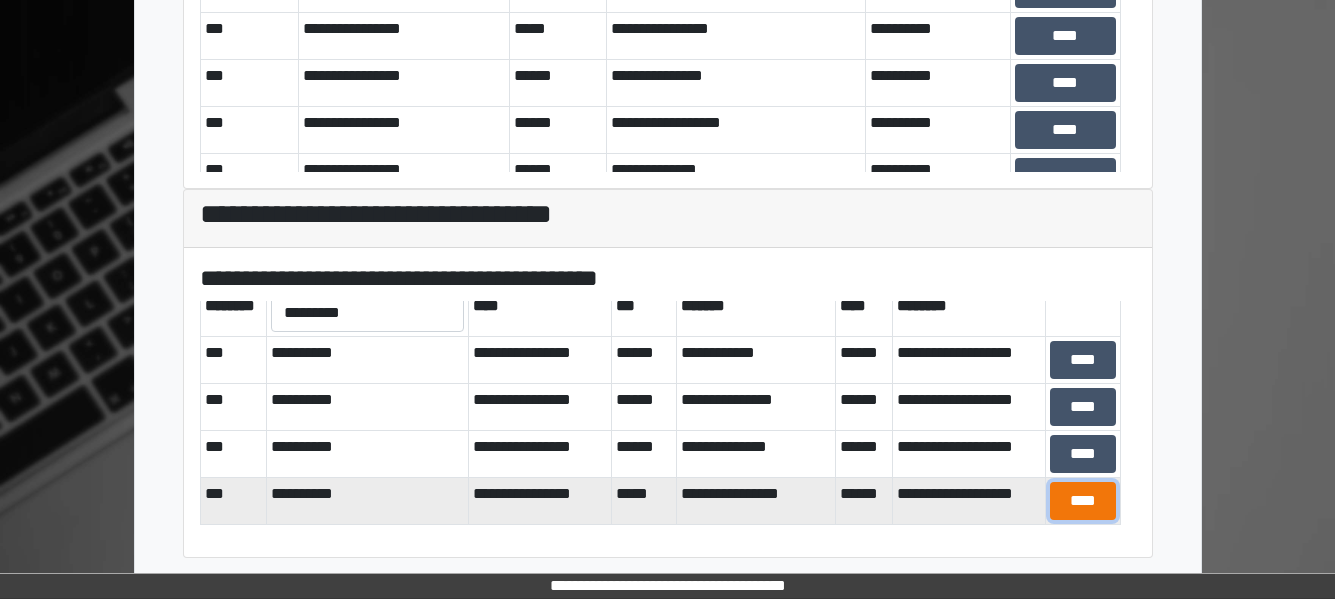 click on "****" at bounding box center (1082, 501) 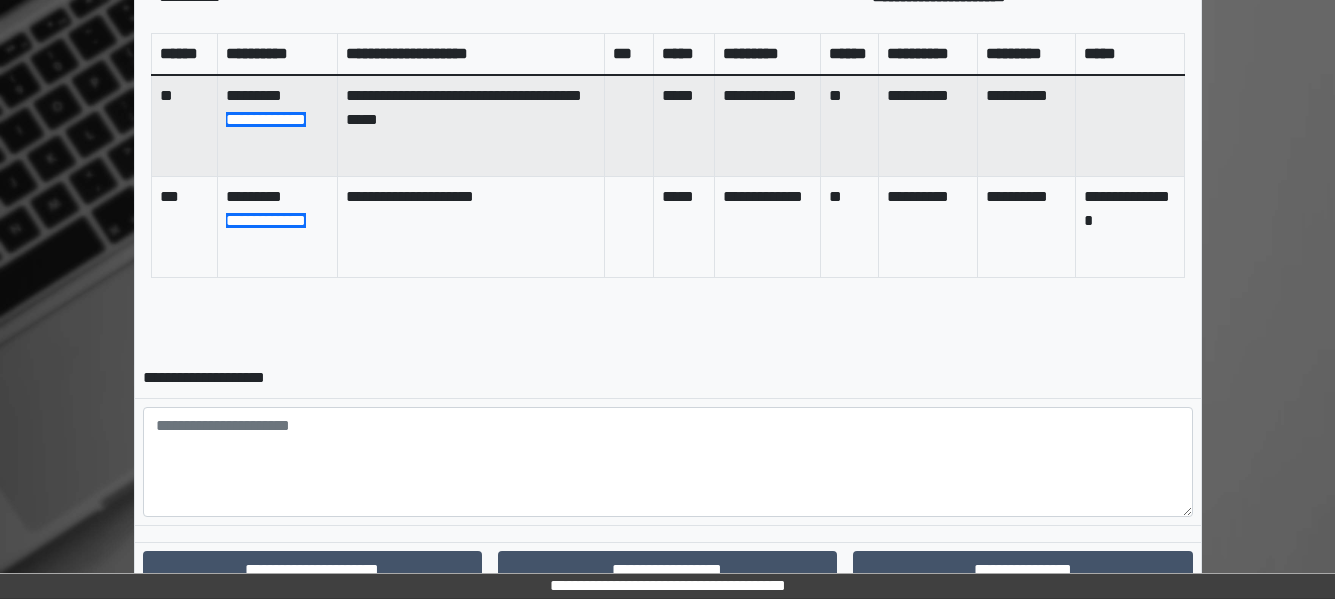 scroll, scrollTop: 989, scrollLeft: 0, axis: vertical 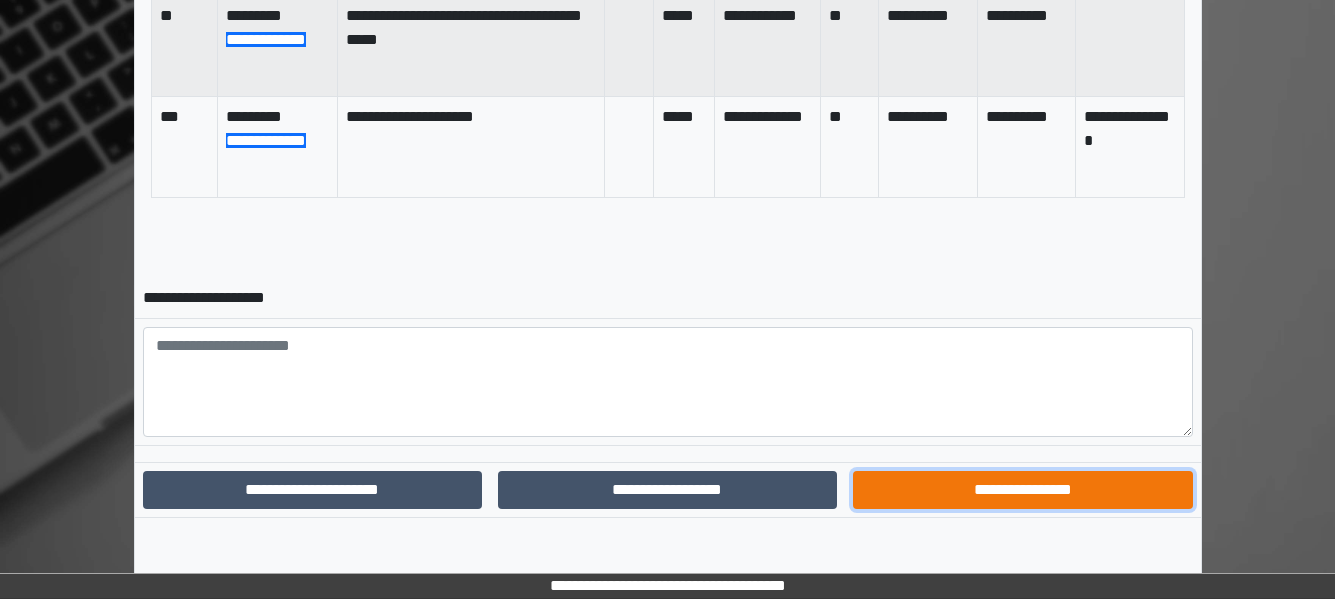 click on "**********" at bounding box center (1022, 490) 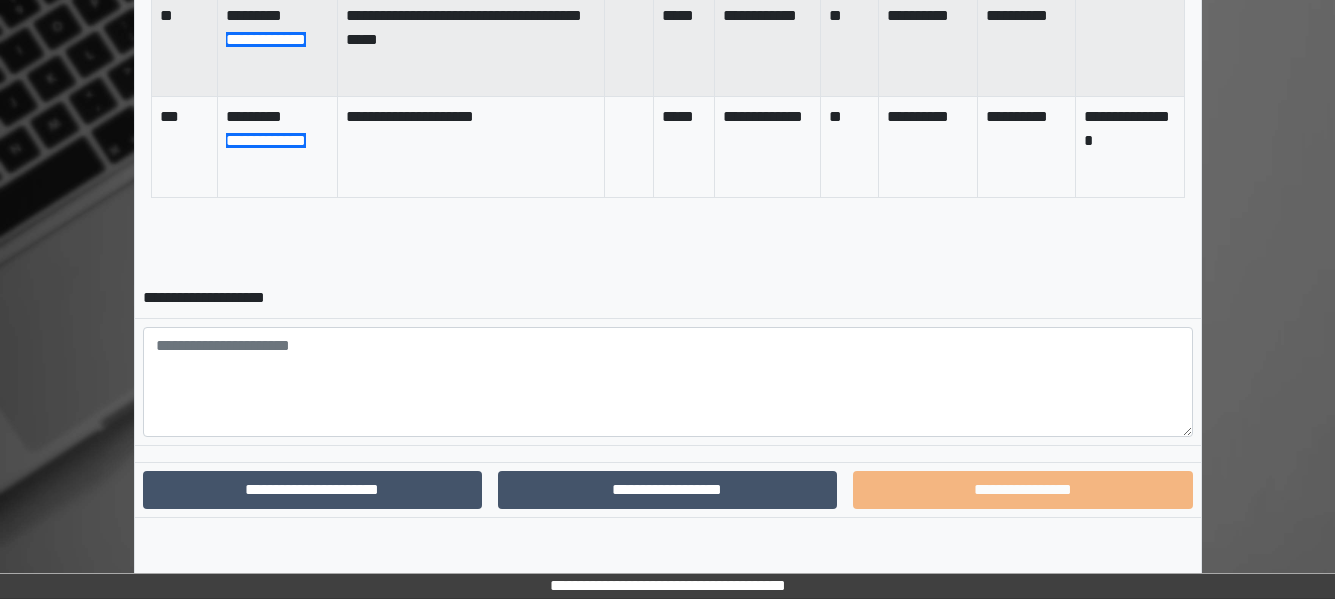 scroll, scrollTop: 886, scrollLeft: 0, axis: vertical 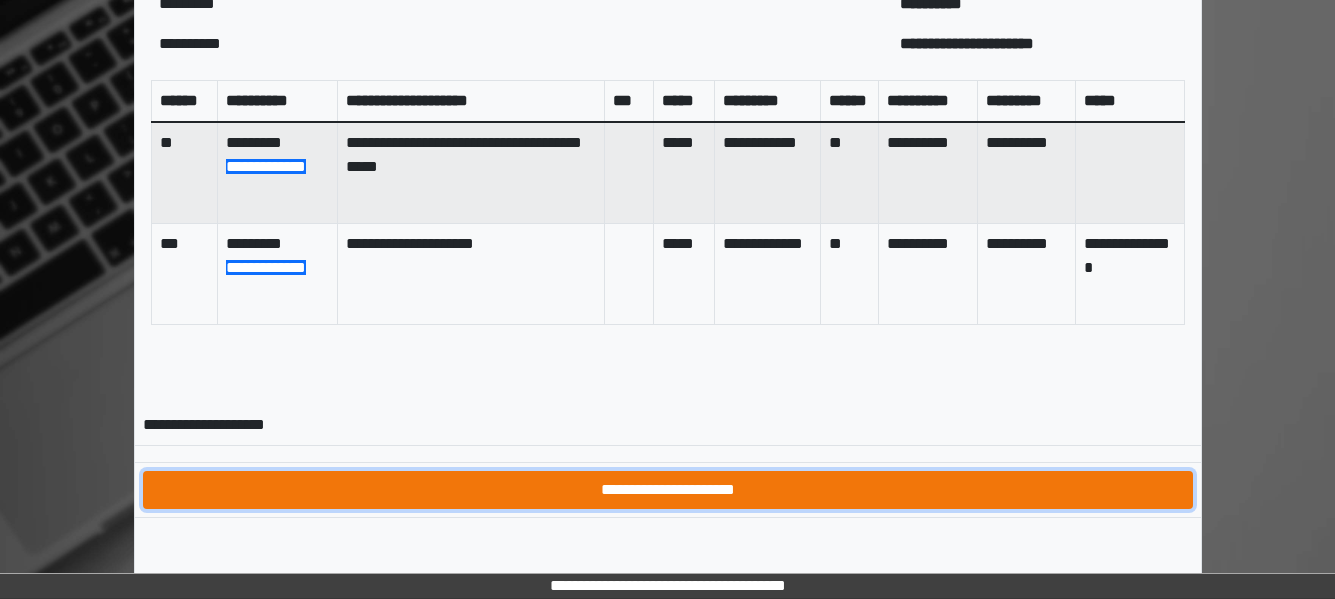 click on "**********" at bounding box center [668, 490] 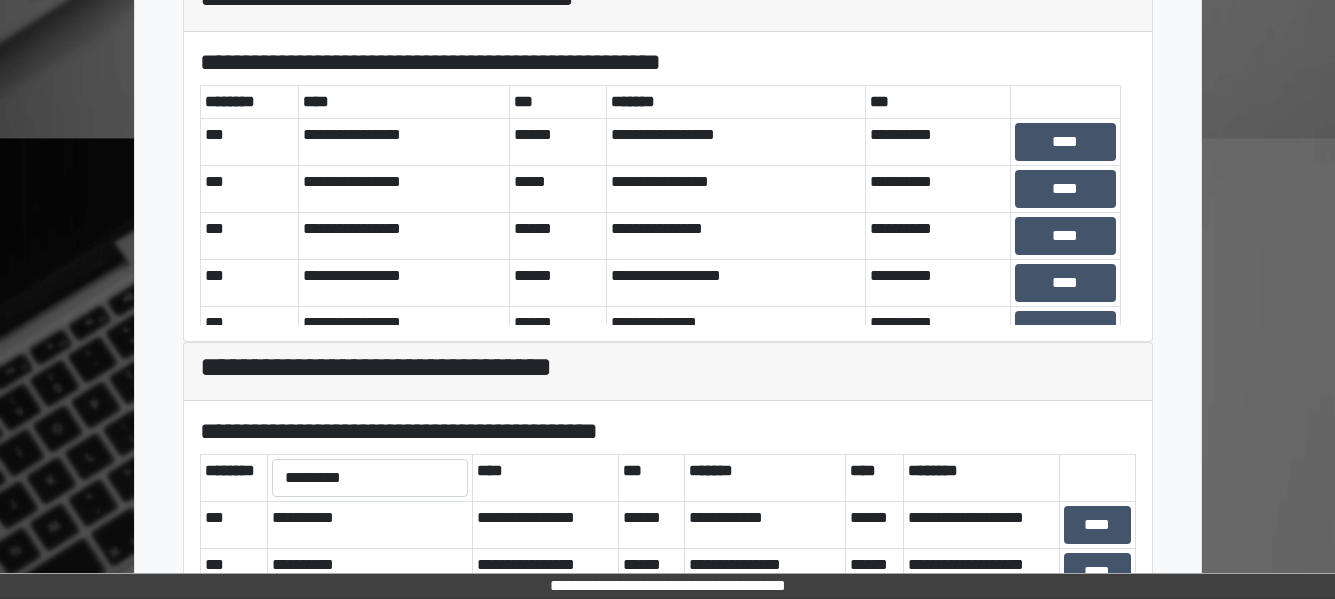 scroll, scrollTop: 740, scrollLeft: 0, axis: vertical 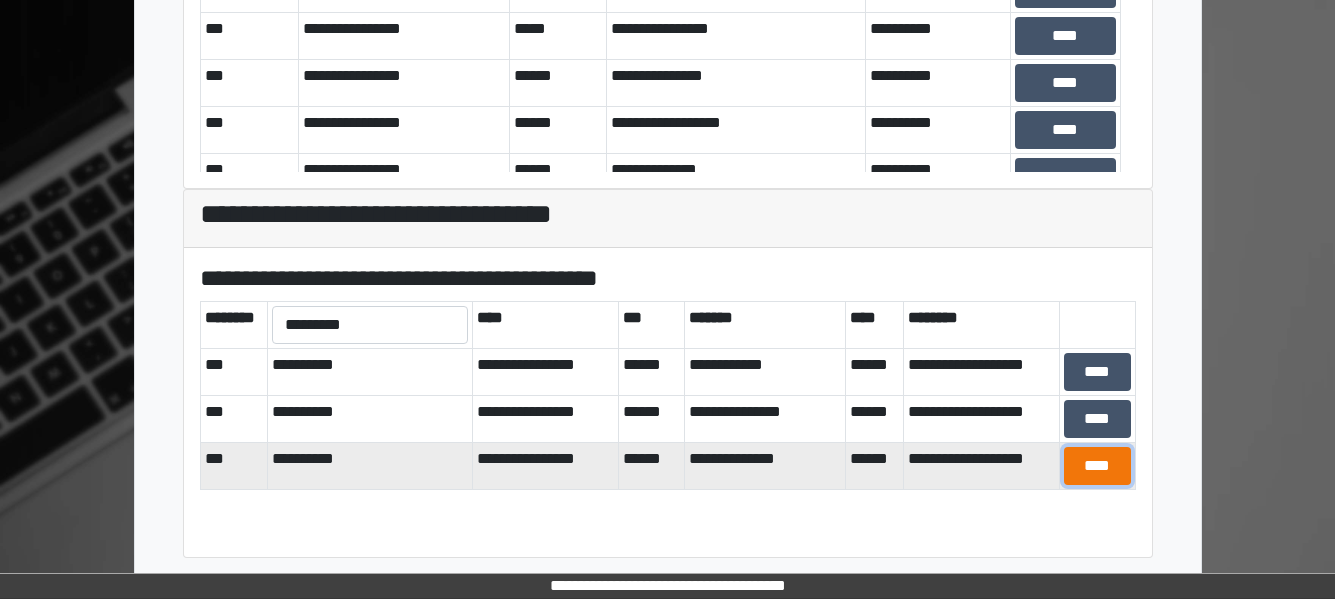 click on "****" at bounding box center (1097, 466) 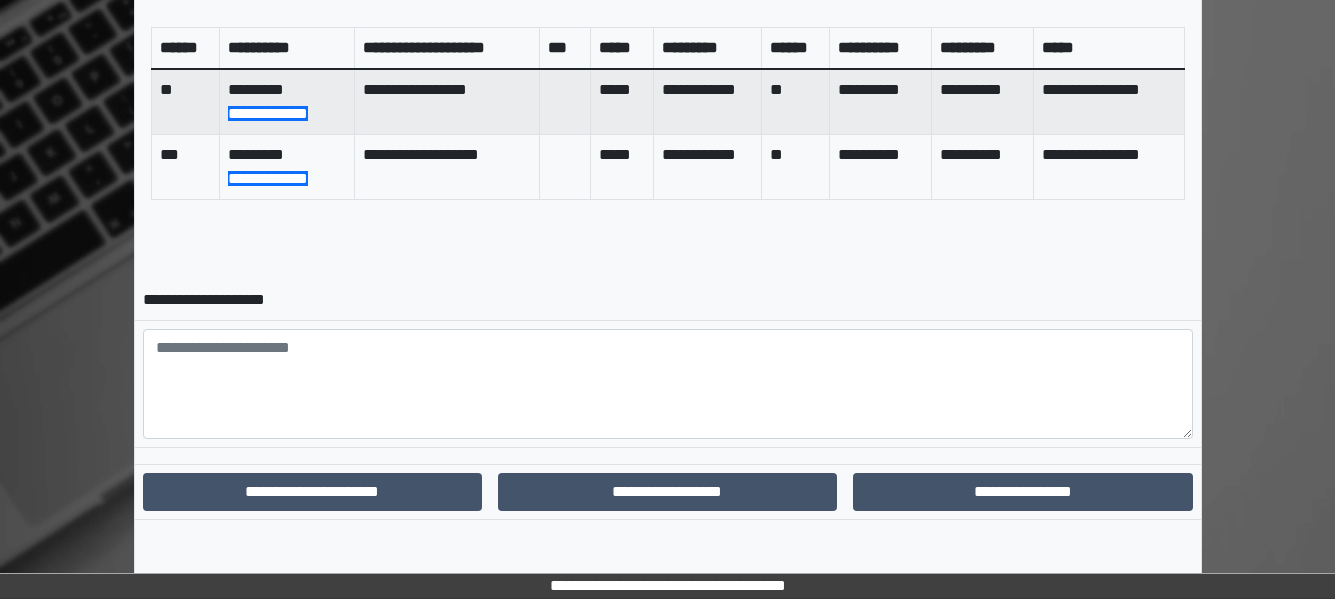 scroll, scrollTop: 917, scrollLeft: 0, axis: vertical 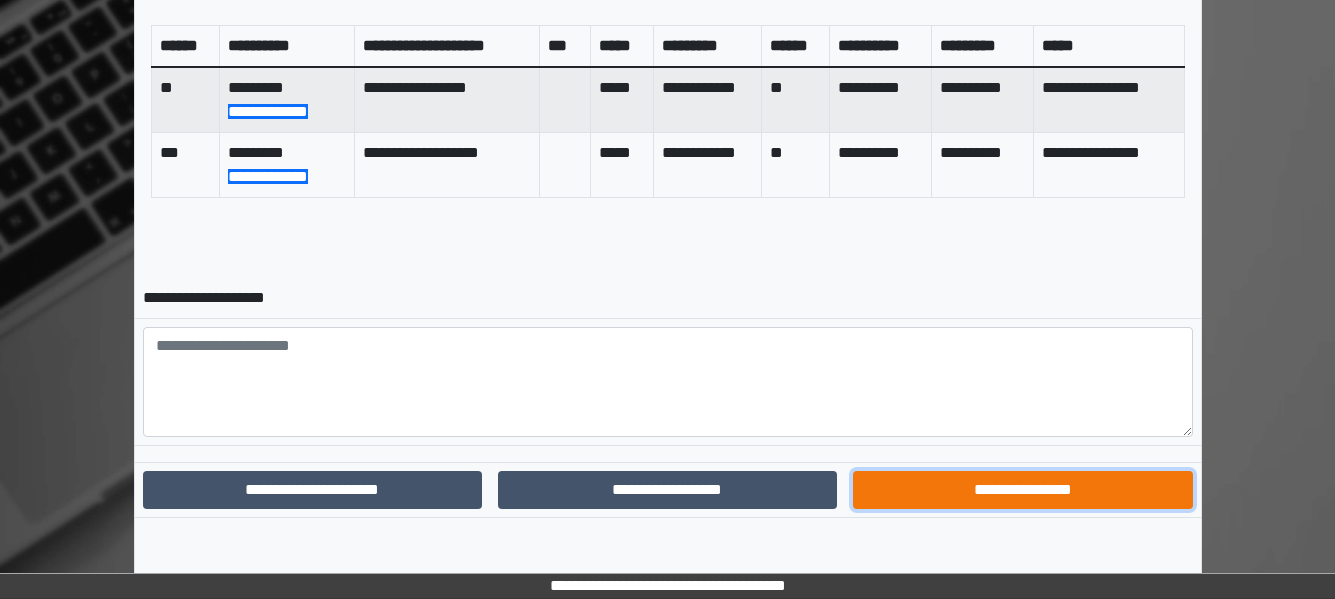 click on "**********" at bounding box center (1022, 490) 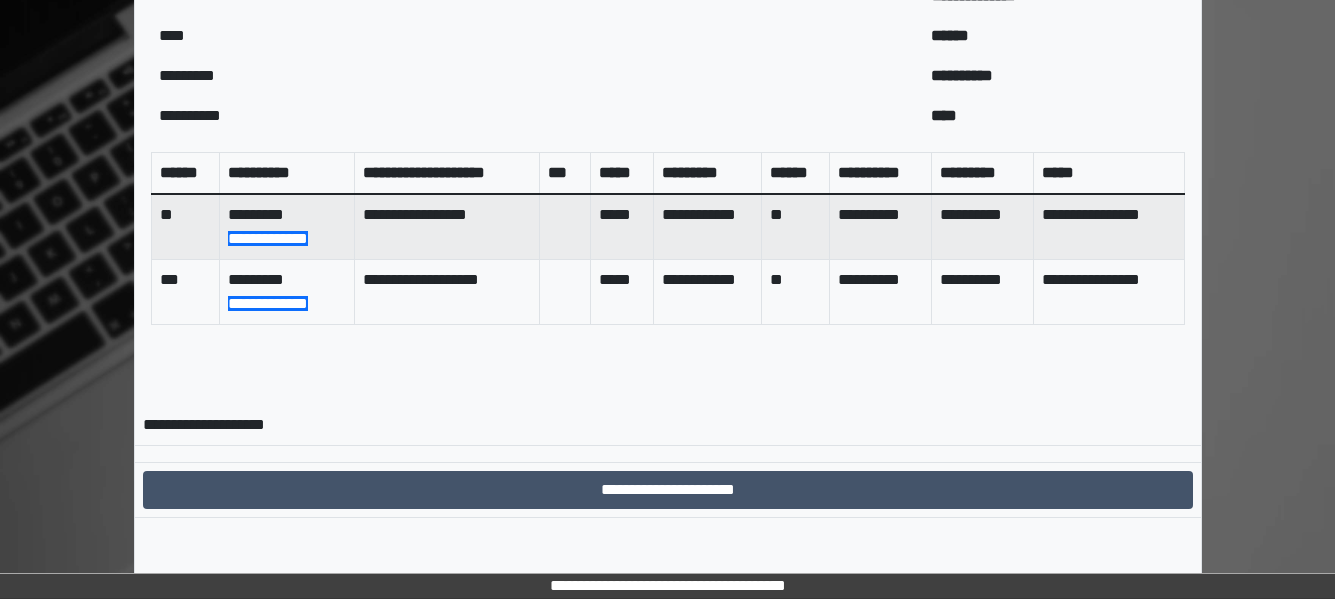 scroll, scrollTop: 814, scrollLeft: 0, axis: vertical 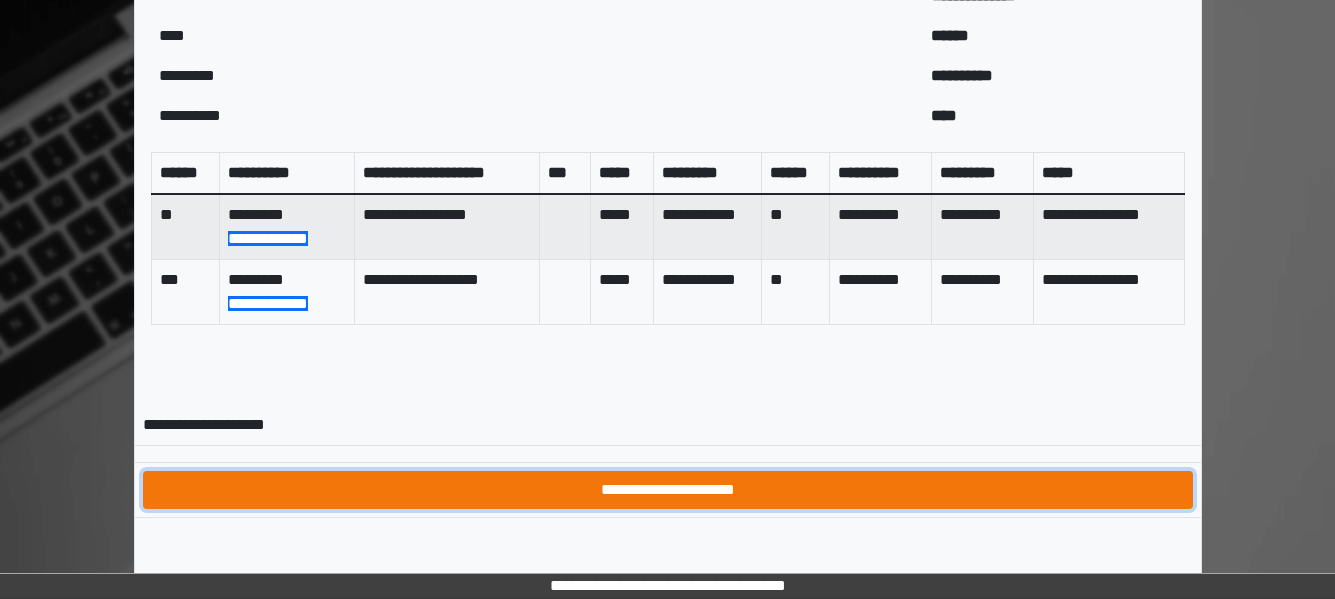 click on "**********" at bounding box center (668, 490) 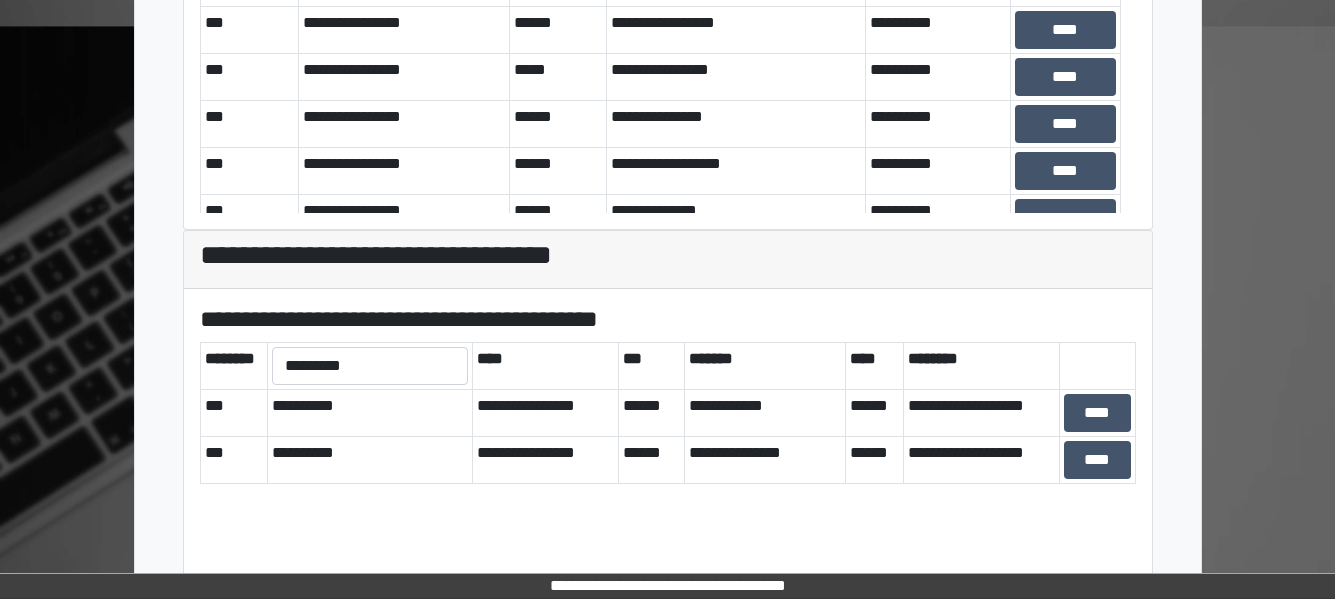 scroll, scrollTop: 740, scrollLeft: 0, axis: vertical 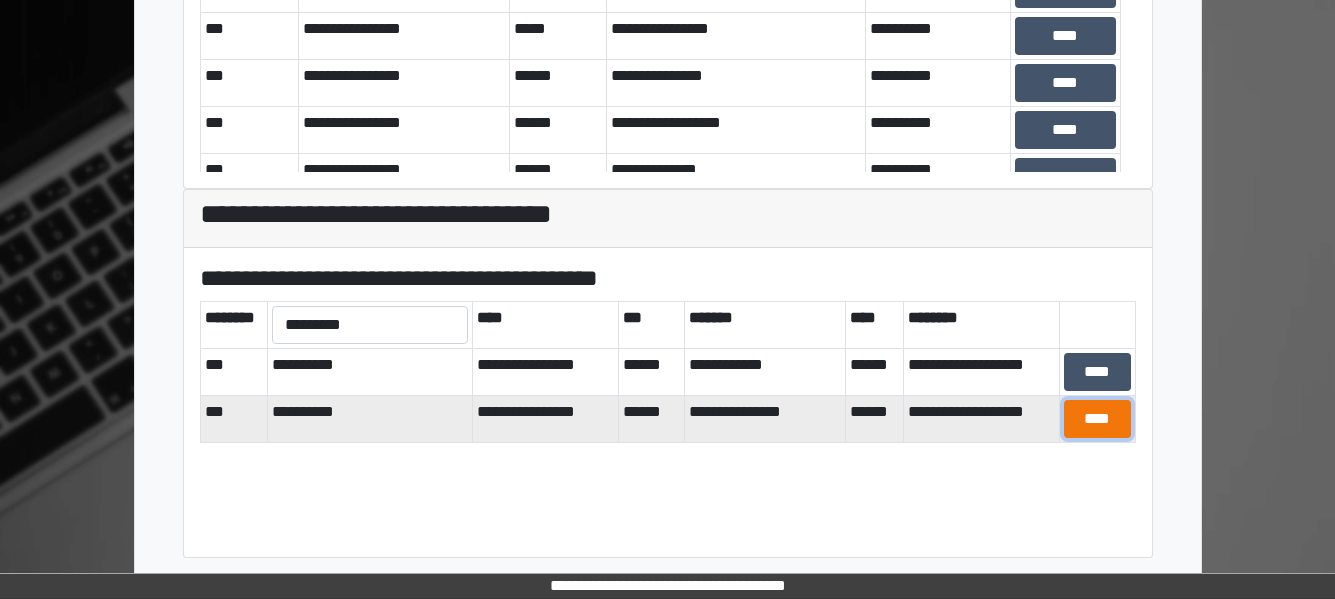 click on "****" at bounding box center (1097, 419) 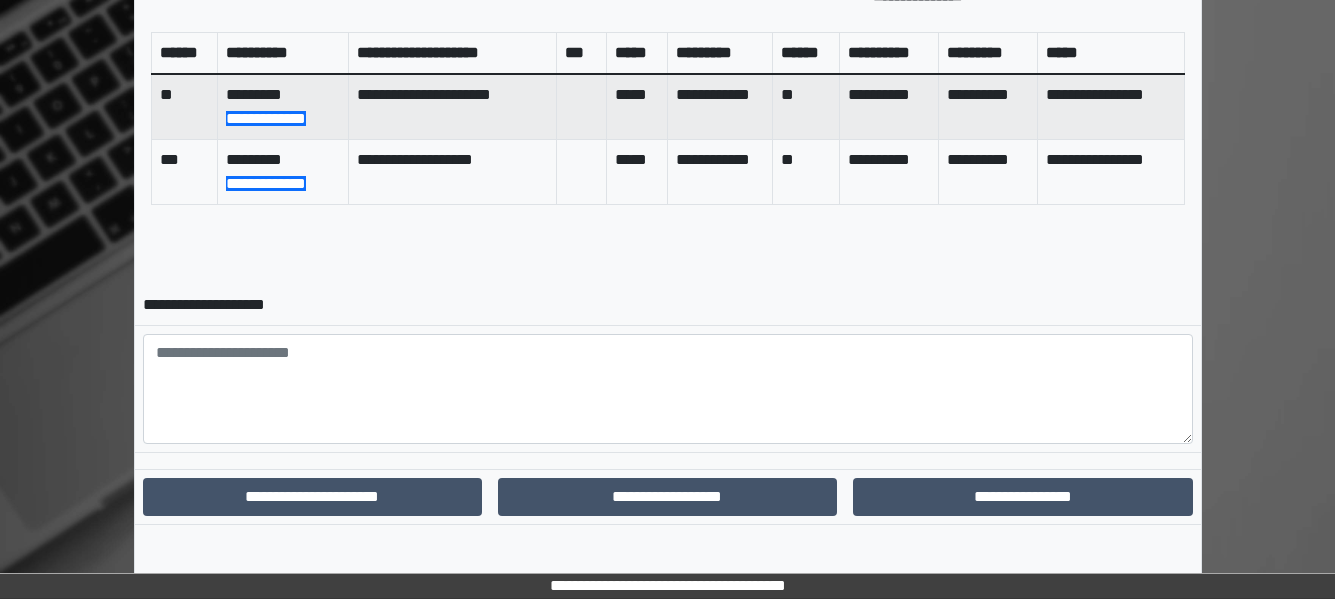 scroll, scrollTop: 917, scrollLeft: 0, axis: vertical 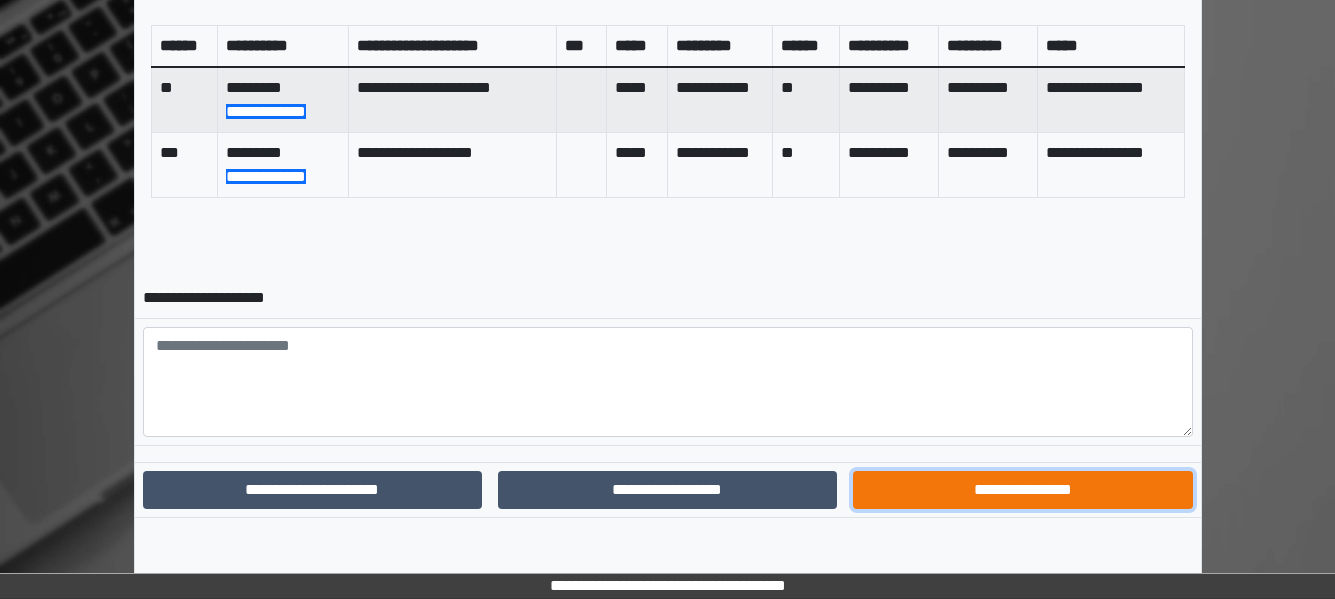 click on "**********" at bounding box center [1022, 490] 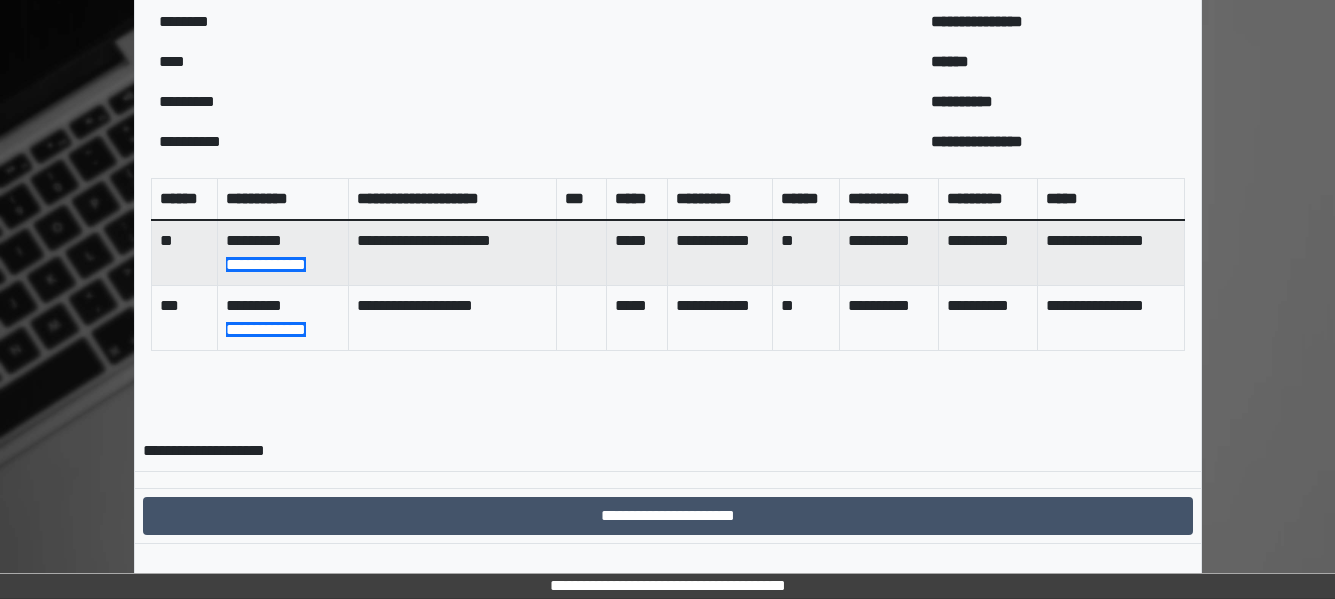 scroll, scrollTop: 814, scrollLeft: 0, axis: vertical 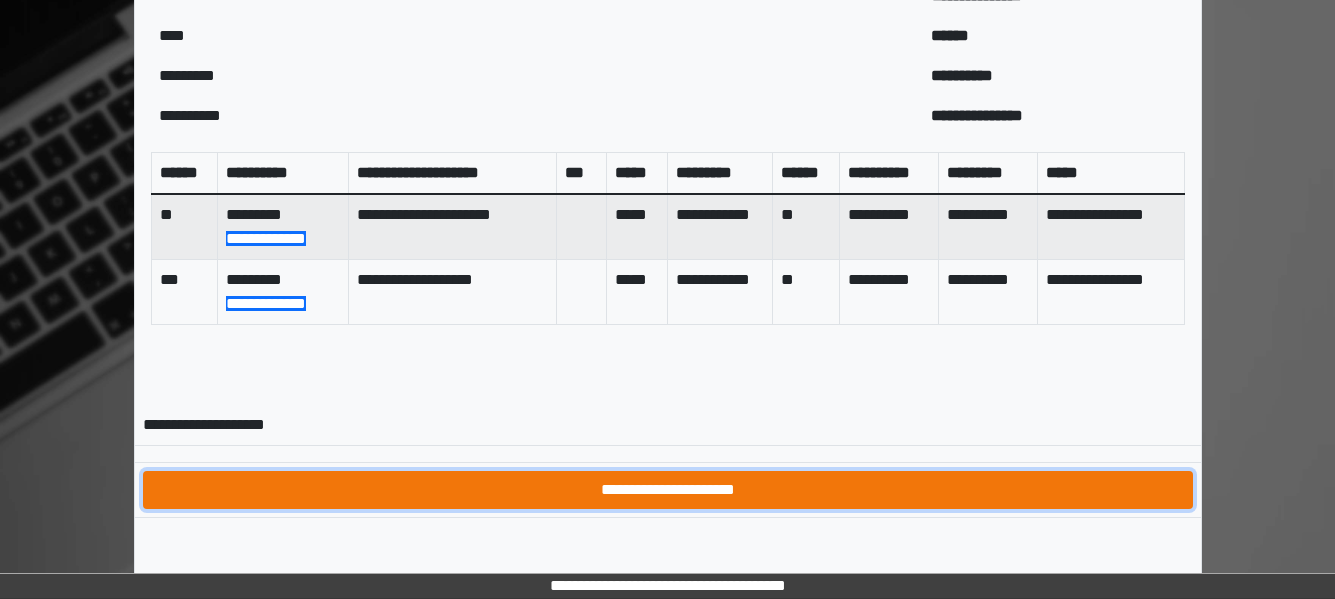 click on "**********" at bounding box center (668, 490) 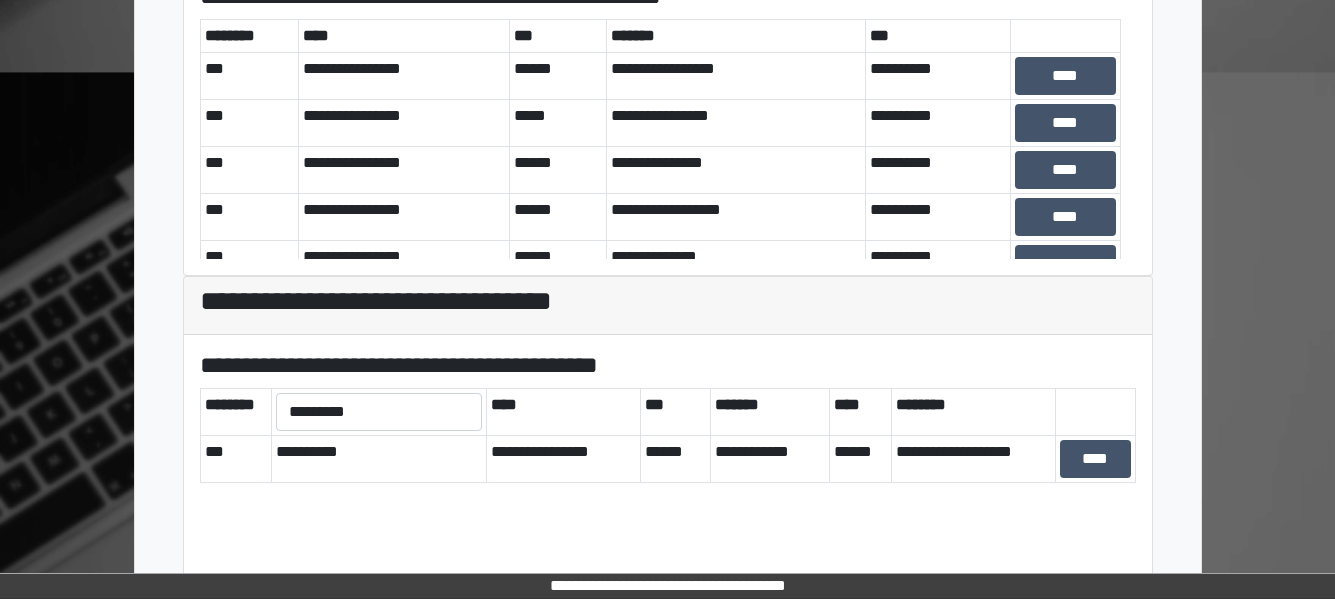 scroll, scrollTop: 740, scrollLeft: 0, axis: vertical 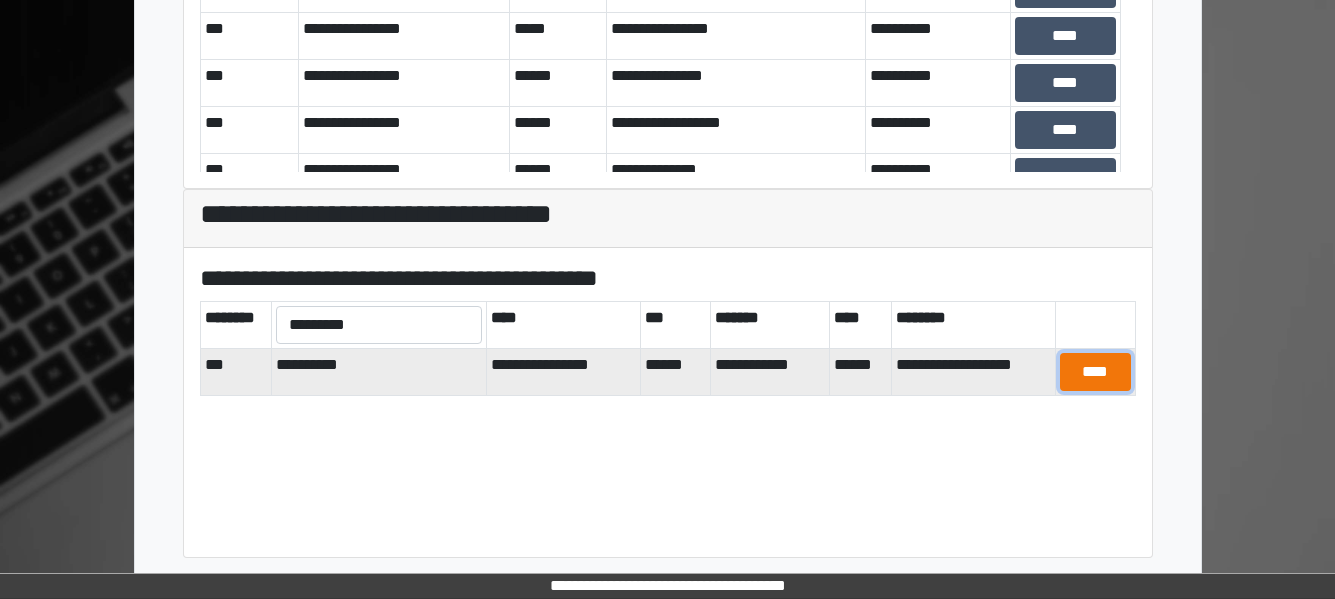 click on "****" at bounding box center (1095, 372) 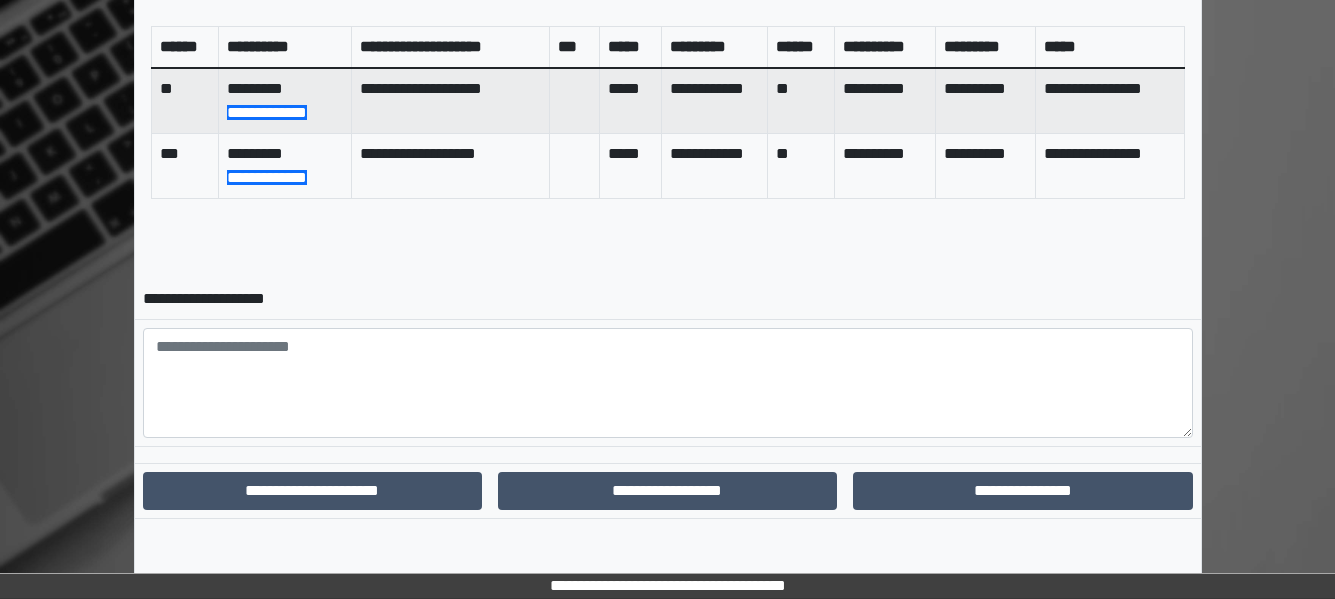 scroll, scrollTop: 917, scrollLeft: 0, axis: vertical 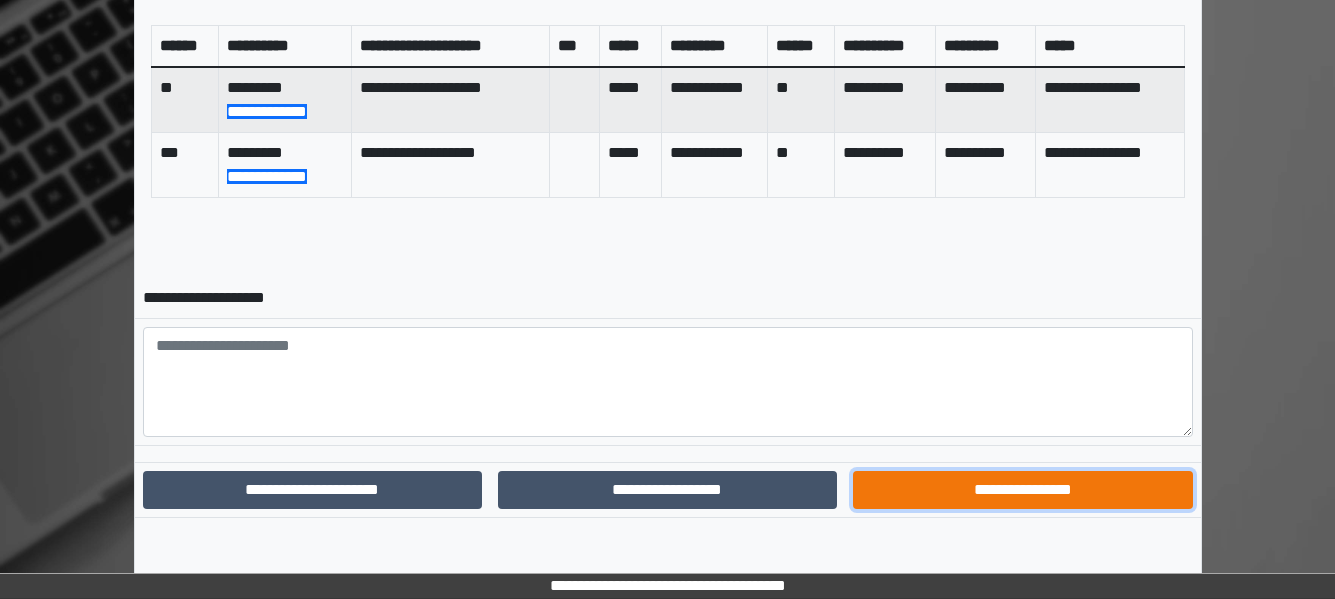 click on "**********" at bounding box center [1022, 490] 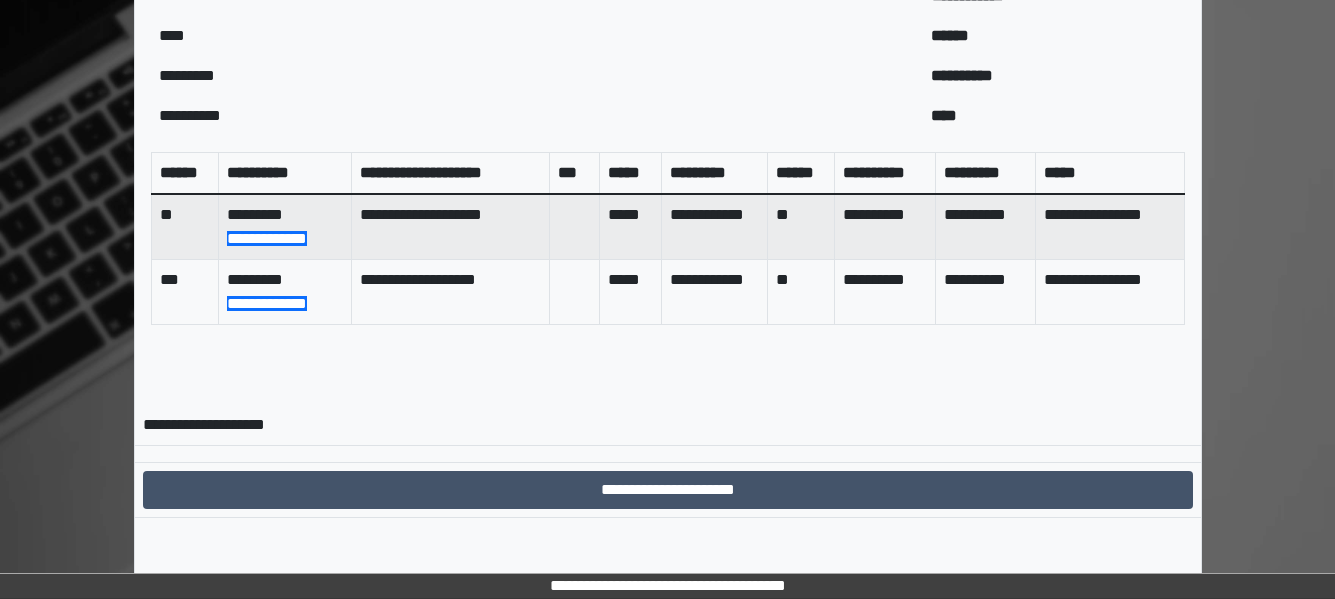 scroll, scrollTop: 814, scrollLeft: 0, axis: vertical 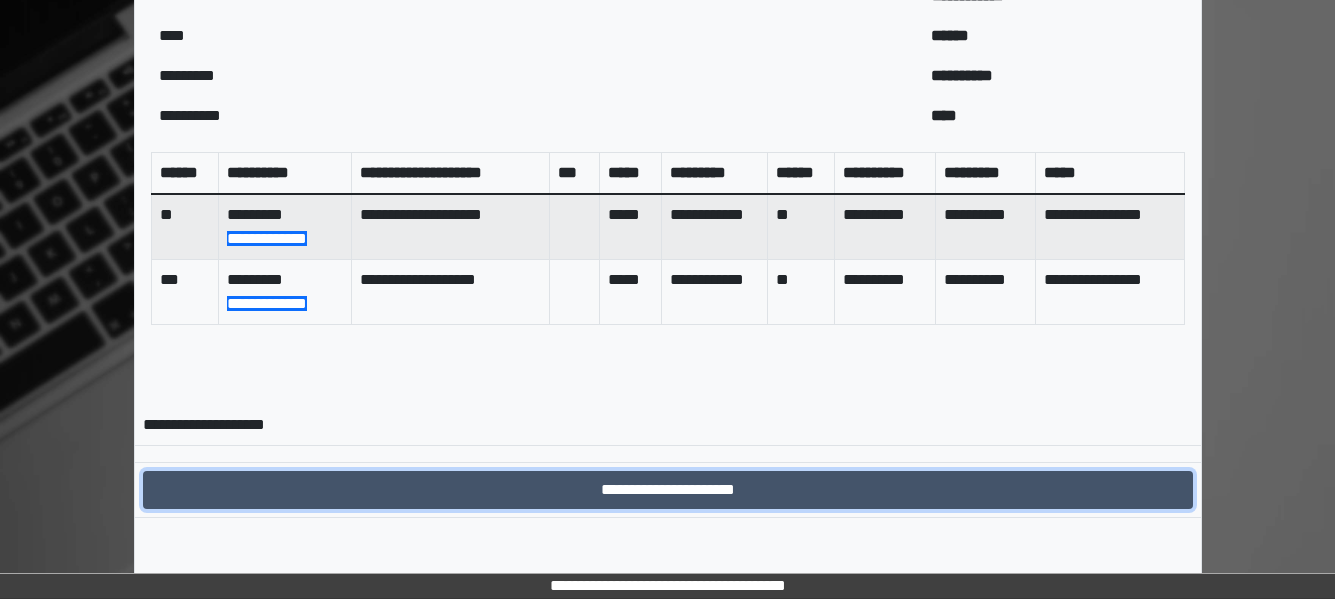 click on "**********" at bounding box center (668, 490) 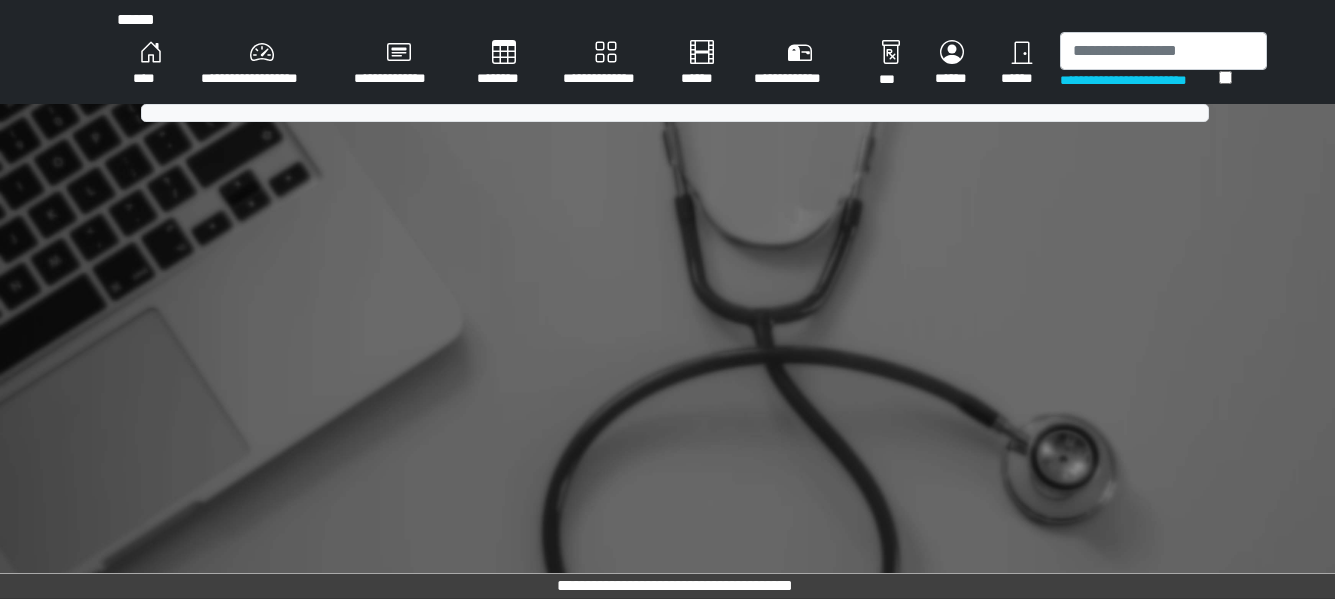 scroll, scrollTop: 0, scrollLeft: 0, axis: both 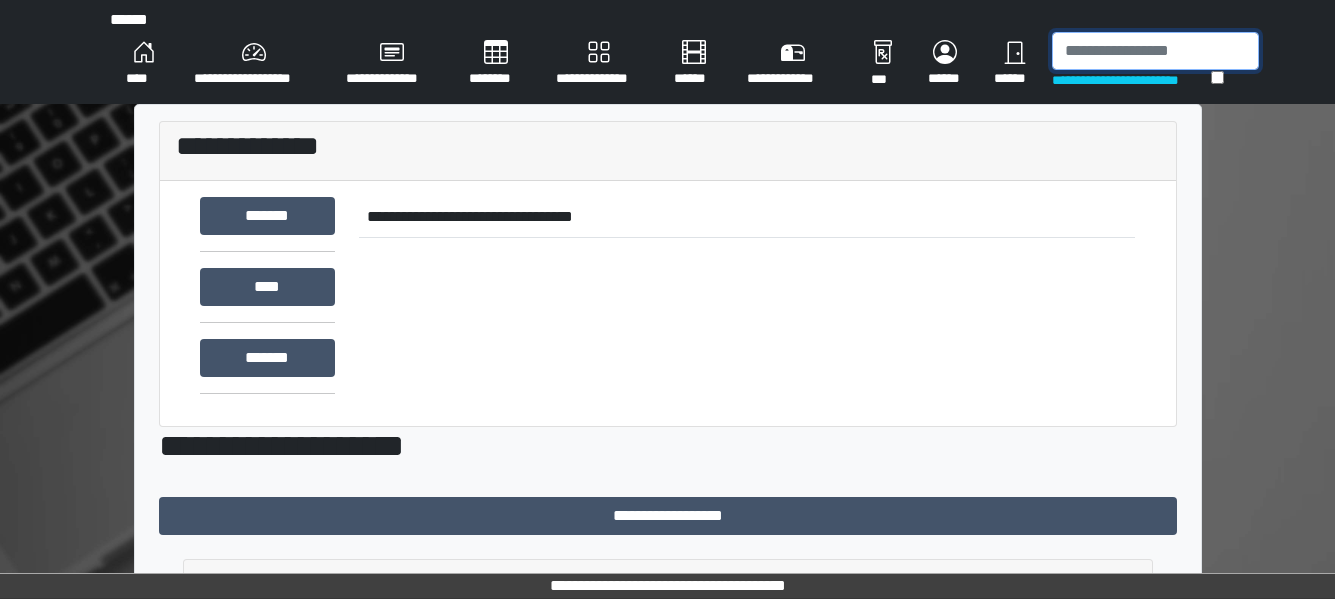 click at bounding box center (1155, 51) 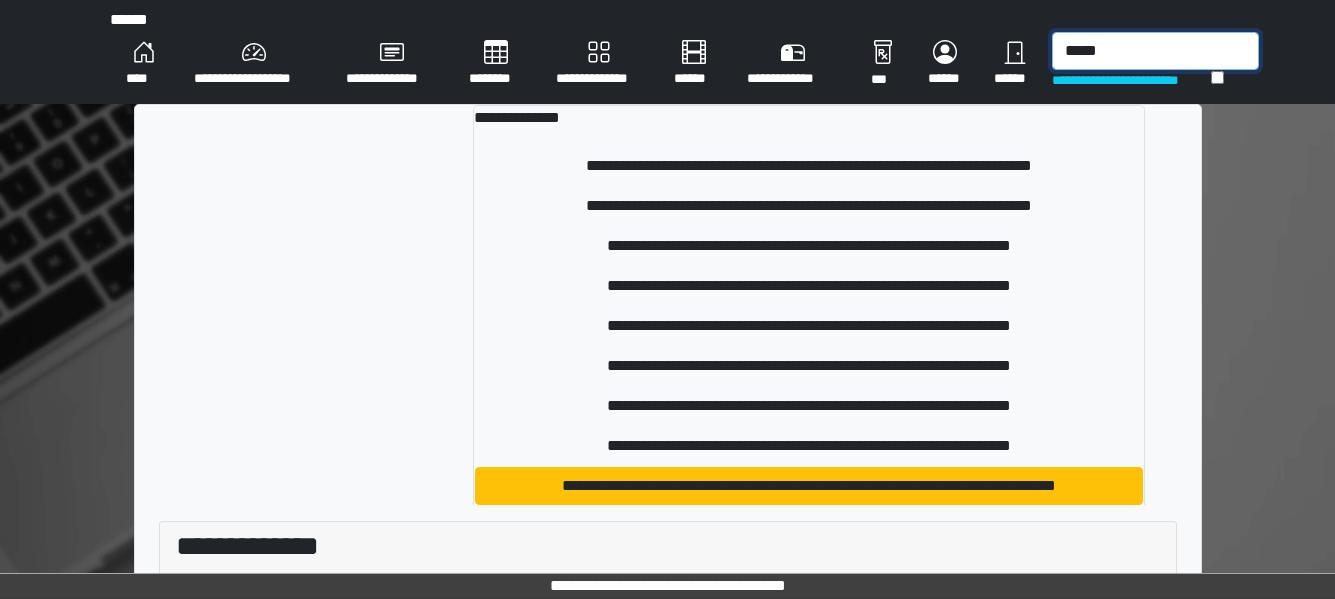 click on "*****" at bounding box center [1155, 51] 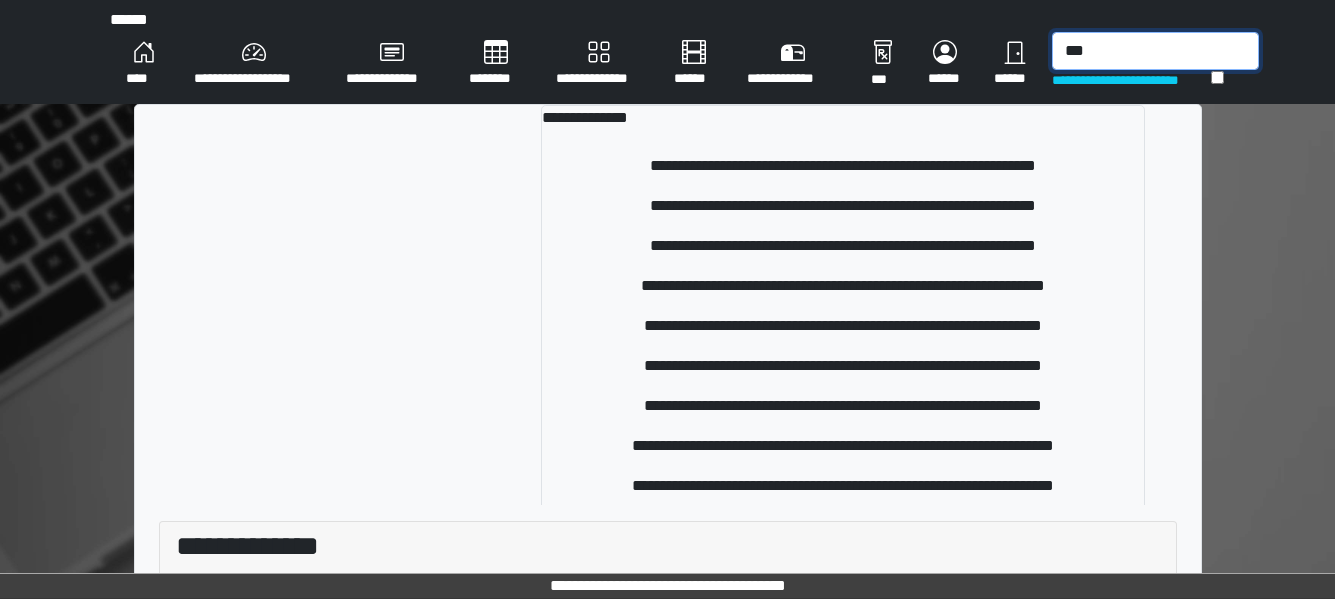 click on "***" at bounding box center [1155, 51] 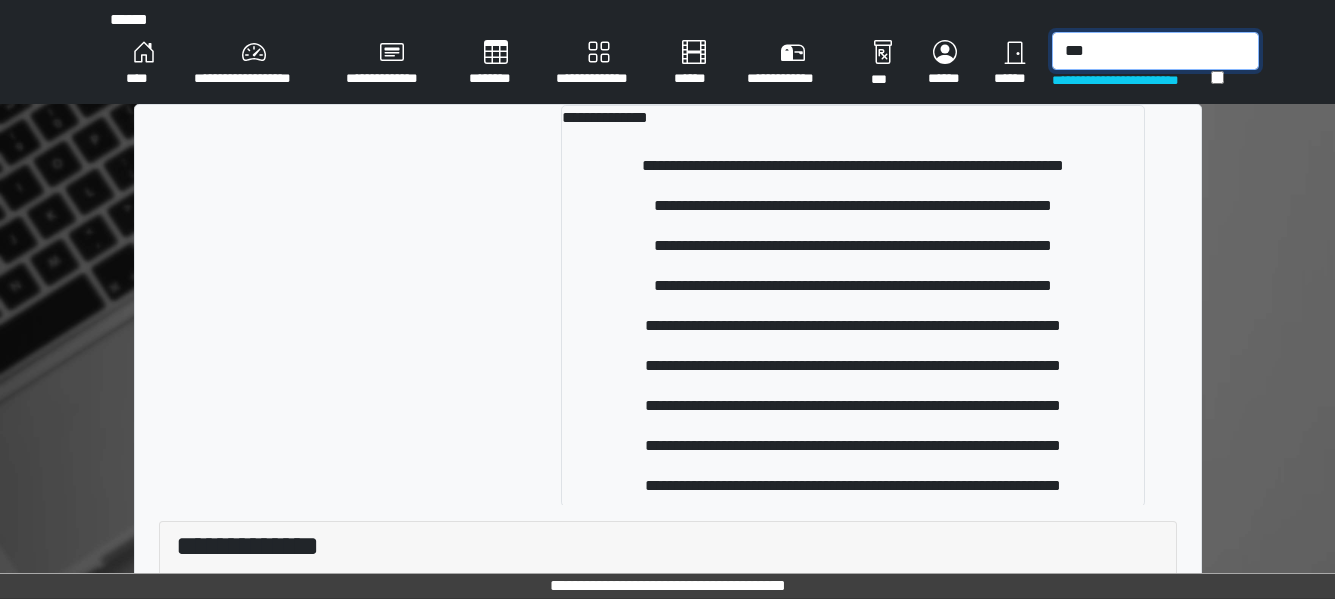 click on "***" at bounding box center [1155, 51] 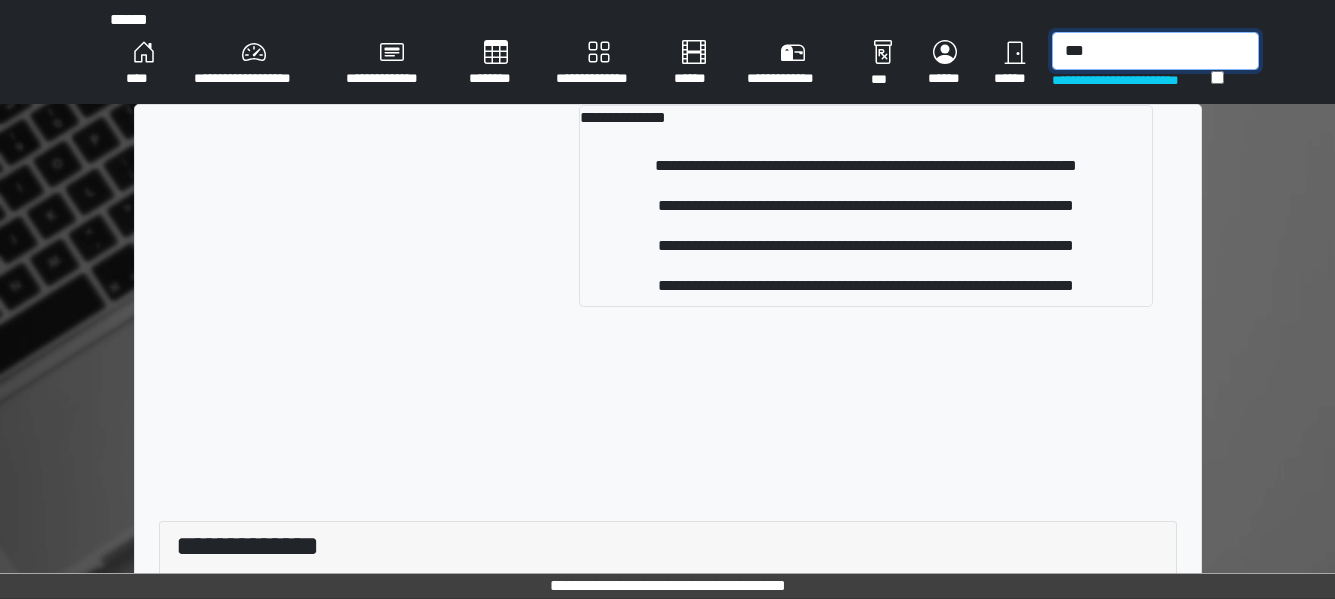 click on "***" at bounding box center (1155, 51) 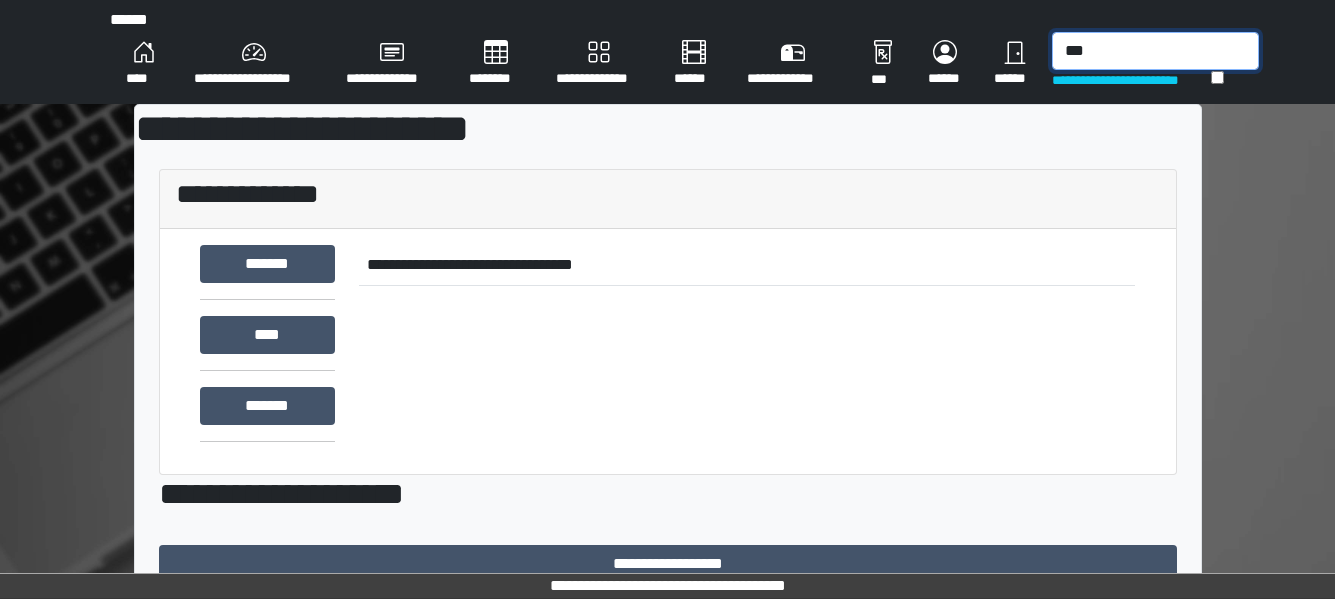 click on "***" at bounding box center (1155, 51) 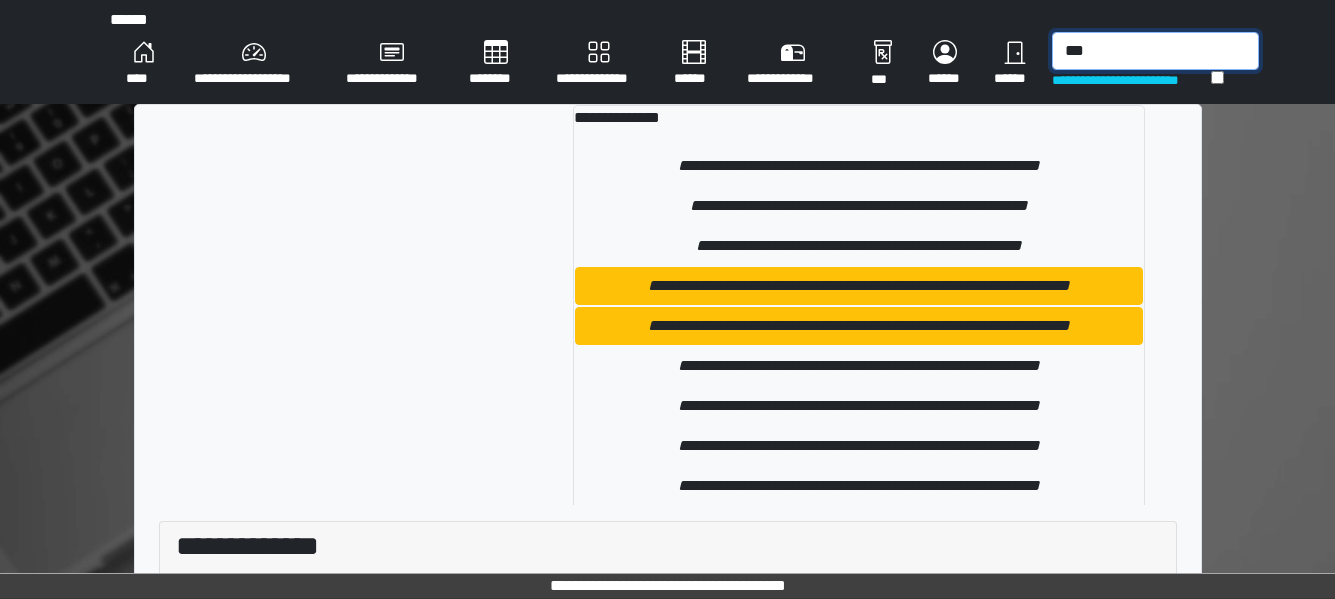 click on "***" at bounding box center (1155, 51) 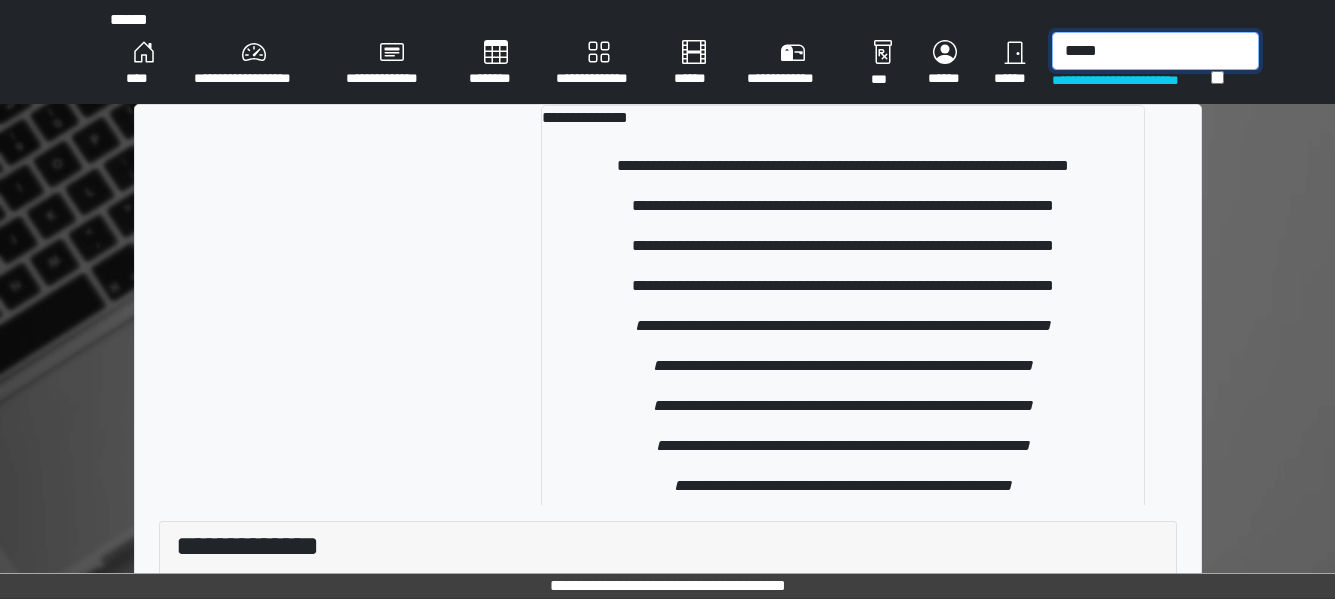 click on "*****" at bounding box center (1155, 51) 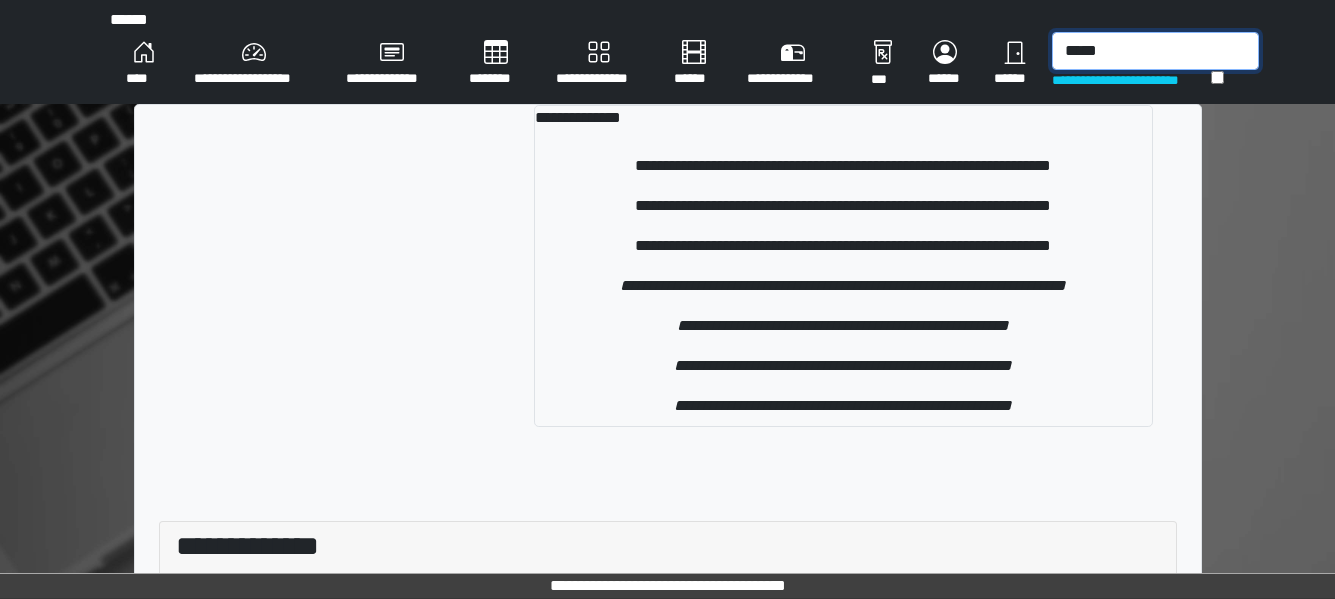 click on "*****" at bounding box center (1155, 51) 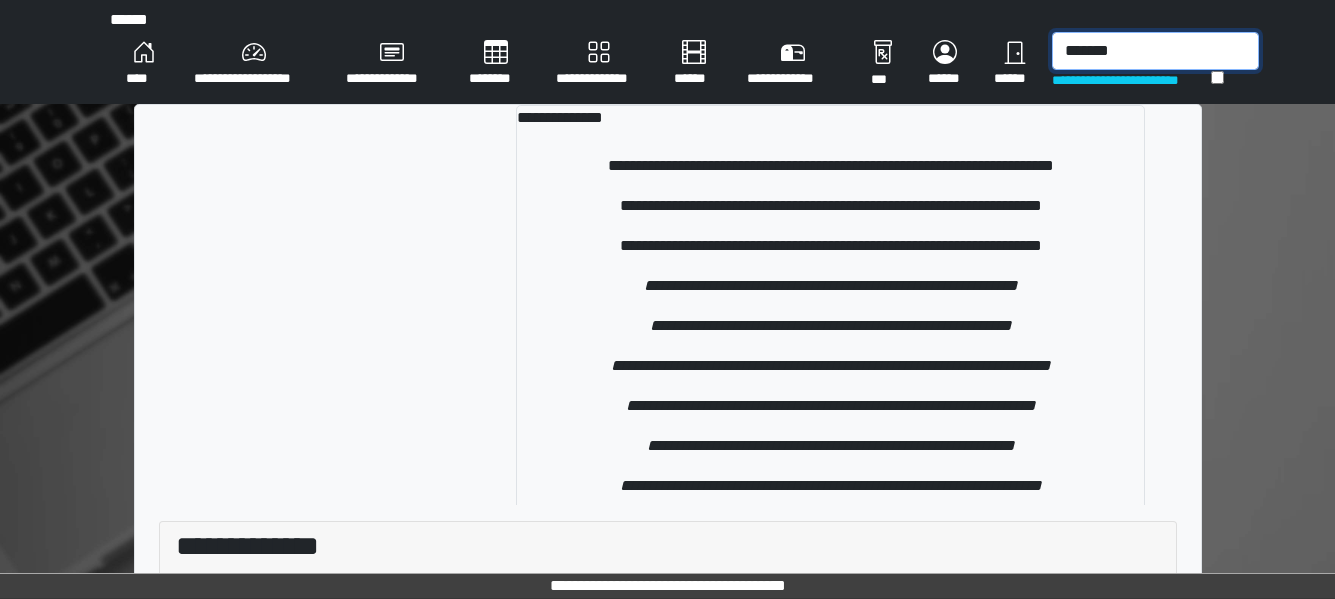 click on "*******" at bounding box center [1155, 51] 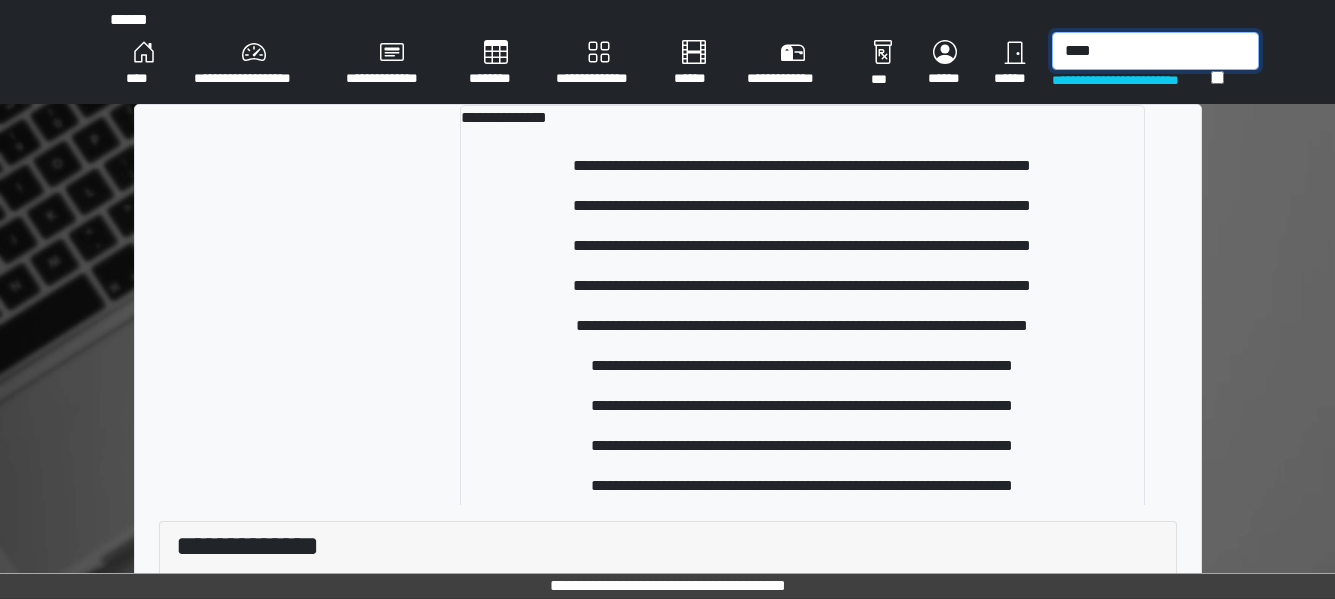click on "****" at bounding box center [1155, 51] 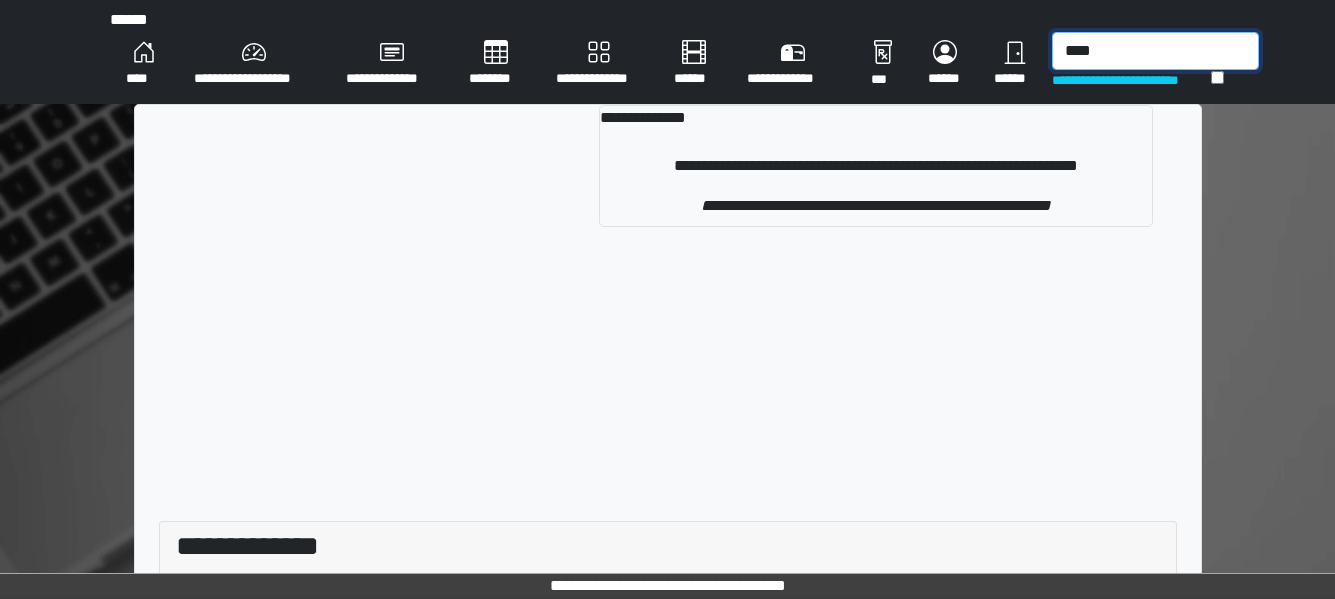 click on "****" at bounding box center (1155, 51) 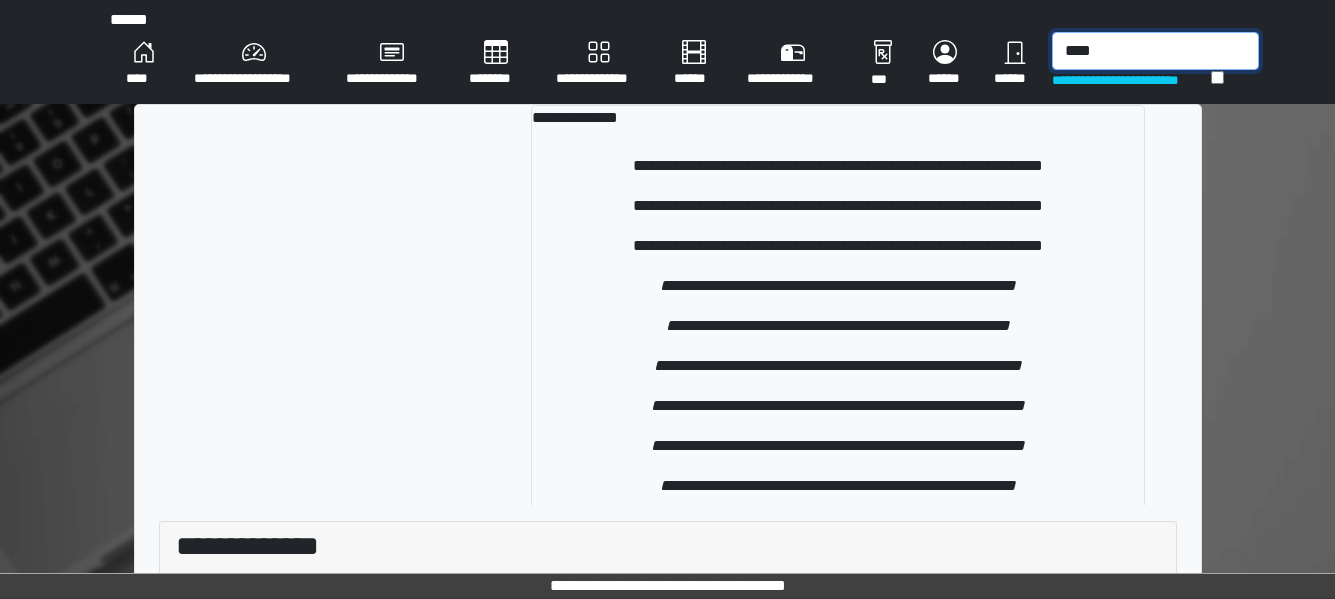click on "****" at bounding box center [1155, 51] 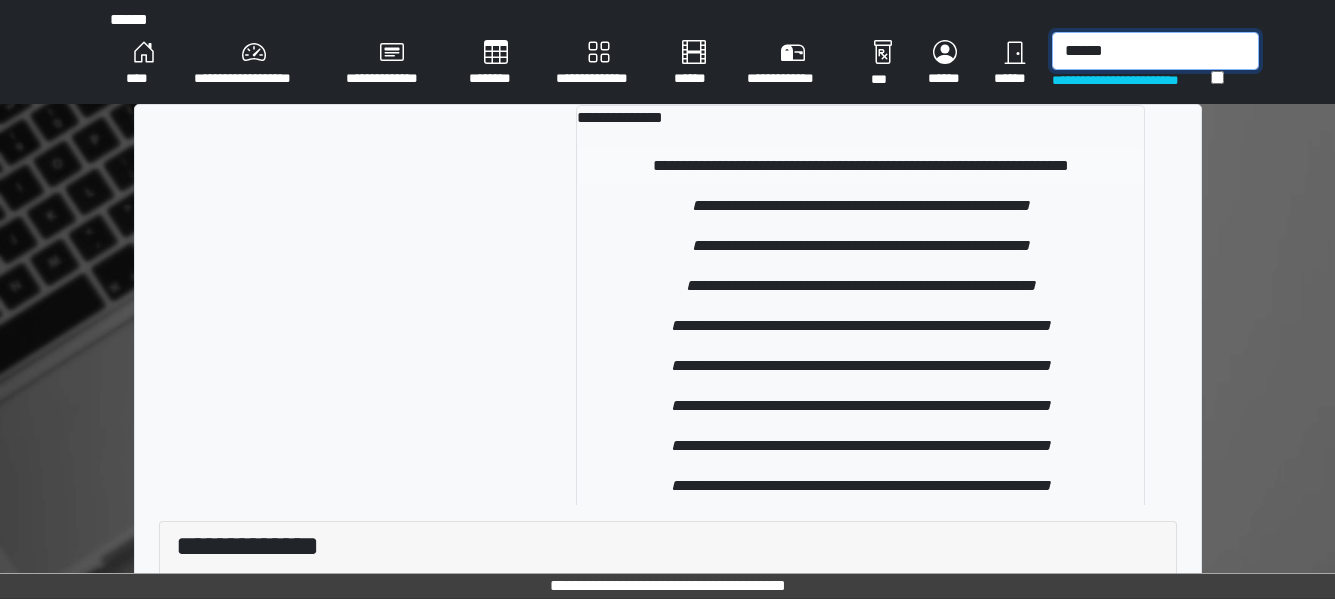 type on "******" 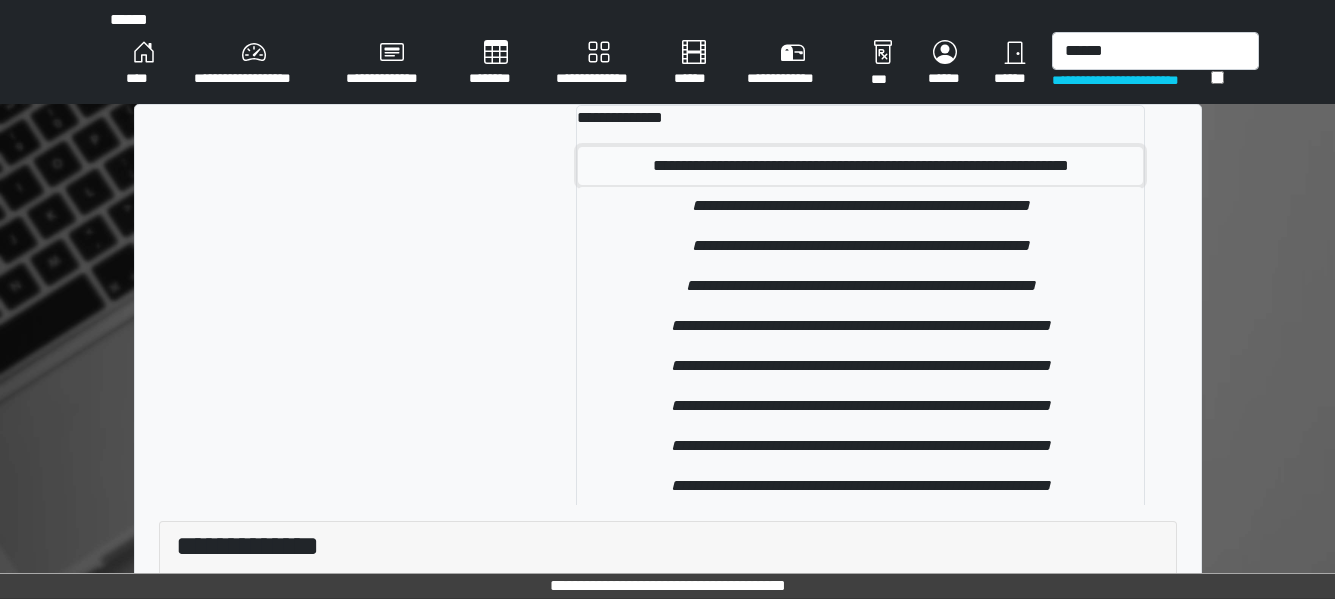 click on "**********" at bounding box center [860, 166] 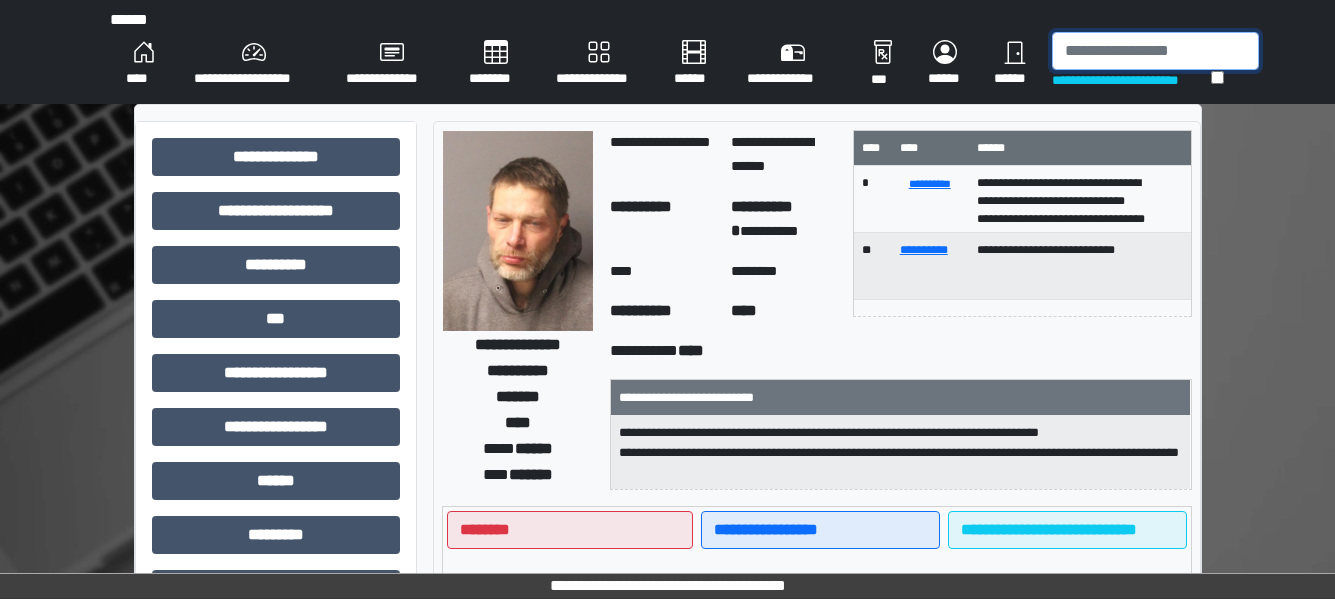 click at bounding box center [1155, 51] 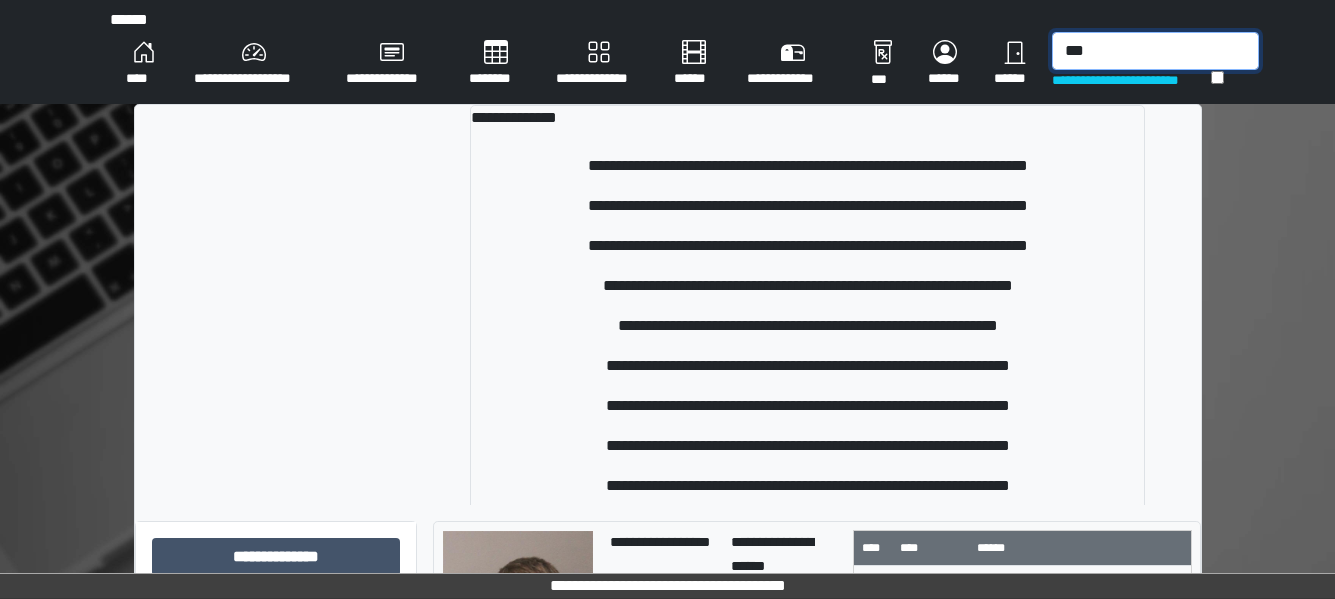 click on "***" at bounding box center (1155, 51) 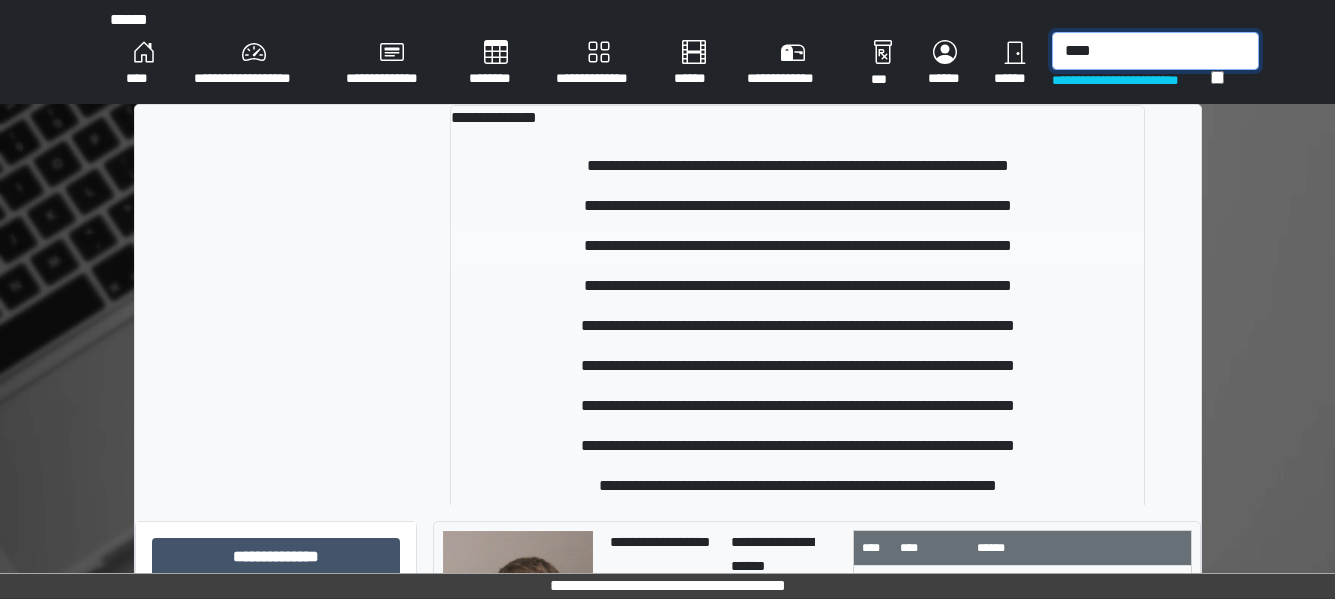 type on "****" 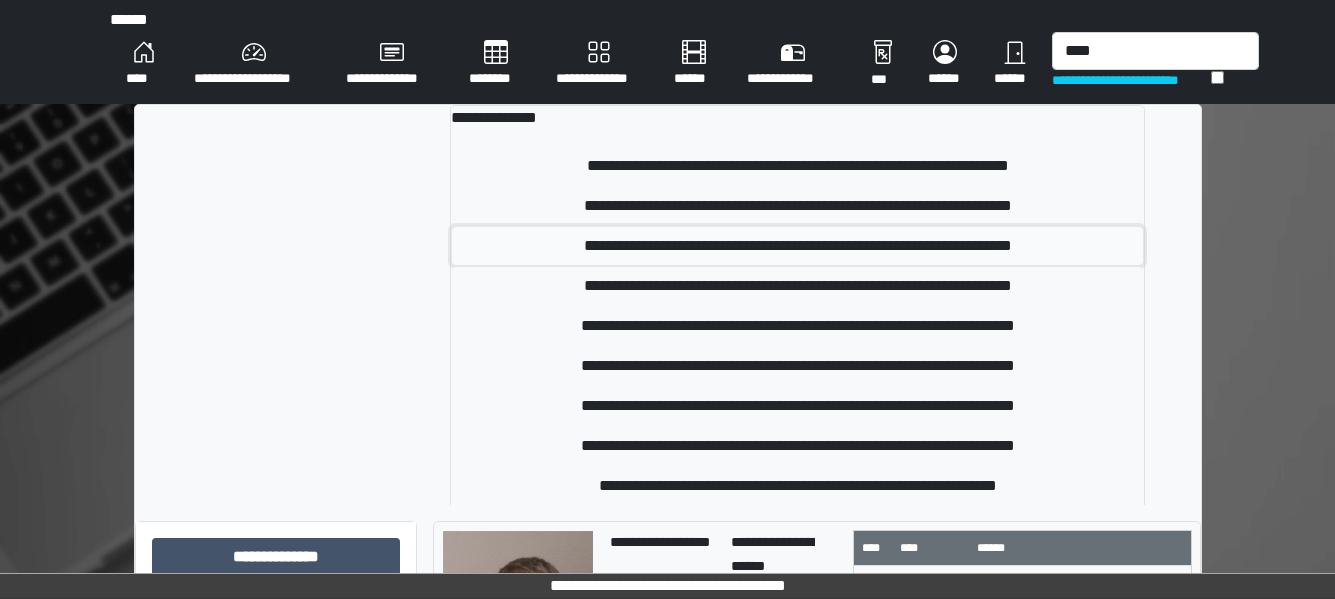 click on "**********" at bounding box center [797, 246] 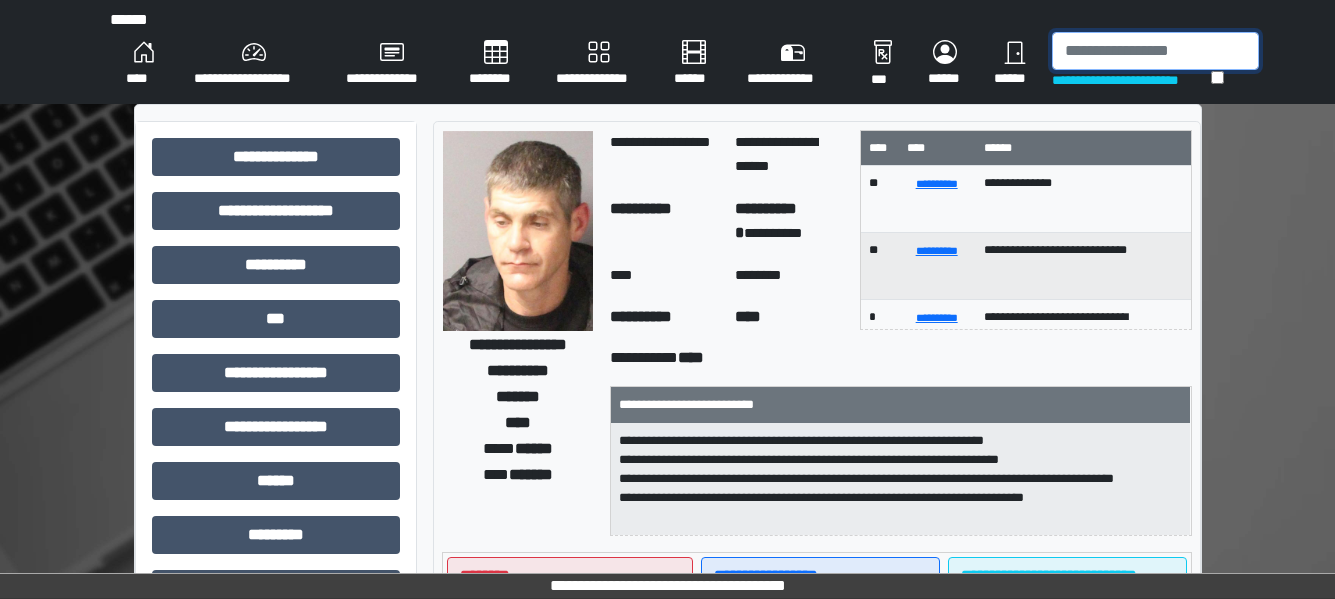 click at bounding box center (1155, 51) 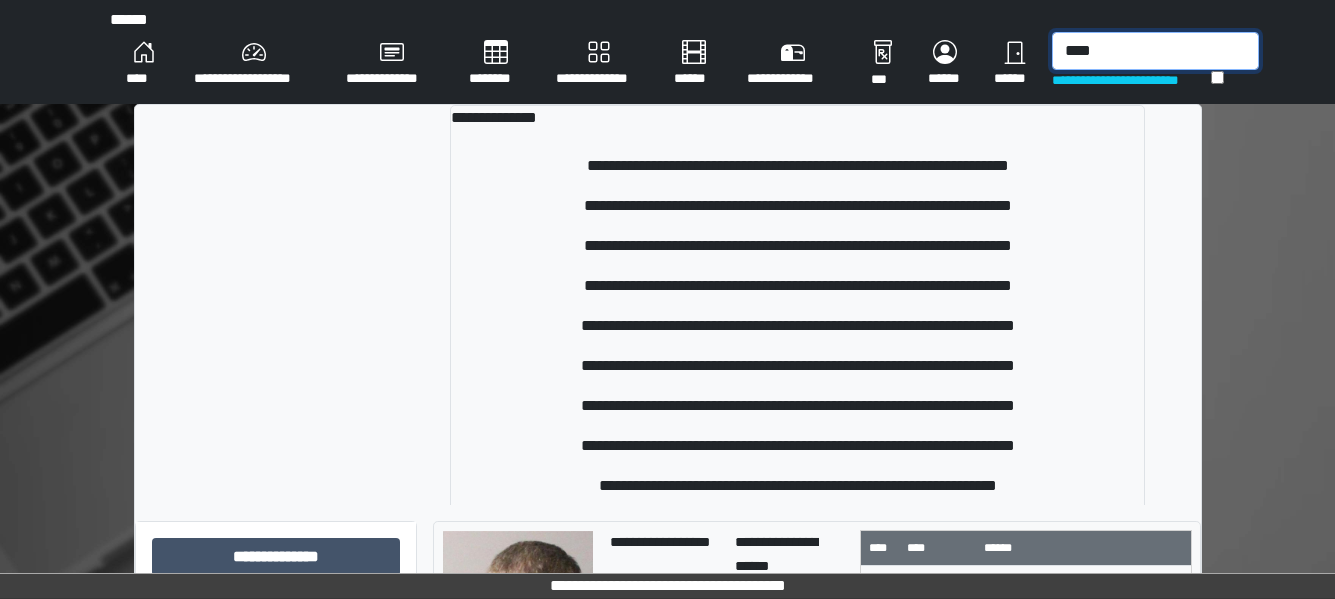 click on "****" at bounding box center [1155, 51] 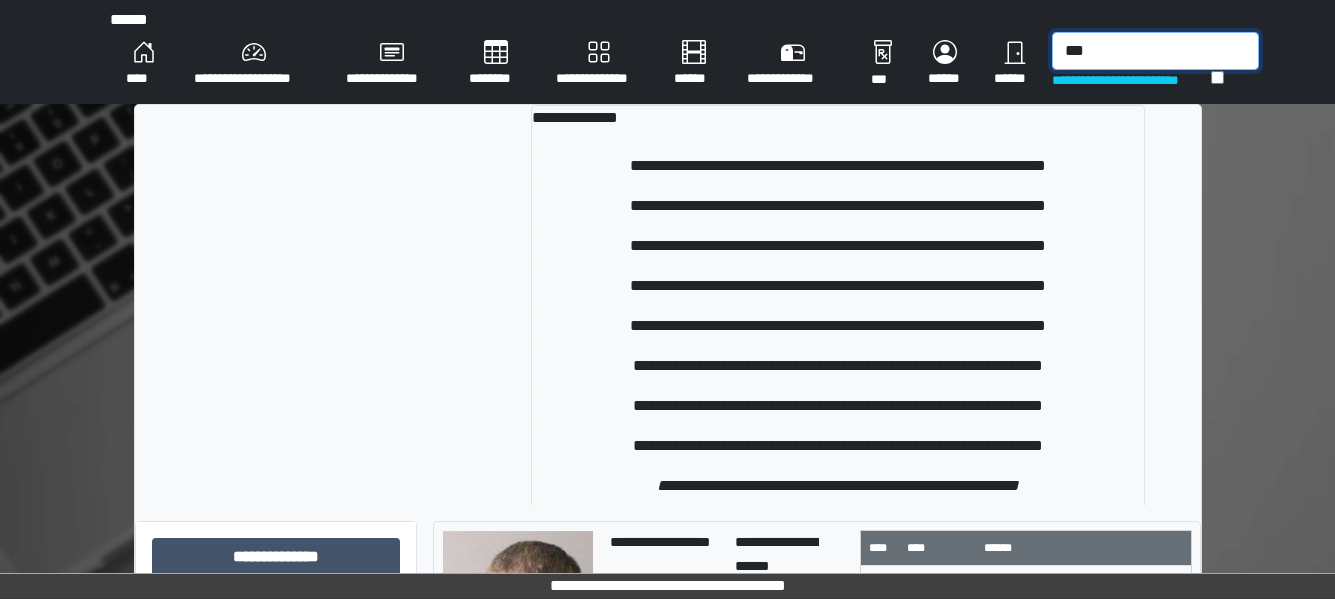 click on "***" at bounding box center (1155, 51) 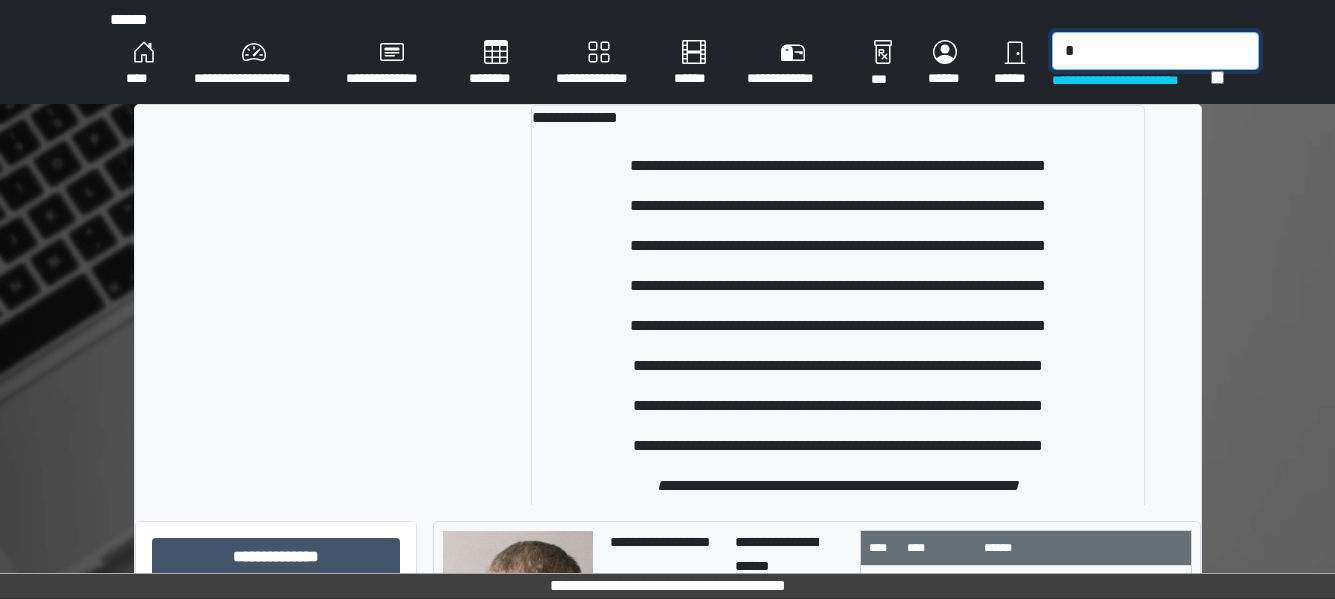 click on "*" at bounding box center (1155, 51) 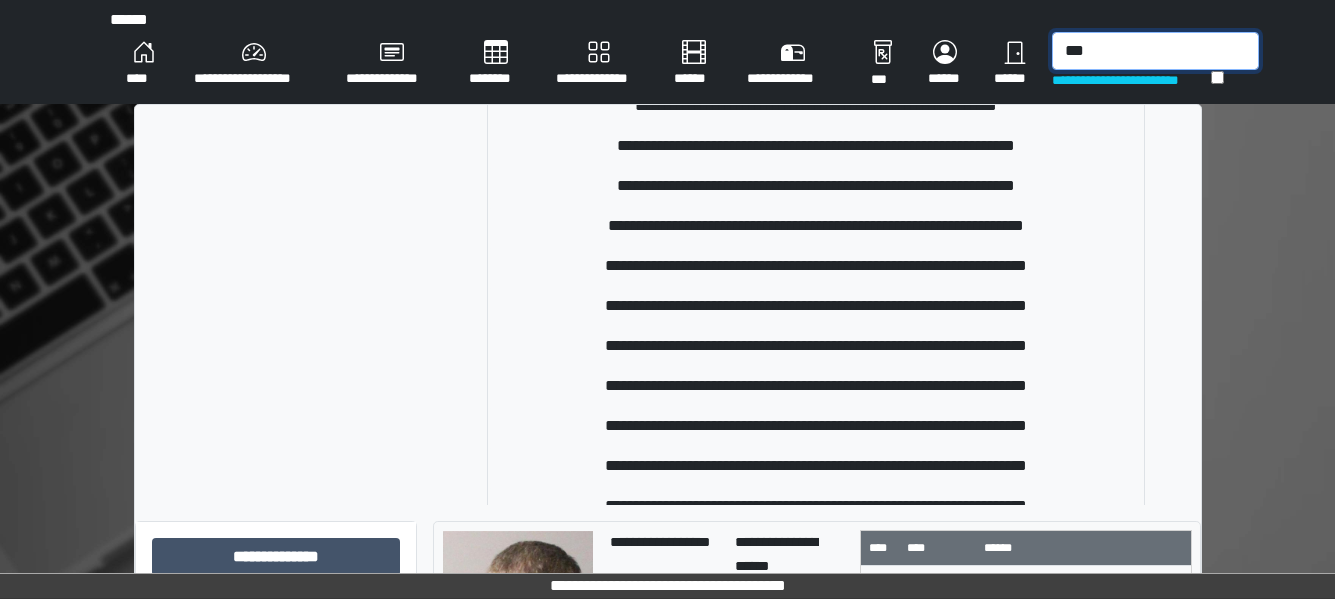 scroll, scrollTop: 600, scrollLeft: 0, axis: vertical 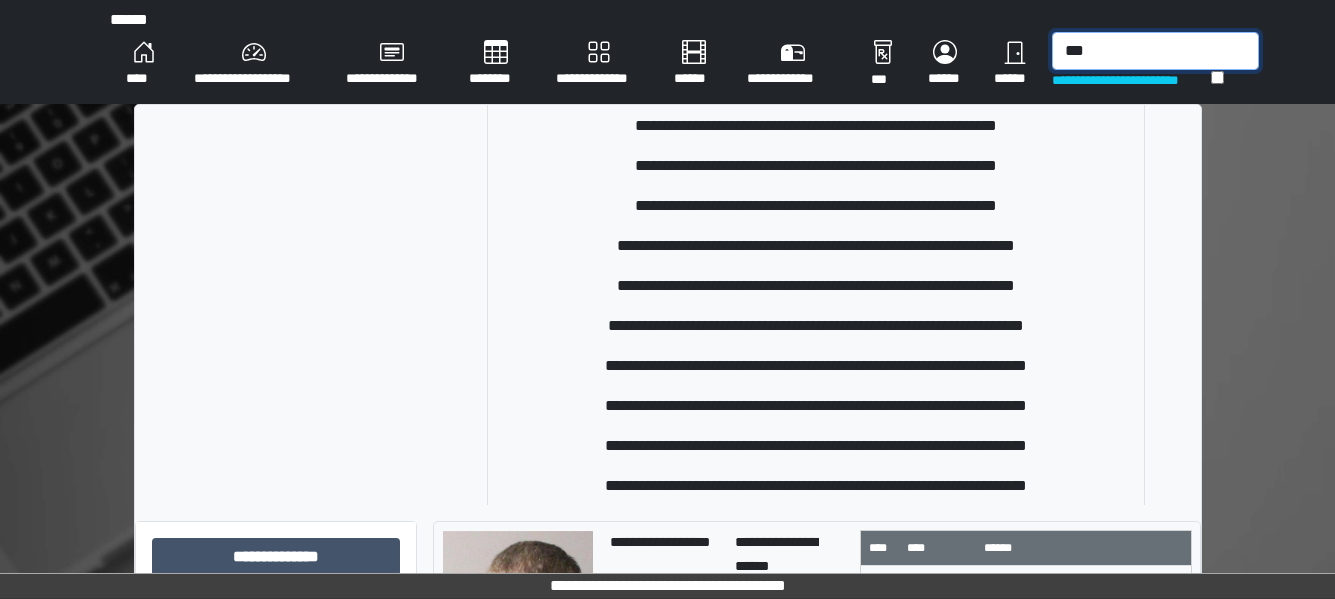 click on "***" at bounding box center [1155, 51] 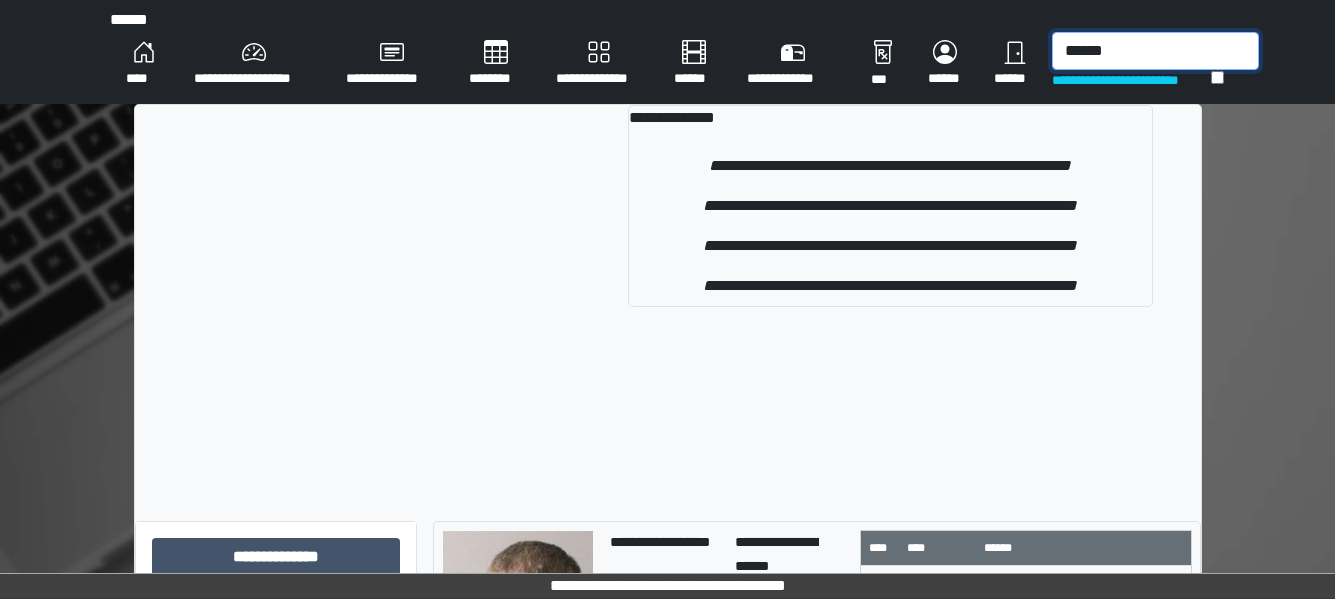 type on "******" 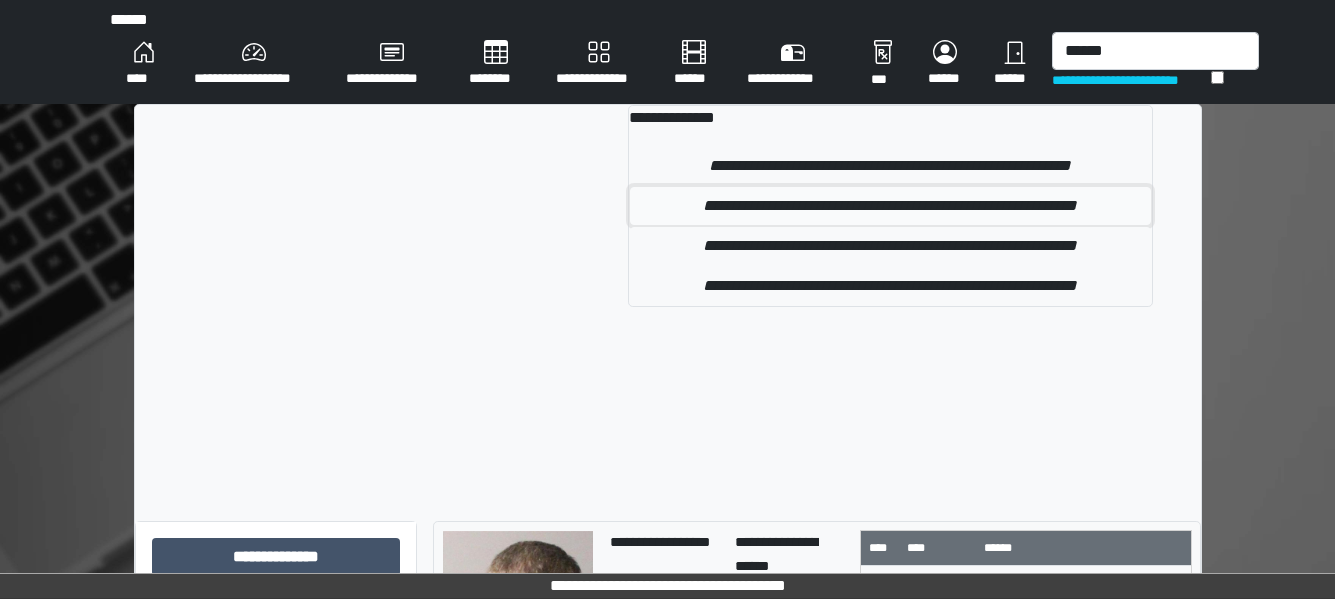 click on "**********" at bounding box center [890, 206] 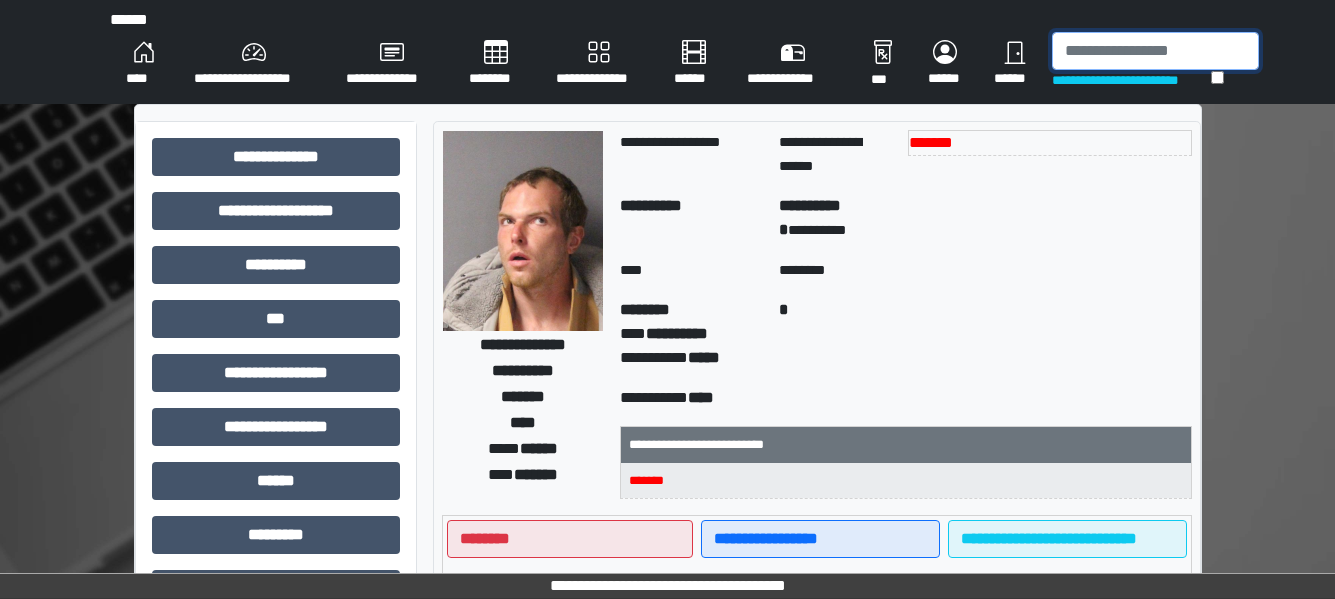 click at bounding box center [1155, 51] 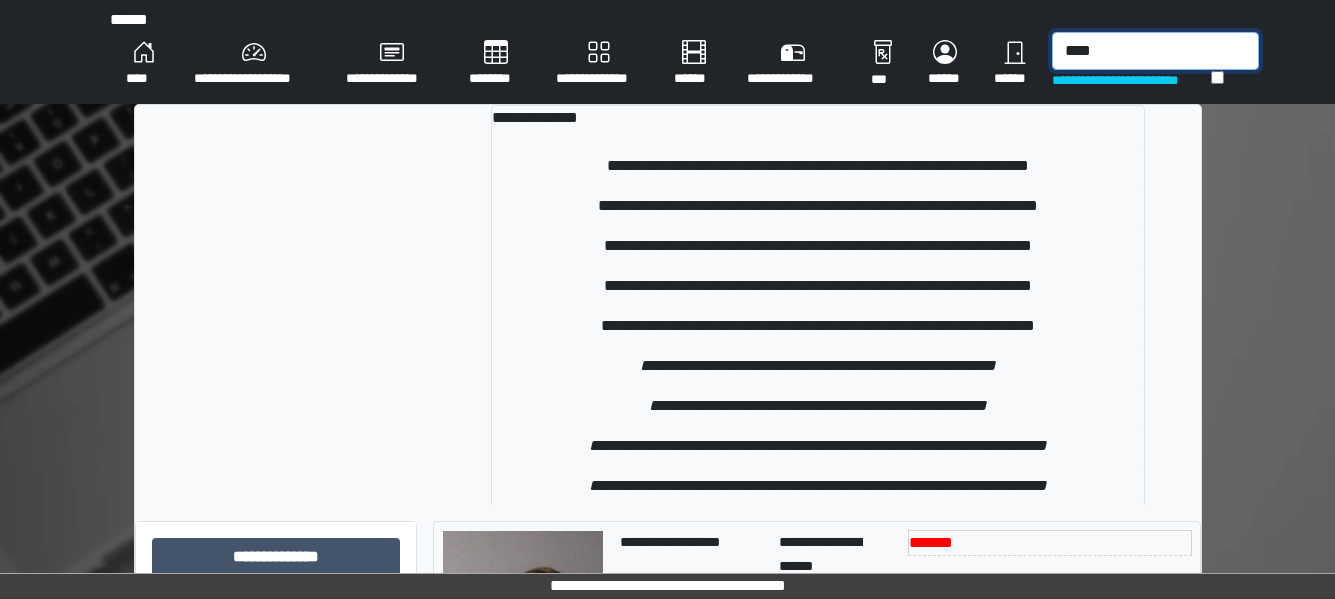 click on "****" at bounding box center (1155, 51) 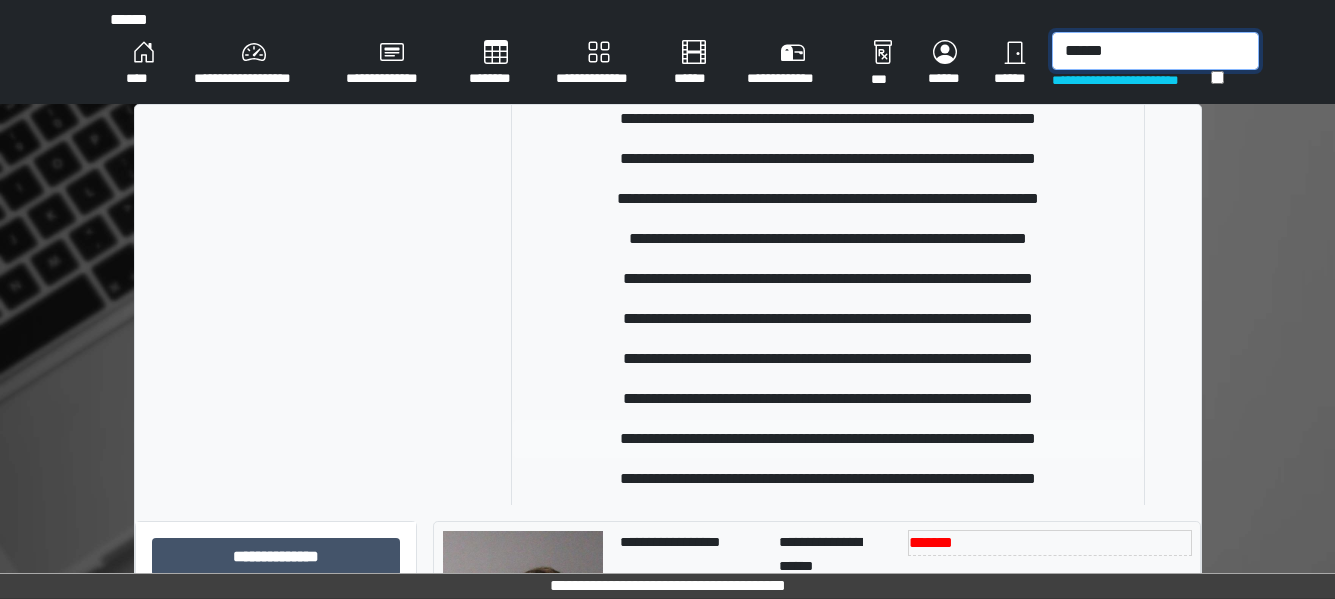 scroll, scrollTop: 400, scrollLeft: 0, axis: vertical 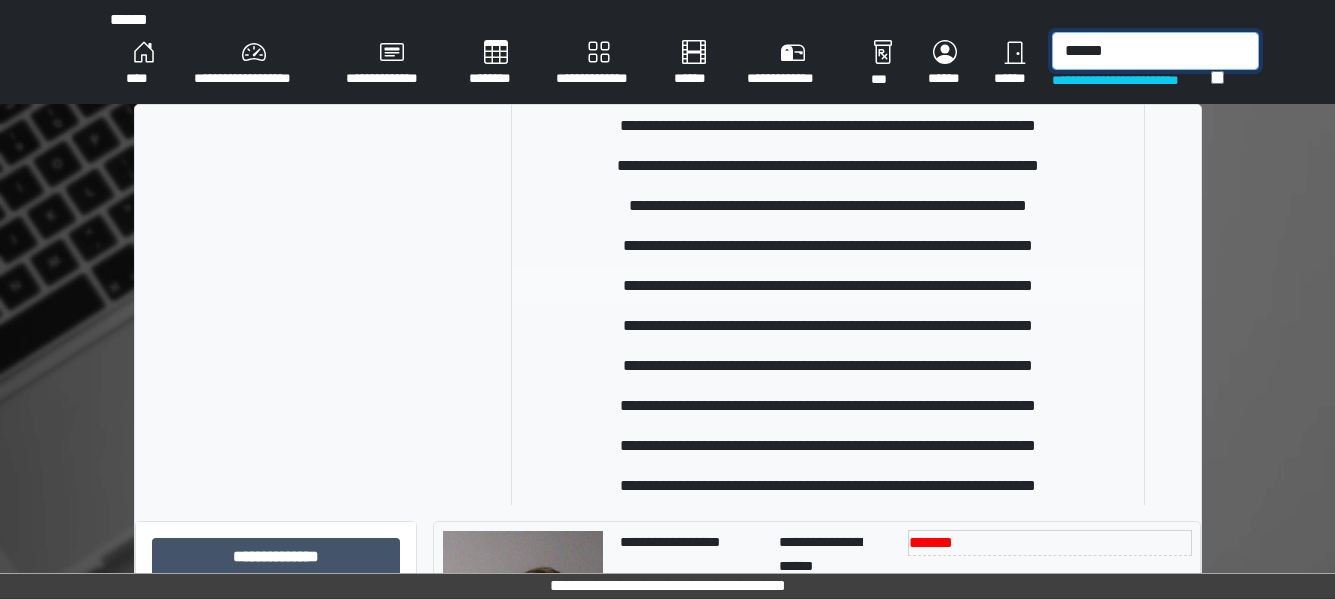 type on "******" 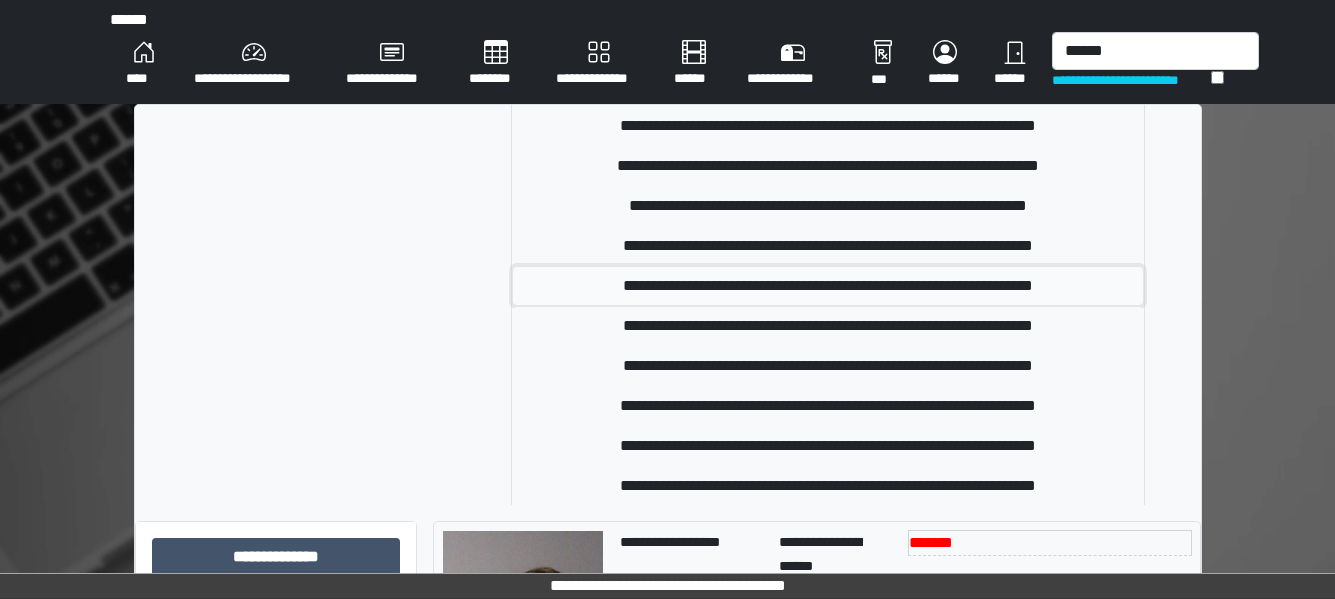 click on "**********" at bounding box center [828, 286] 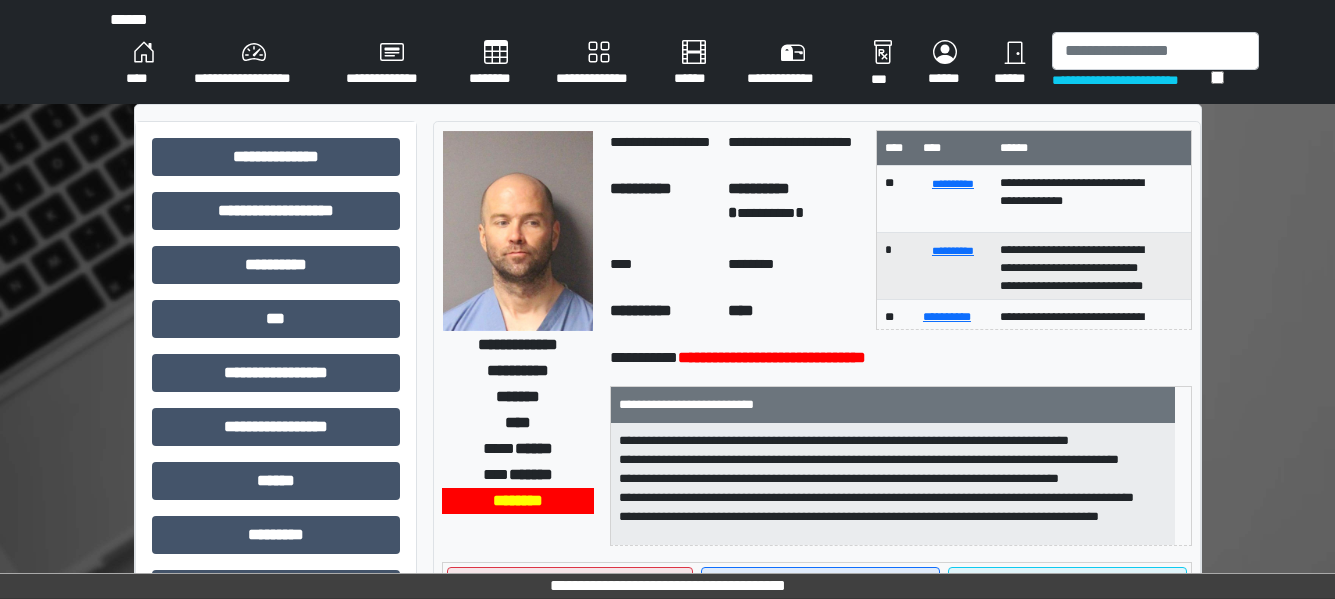drag, startPoint x: 1149, startPoint y: 17, endPoint x: 1133, endPoint y: 35, distance: 24.083189 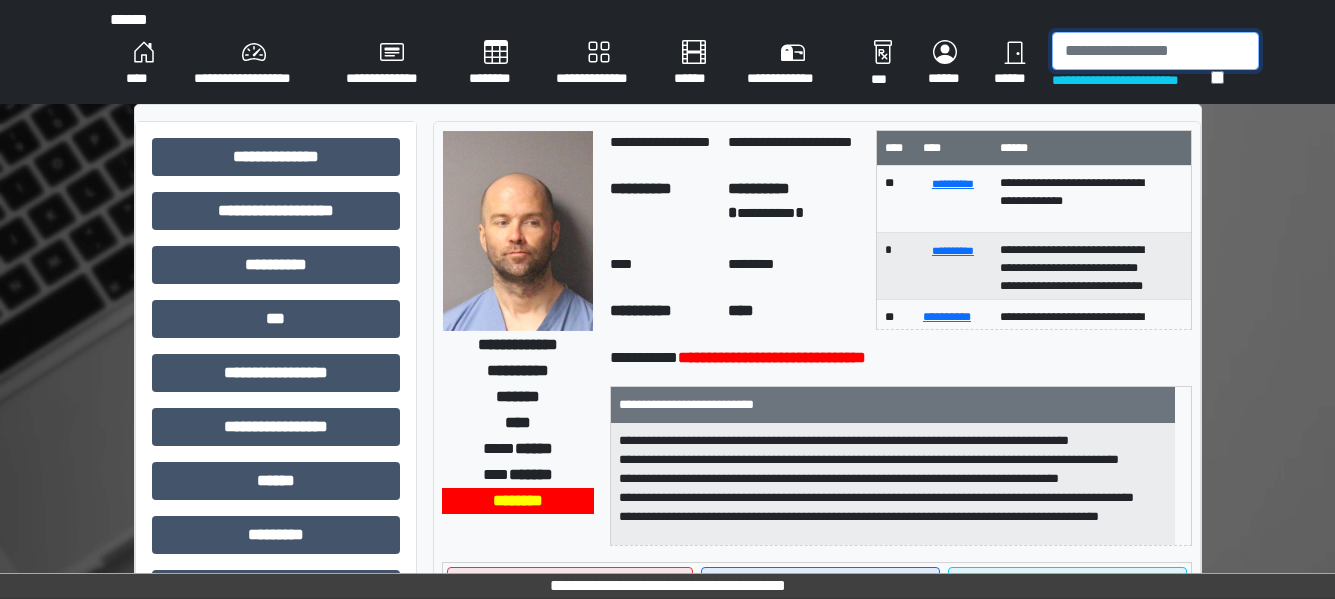 drag, startPoint x: 1122, startPoint y: 44, endPoint x: 1113, endPoint y: 54, distance: 13.453624 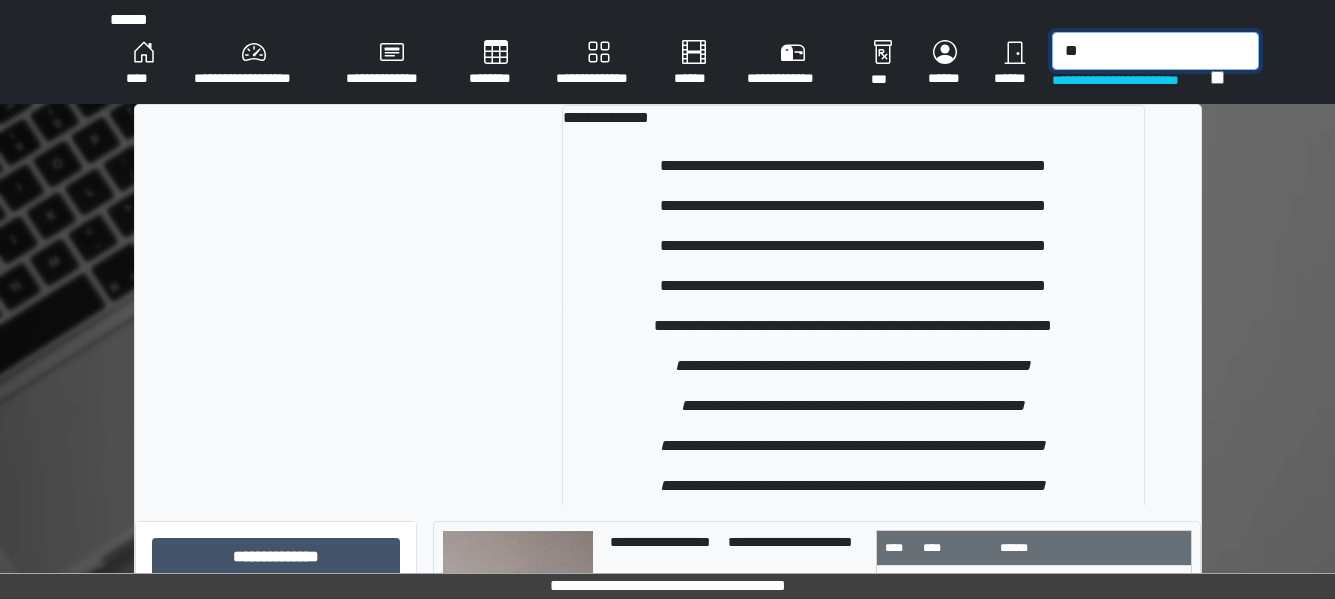 type on "*" 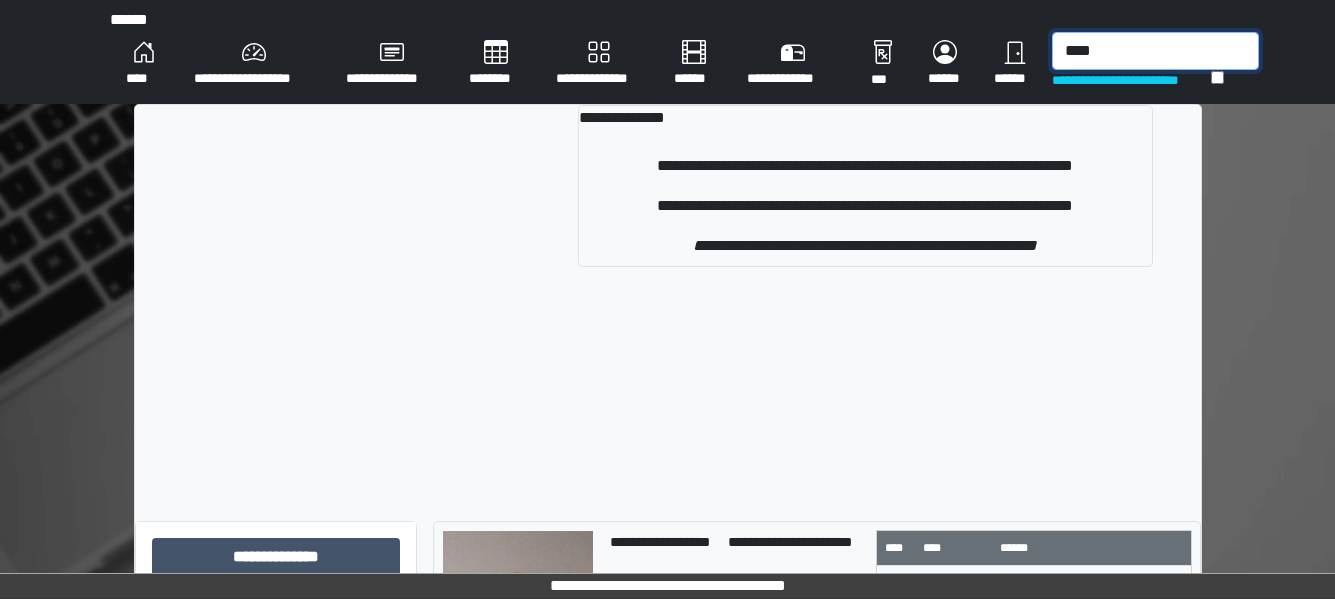 click on "****" at bounding box center [1155, 51] 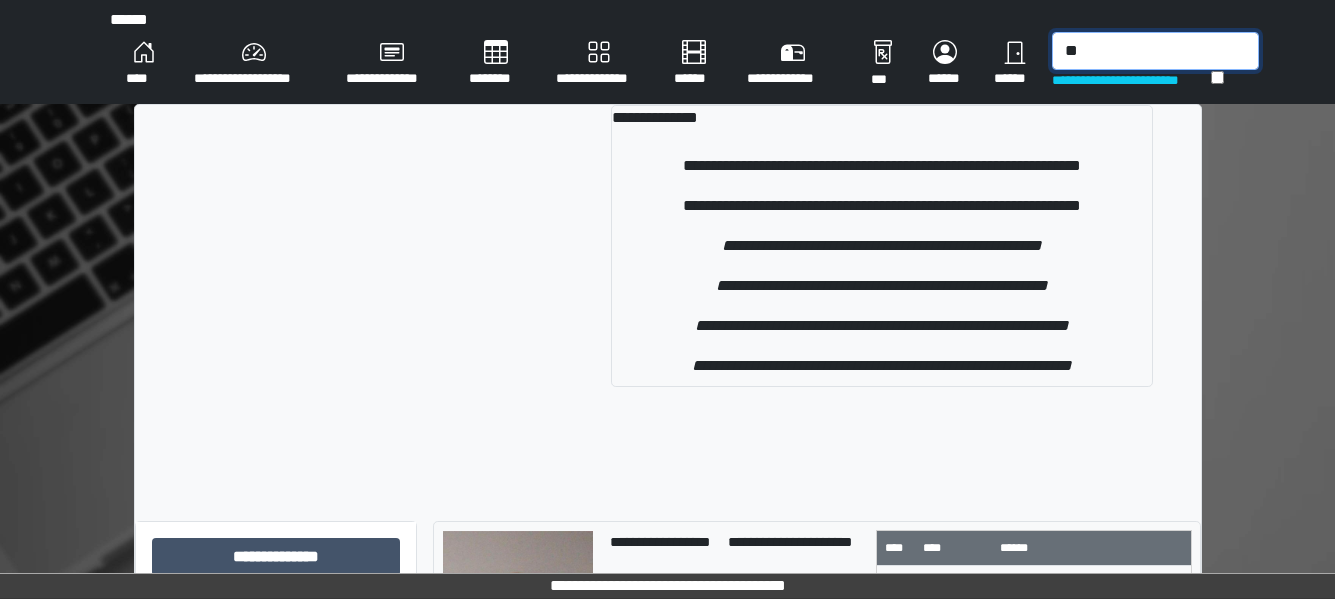 type on "*" 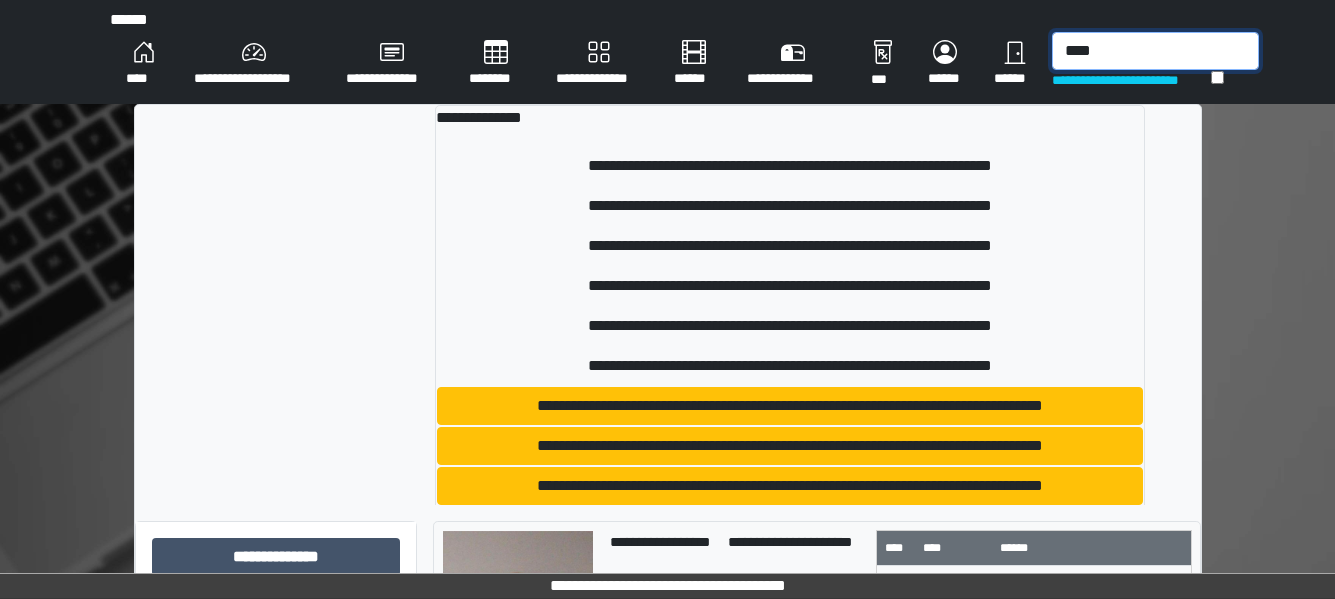 click on "****" at bounding box center (1155, 51) 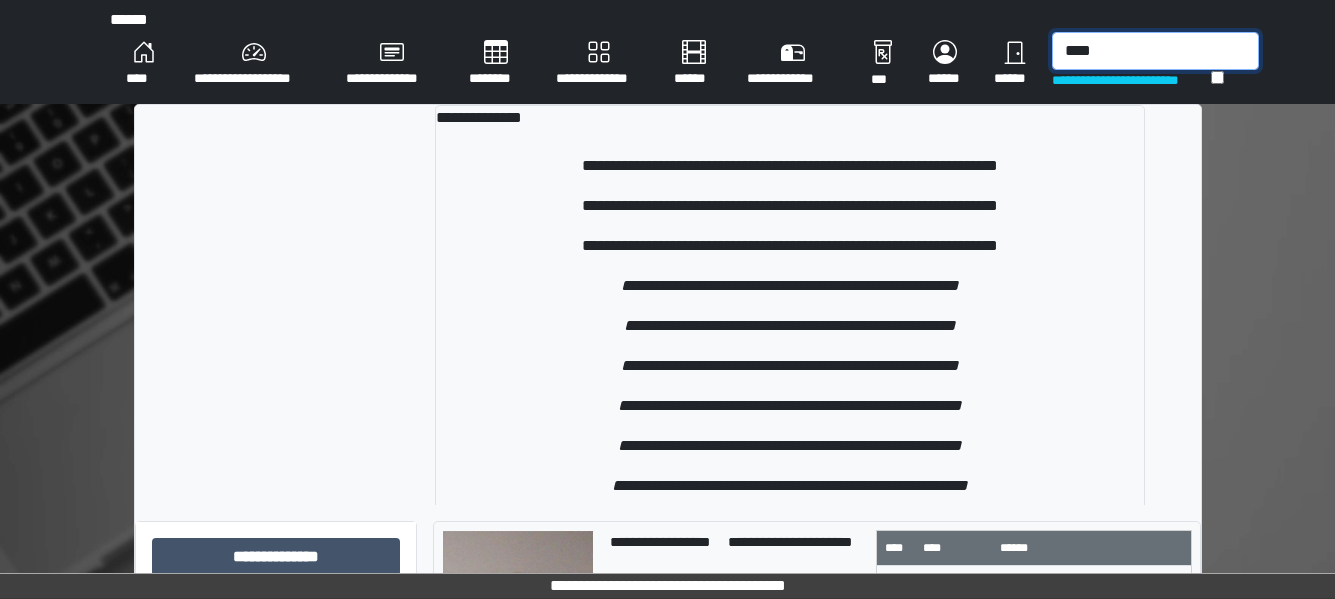 click on "****" at bounding box center [1155, 51] 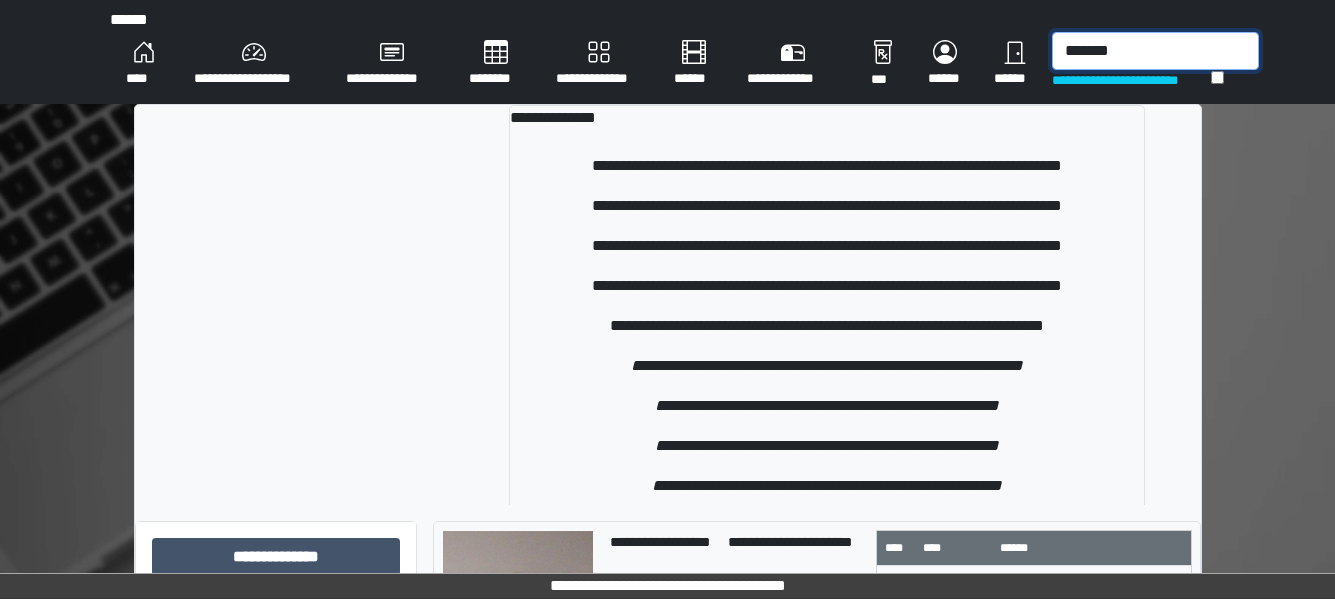 click on "*******" at bounding box center (1155, 51) 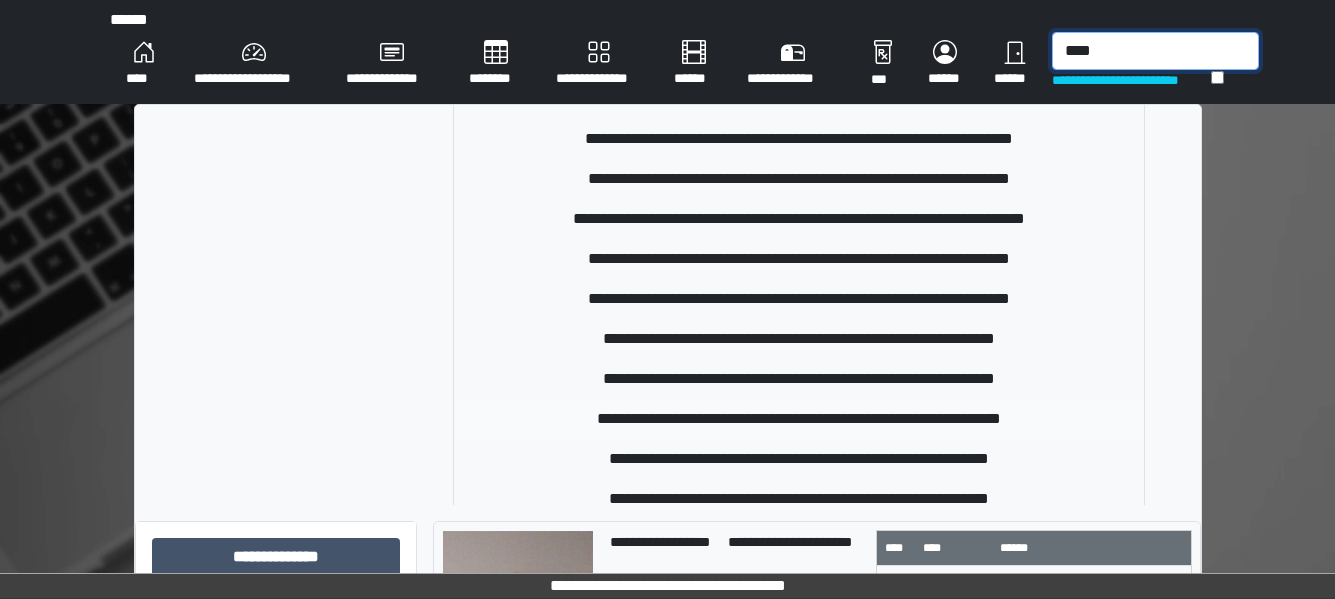 scroll, scrollTop: 100, scrollLeft: 0, axis: vertical 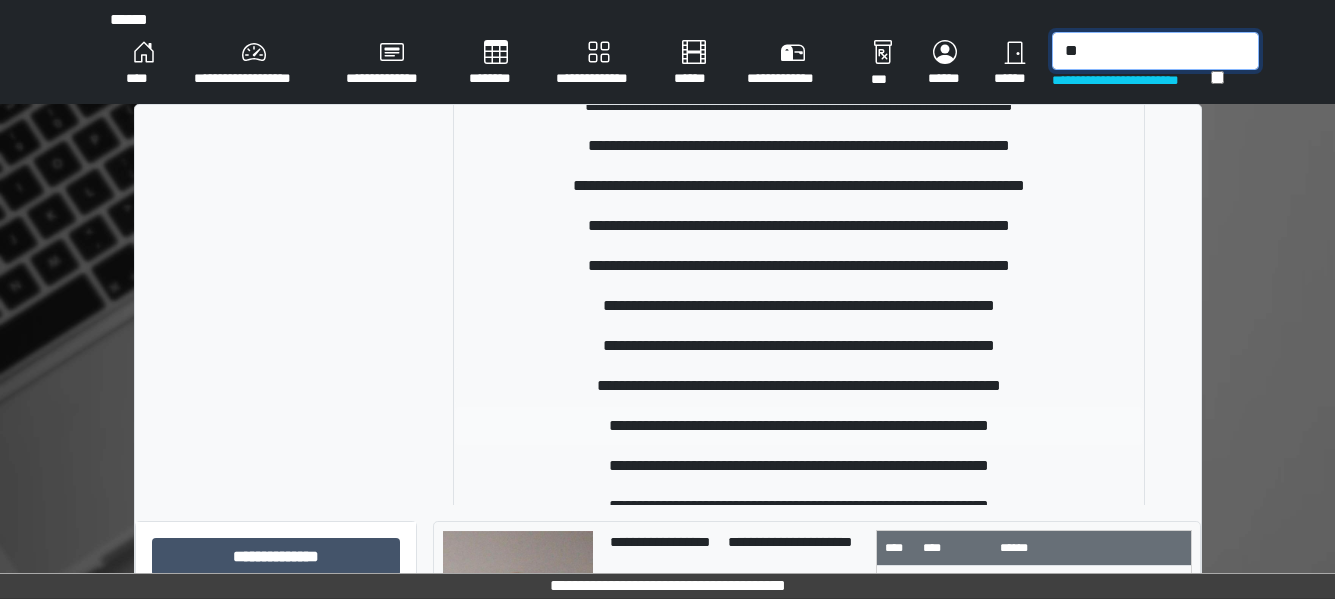 type on "*" 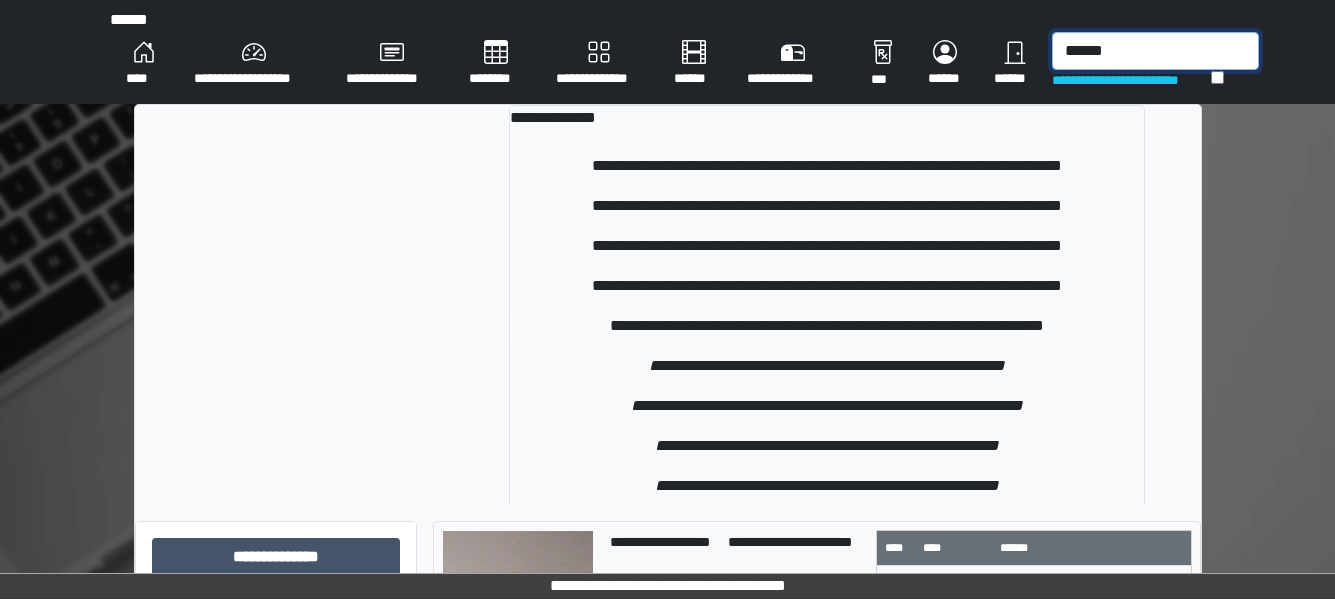 type on "******" 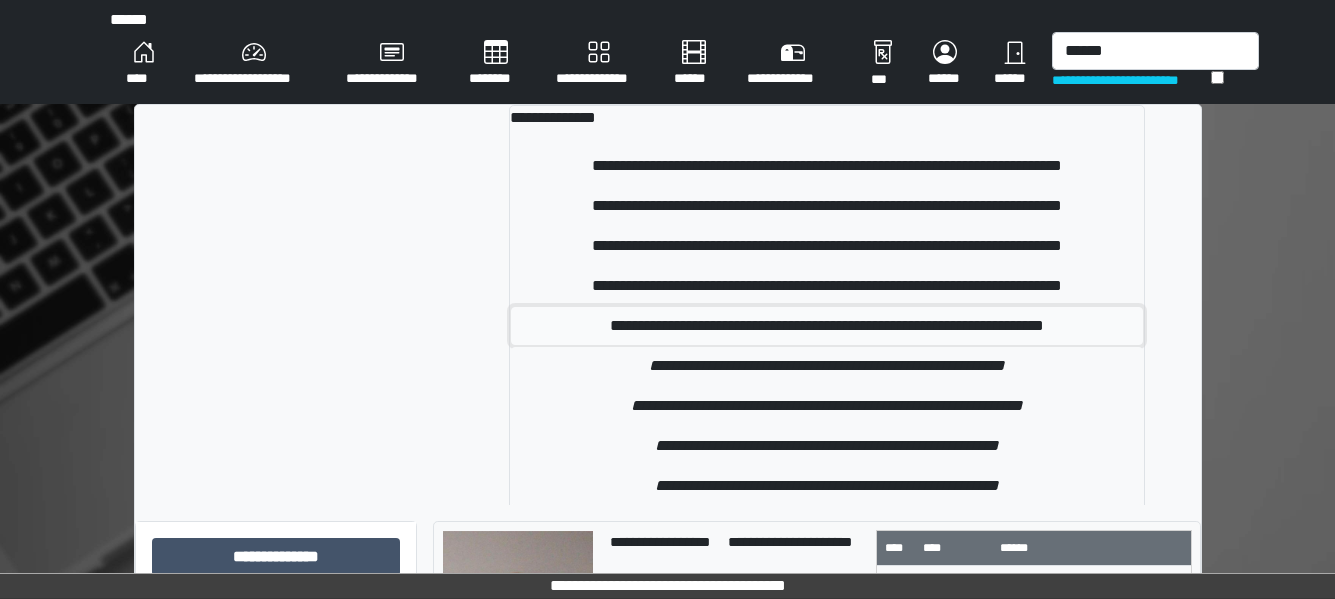 click on "**********" at bounding box center [827, 326] 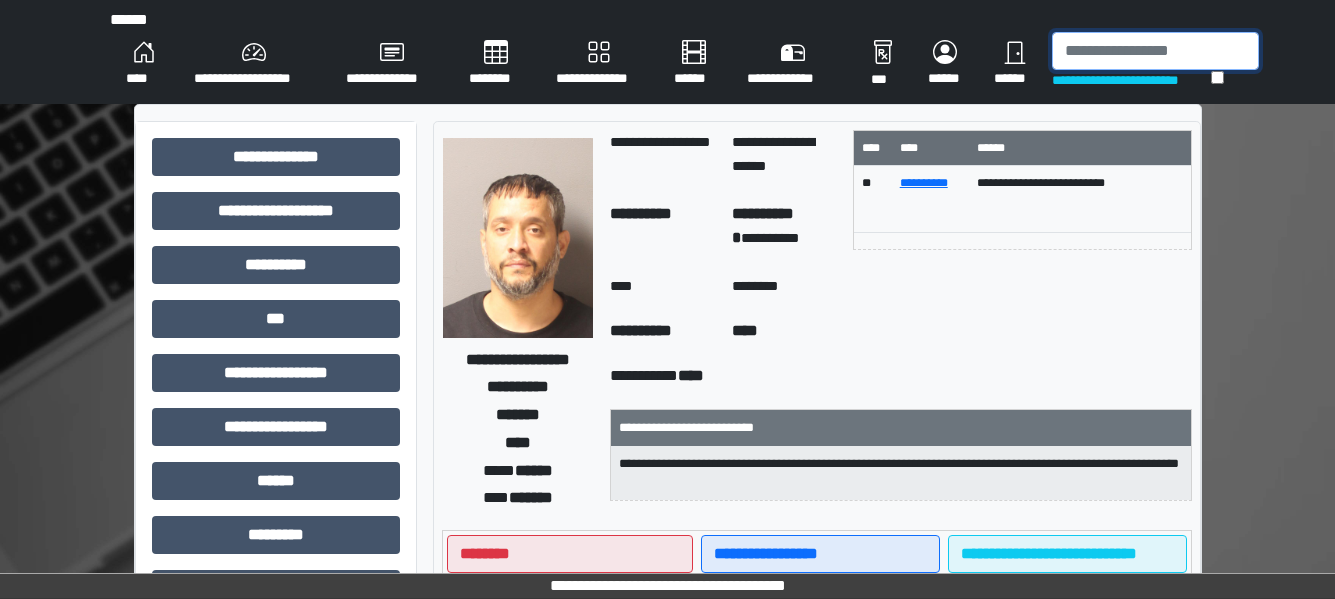 click at bounding box center [1155, 51] 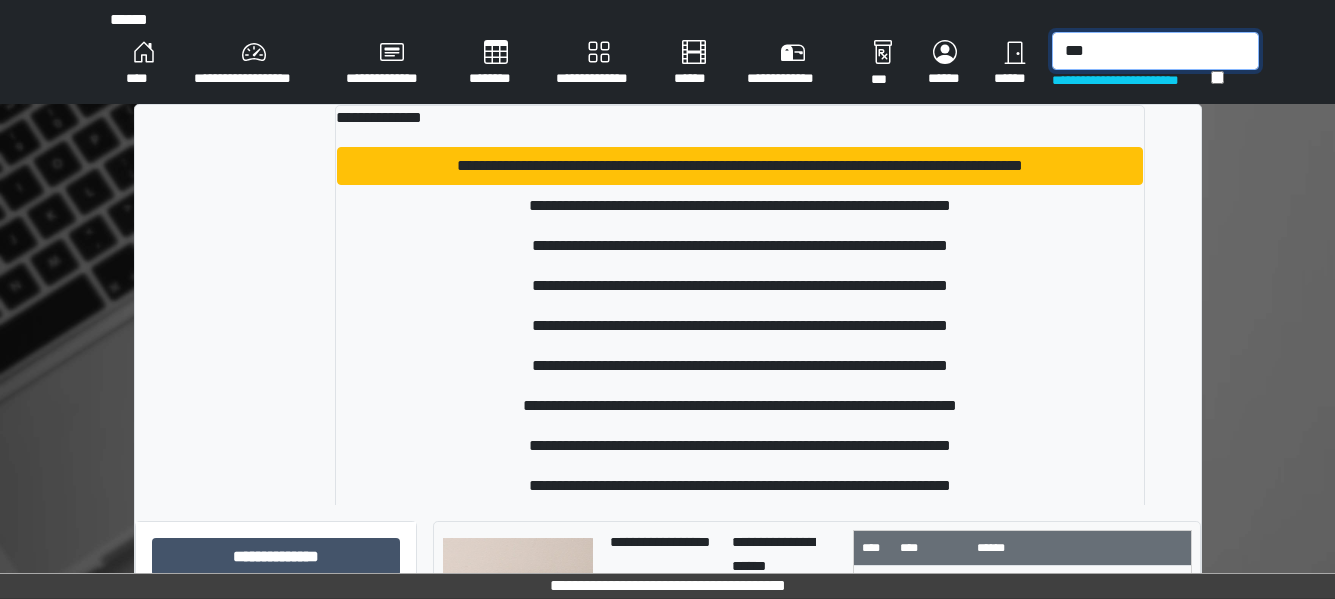 click on "***" at bounding box center (1155, 51) 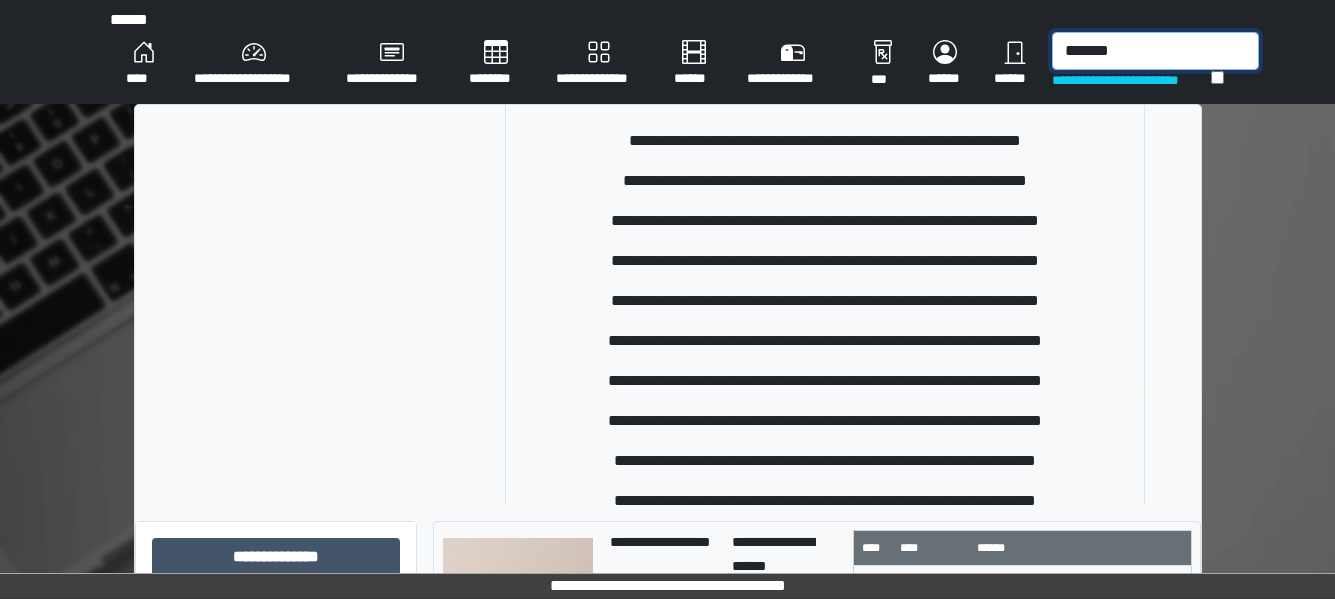 scroll, scrollTop: 100, scrollLeft: 0, axis: vertical 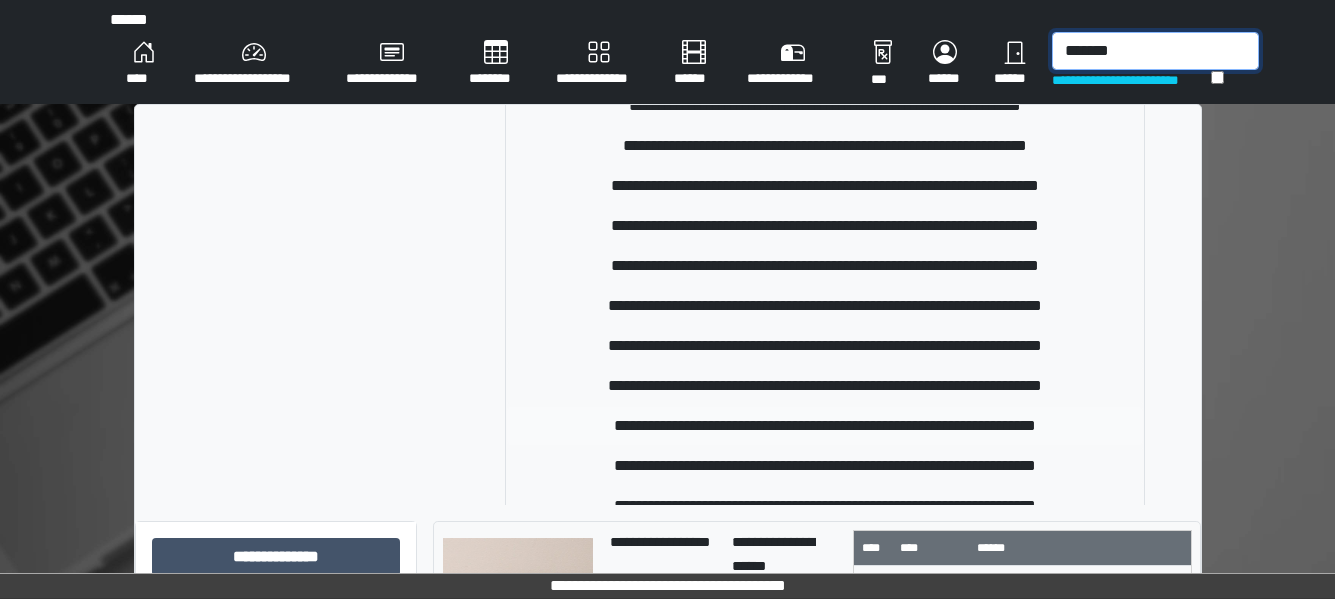 type on "*******" 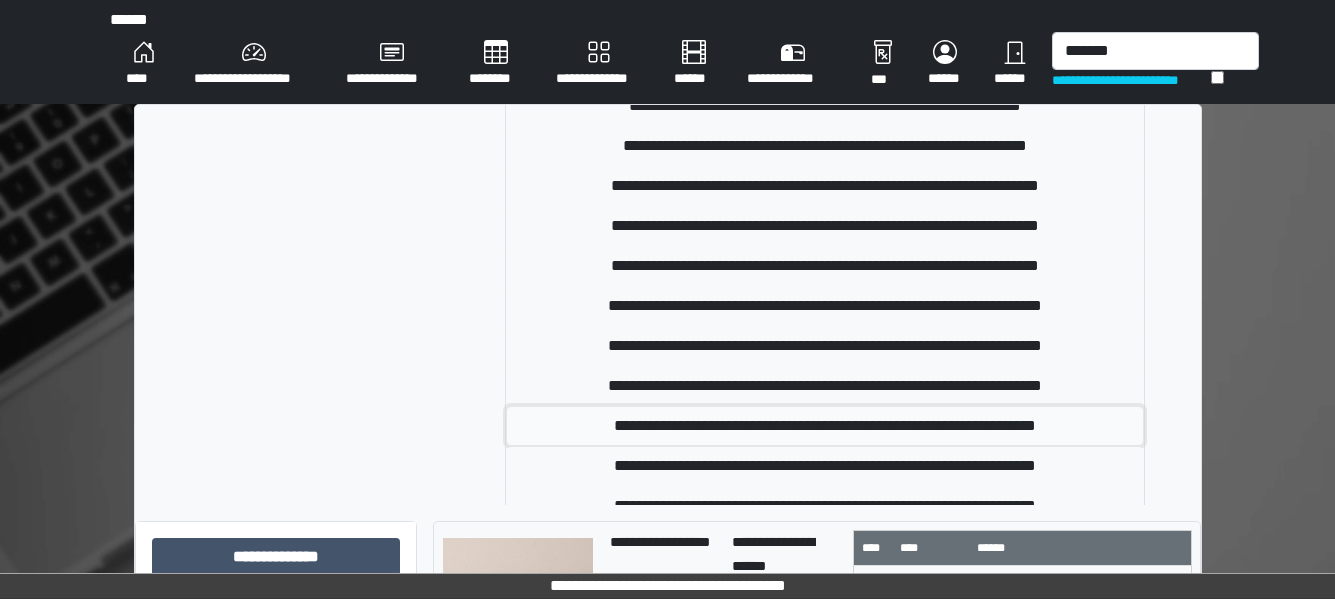 click on "**********" at bounding box center (825, 426) 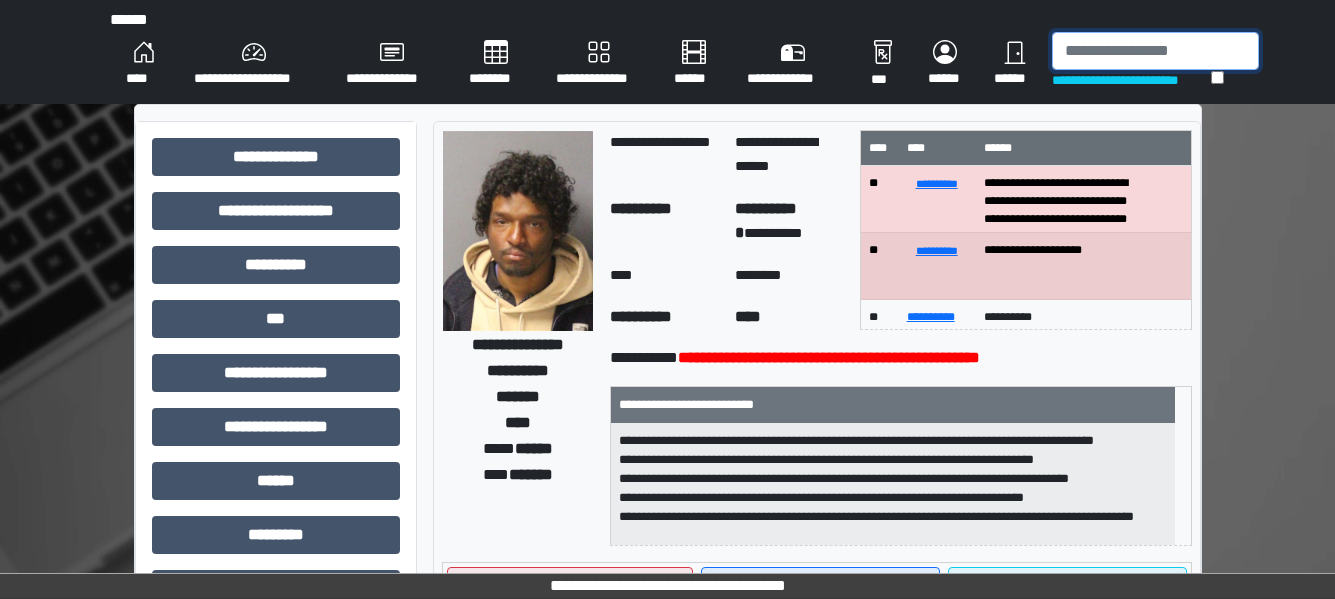 click at bounding box center [1155, 51] 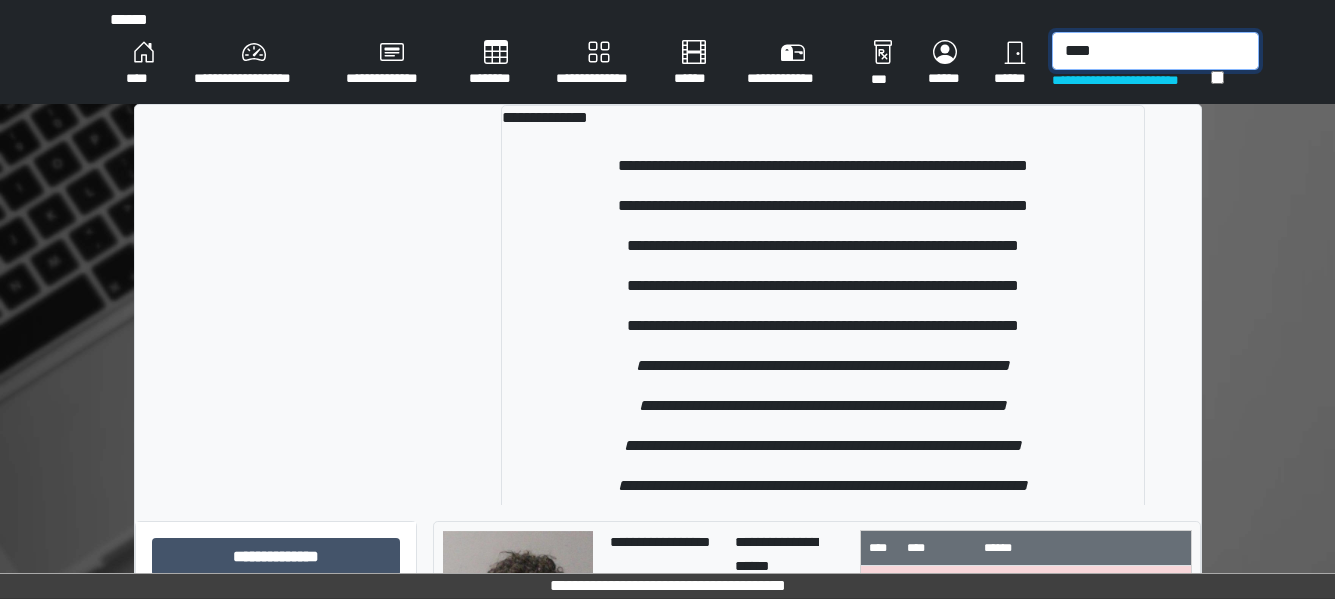 click on "****" at bounding box center (1155, 51) 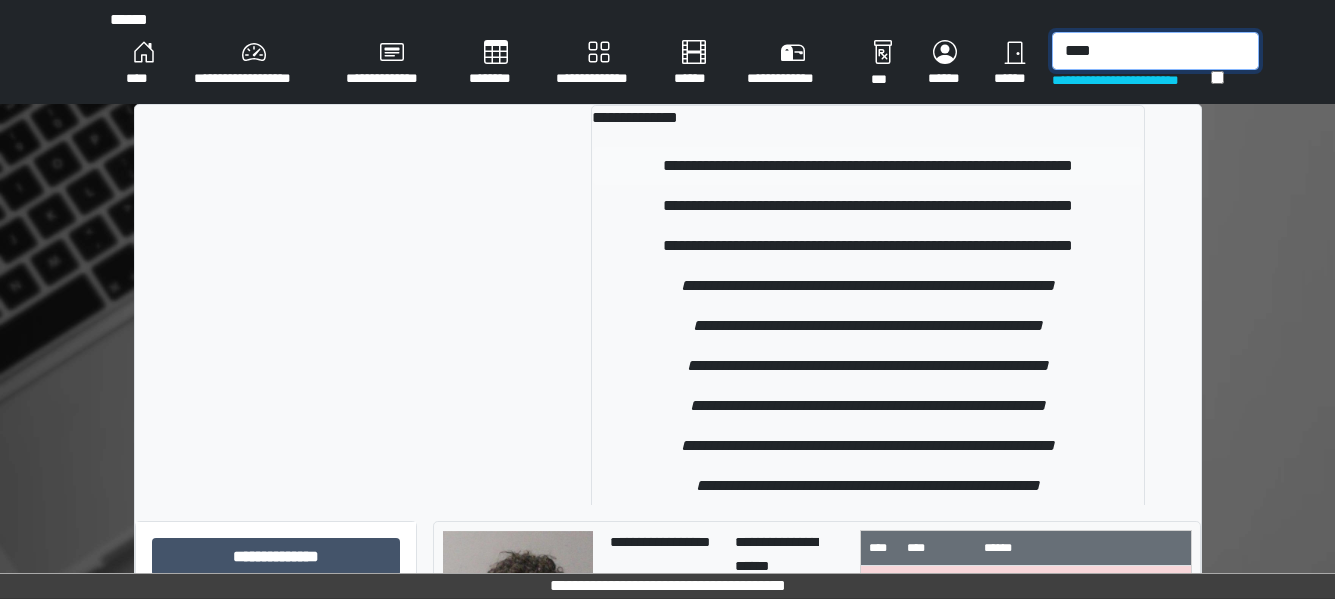 type on "****" 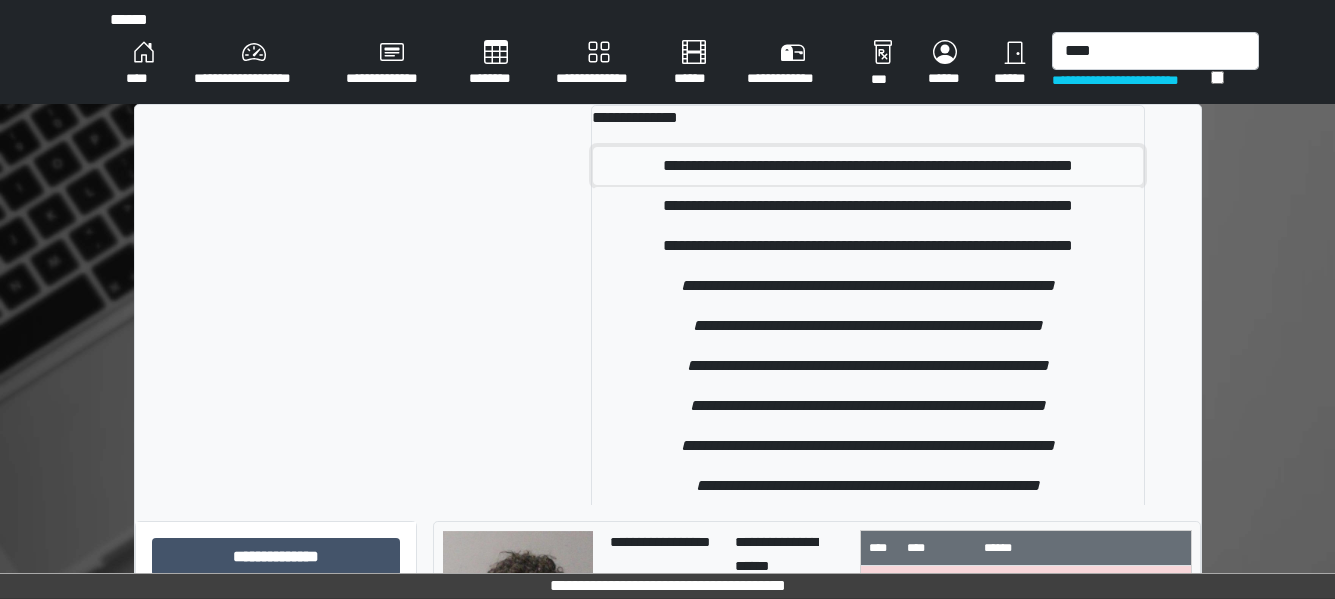 click on "**********" at bounding box center (868, 166) 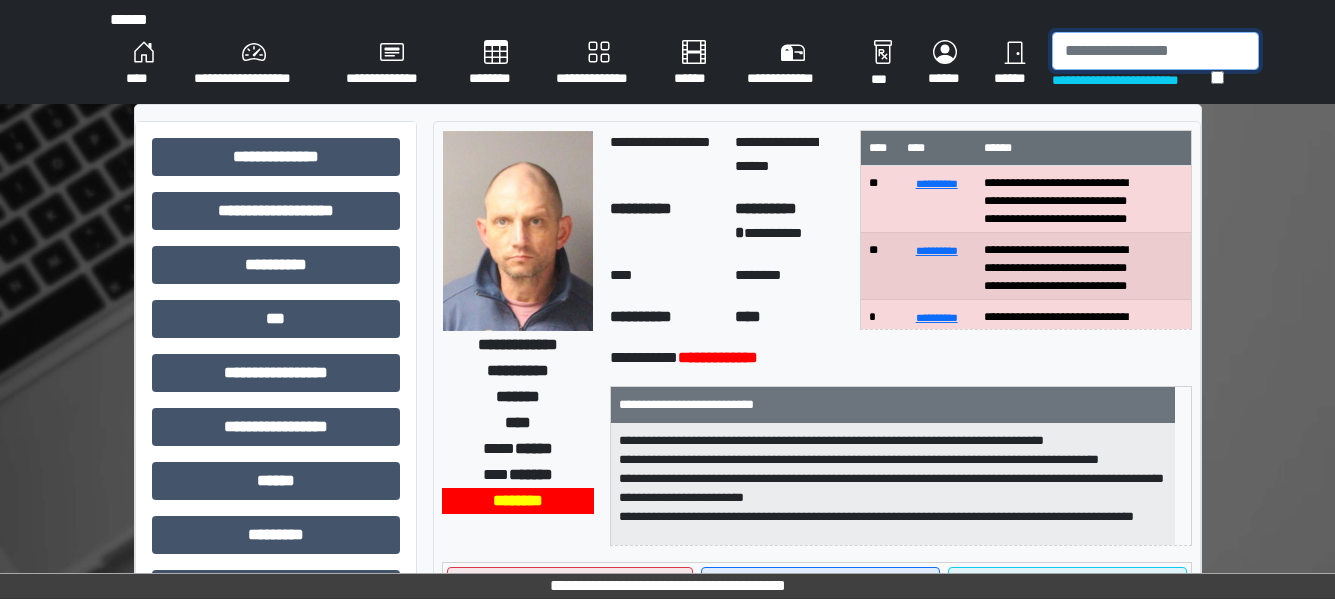 click at bounding box center (1155, 51) 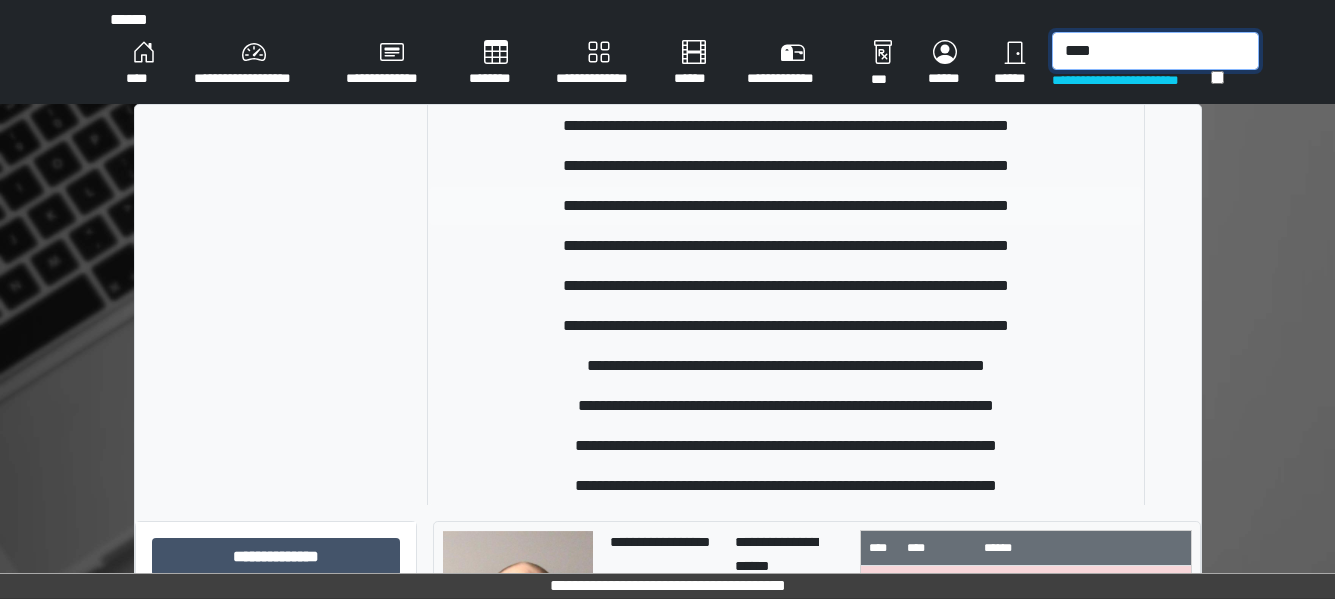 scroll, scrollTop: 500, scrollLeft: 0, axis: vertical 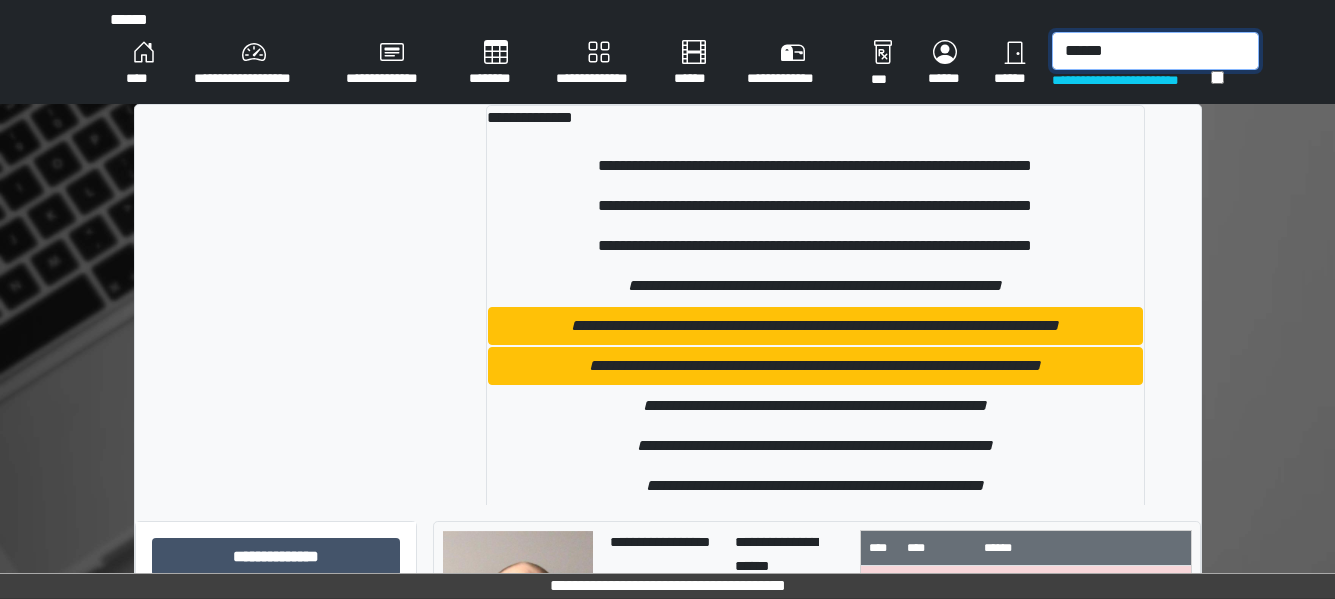 click on "******" at bounding box center [1155, 51] 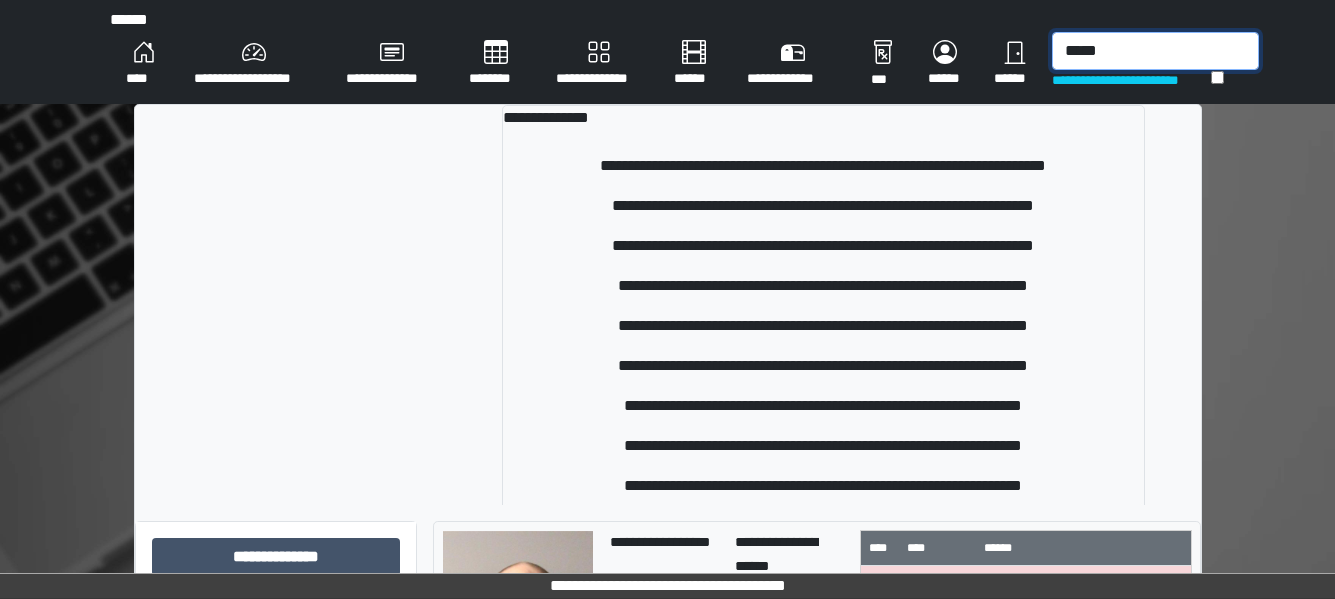 click on "*****" at bounding box center [1155, 51] 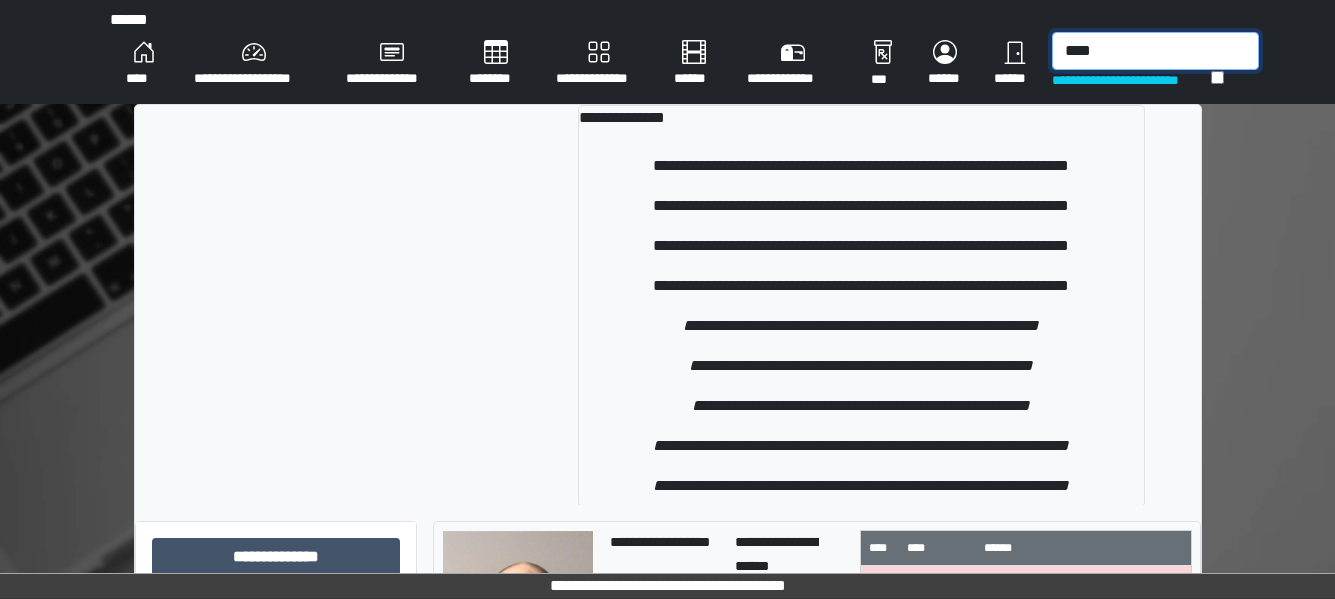 click on "****" at bounding box center (1155, 51) 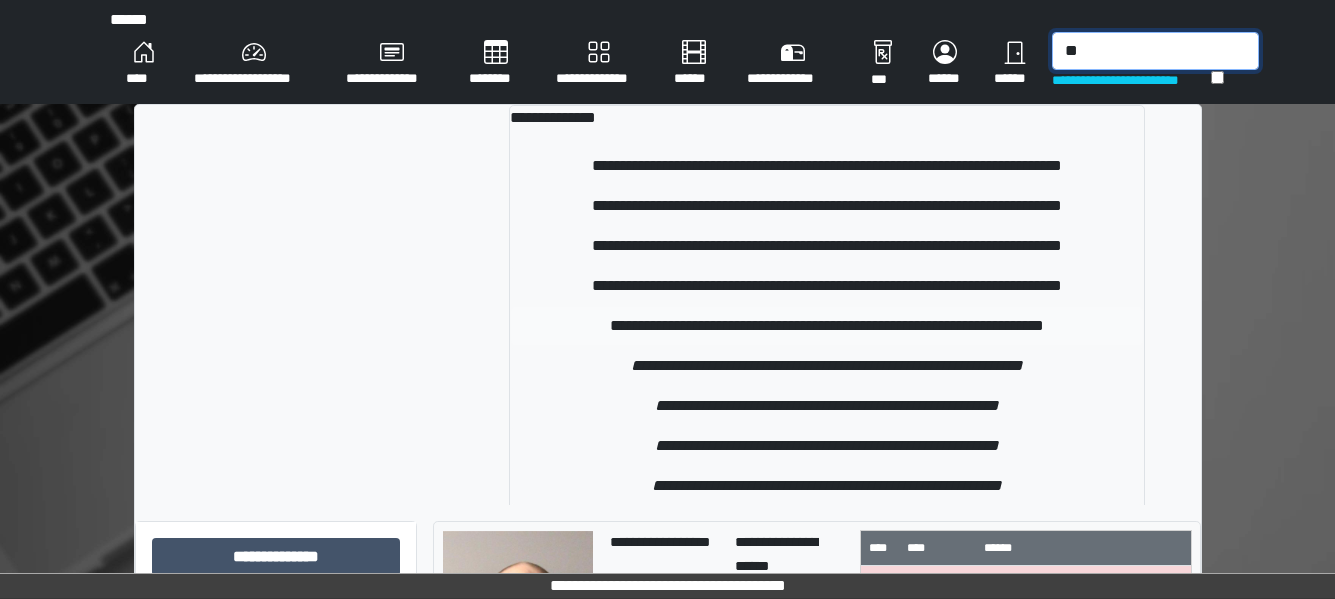 type on "*" 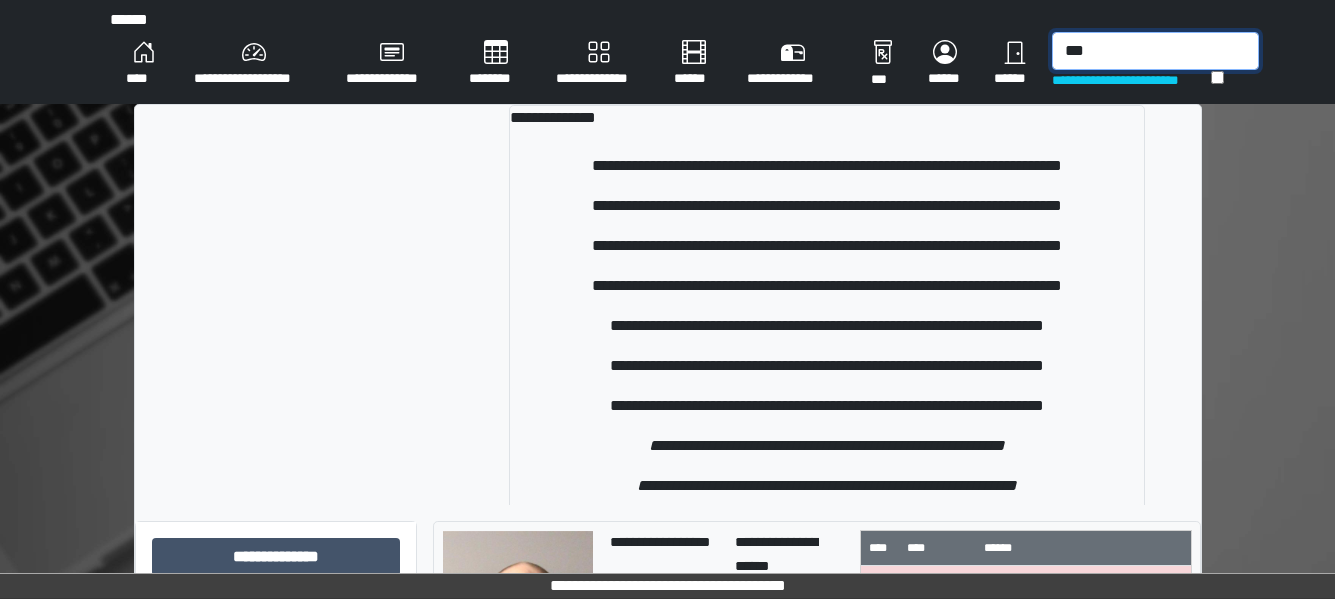 click on "***" at bounding box center [1155, 51] 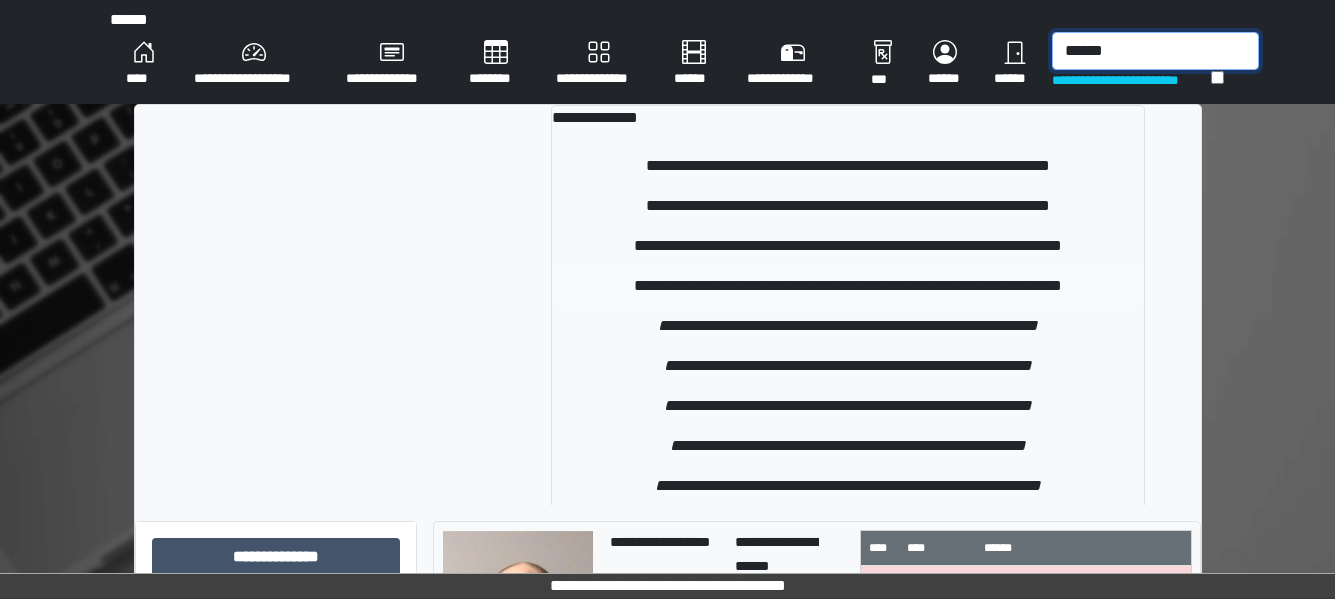 type on "******" 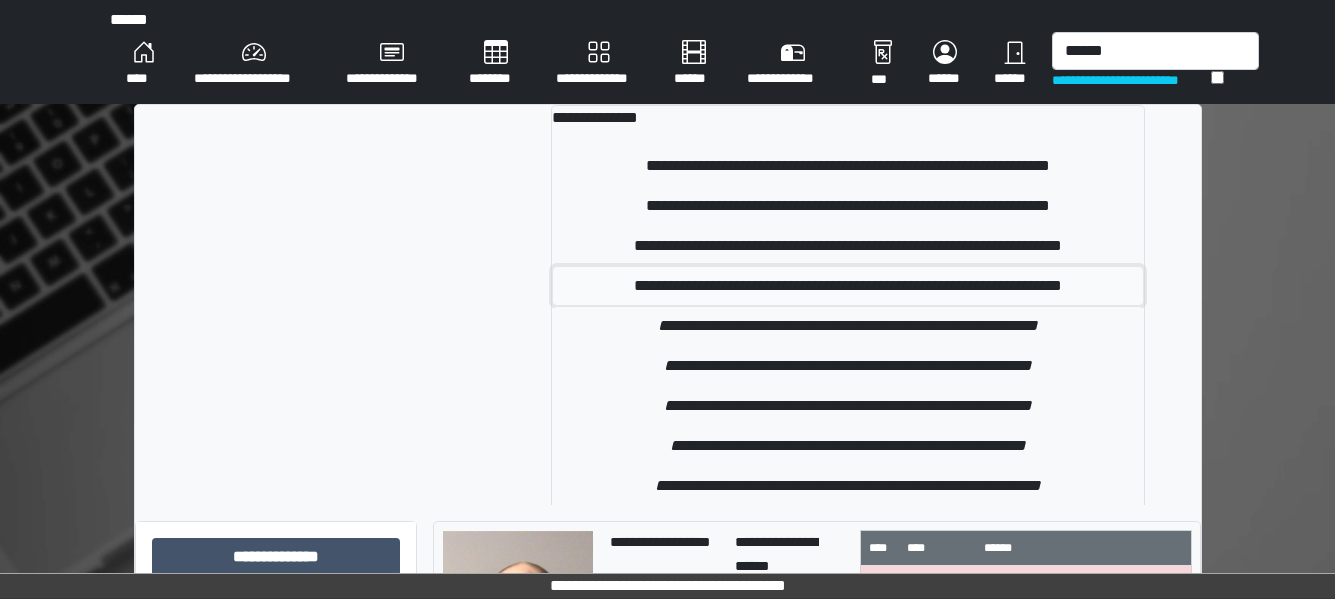 click on "**********" at bounding box center (848, 286) 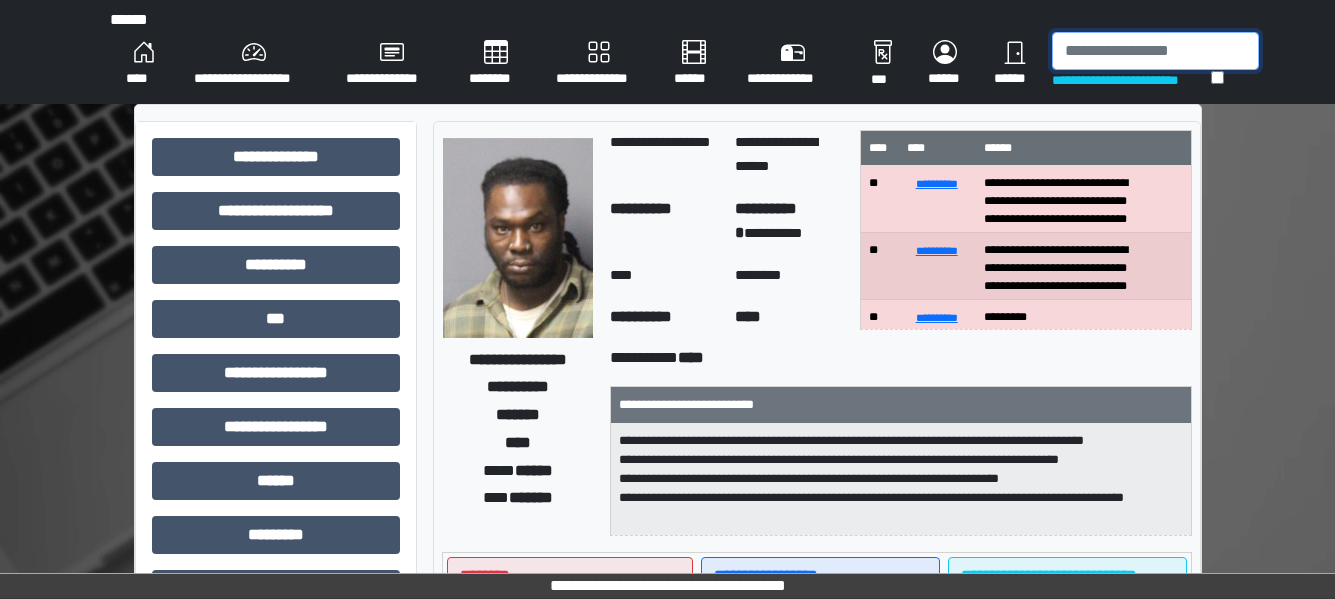 click at bounding box center (1155, 51) 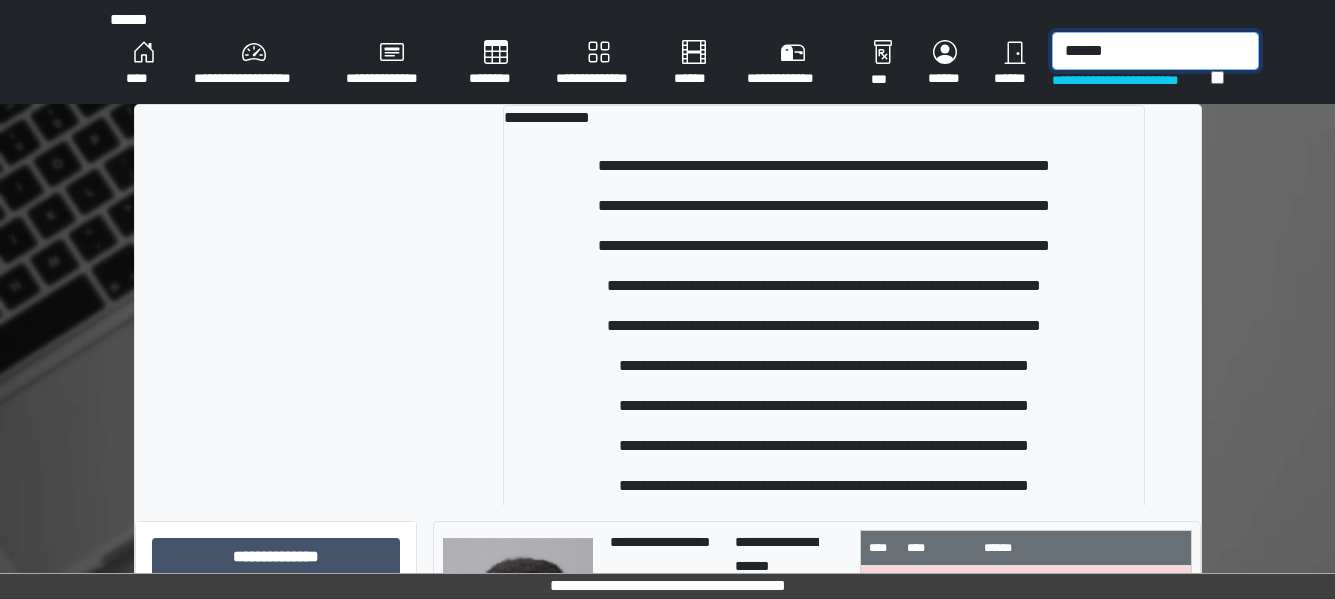 click on "******" at bounding box center [1155, 51] 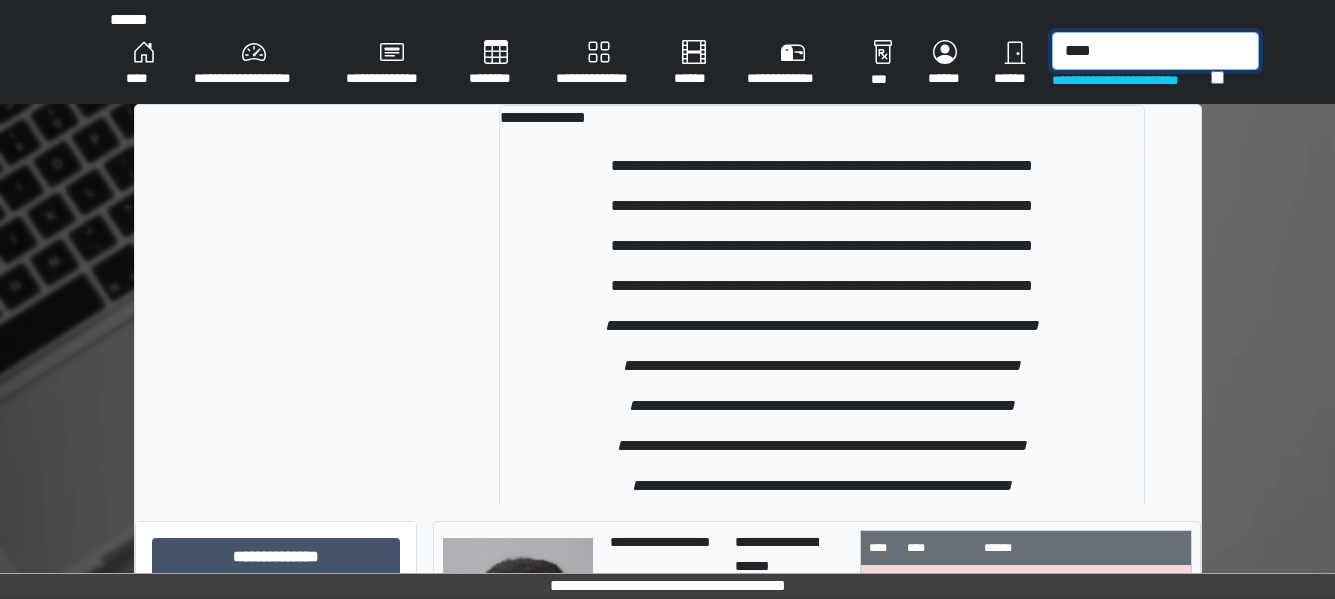type on "****" 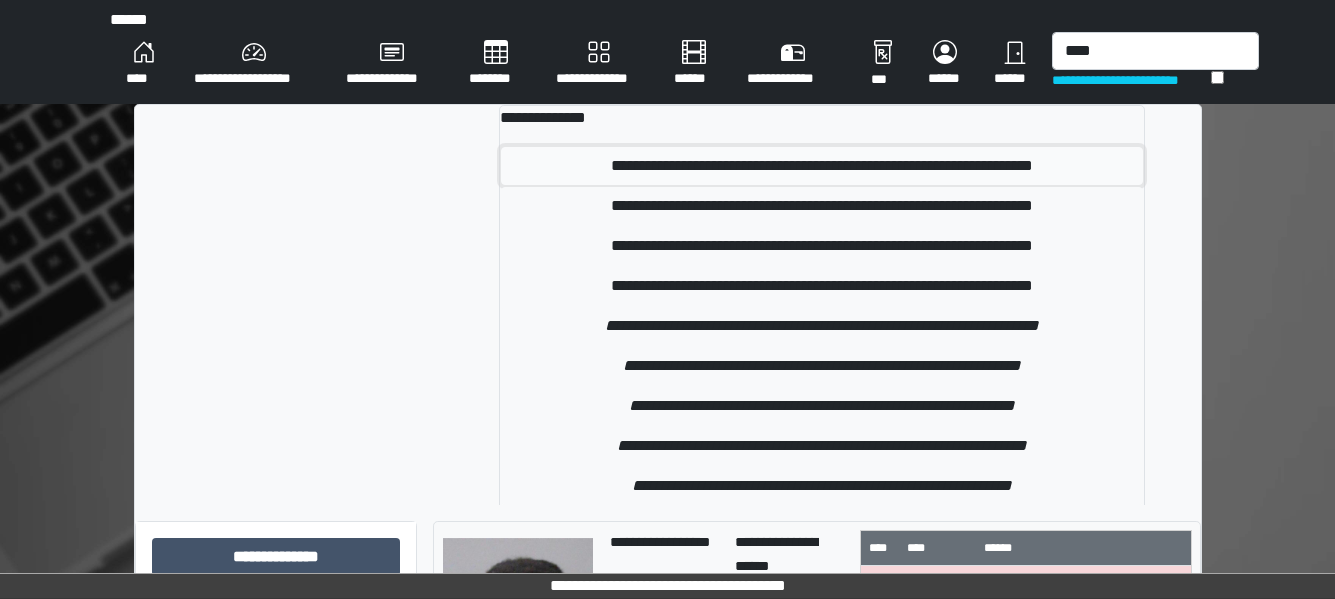 click on "**********" at bounding box center [822, 166] 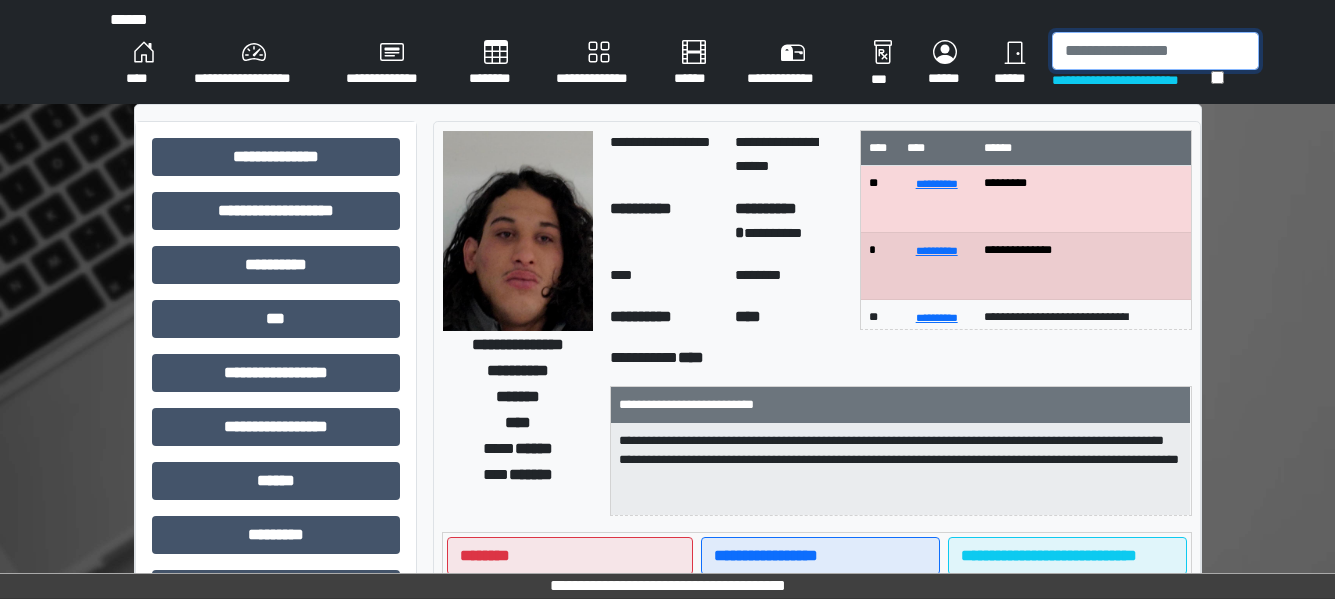 click at bounding box center (1155, 51) 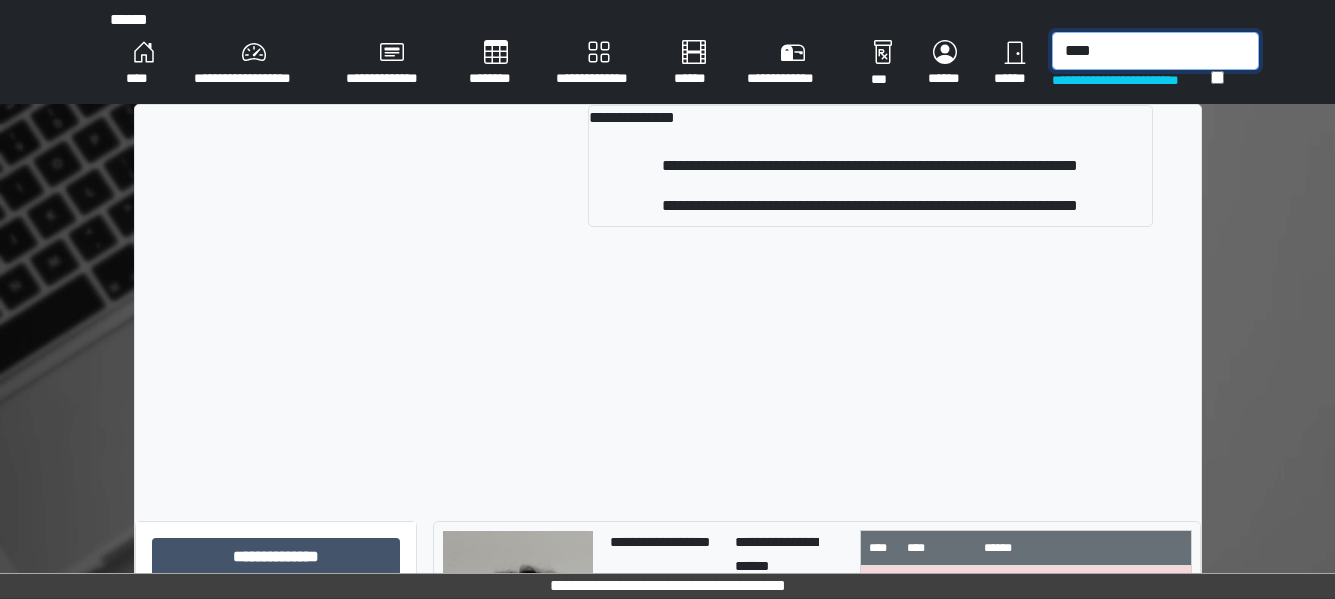 click on "****" at bounding box center (1155, 51) 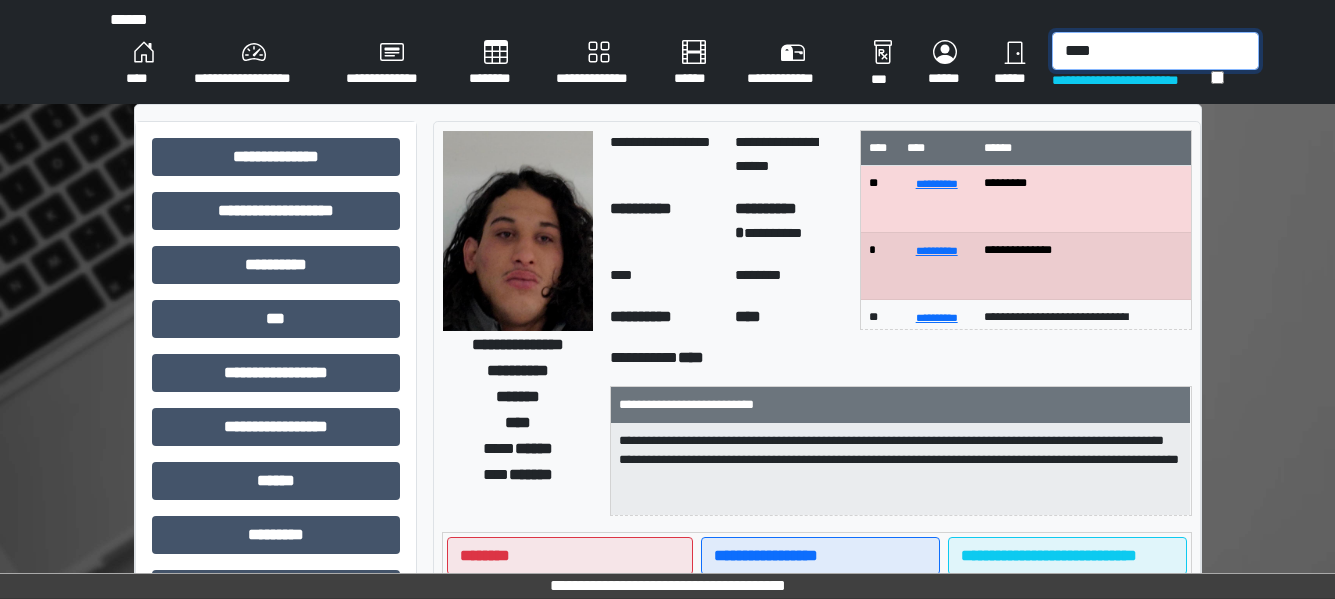 type on "*****" 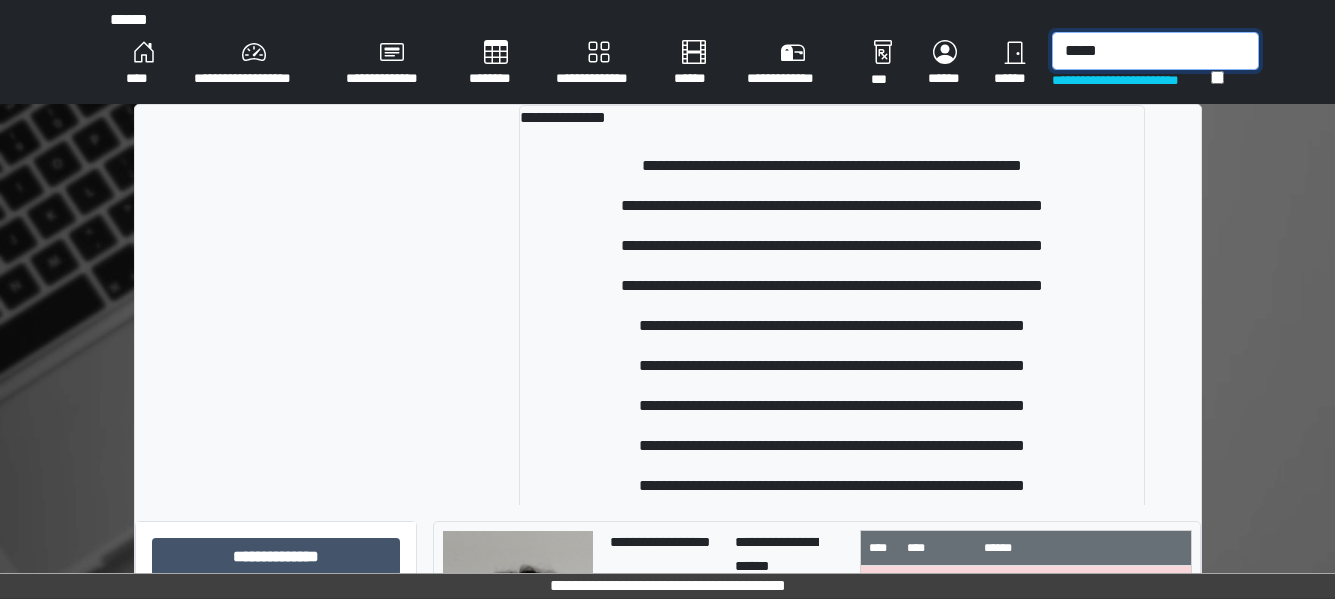 click on "*****" at bounding box center (1155, 51) 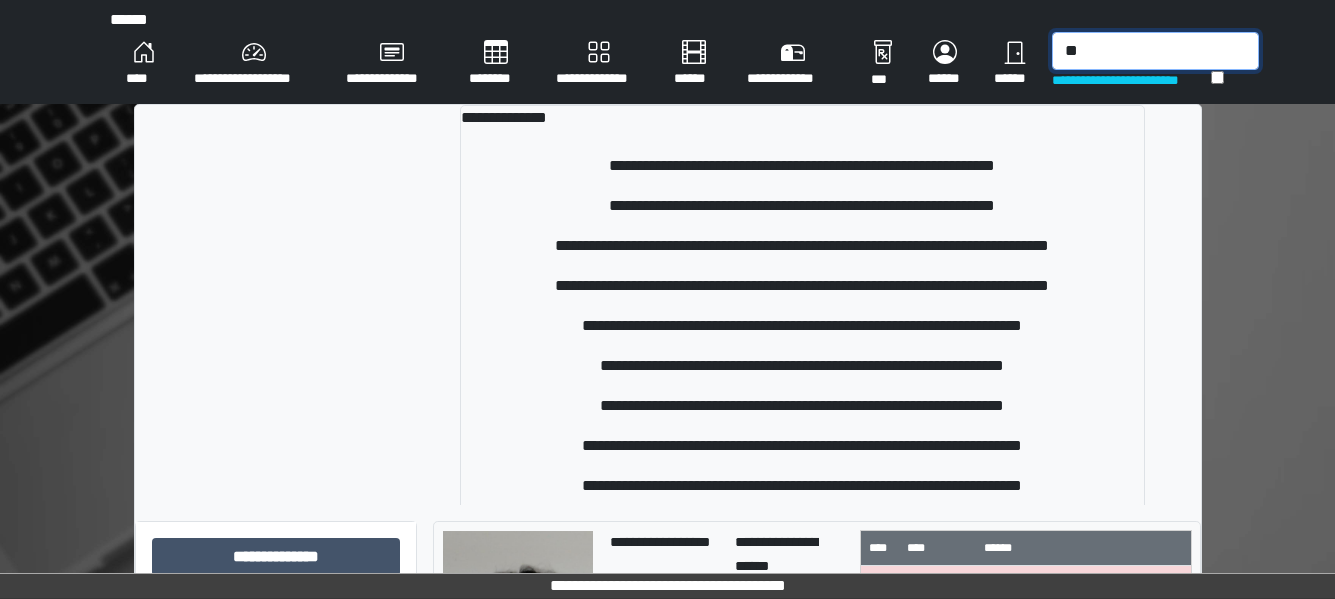 type on "*" 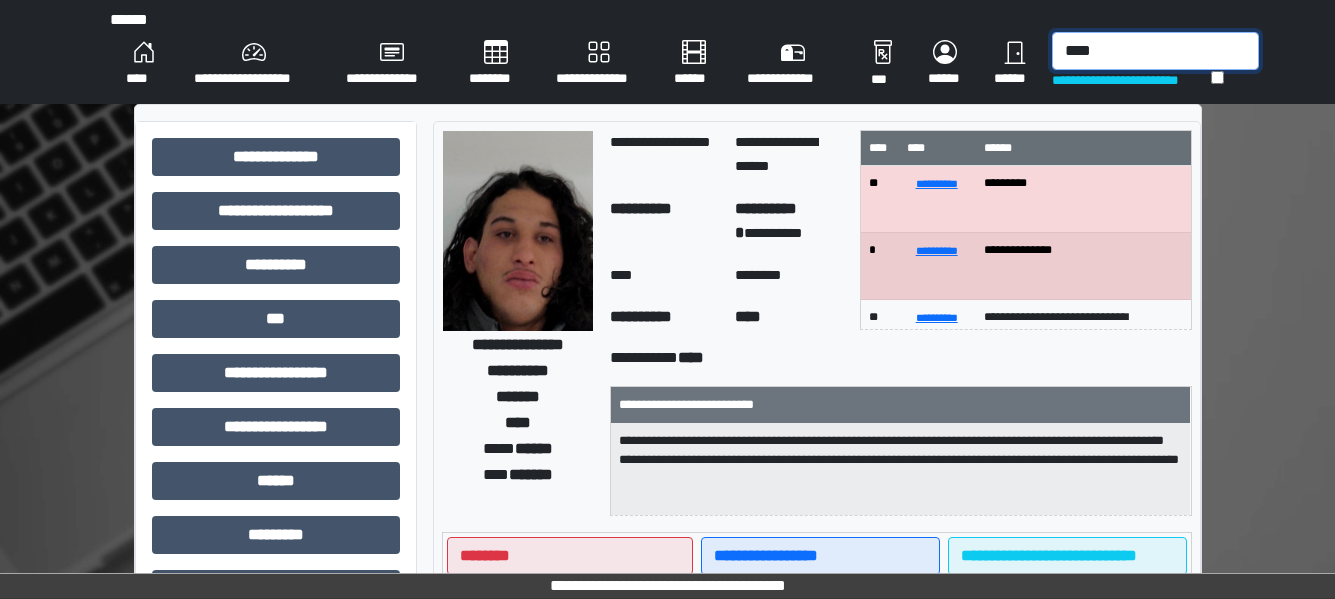 type on "*****" 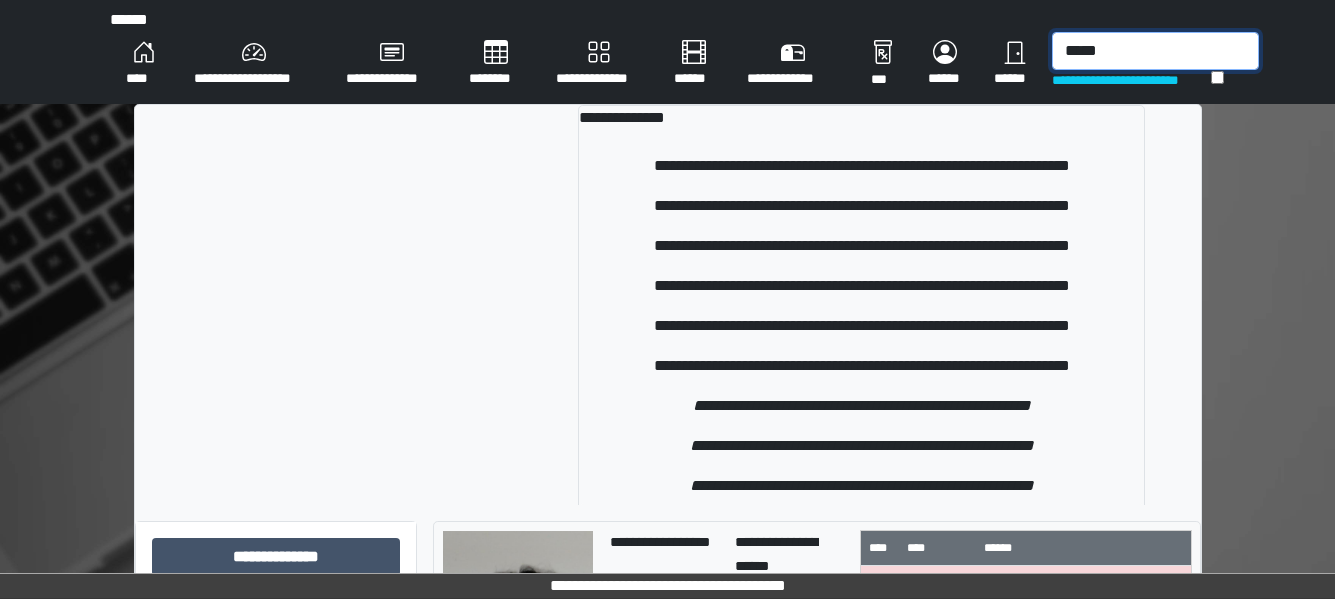 click on "*****" at bounding box center (1155, 51) 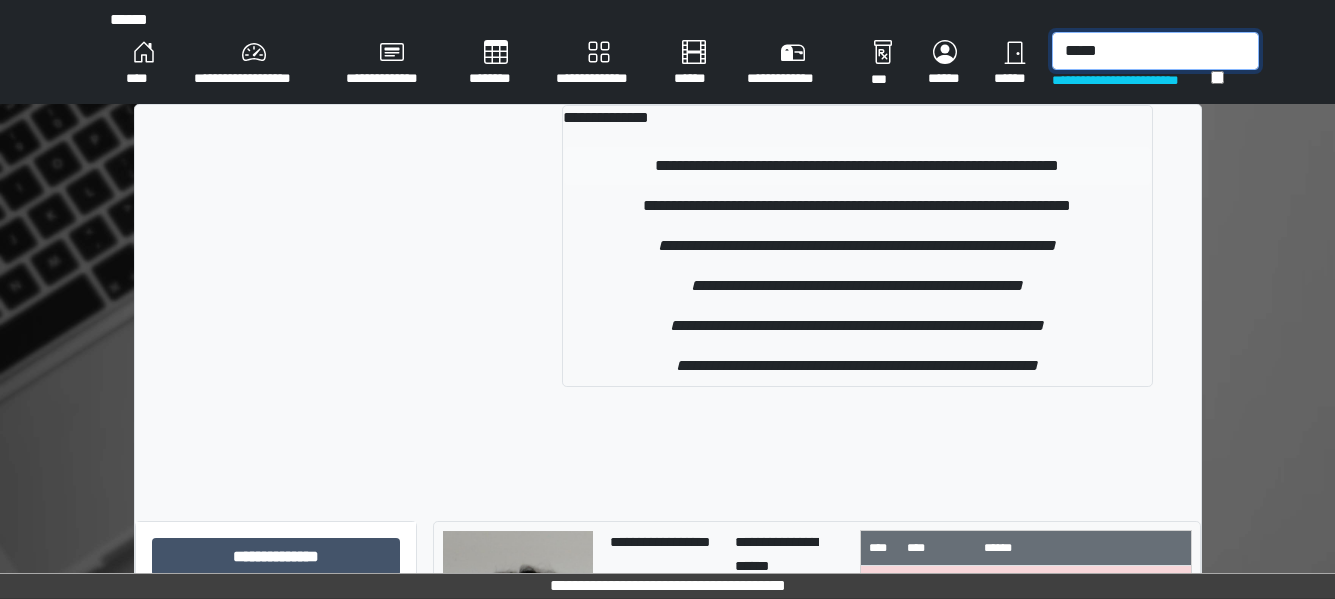 type on "*****" 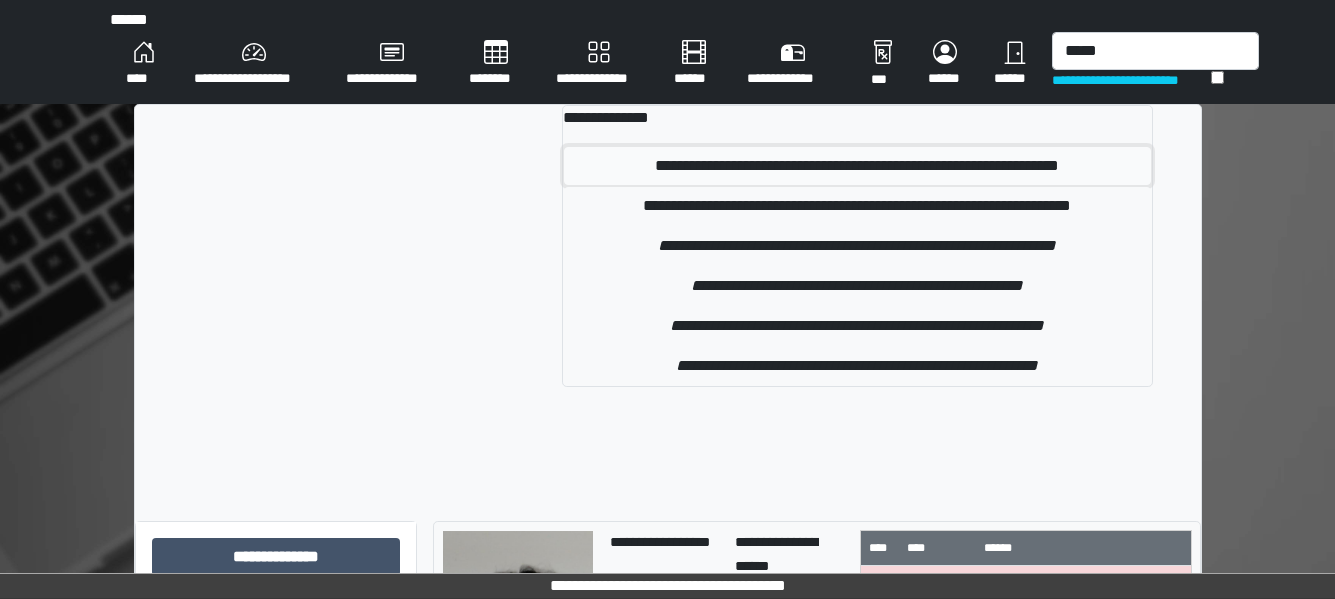 click on "**********" at bounding box center (857, 166) 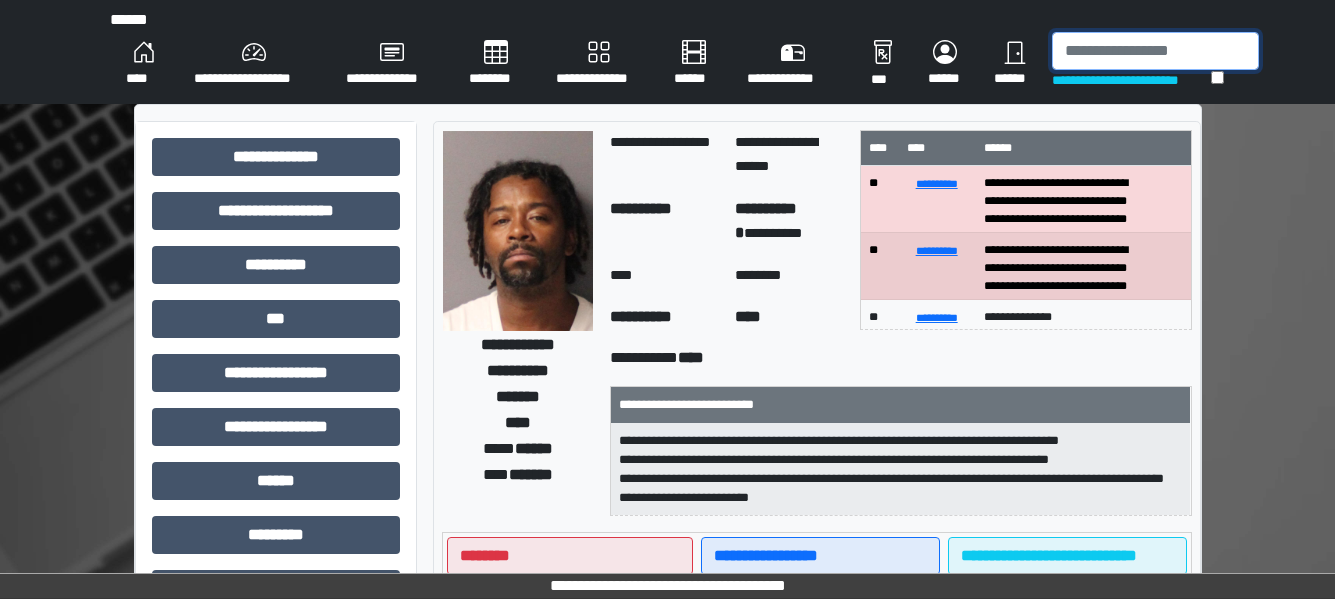 click at bounding box center (1155, 51) 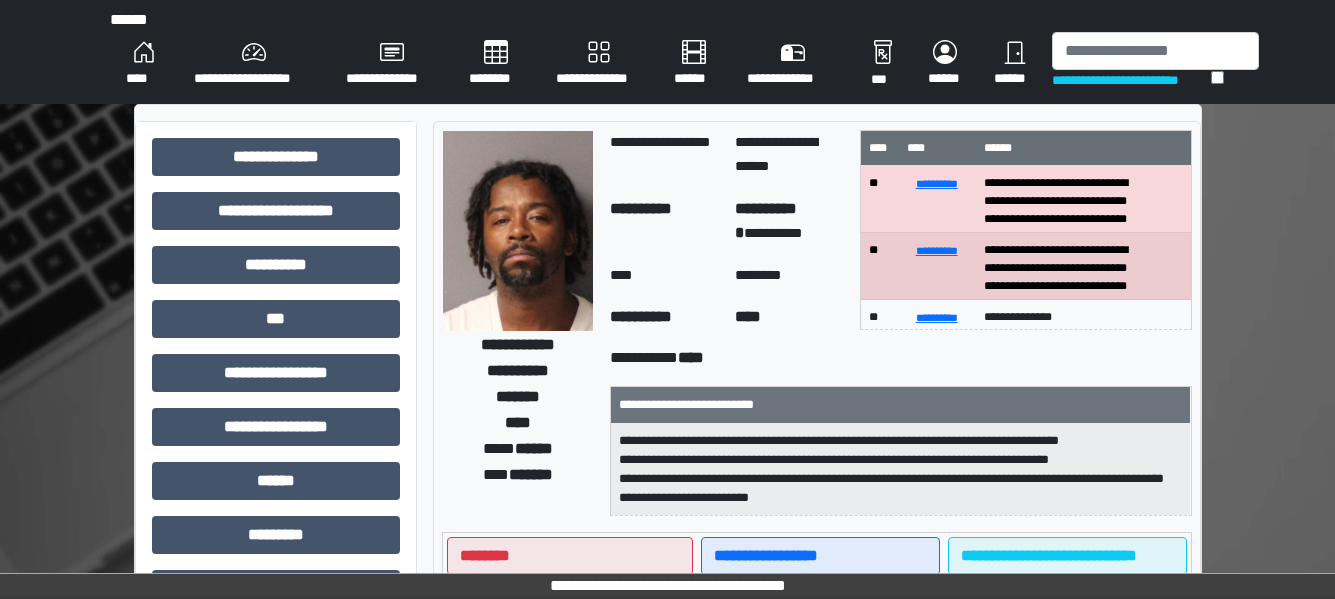 click on "**********" at bounding box center (1131, 80) 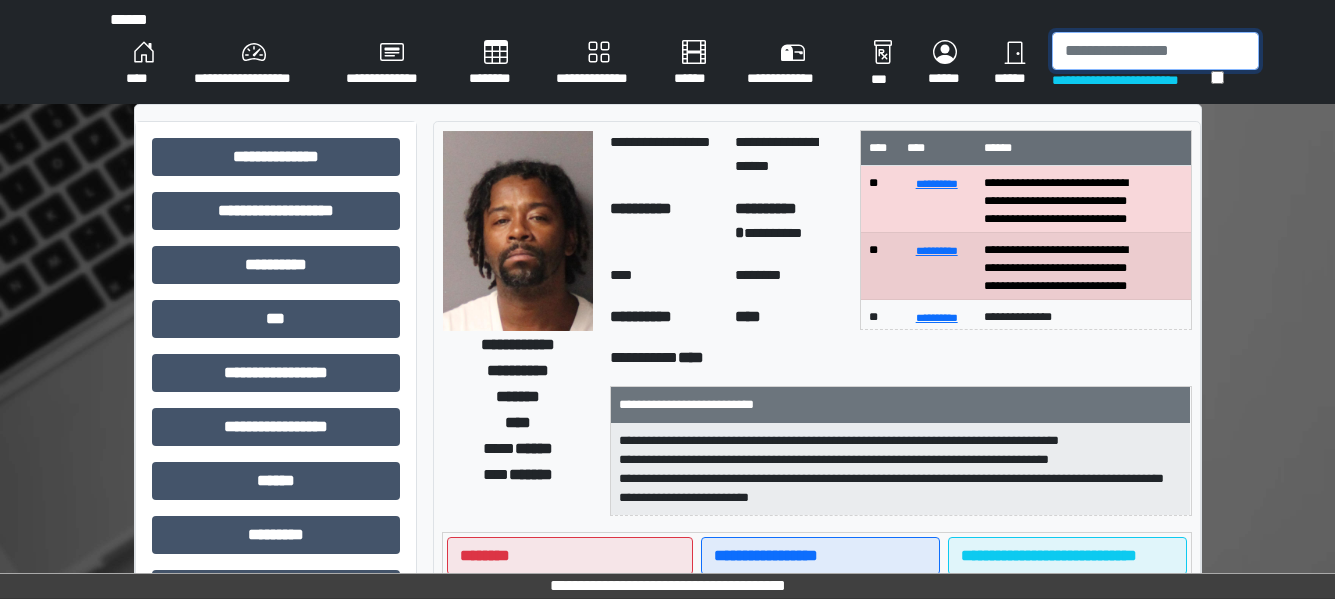 drag, startPoint x: 1126, startPoint y: 37, endPoint x: 1121, endPoint y: 52, distance: 15.811388 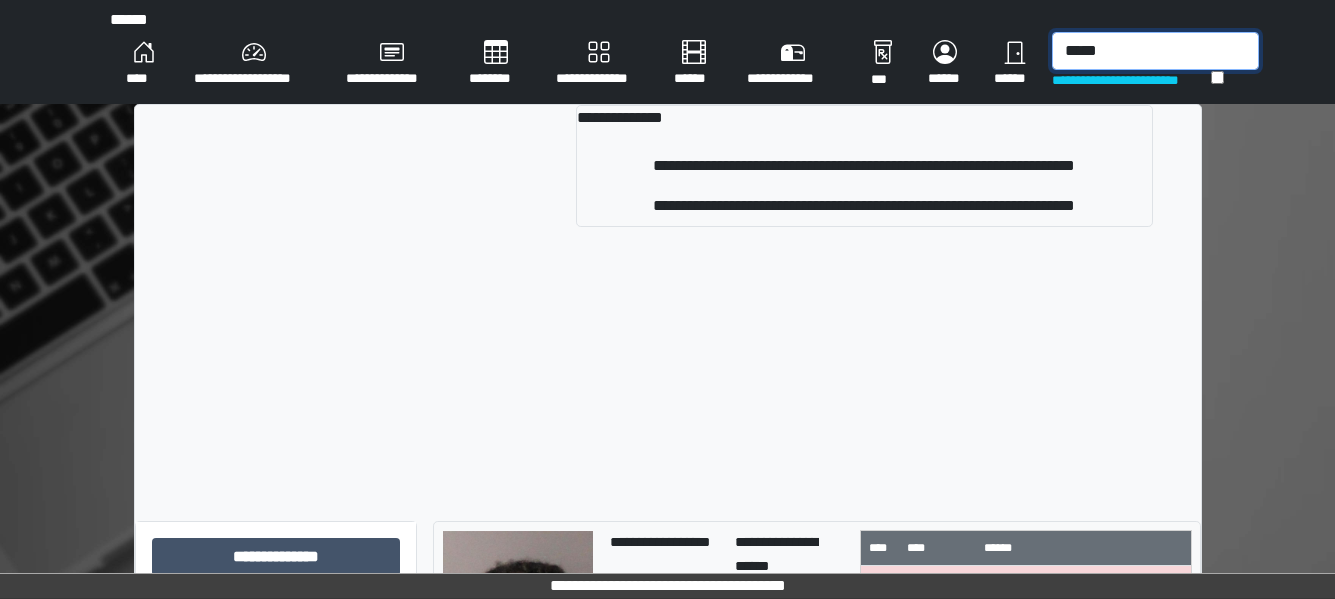 click on "*****" at bounding box center (1155, 51) 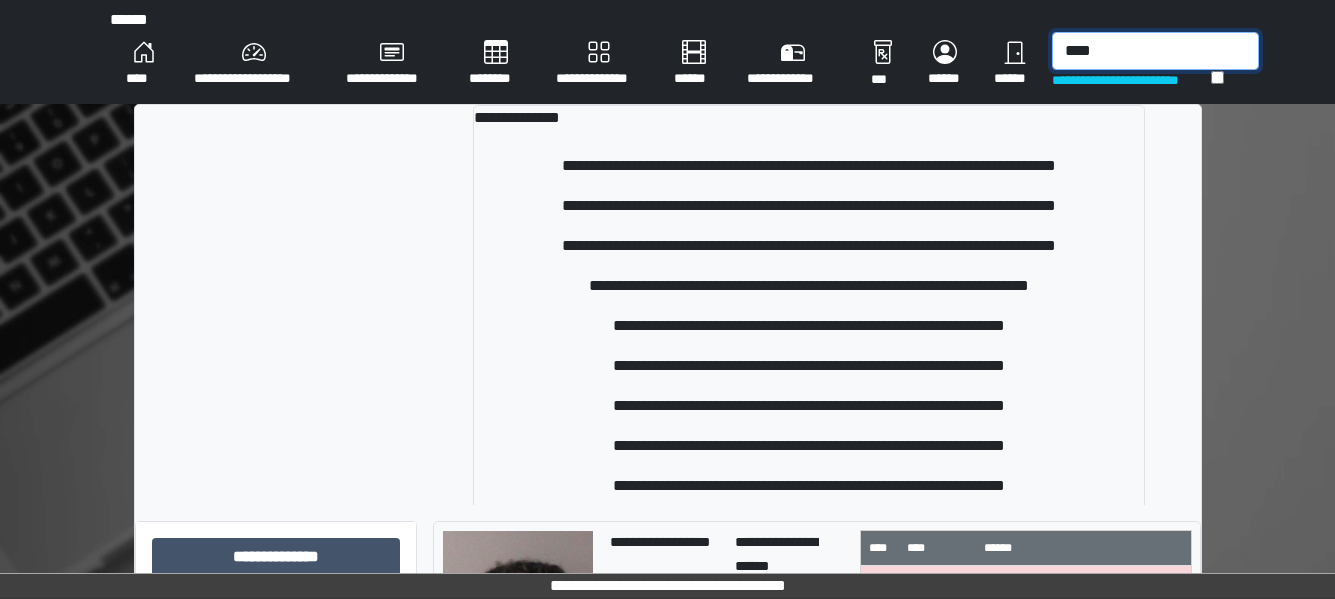 click on "****" at bounding box center (1155, 51) 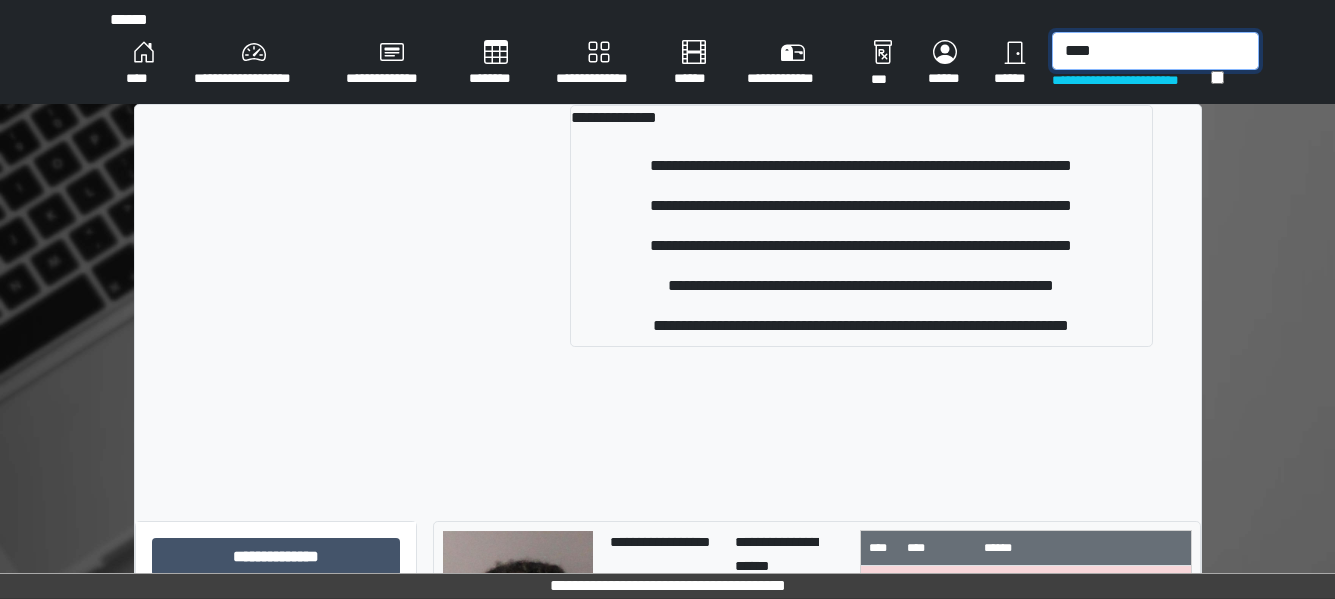 click on "****" at bounding box center [1155, 51] 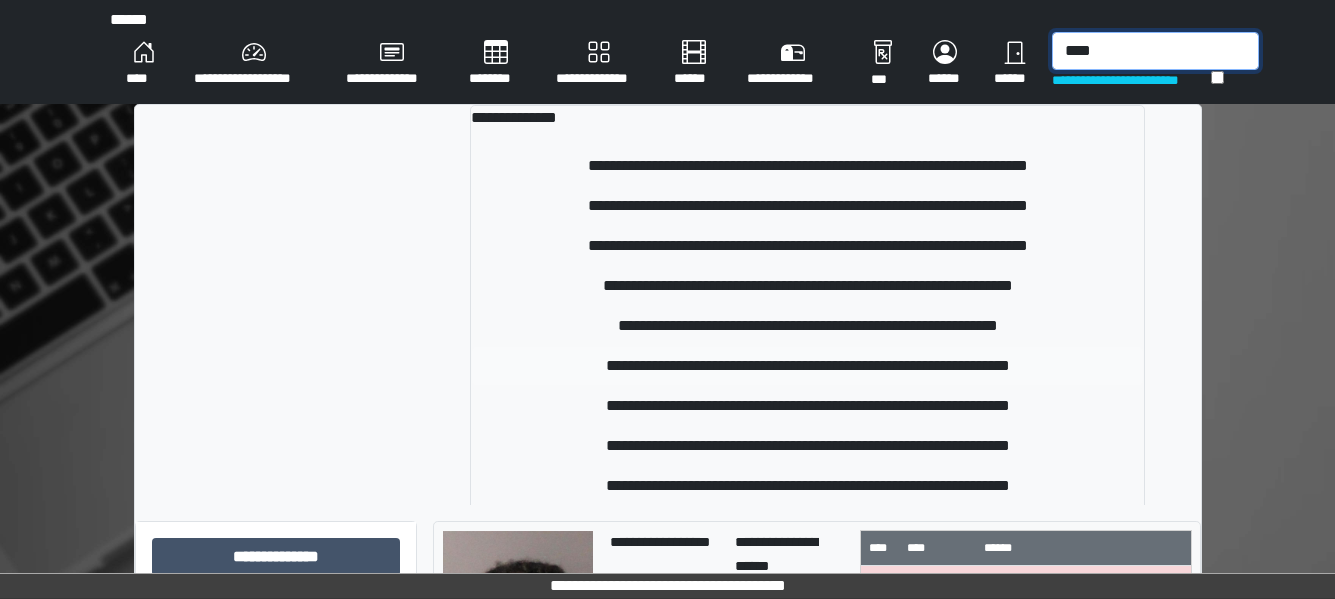 type on "****" 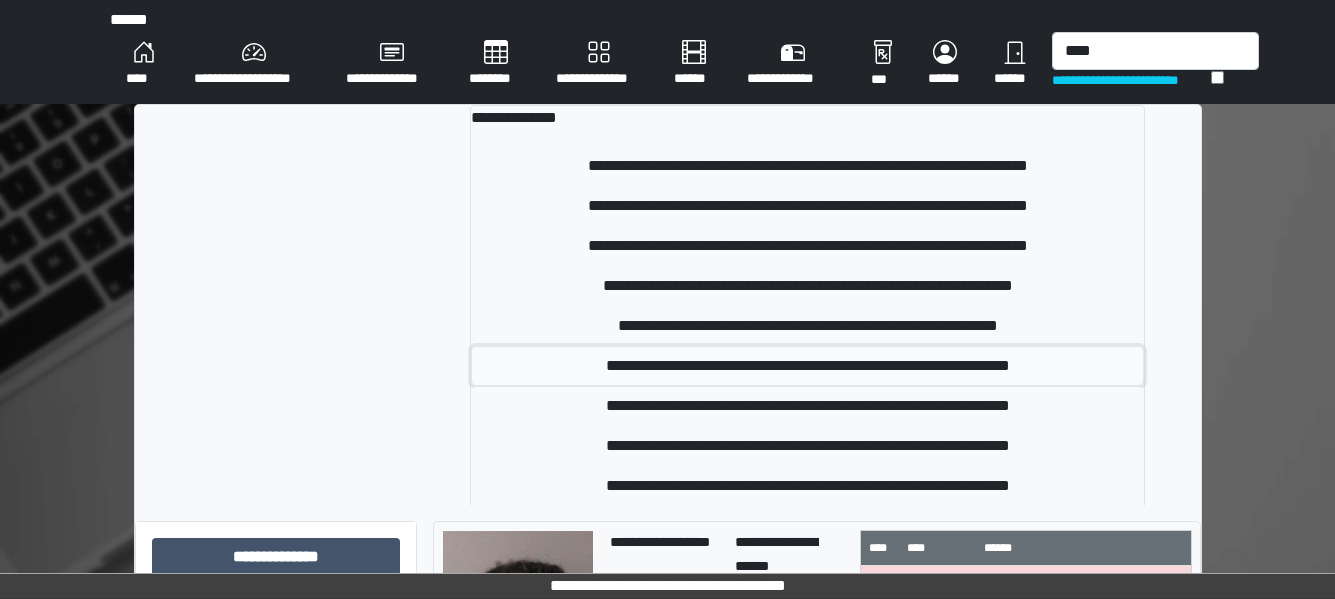 click on "**********" at bounding box center [807, 366] 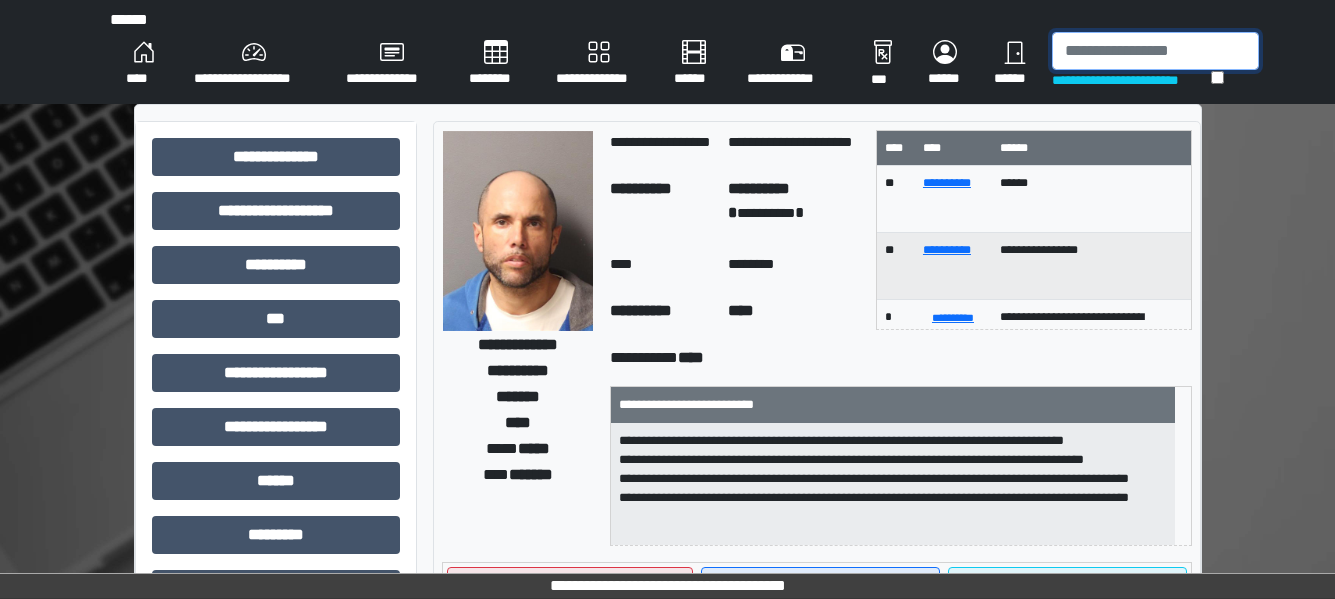 click at bounding box center [1155, 51] 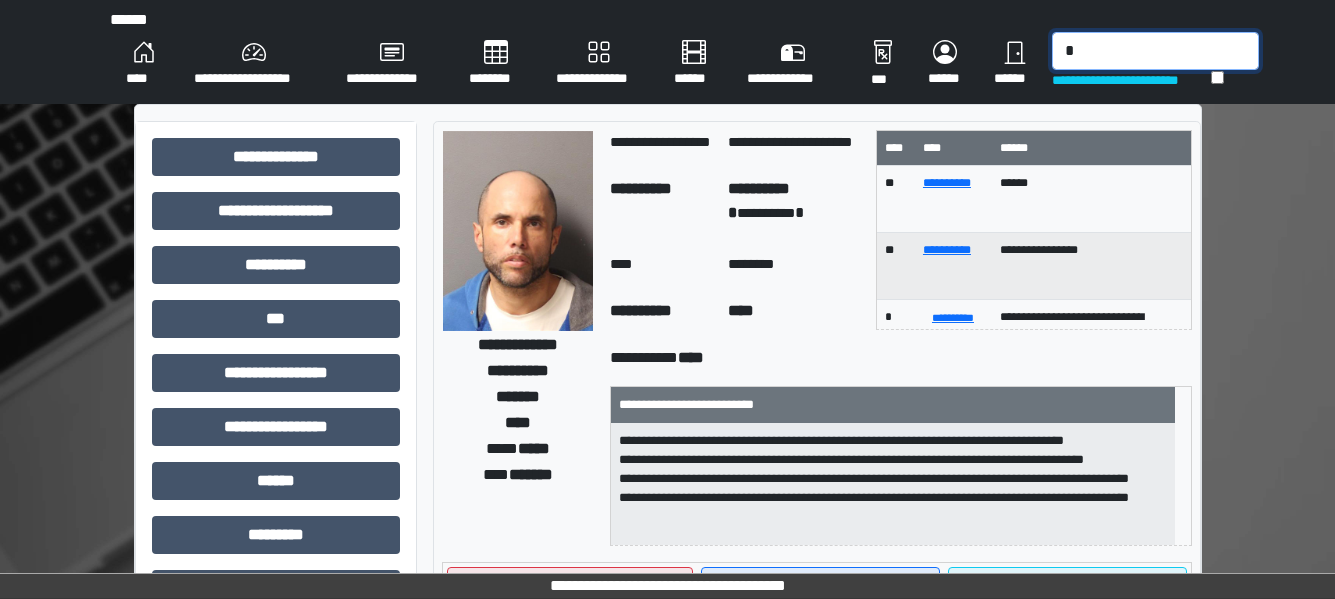 click on "*" at bounding box center [1155, 51] 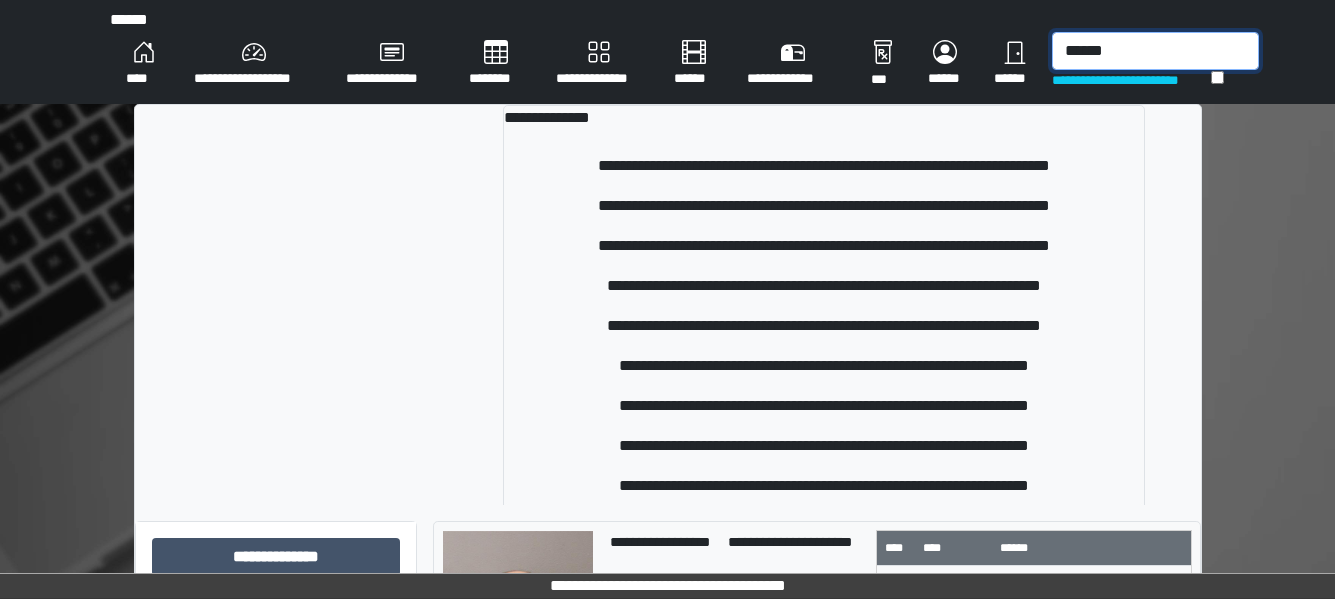 click on "******" at bounding box center [1155, 51] 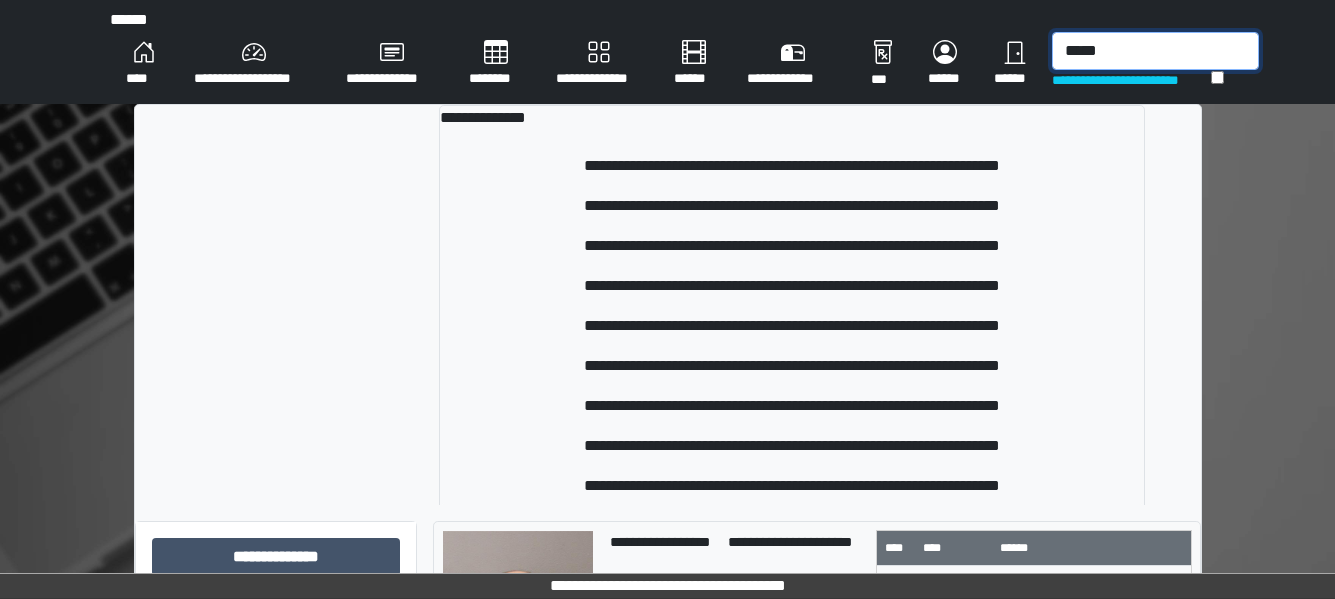 click on "*****" at bounding box center [1155, 51] 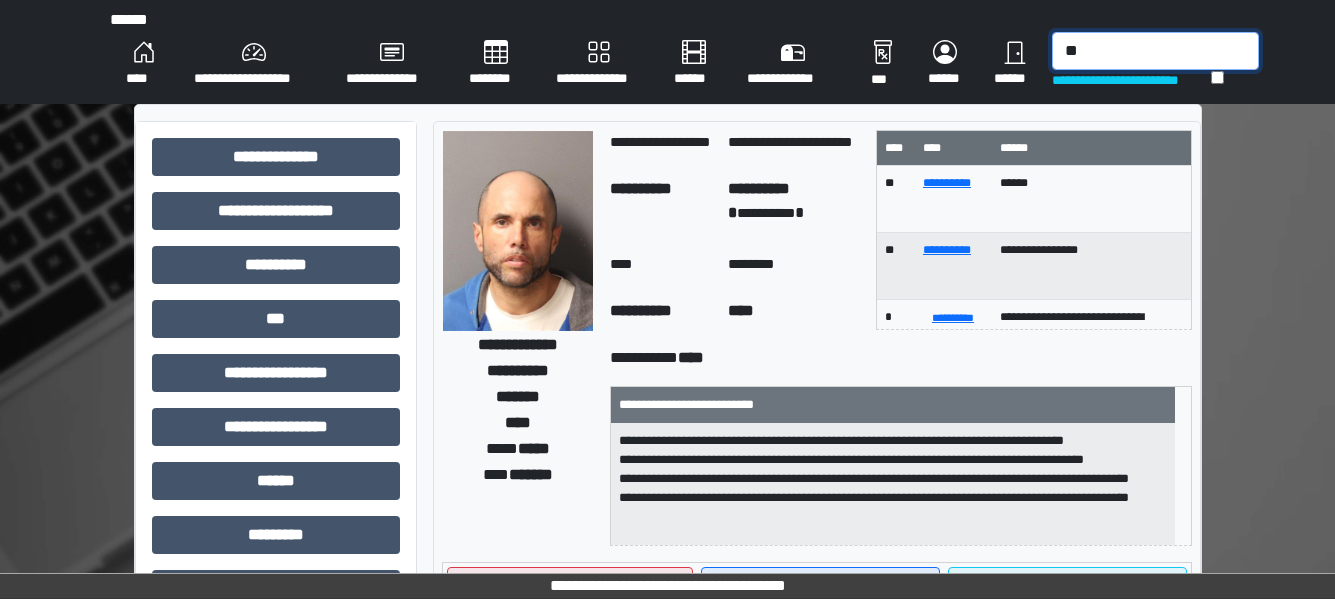 type on "***" 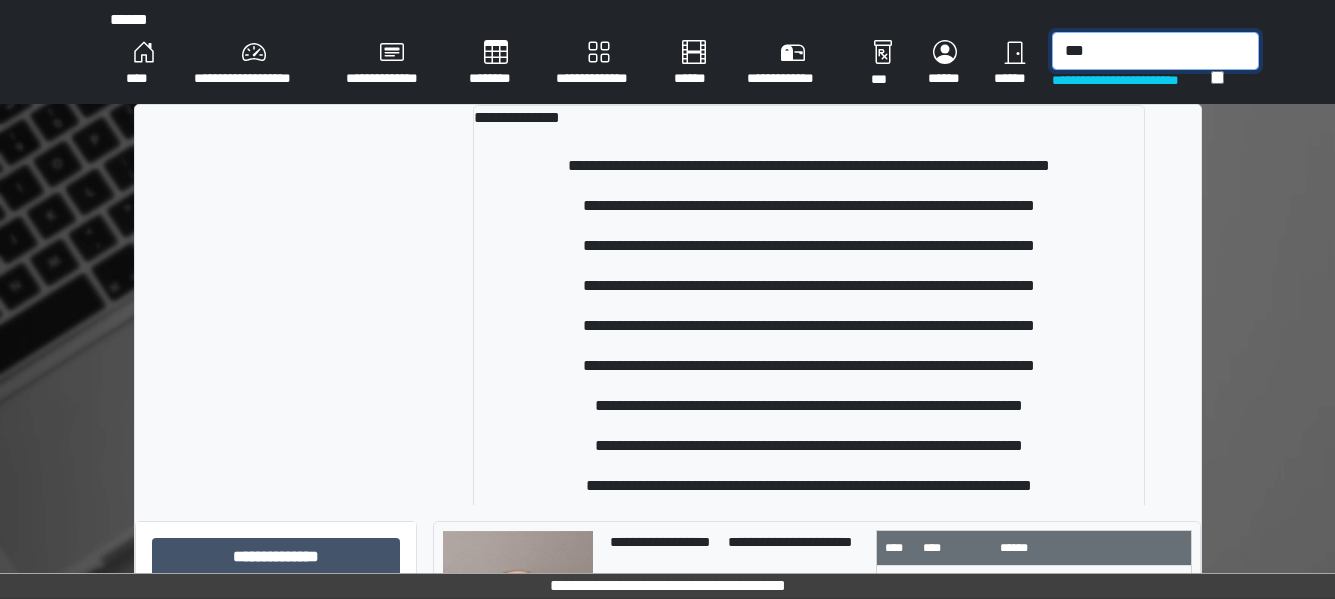 click on "***" at bounding box center (1155, 51) 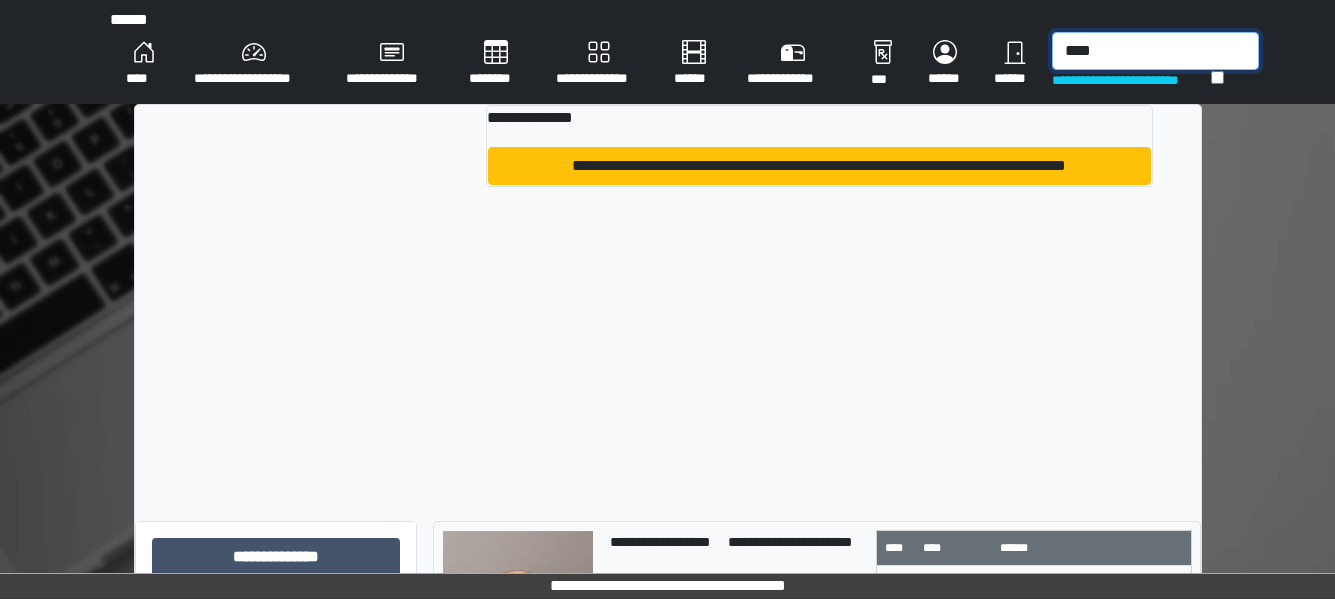 click on "****" at bounding box center [1155, 51] 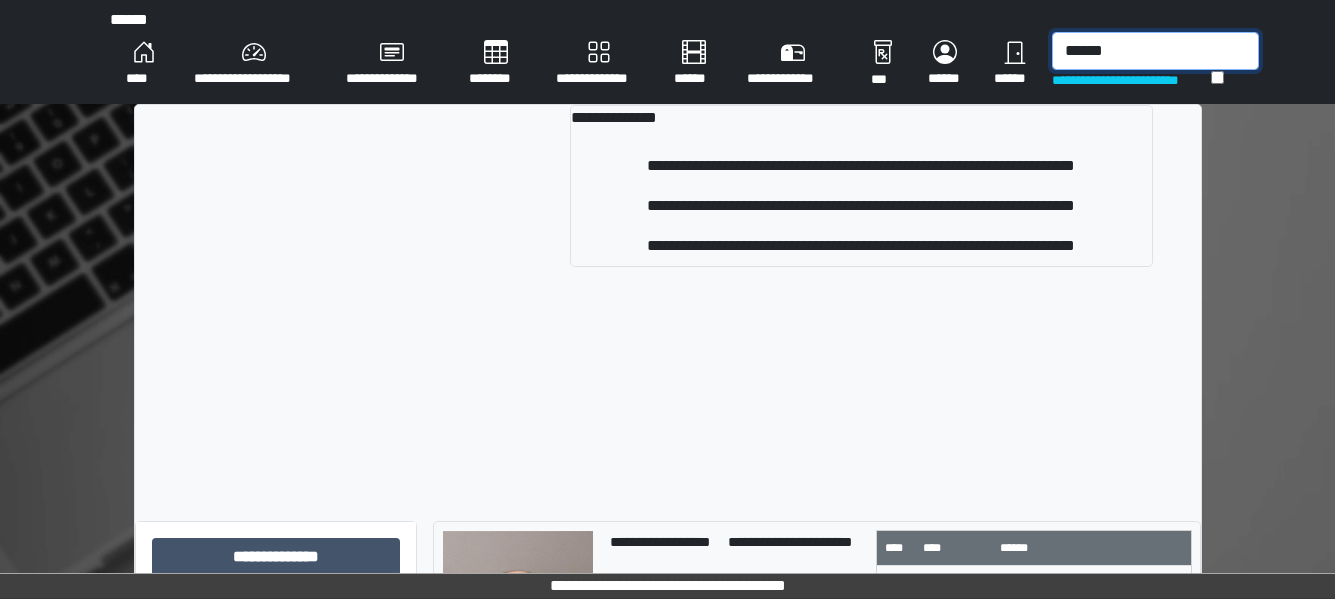 click on "******" at bounding box center [1155, 51] 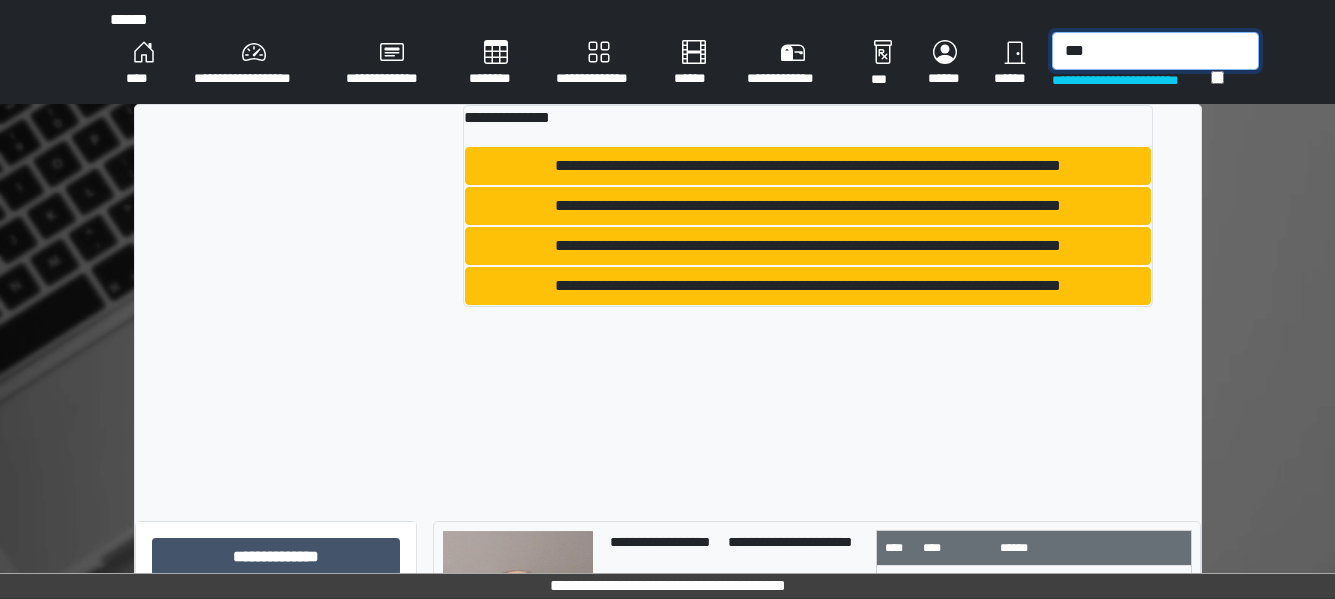 click on "***" at bounding box center [1155, 51] 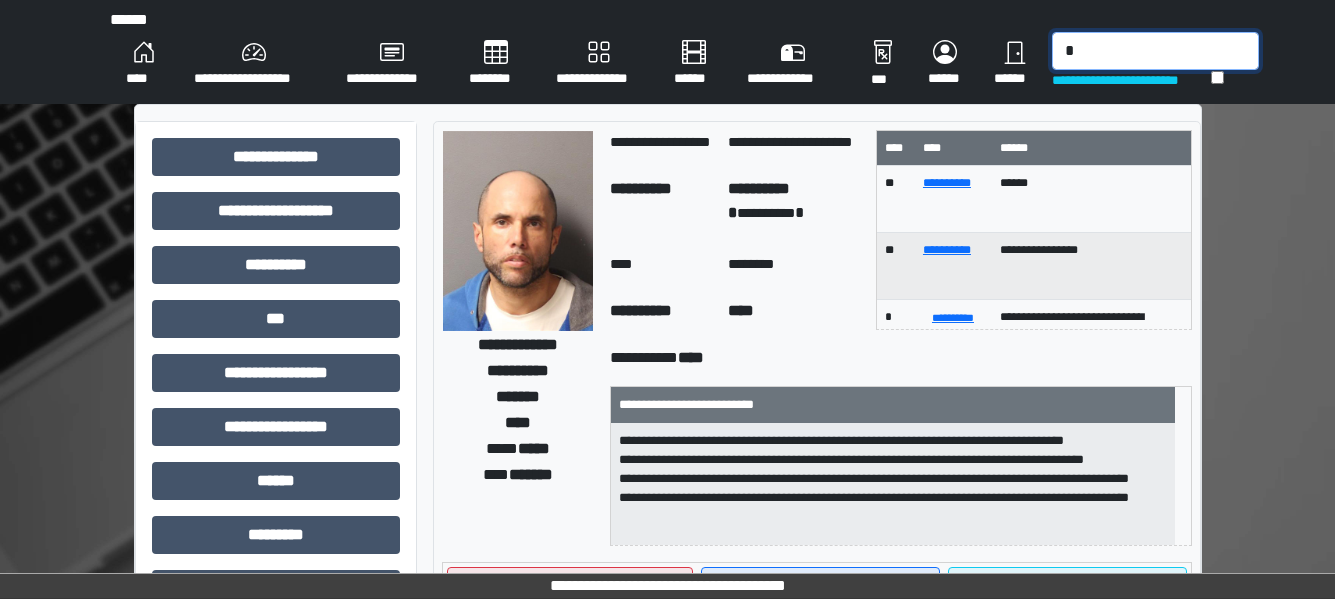 click on "*" at bounding box center [1155, 51] 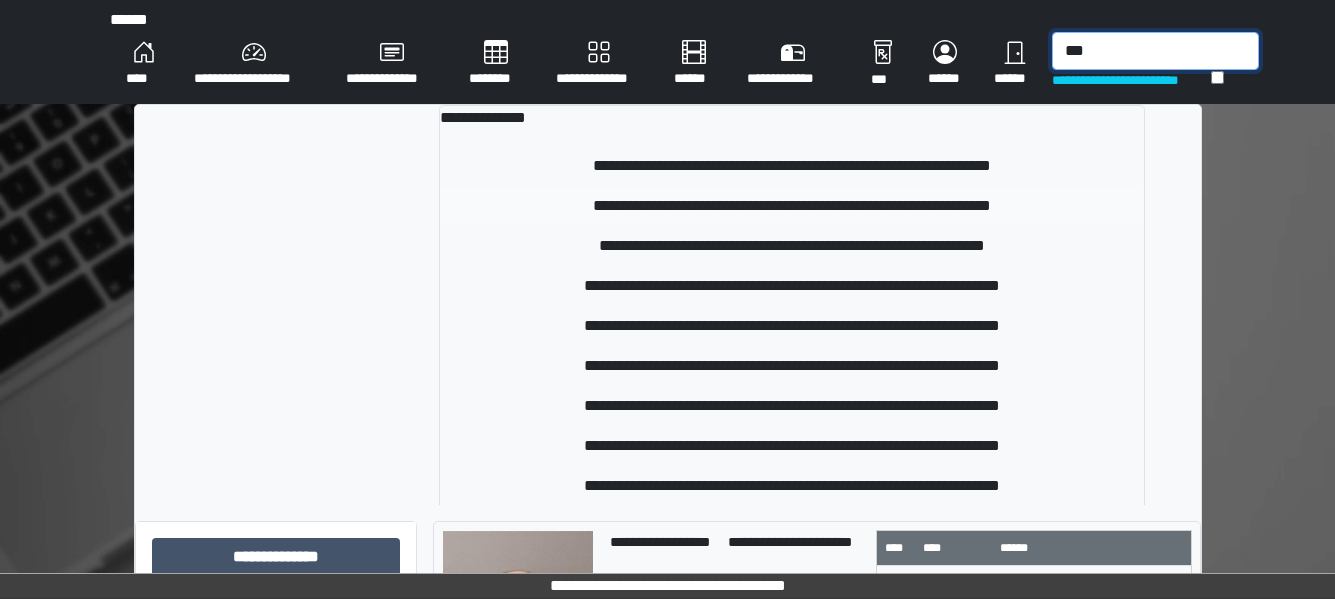 type on "***" 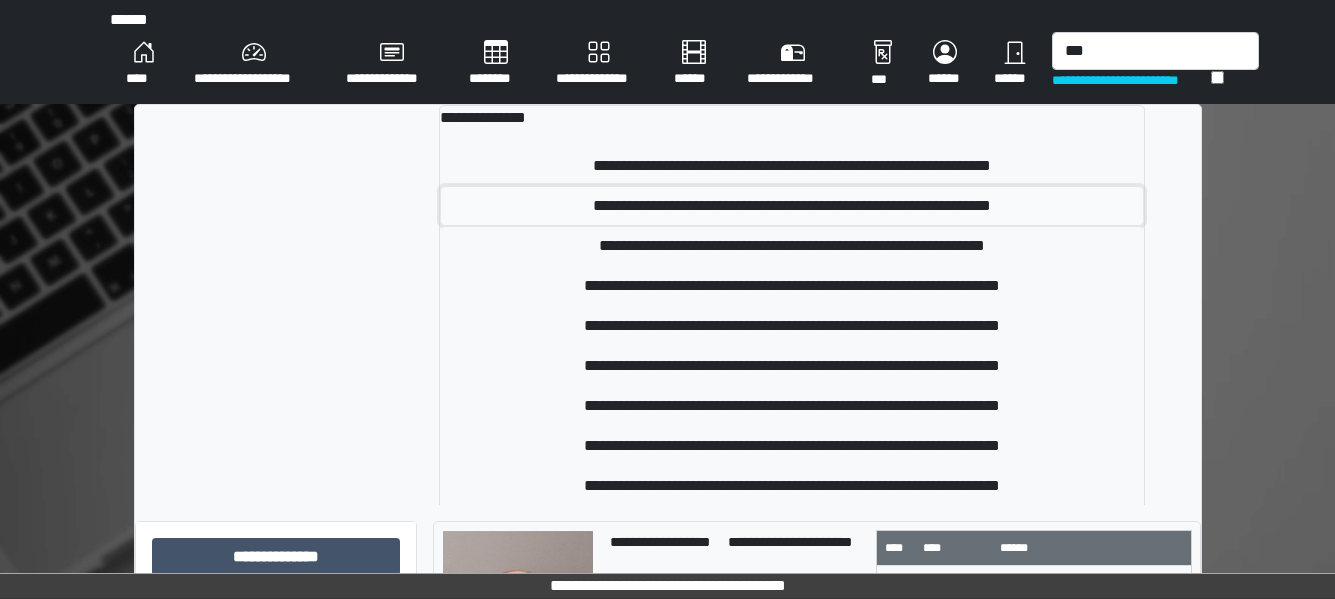 click on "**********" at bounding box center (792, 206) 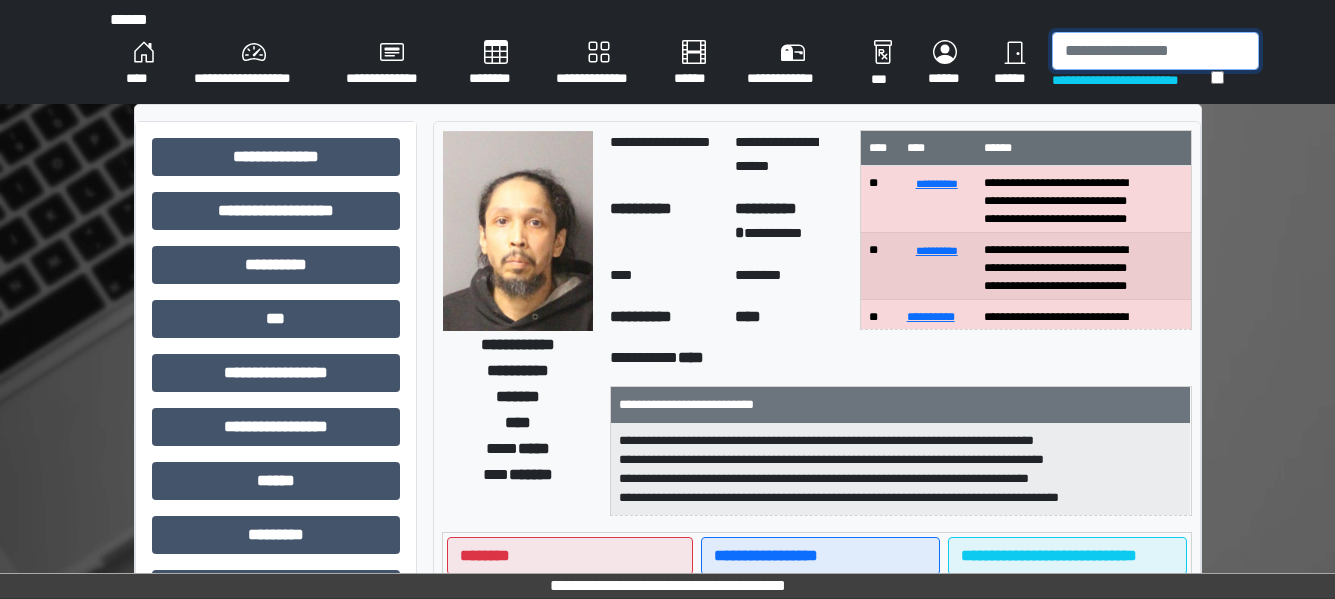click at bounding box center (1155, 51) 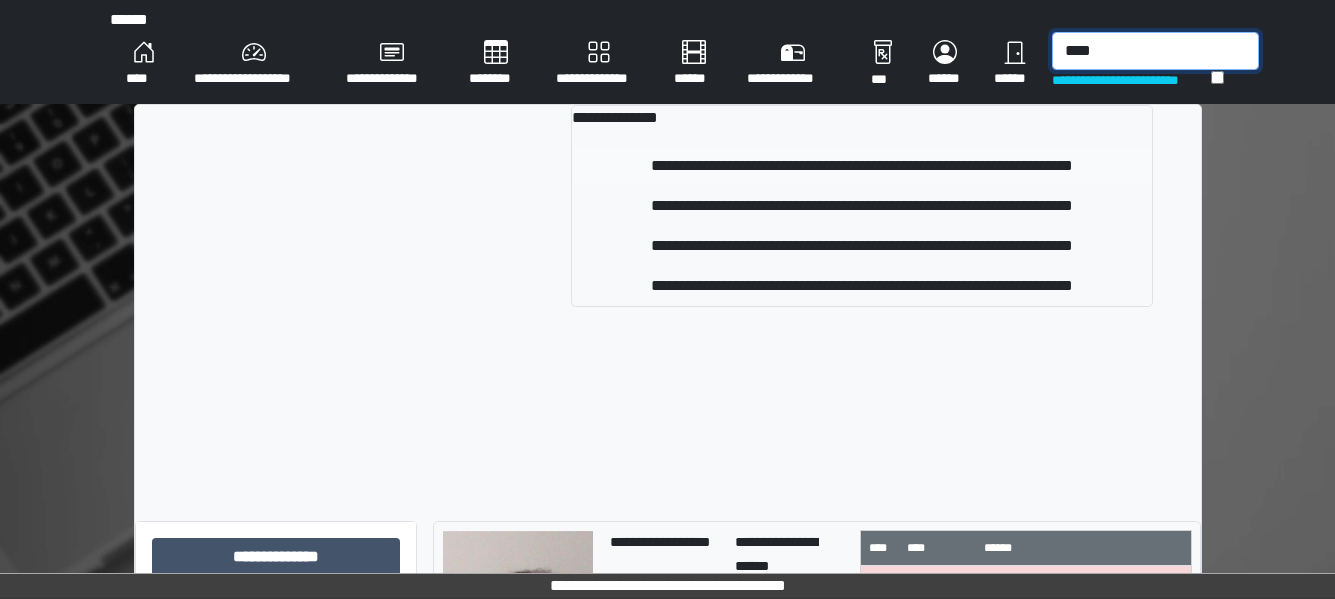 type on "****" 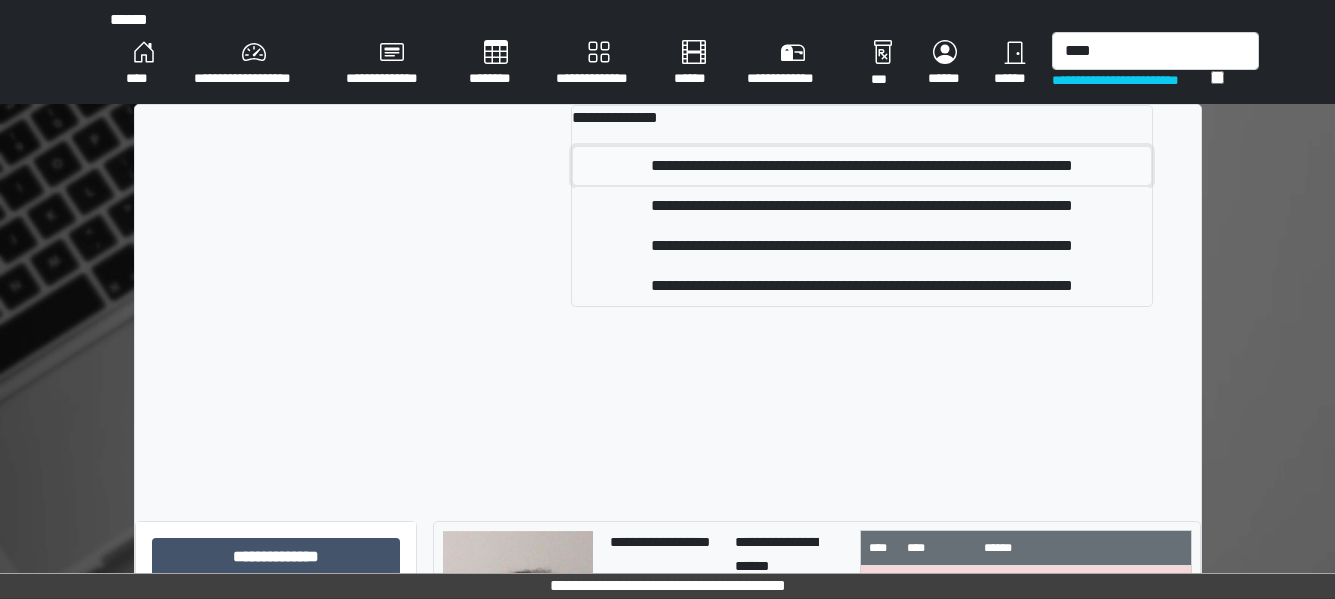 click on "**********" at bounding box center (861, 166) 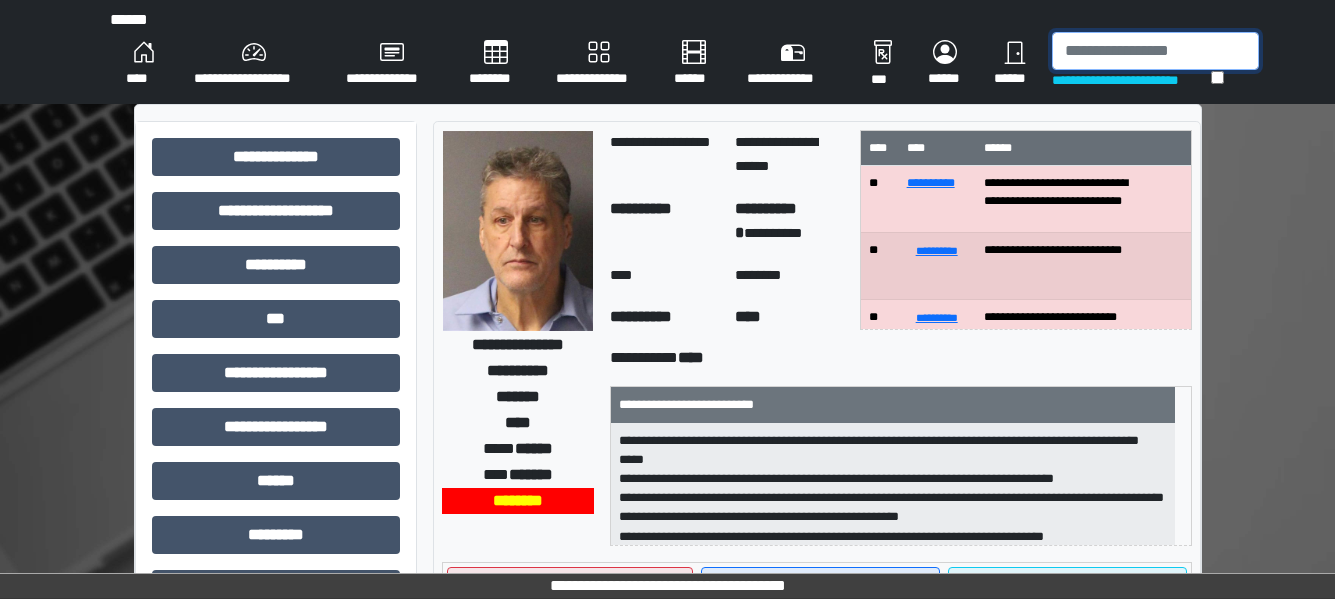 click at bounding box center [1155, 51] 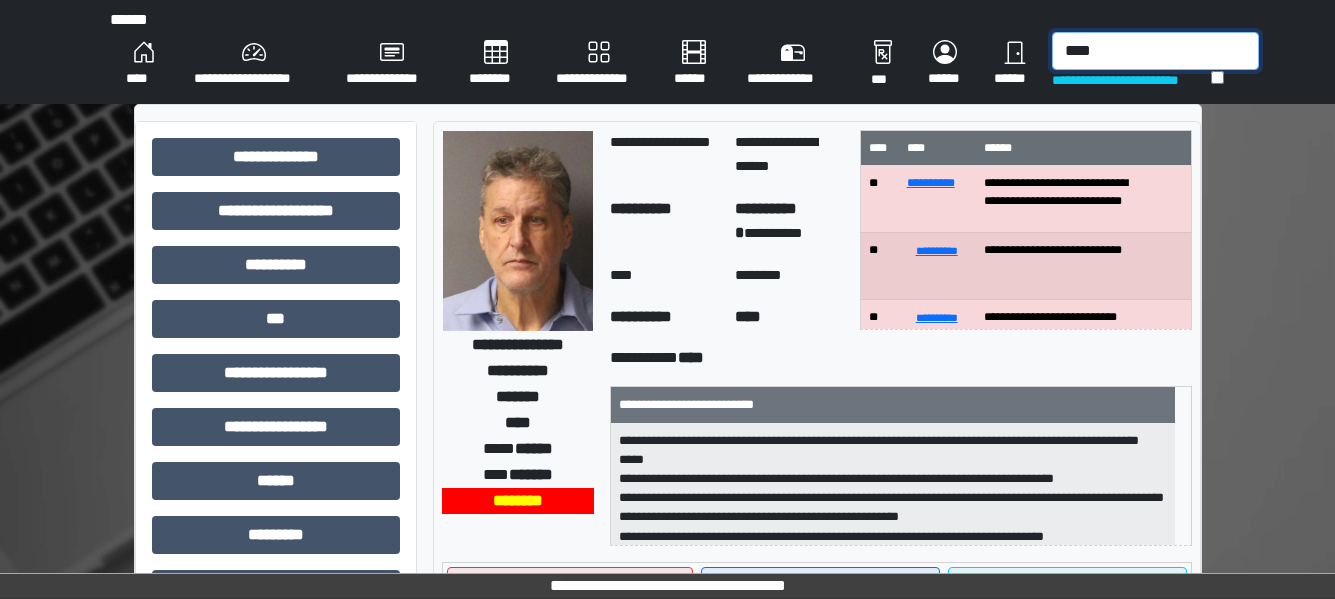 type on "*****" 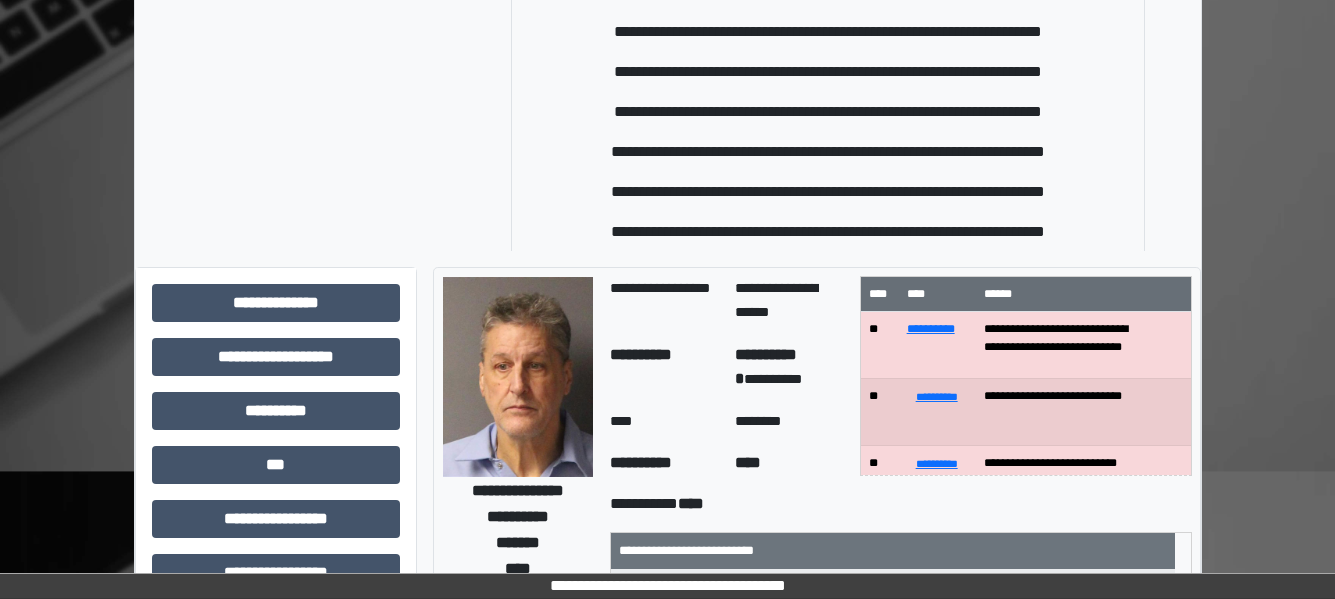 scroll, scrollTop: 291, scrollLeft: 0, axis: vertical 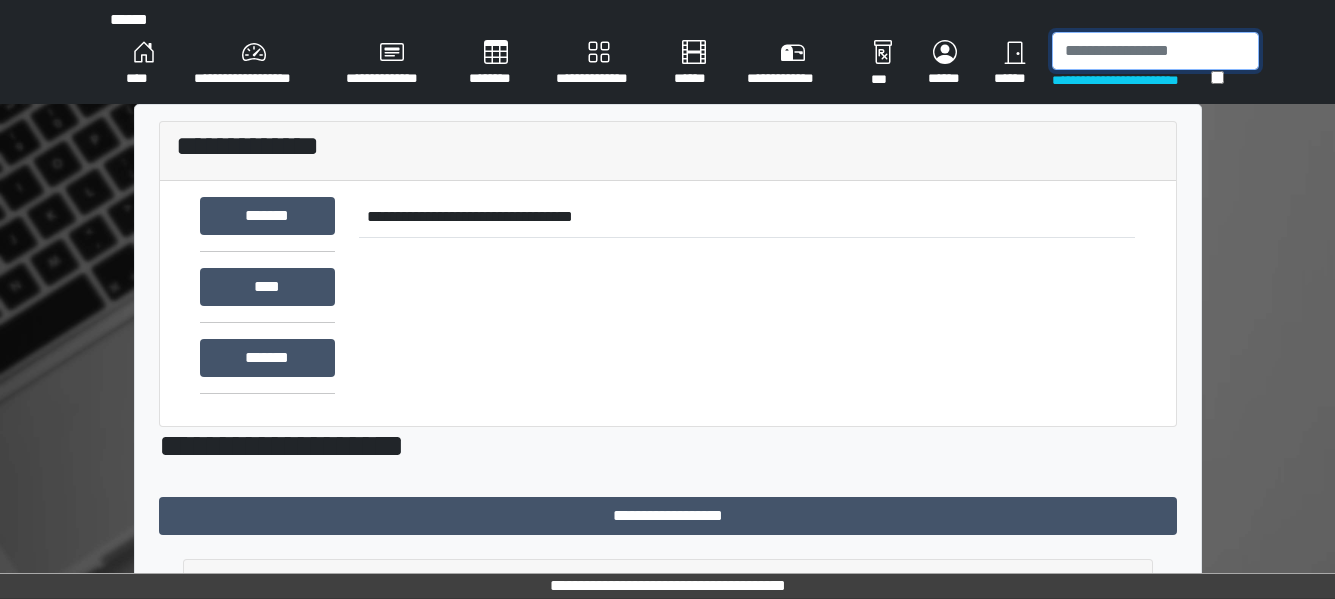 click at bounding box center [1155, 51] 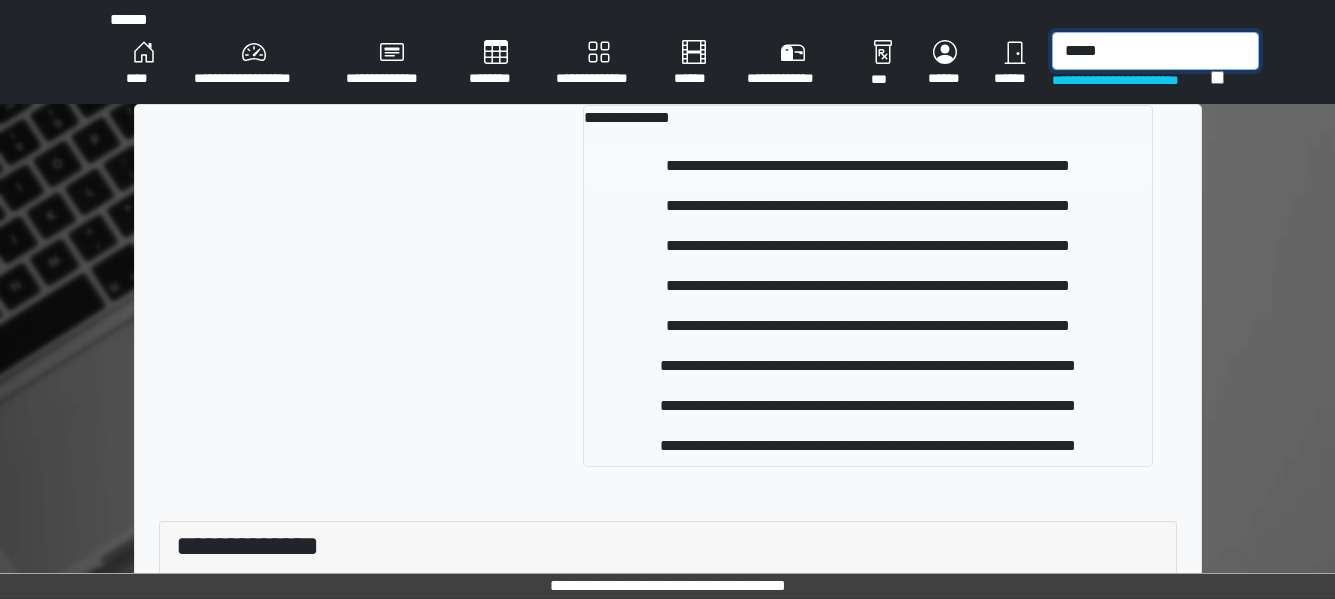 type on "*****" 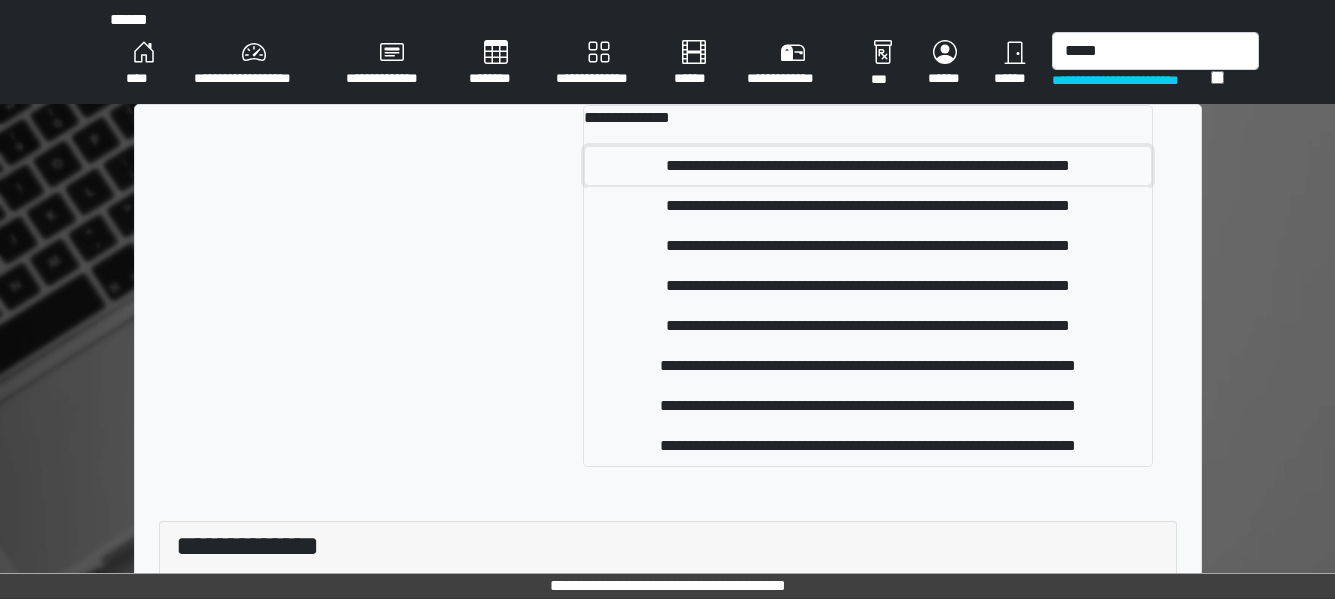 click on "**********" at bounding box center [867, 166] 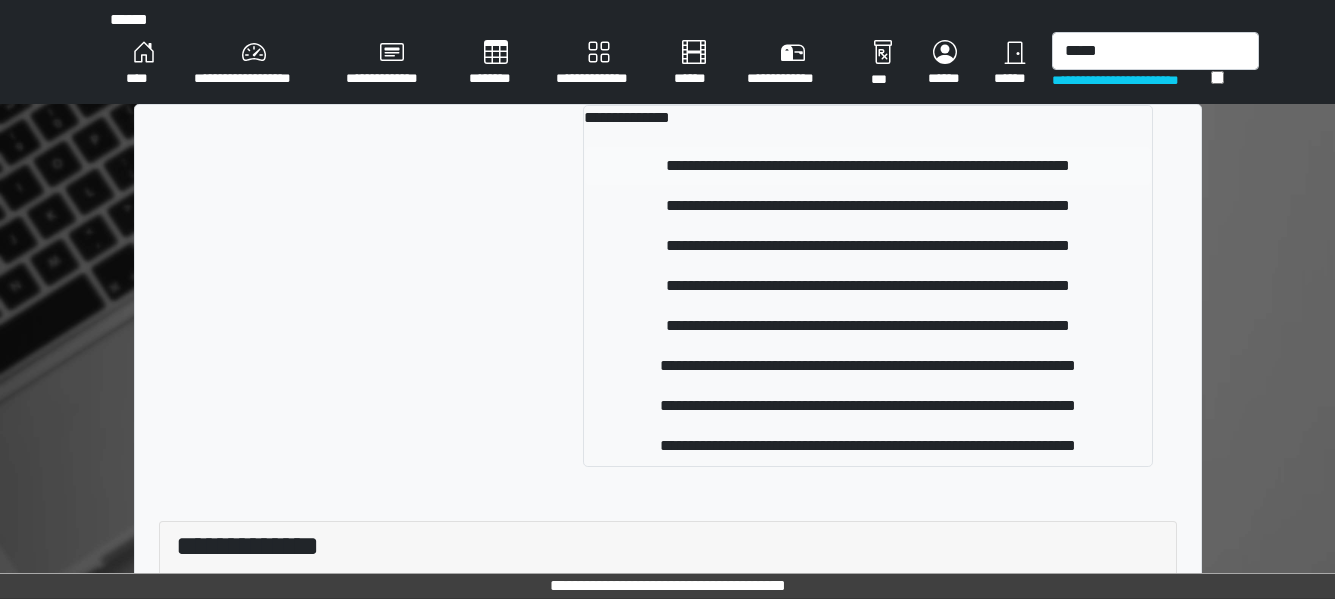 type 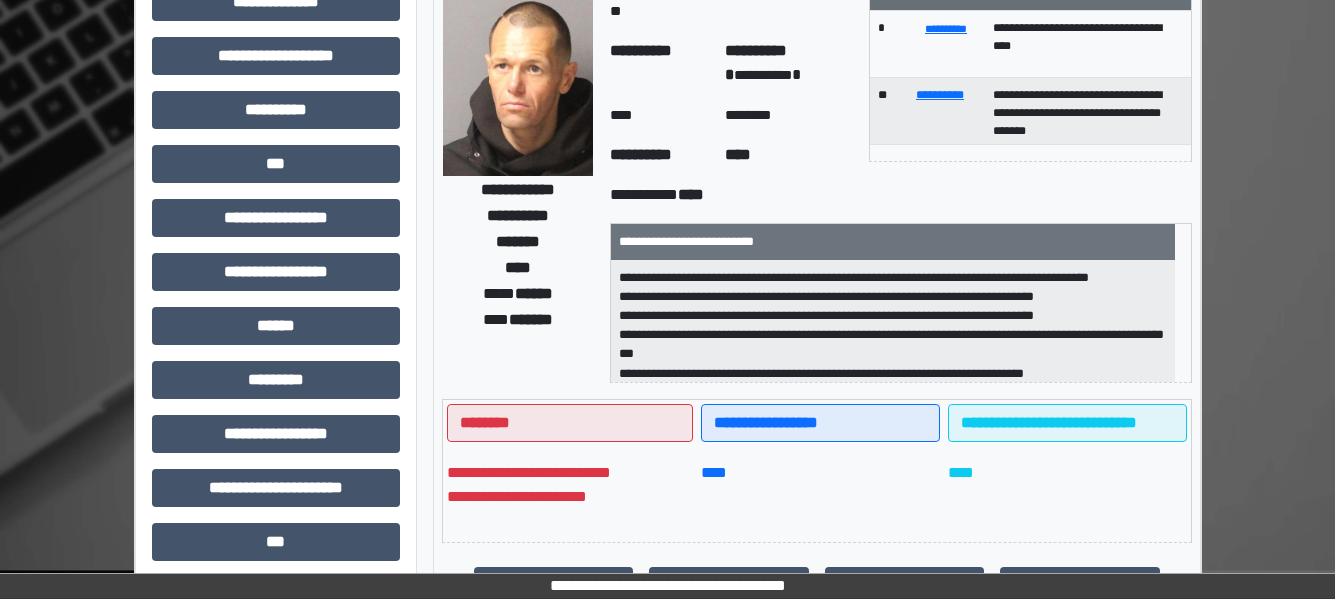 scroll, scrollTop: 200, scrollLeft: 0, axis: vertical 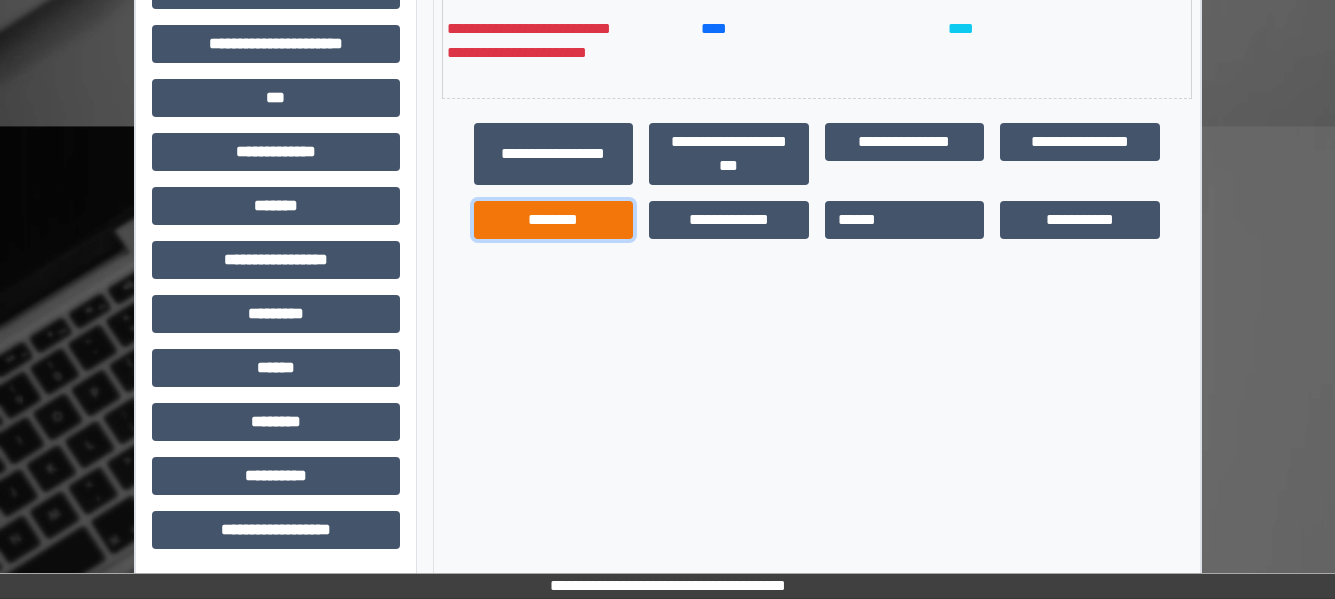 click on "********" at bounding box center [554, 220] 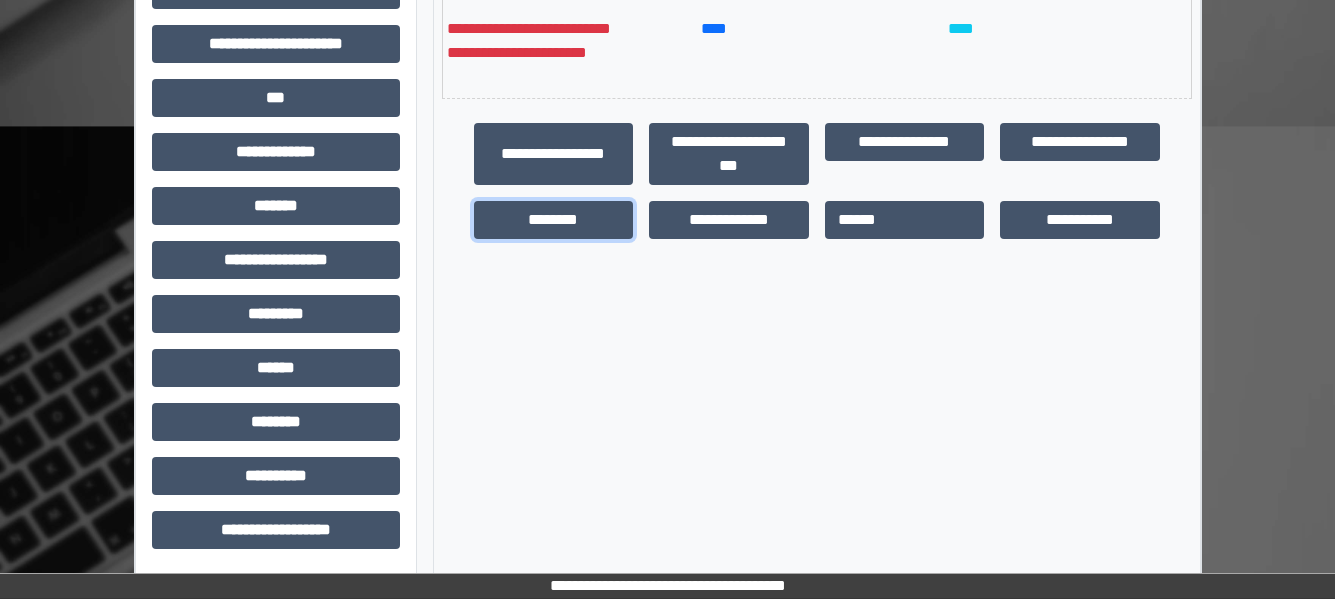 scroll, scrollTop: 121, scrollLeft: 0, axis: vertical 